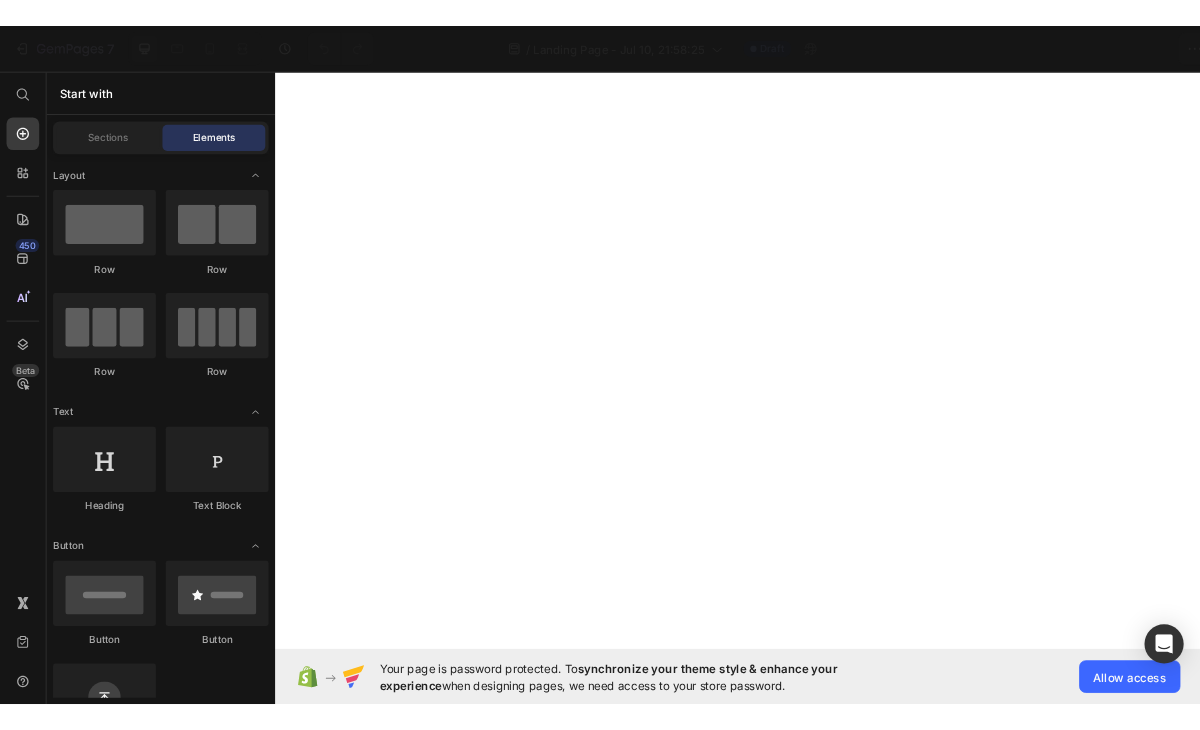 scroll, scrollTop: 0, scrollLeft: 0, axis: both 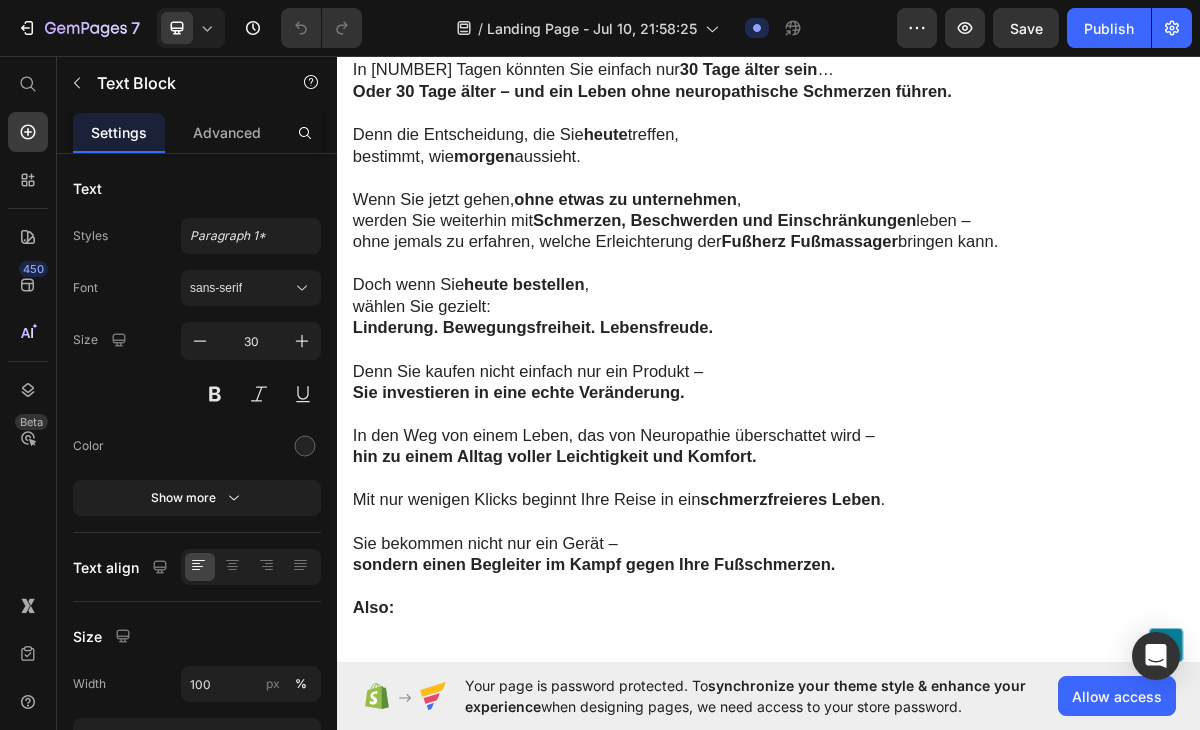 click on "WICHTIG: Fußherz-Produkte finden Sie nicht im Einzelhandel, auf Amazon oder eBay!" at bounding box center [924, -2713] 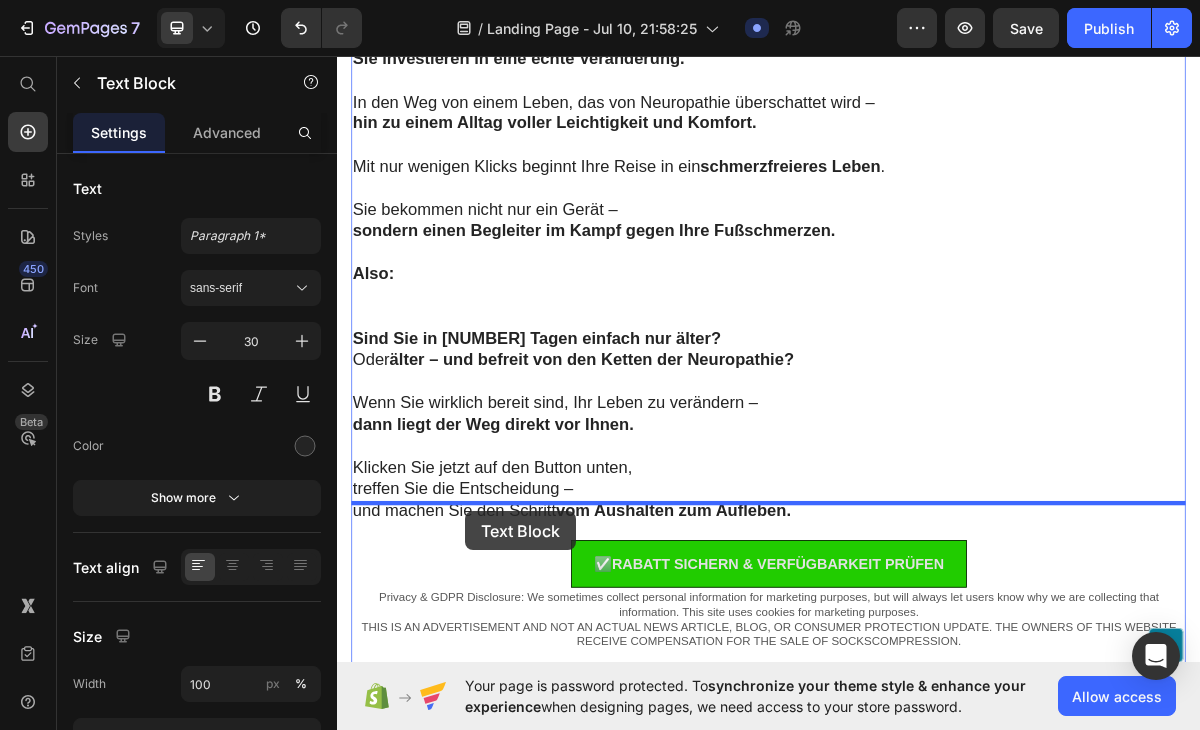 scroll, scrollTop: 20199, scrollLeft: 0, axis: vertical 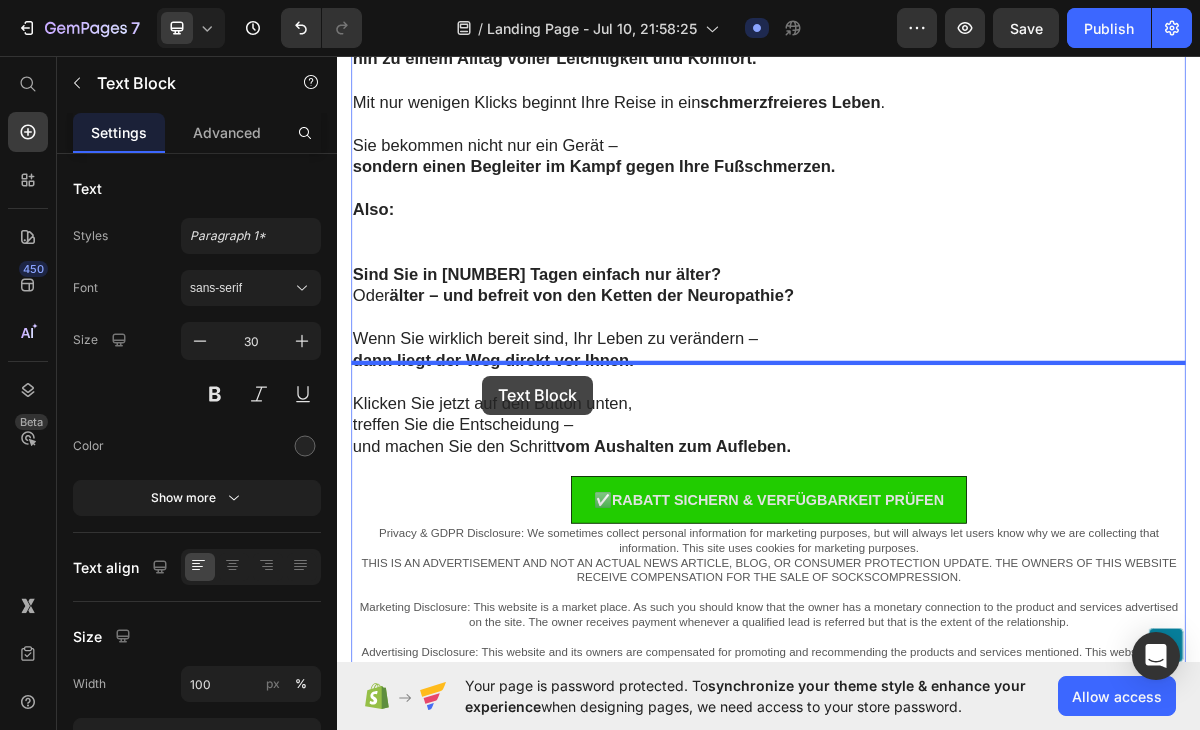 drag, startPoint x: 526, startPoint y: 461, endPoint x: 538, endPoint y: 503, distance: 43.68066 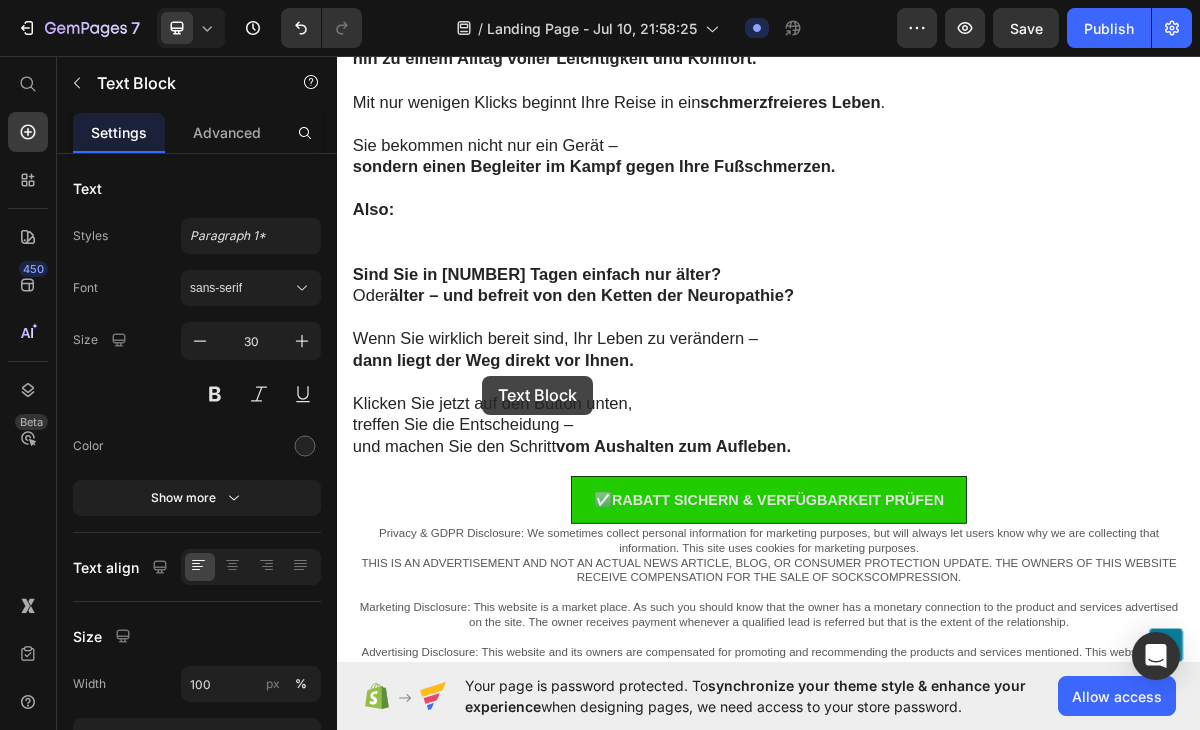 scroll, scrollTop: 20093, scrollLeft: 0, axis: vertical 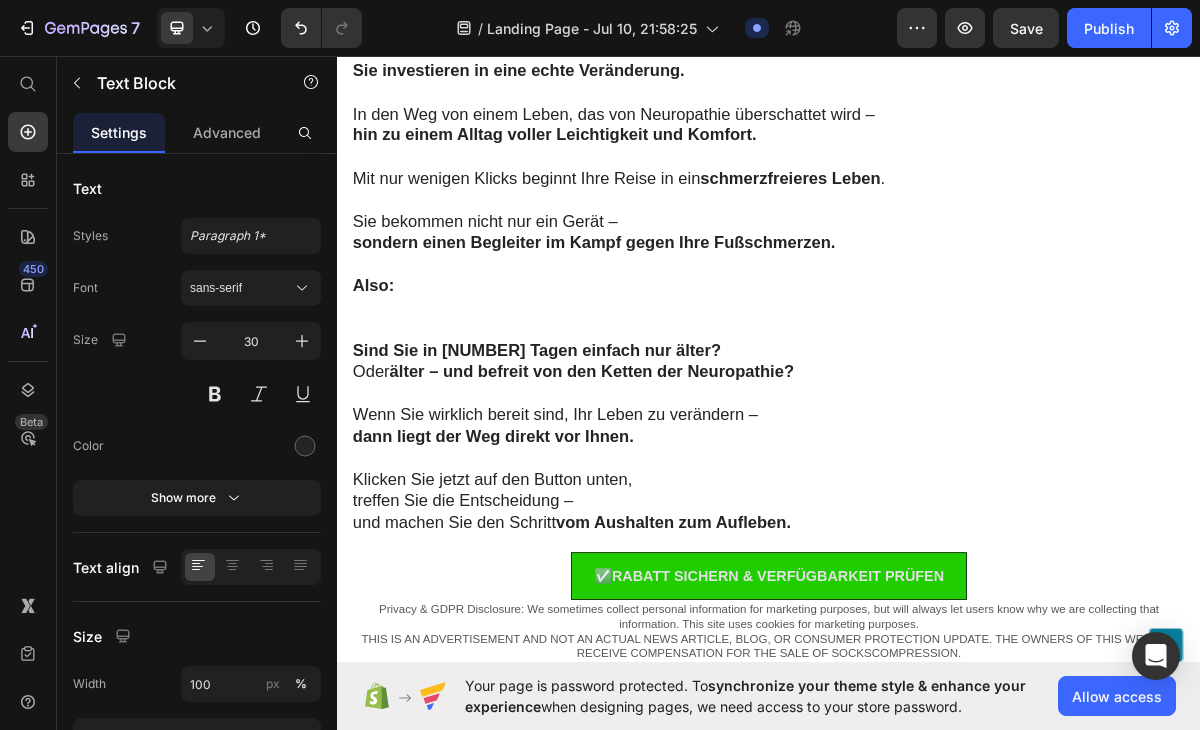 drag, startPoint x: 371, startPoint y: 507, endPoint x: 1137, endPoint y: 532, distance: 766.40784 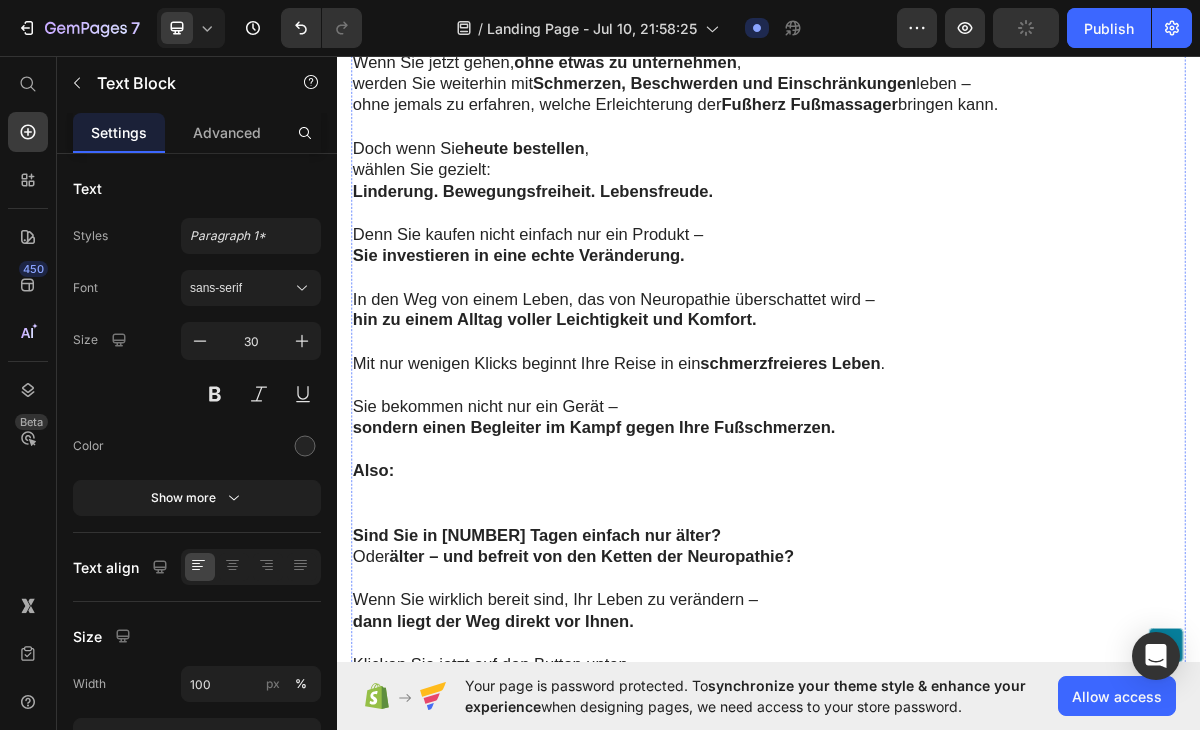 scroll, scrollTop: 19737, scrollLeft: 0, axis: vertical 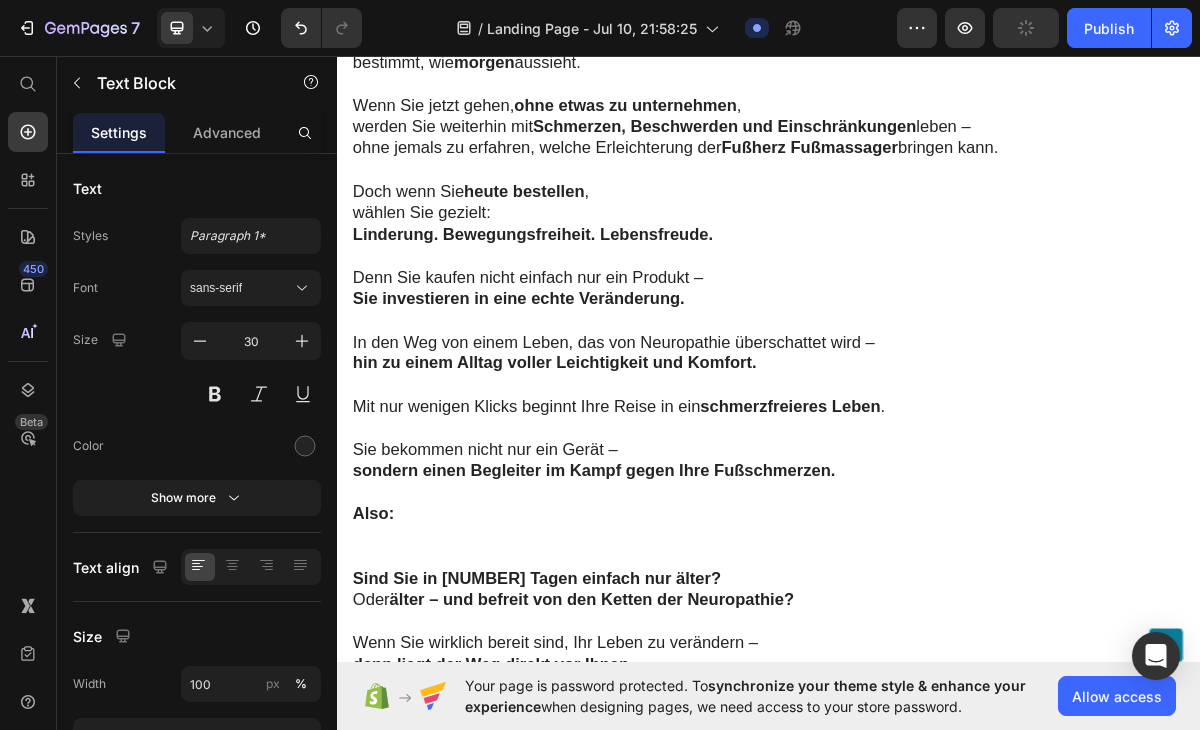click at bounding box center [937, -2845] 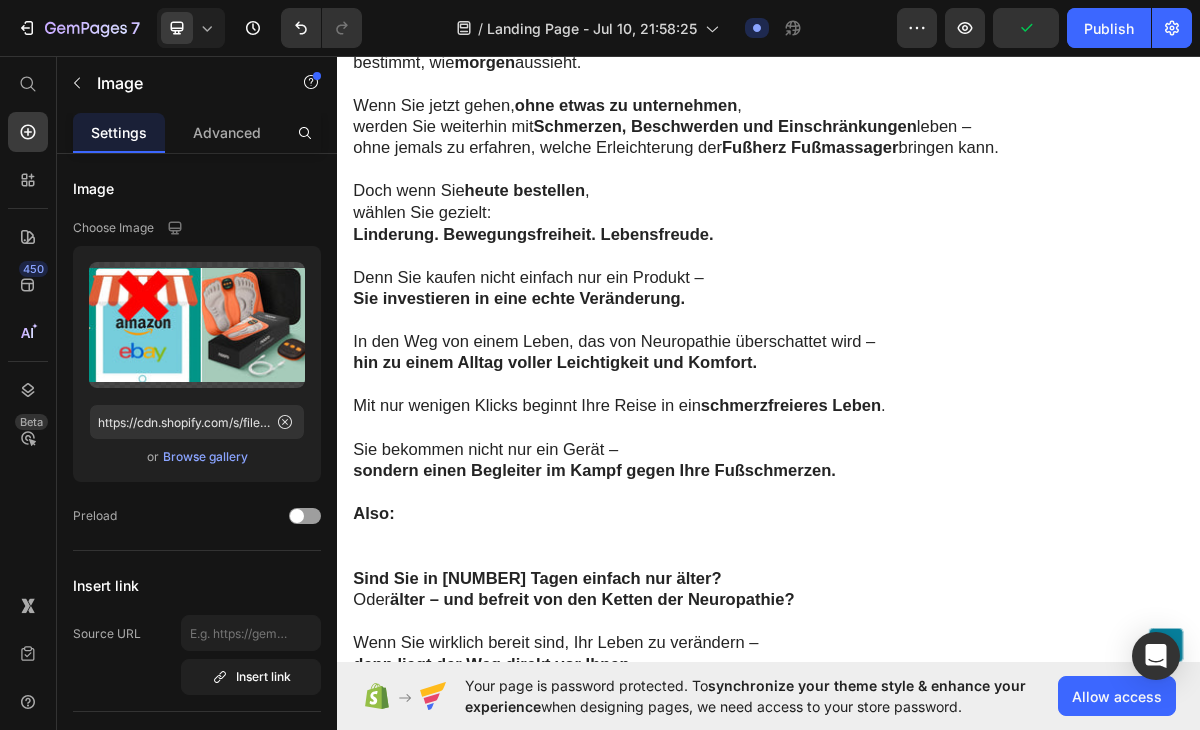 click 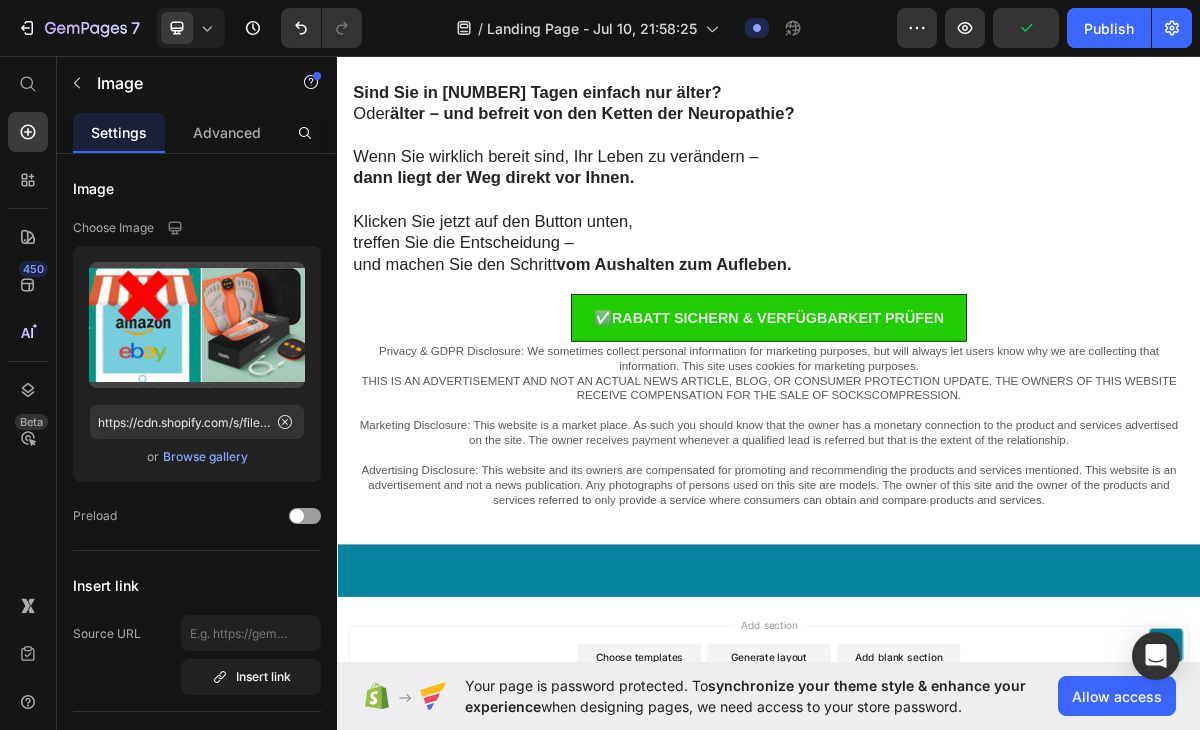scroll, scrollTop: 20463, scrollLeft: 0, axis: vertical 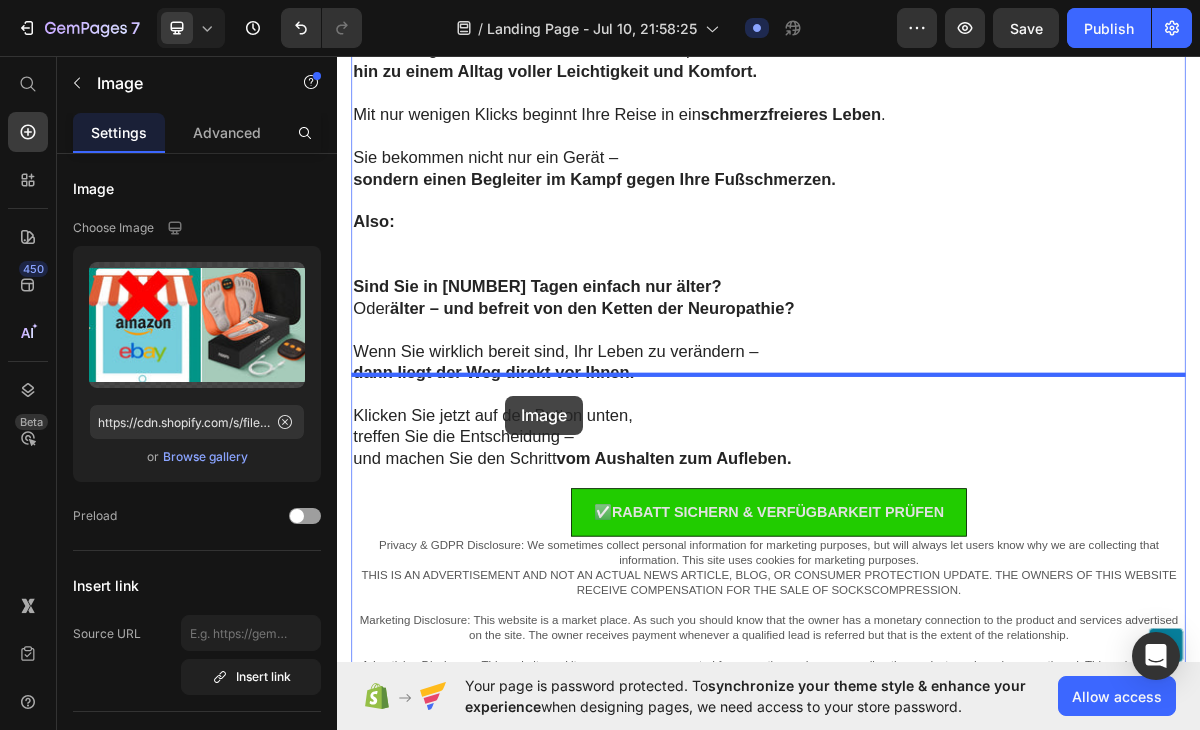 drag, startPoint x: 599, startPoint y: 218, endPoint x: 570, endPoint y: 532, distance: 315.33633 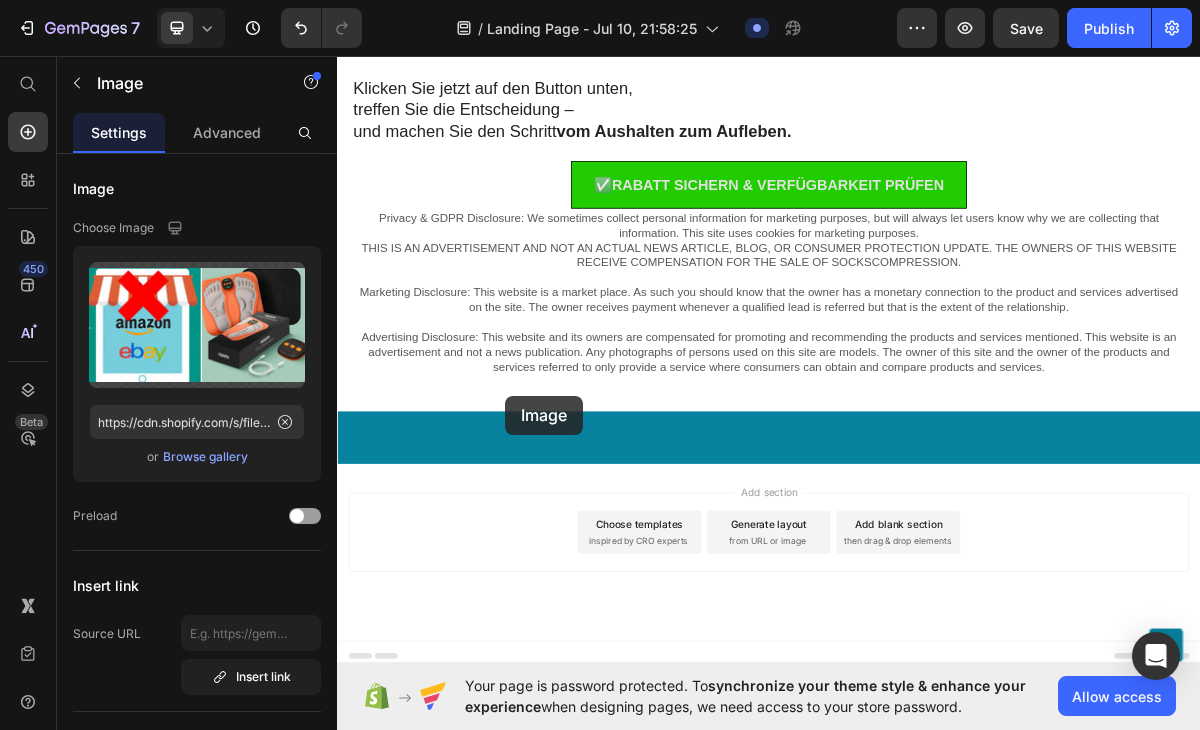 scroll, scrollTop: 20142, scrollLeft: 0, axis: vertical 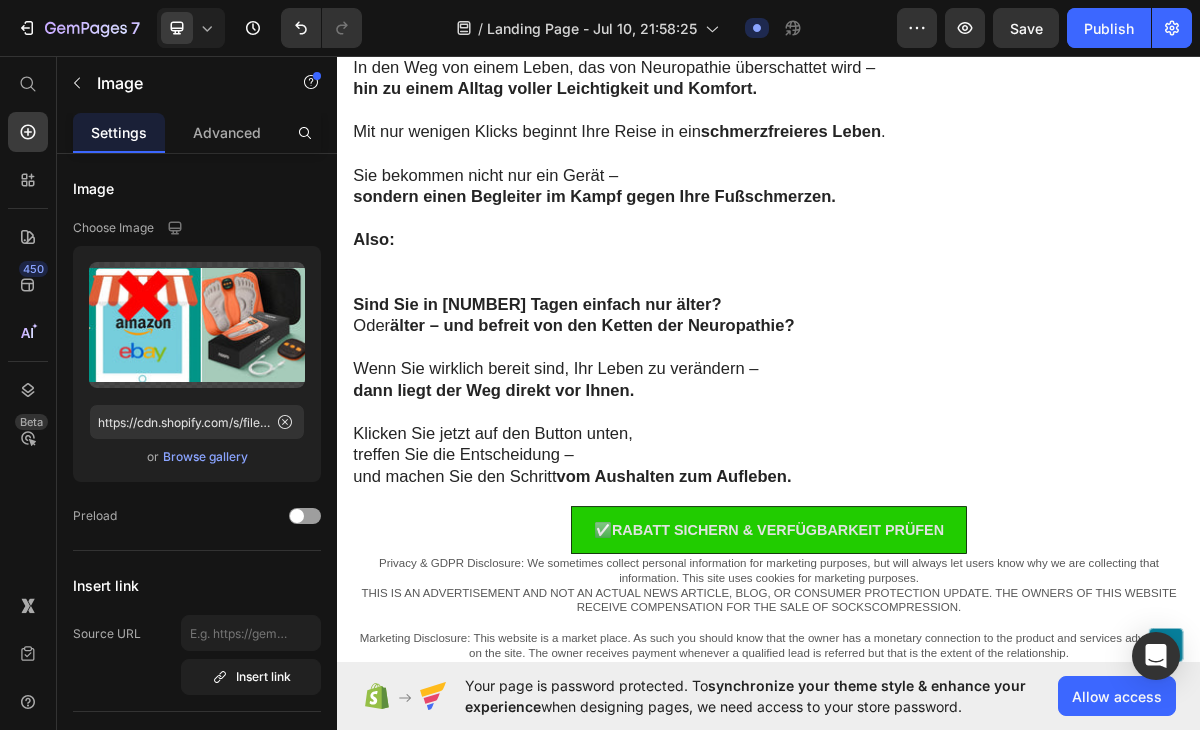 click 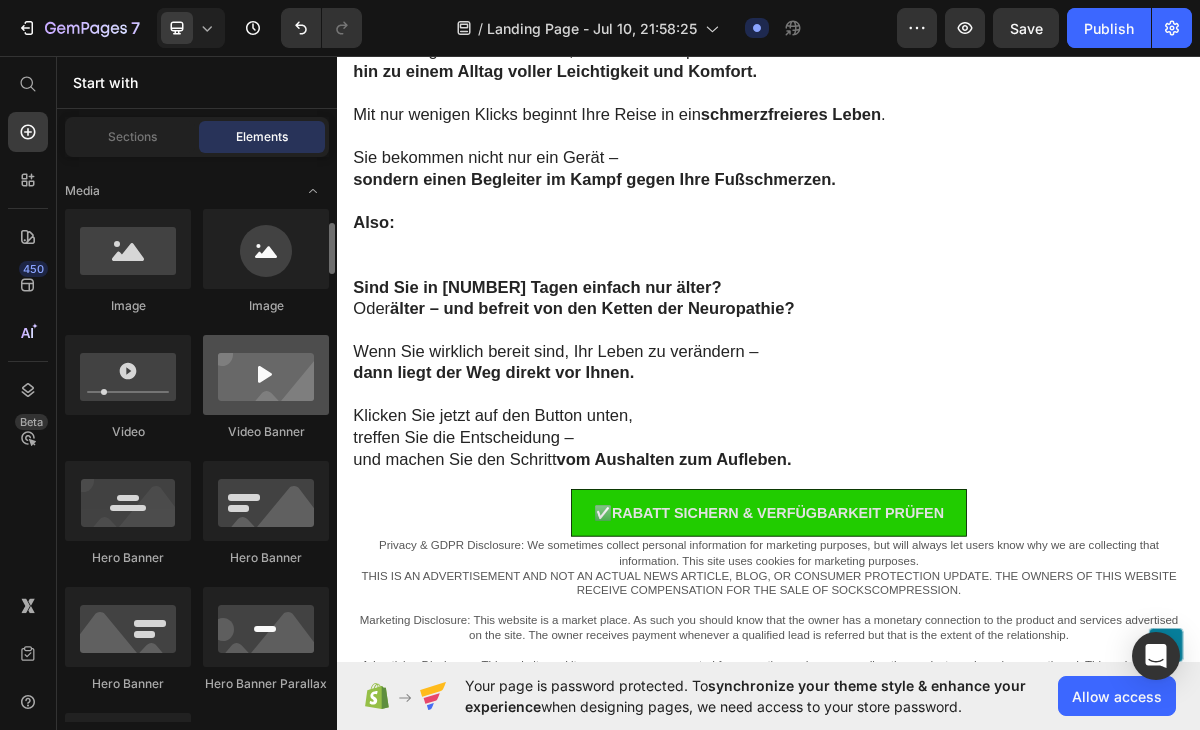 scroll, scrollTop: 737, scrollLeft: 0, axis: vertical 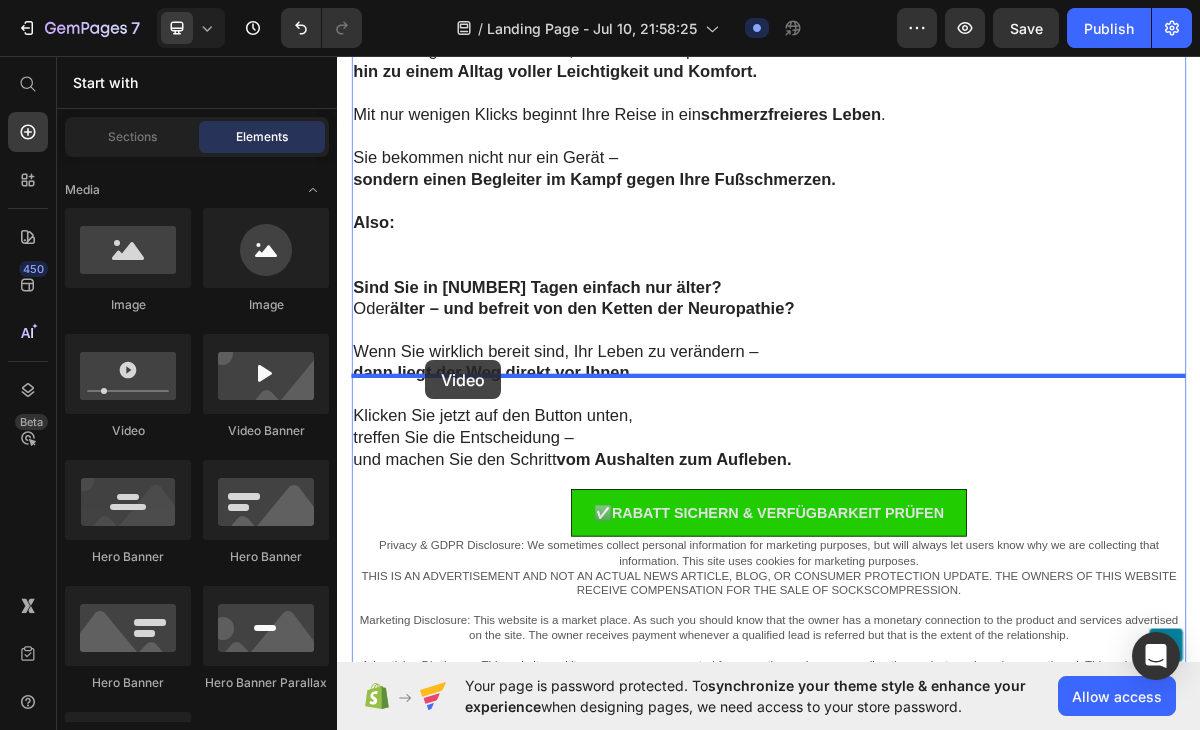 drag, startPoint x: 486, startPoint y: 436, endPoint x: 458, endPoint y: 486, distance: 57.306194 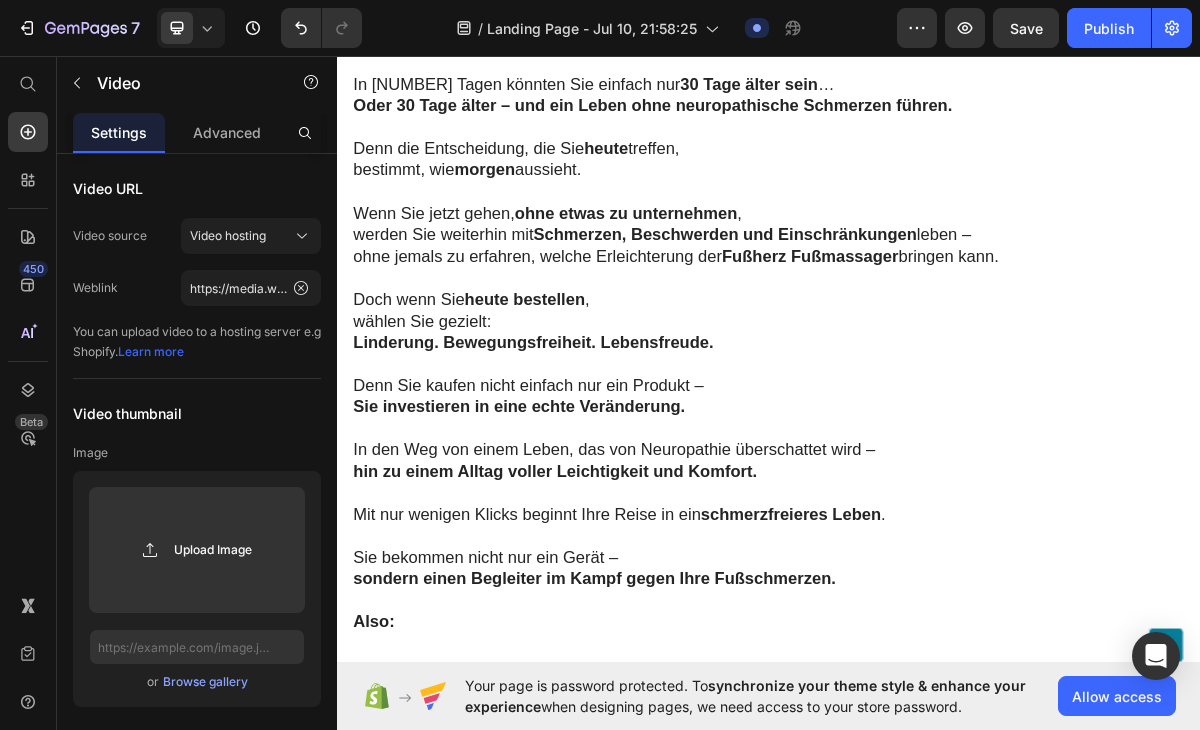 scroll, scrollTop: 20264, scrollLeft: 0, axis: vertical 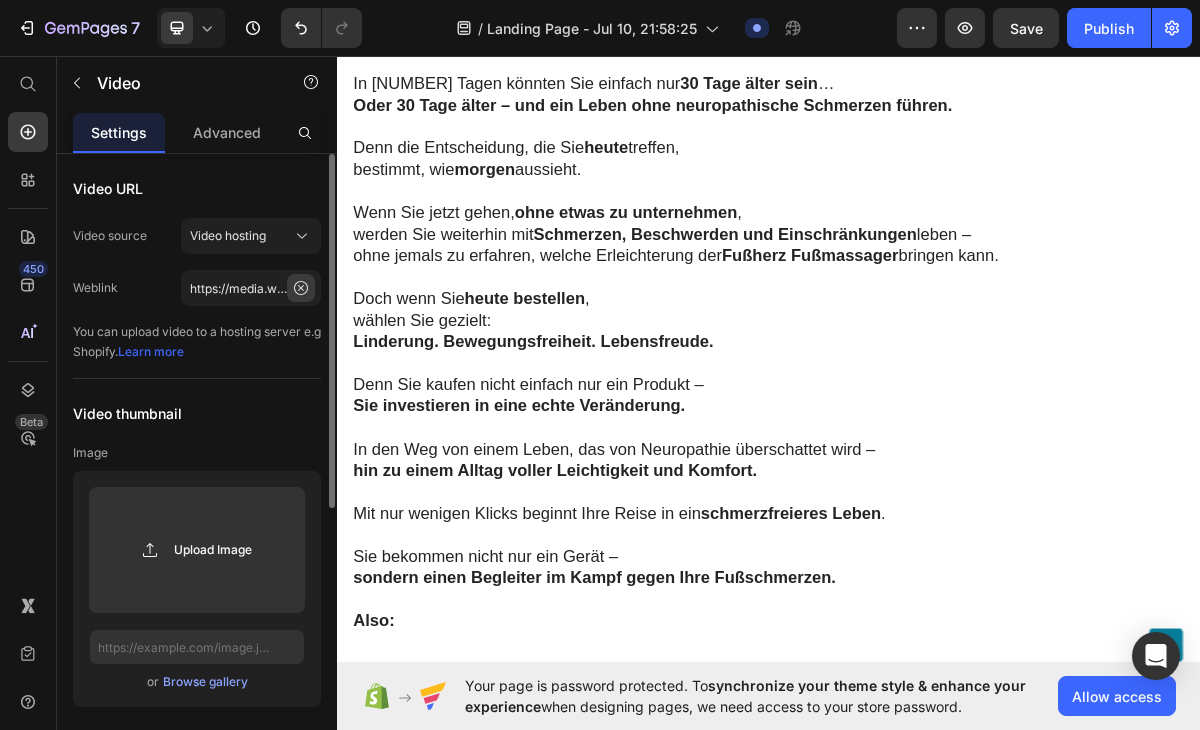 click 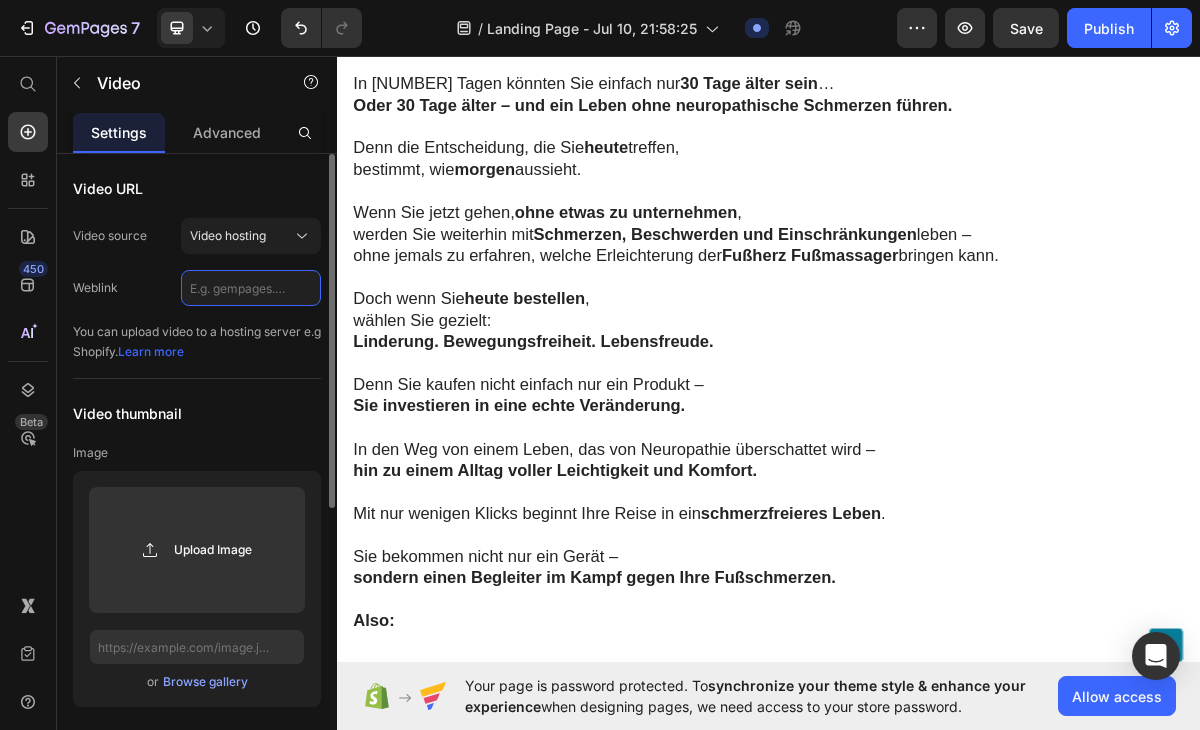 scroll, scrollTop: 0, scrollLeft: 0, axis: both 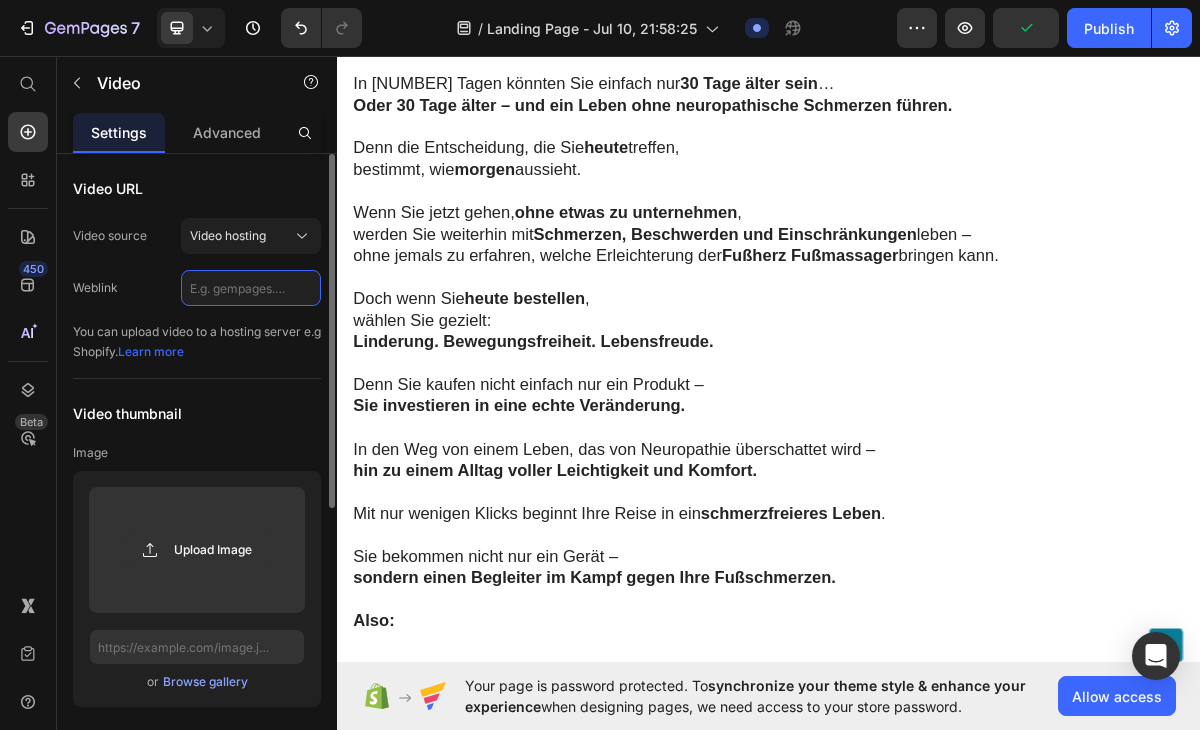 paste on "https://cdn.shopify.com/videos/c/o/v/c4867685cb564e0cb105863e36f7488b.mp4" 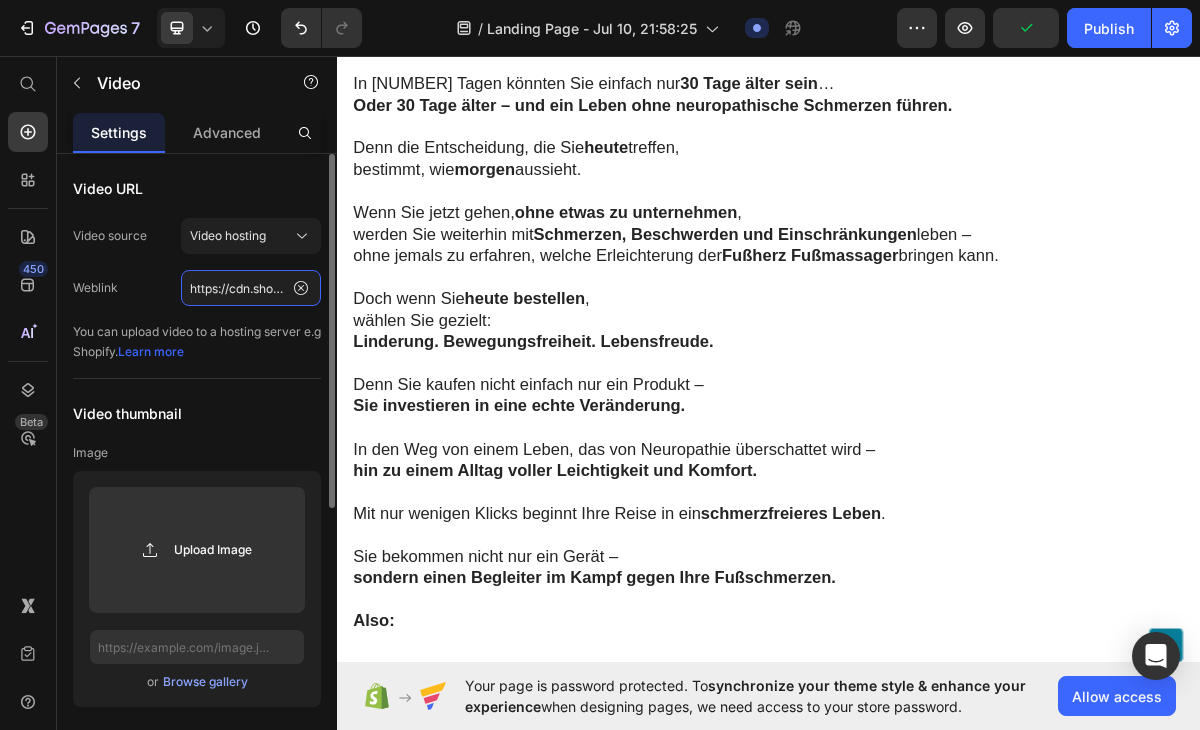 scroll, scrollTop: 0, scrollLeft: 372, axis: horizontal 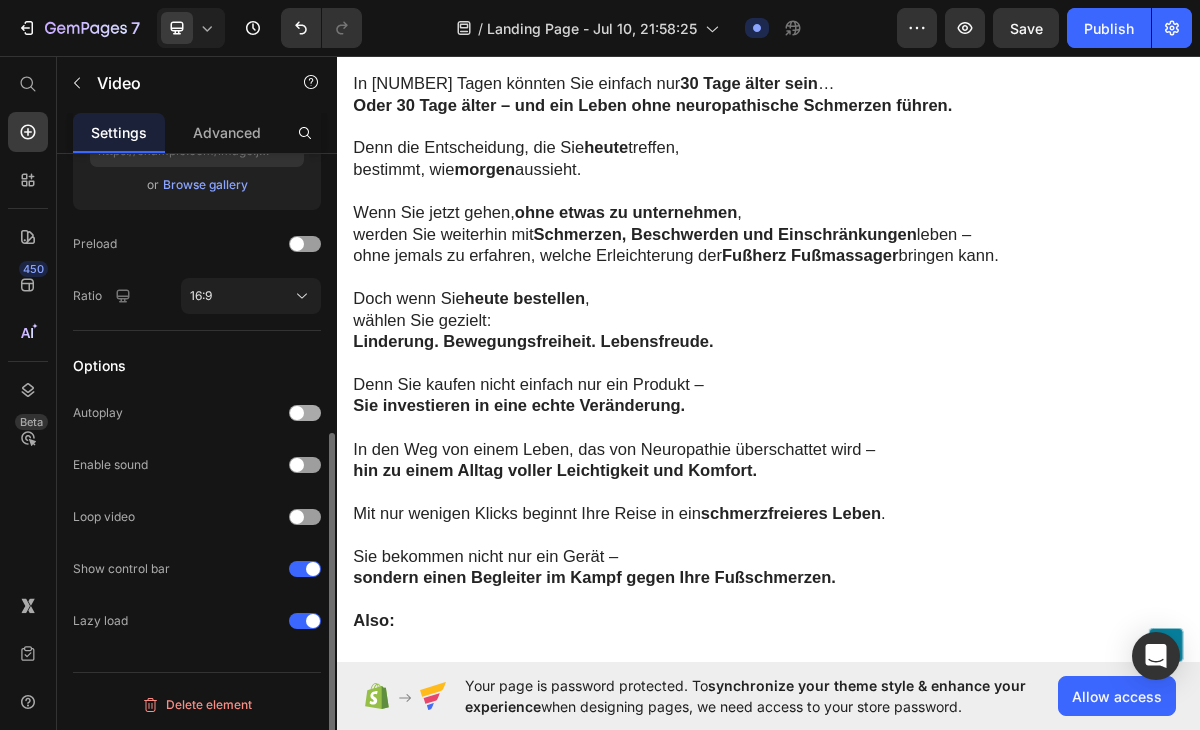 type on "https://cdn.shopify.com/videos/c/o/v/c4867685cb564e0cb105863e36f7488b.mp4" 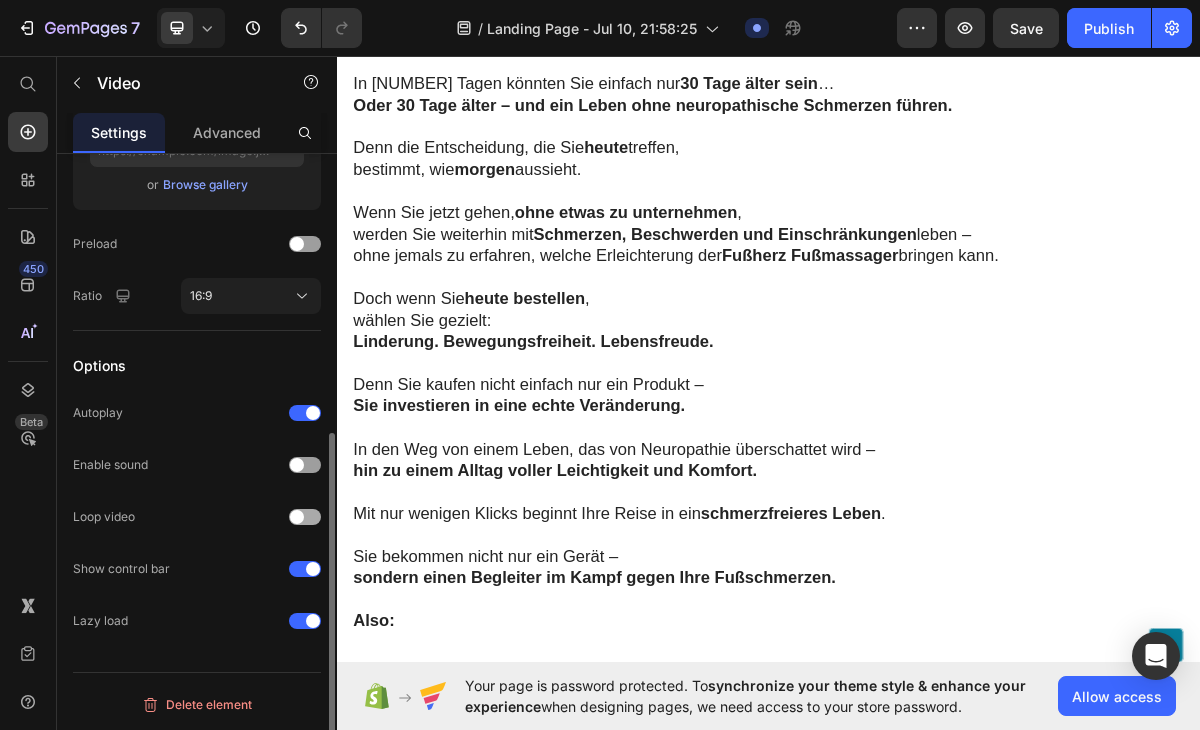 click at bounding box center [305, 517] 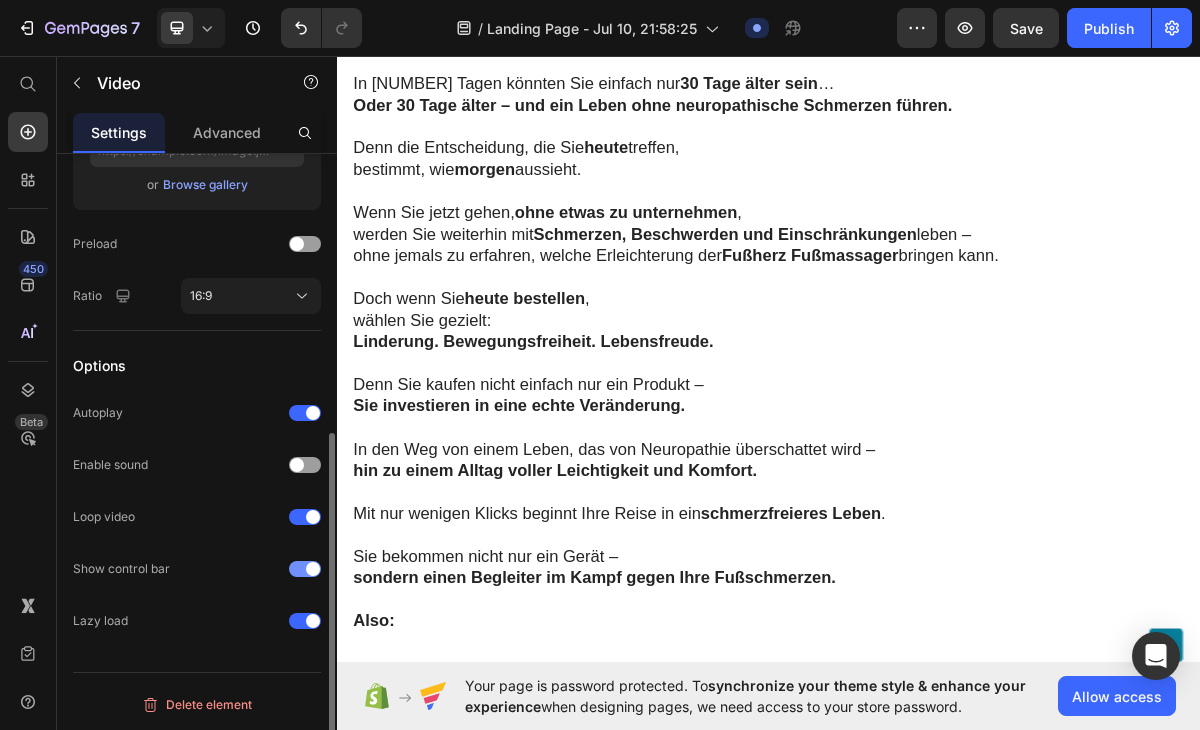 click on "Show control bar" 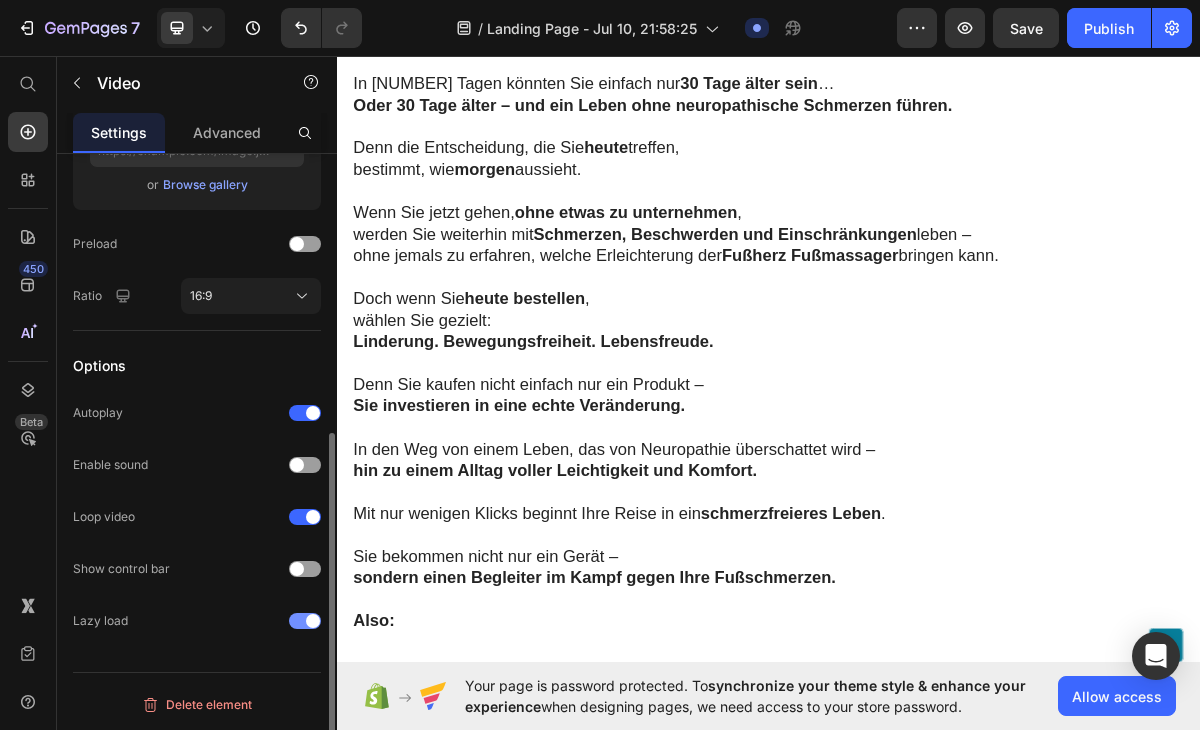 click on "Lazy load" 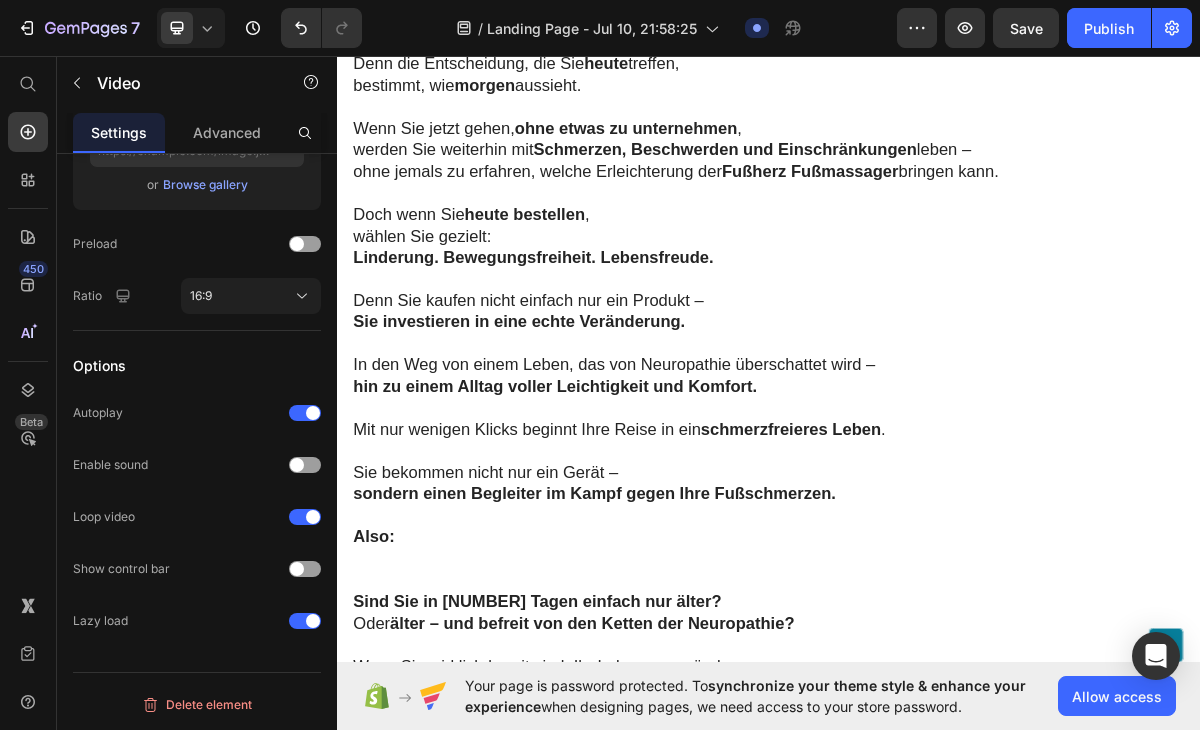 scroll, scrollTop: 20508, scrollLeft: 0, axis: vertical 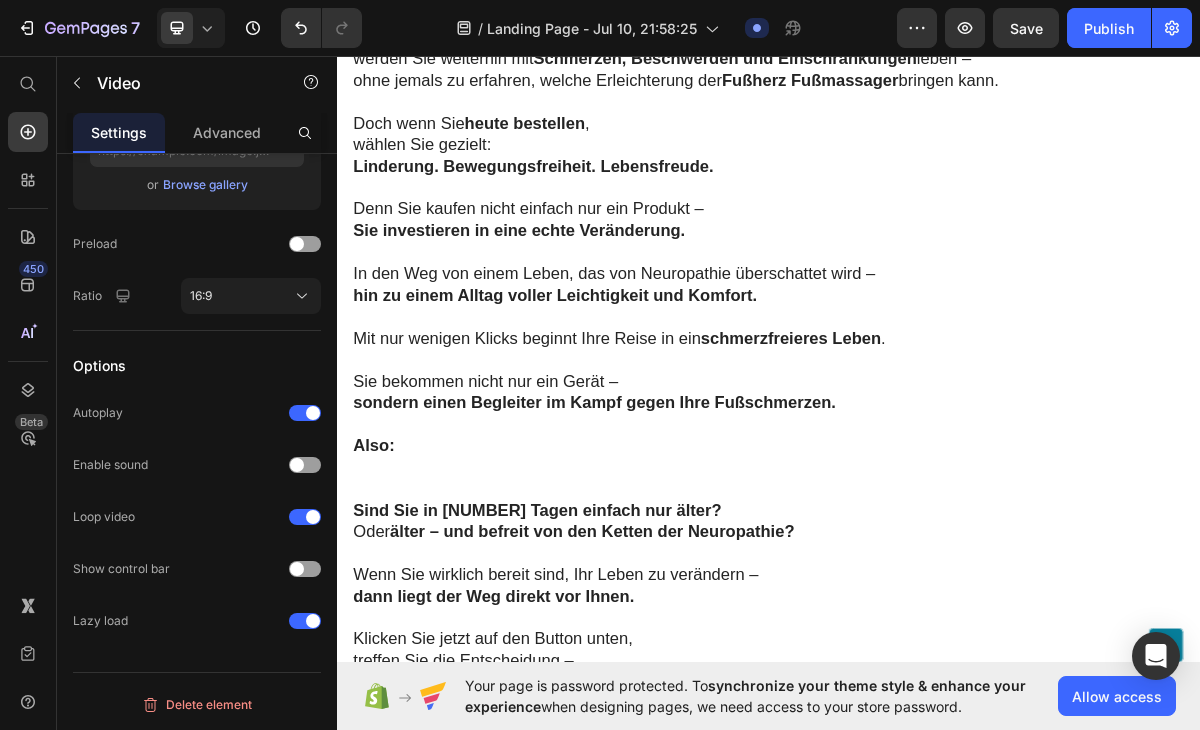 click at bounding box center [937, -3199] 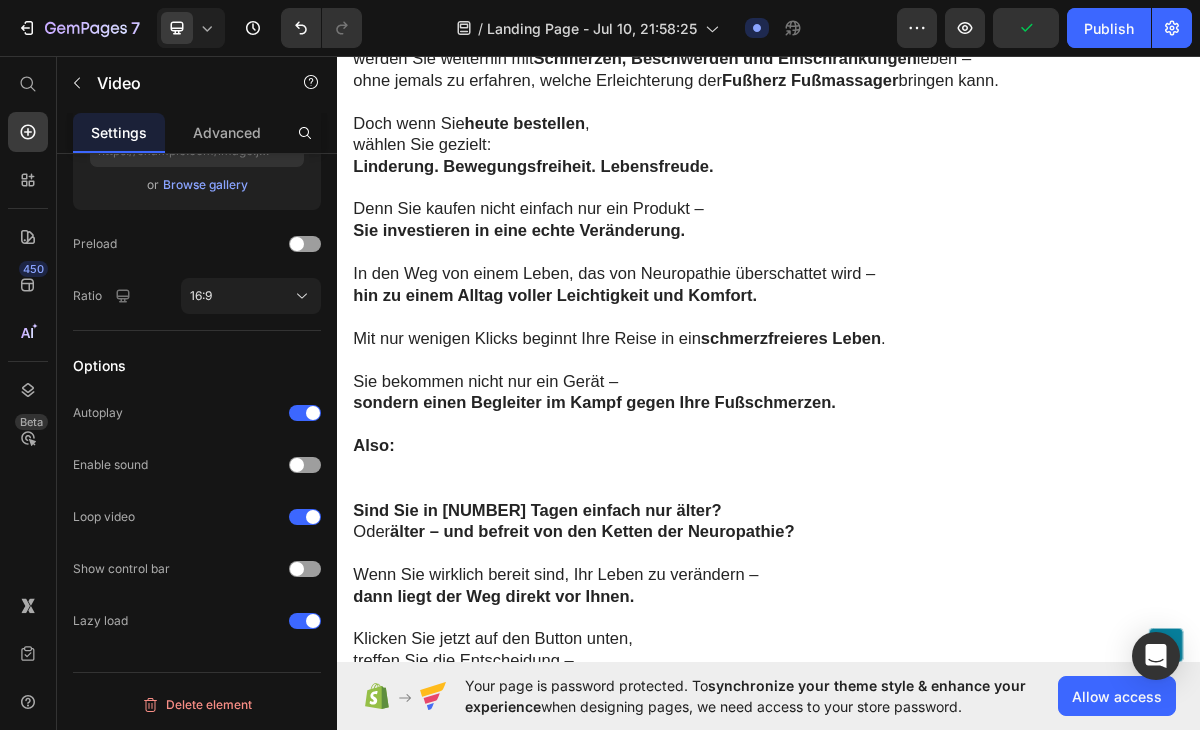 click at bounding box center [937, -3199] 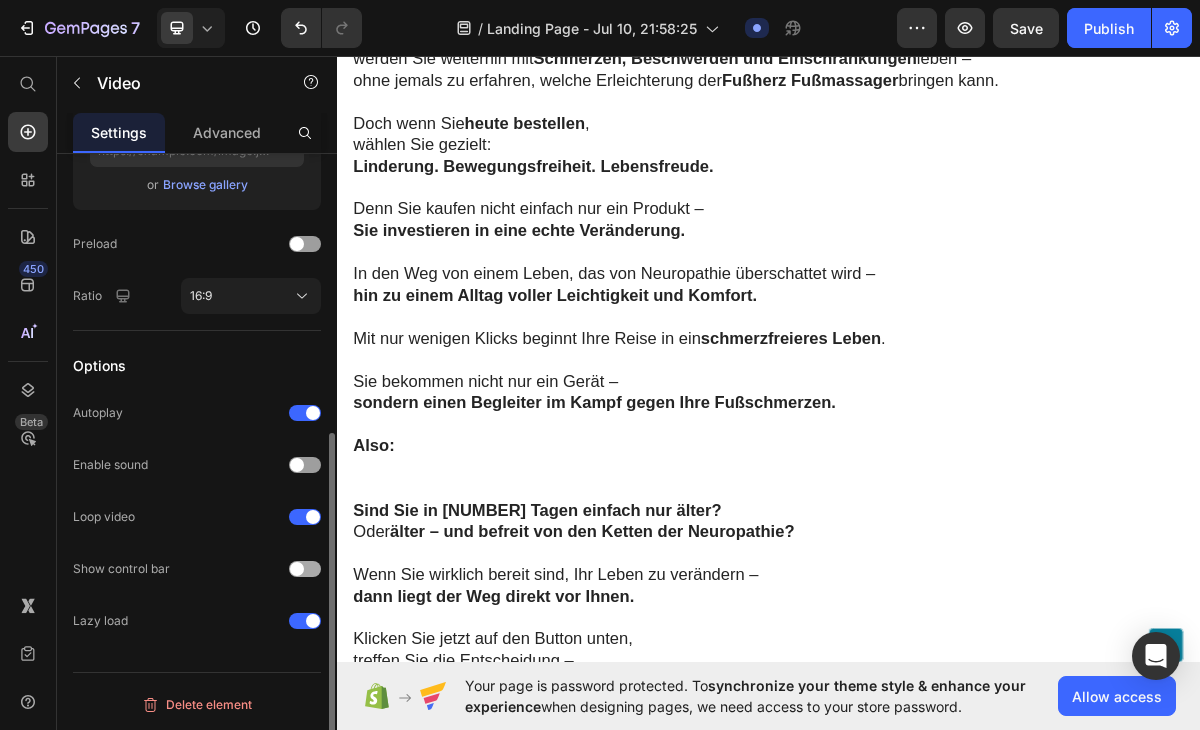 click at bounding box center (305, 569) 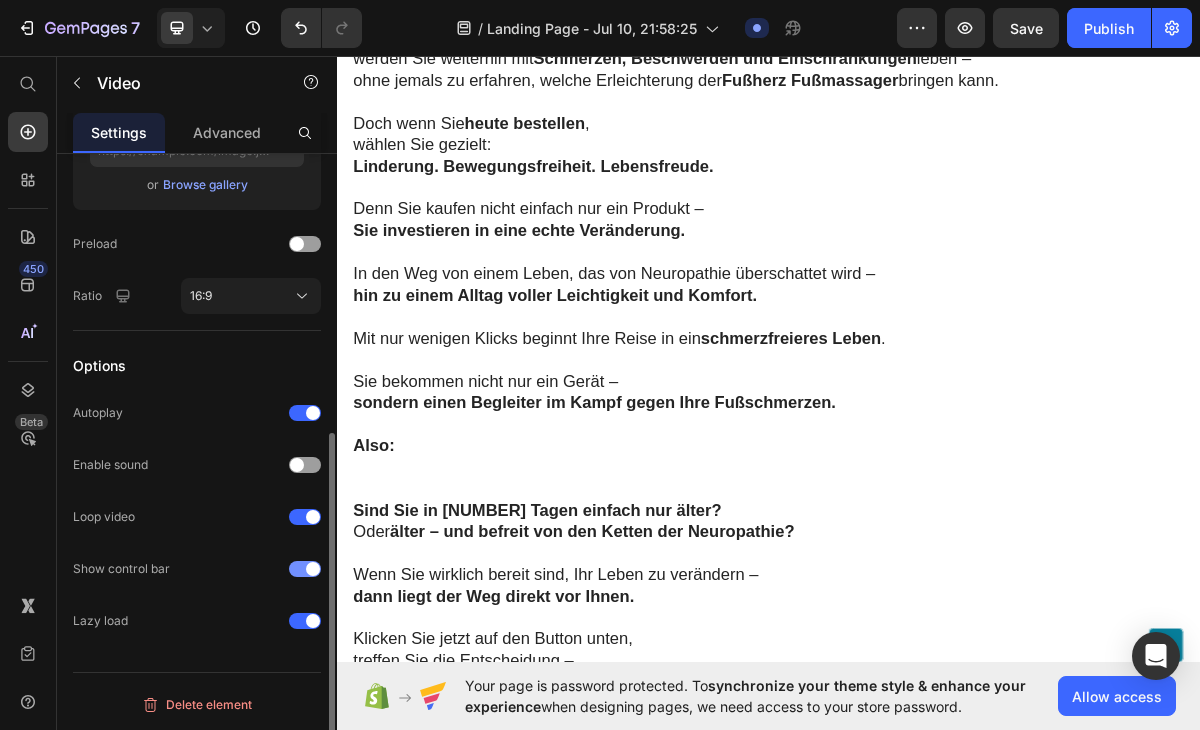 click at bounding box center (313, 569) 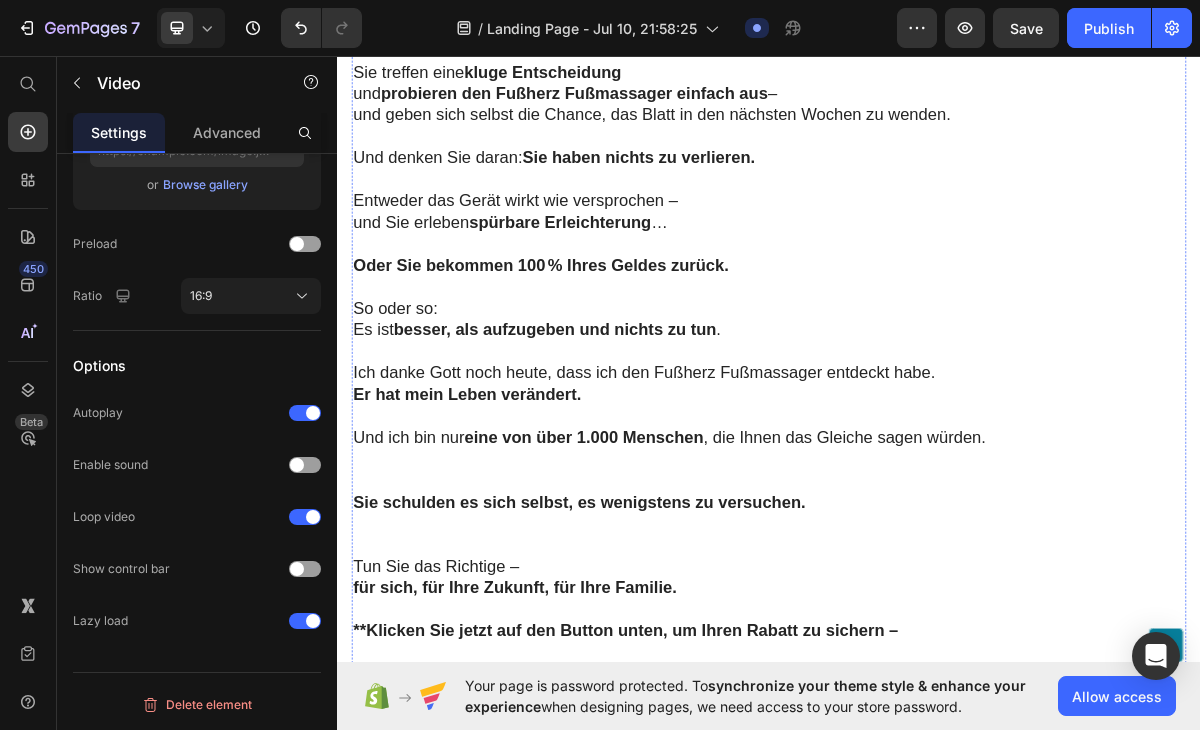 scroll, scrollTop: 19037, scrollLeft: 0, axis: vertical 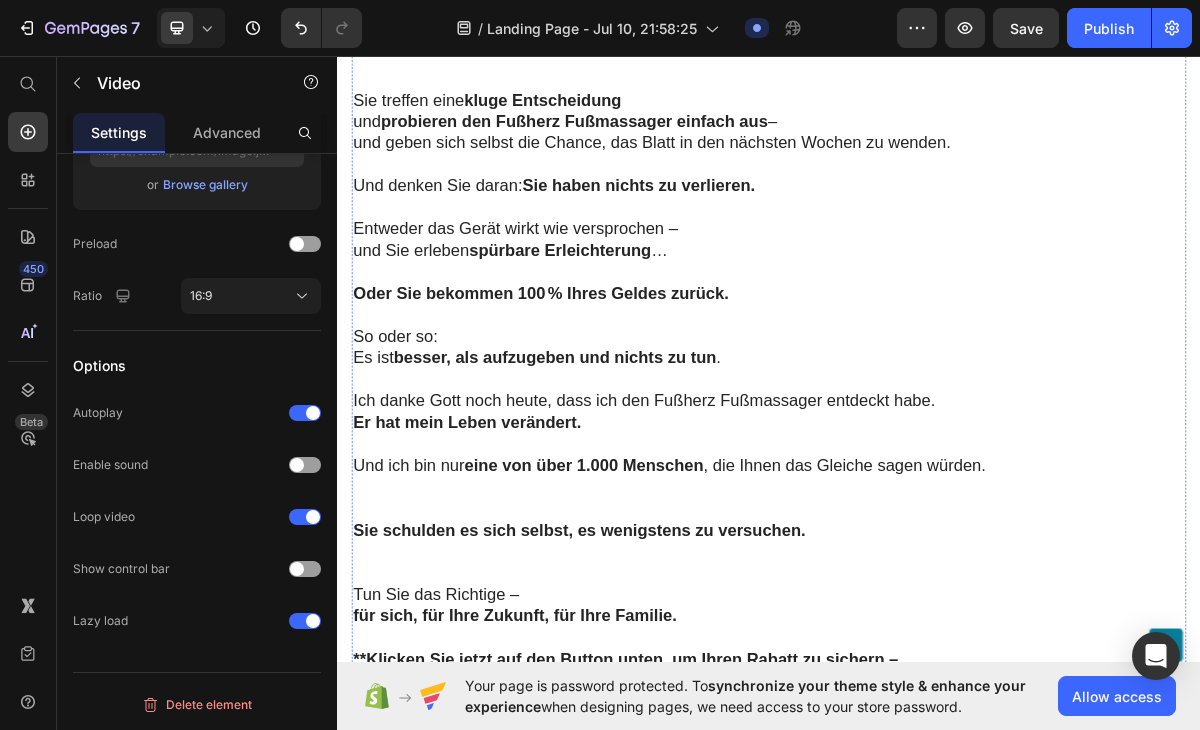 click on "Sie schlafen endlich wieder durch –" at bounding box center [937, -2758] 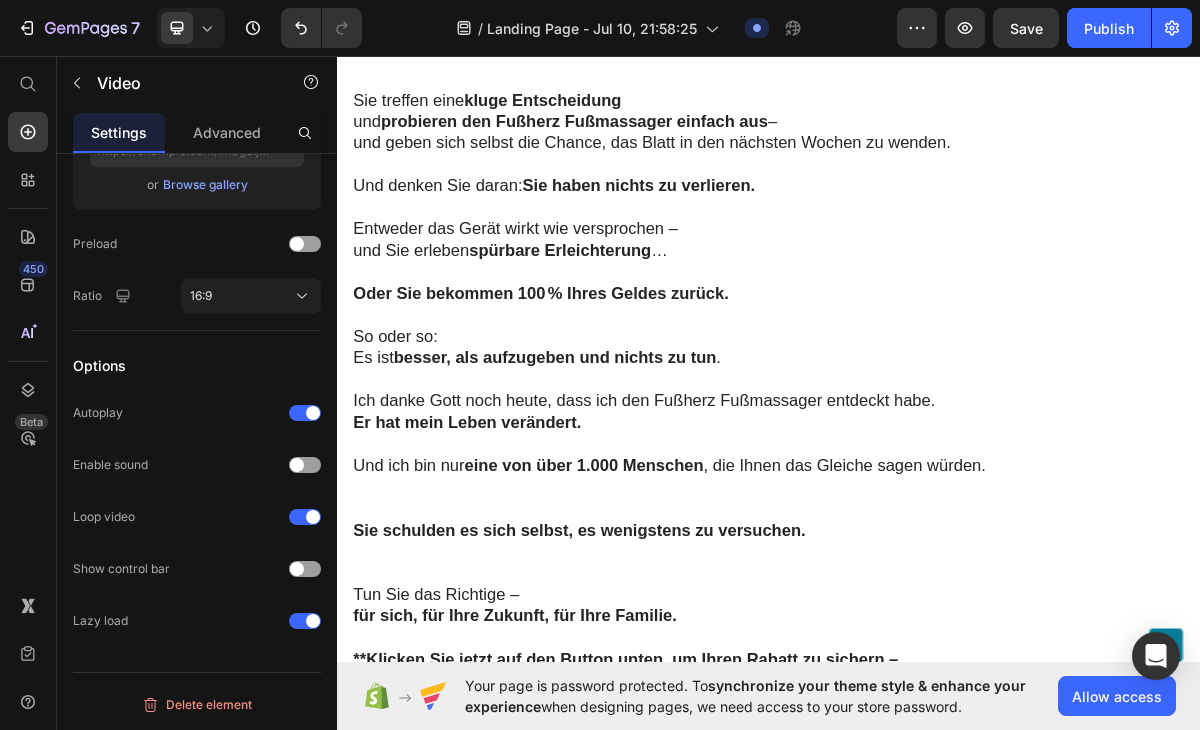 scroll, scrollTop: 0, scrollLeft: 0, axis: both 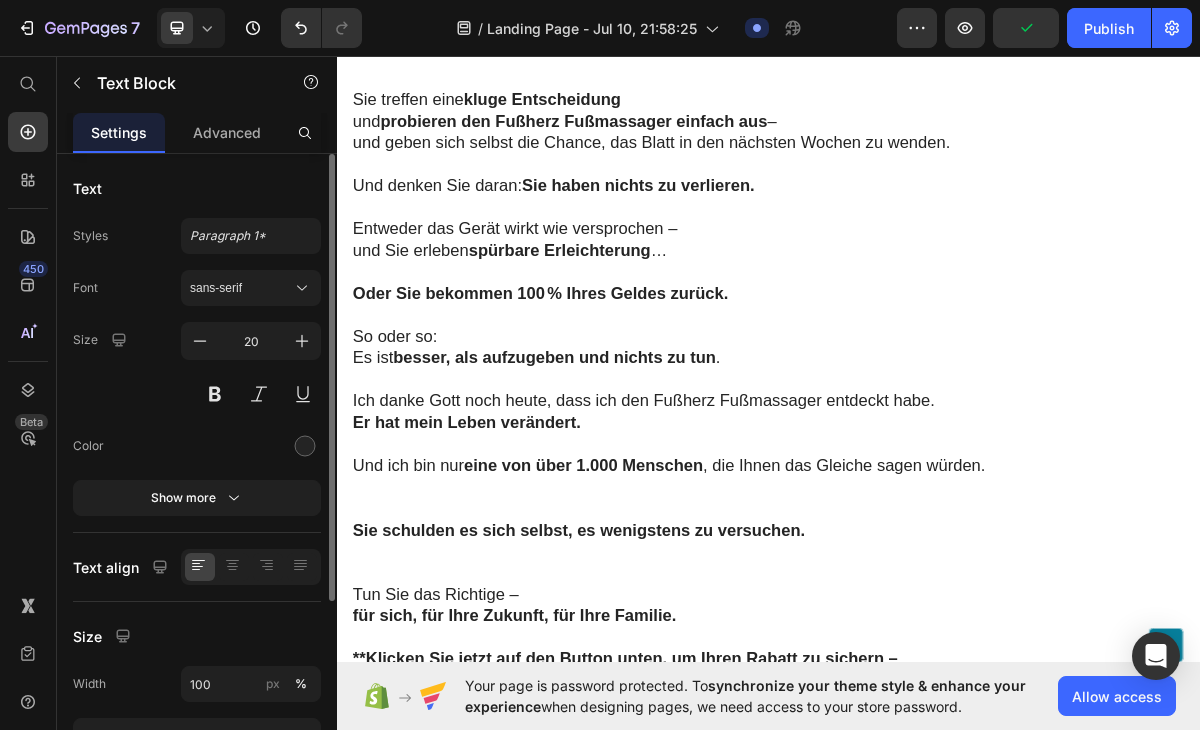 click 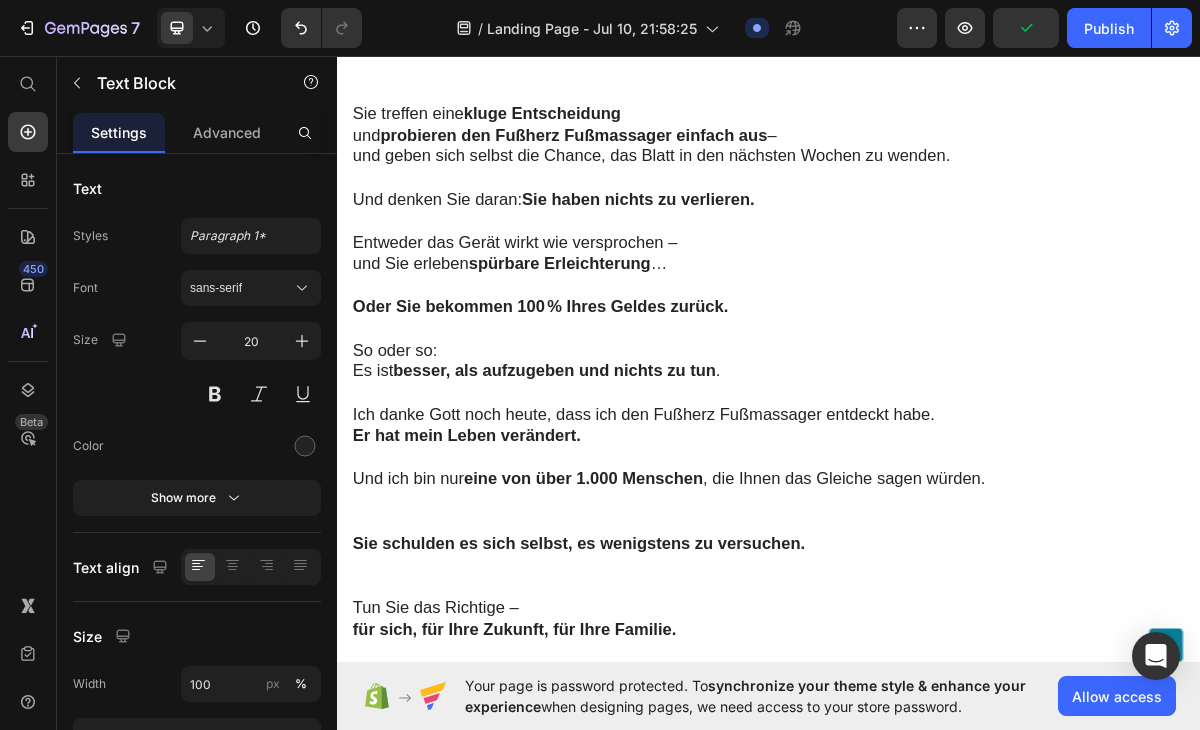 scroll, scrollTop: 19722, scrollLeft: 0, axis: vertical 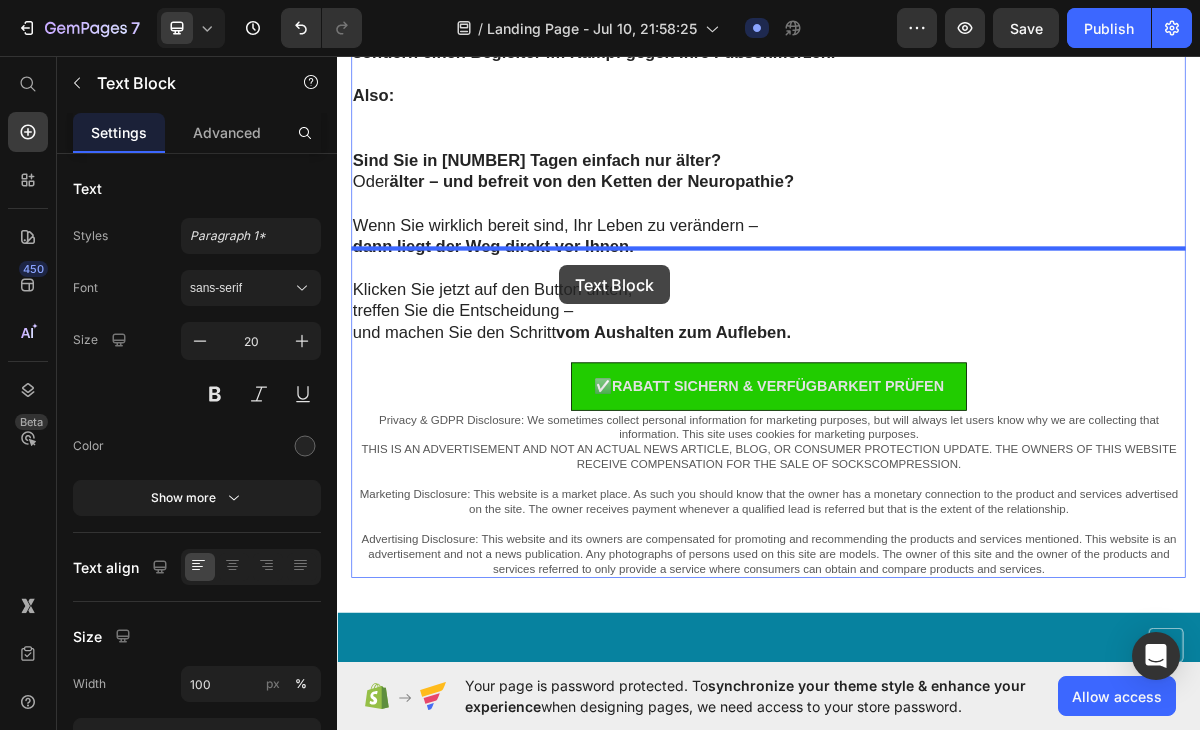 drag, startPoint x: 642, startPoint y: 137, endPoint x: 644, endPoint y: 350, distance: 213.00938 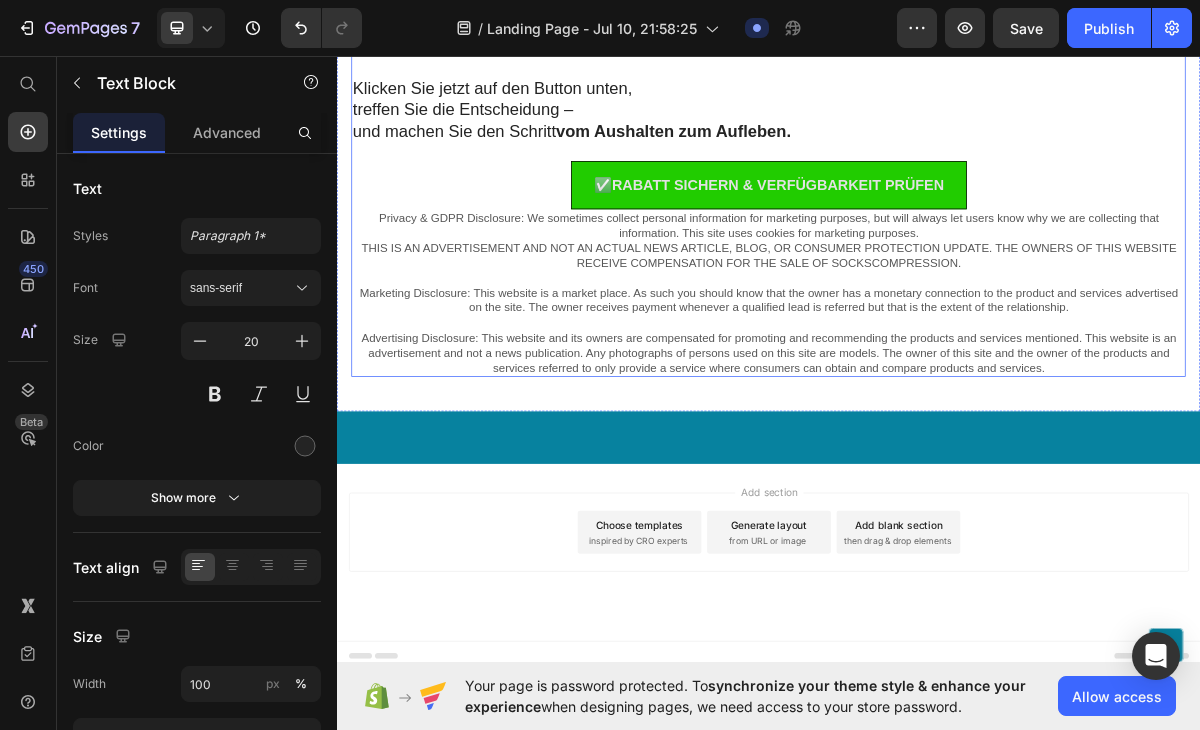 scroll, scrollTop: 25411, scrollLeft: 0, axis: vertical 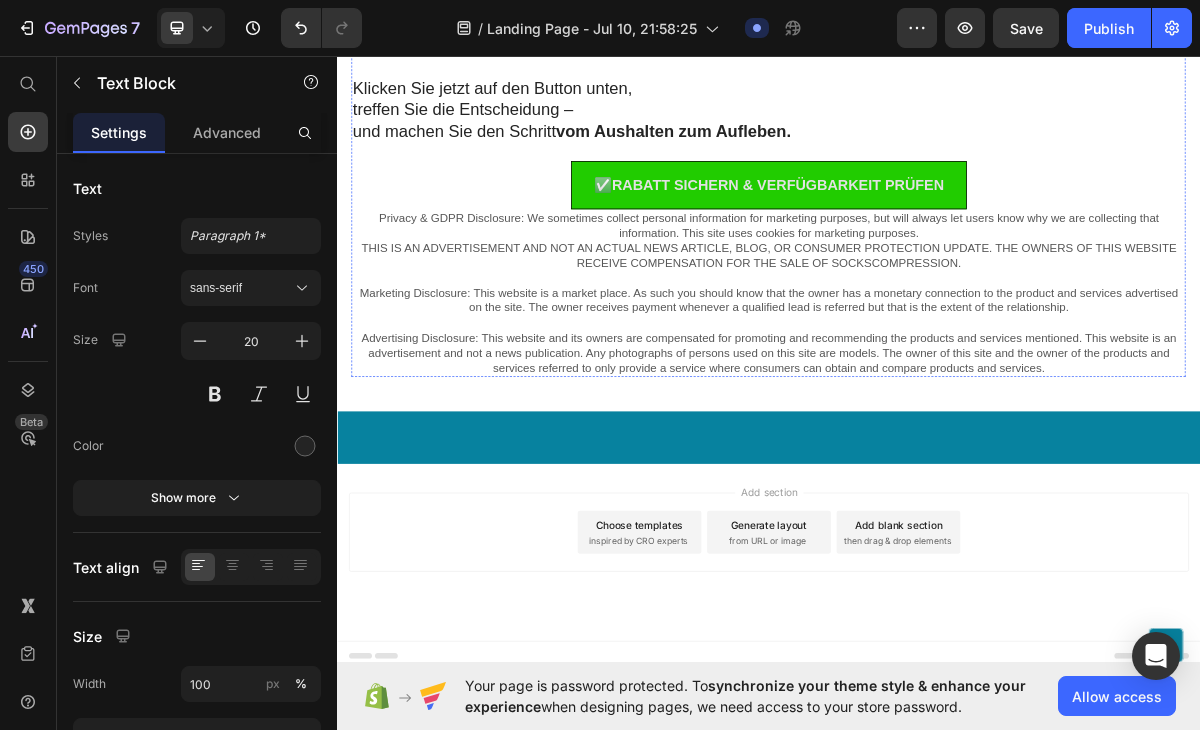 click on "✅ RABATT SICHERN & VERFÜGBARKEIT PRÜFEN" at bounding box center (937, -1142) 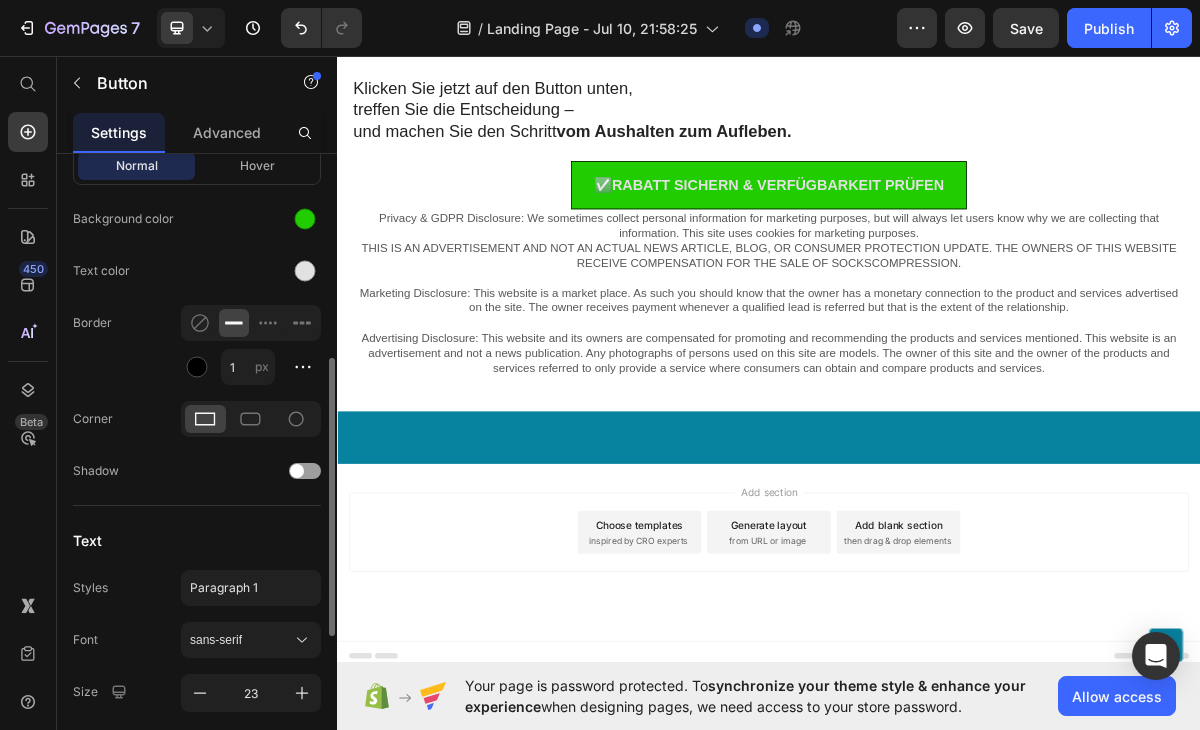 scroll, scrollTop: 568, scrollLeft: 0, axis: vertical 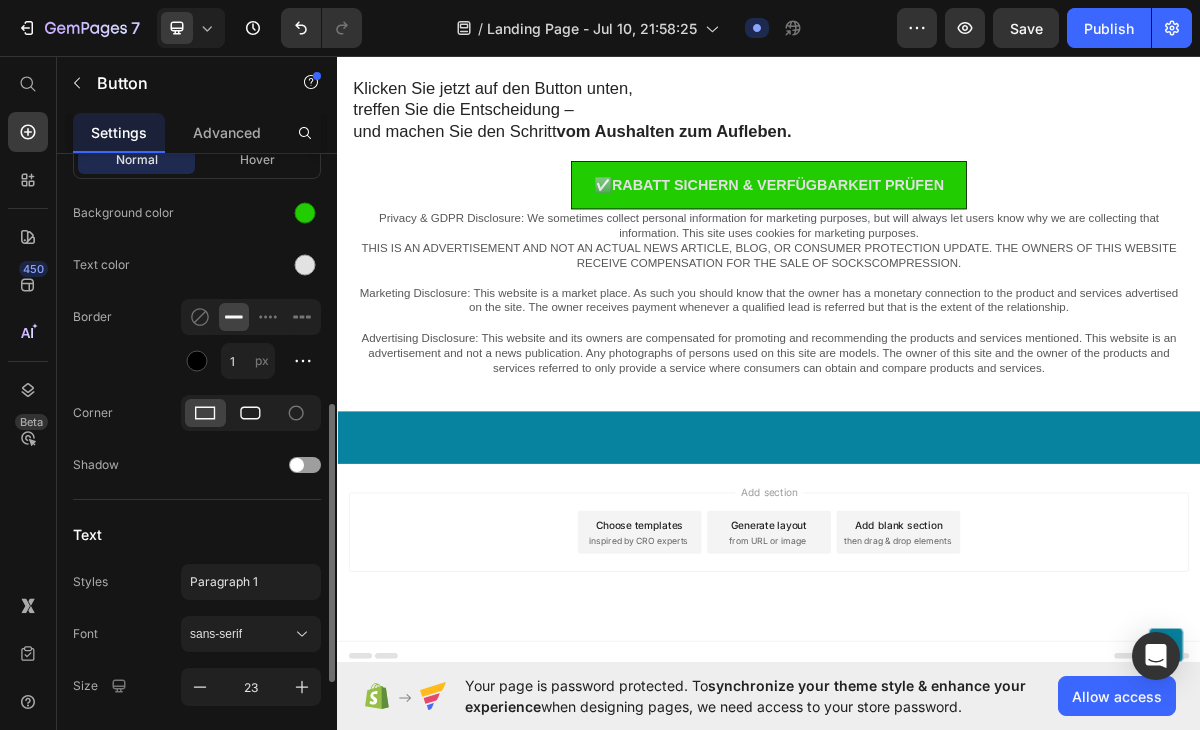 click 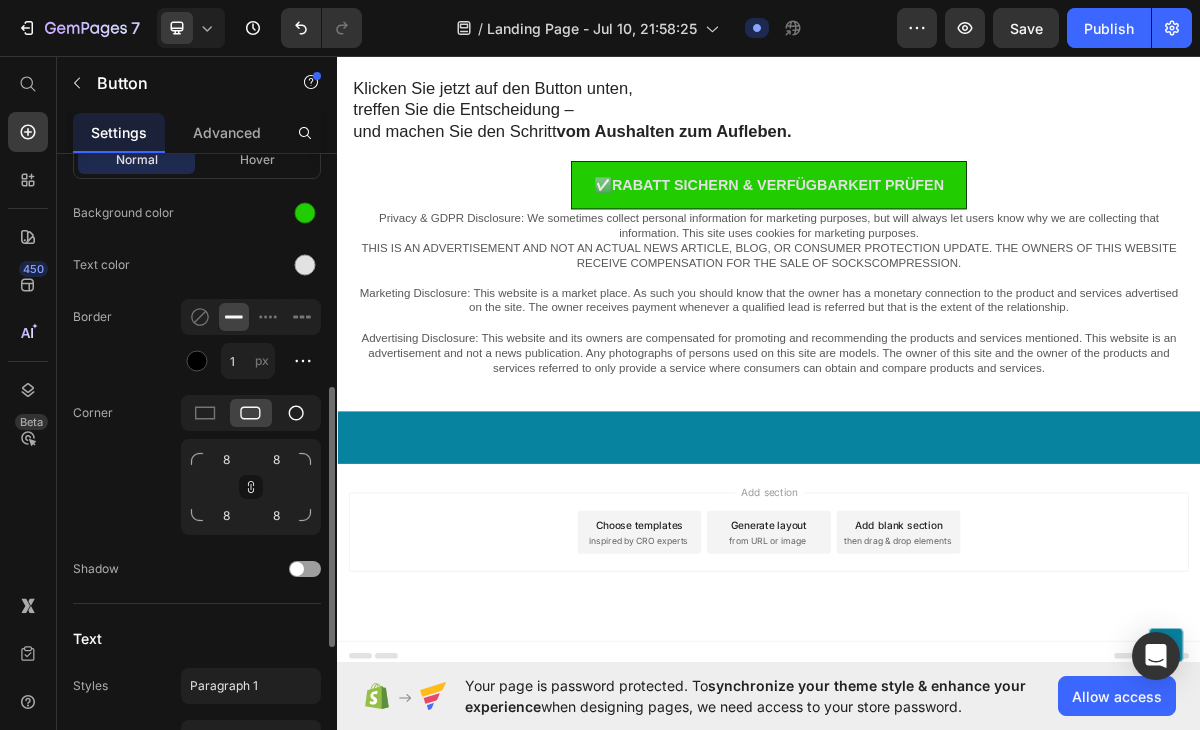 click 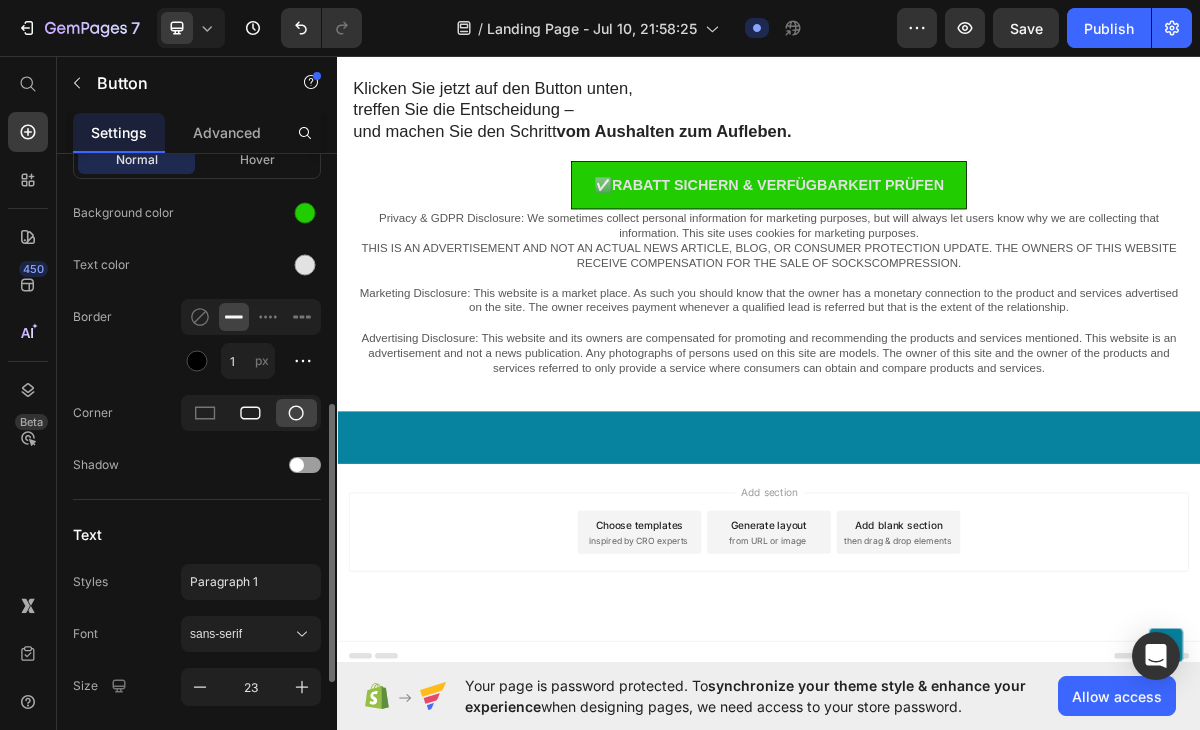 click 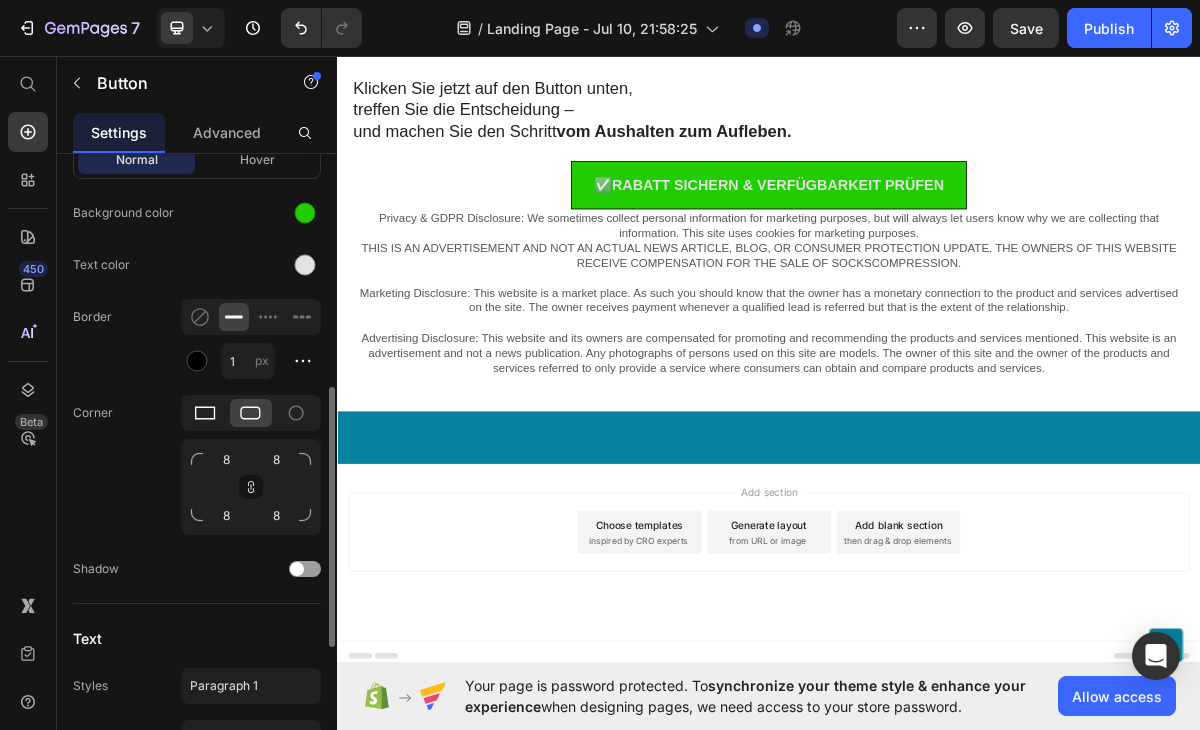 click 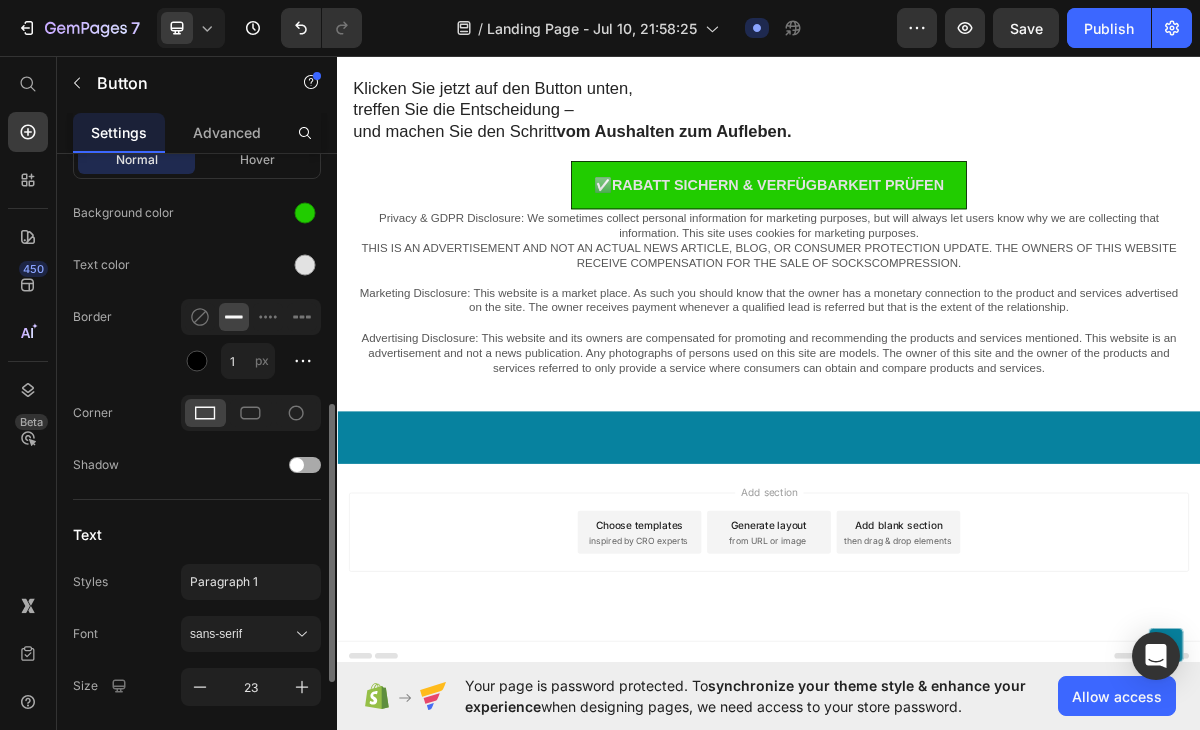 click at bounding box center [297, 465] 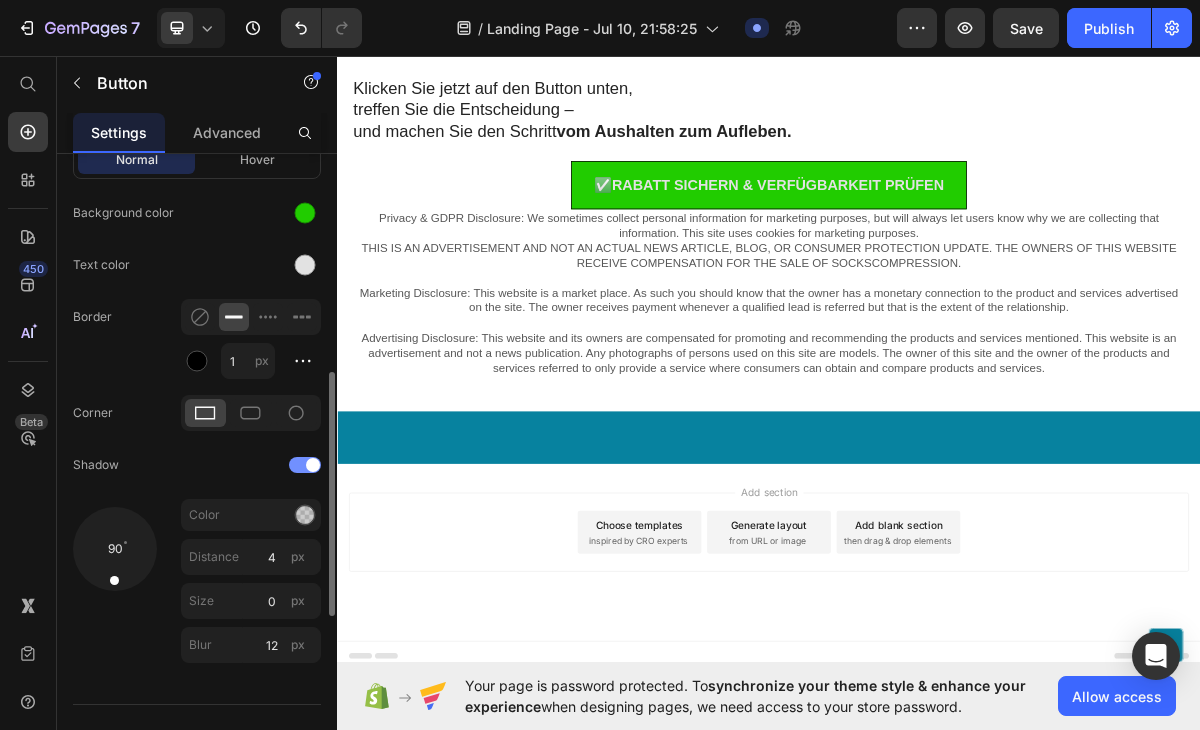 click at bounding box center (305, 465) 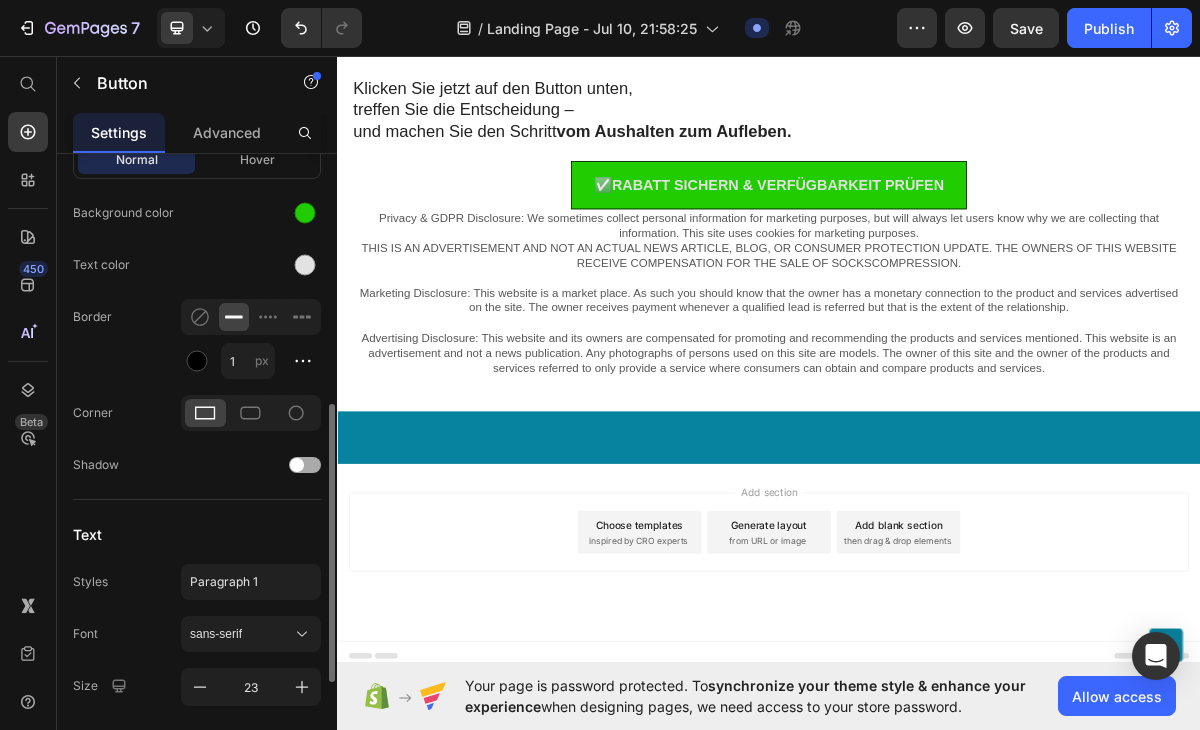 click at bounding box center [297, 465] 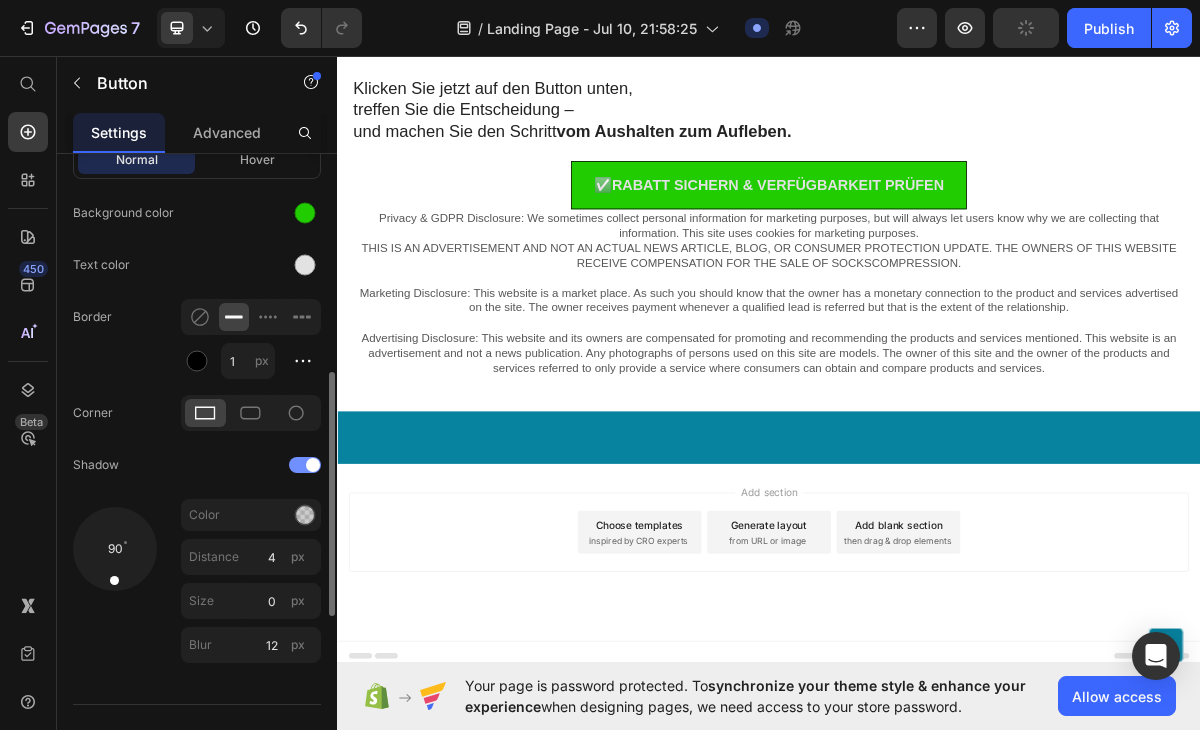 click at bounding box center [305, 465] 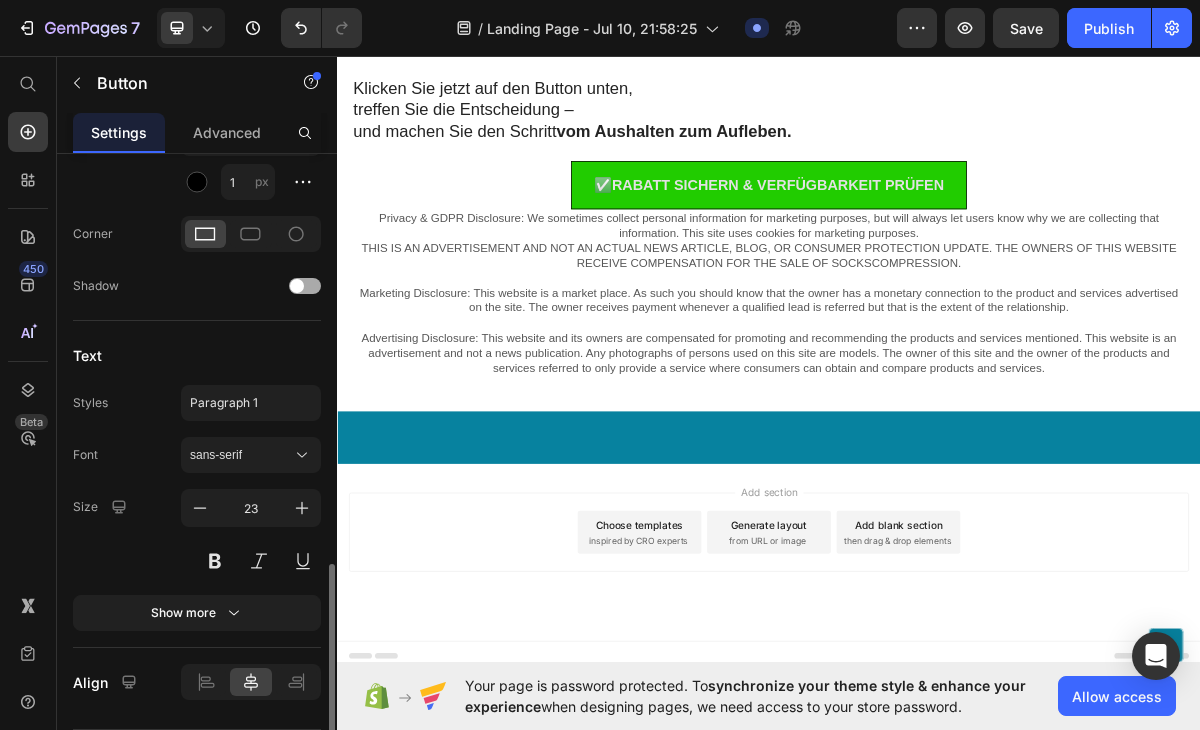 scroll, scrollTop: 804, scrollLeft: 0, axis: vertical 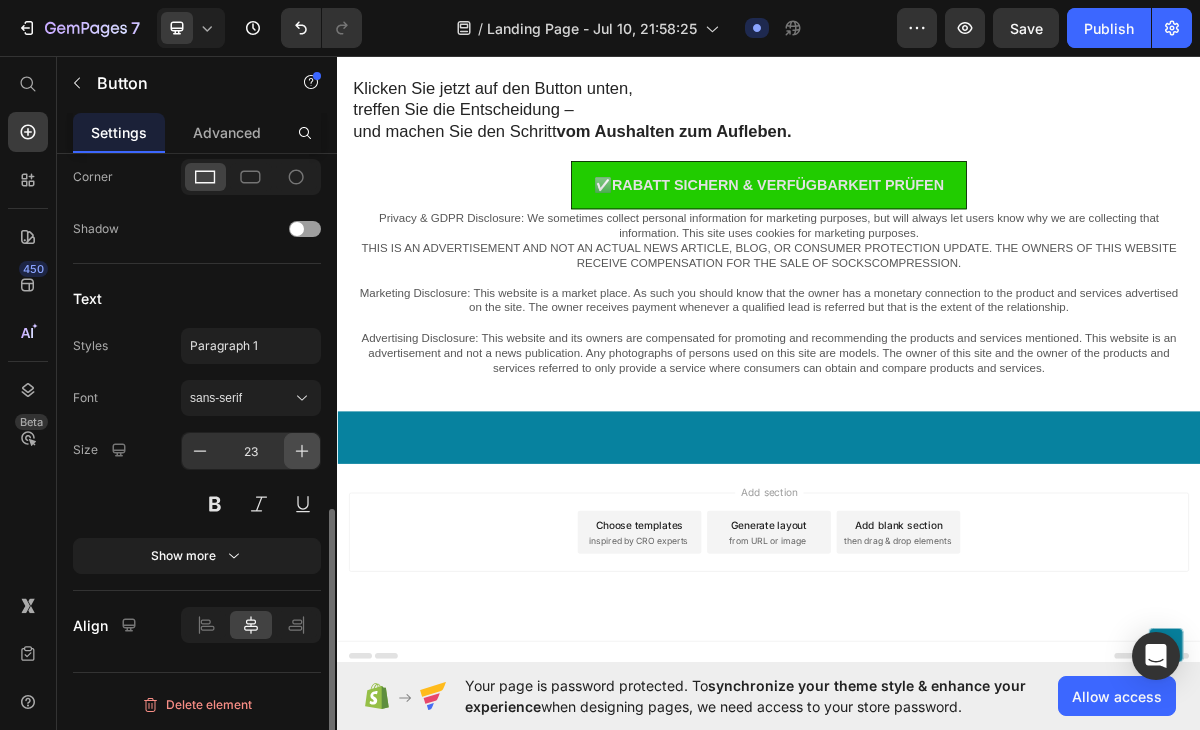 click 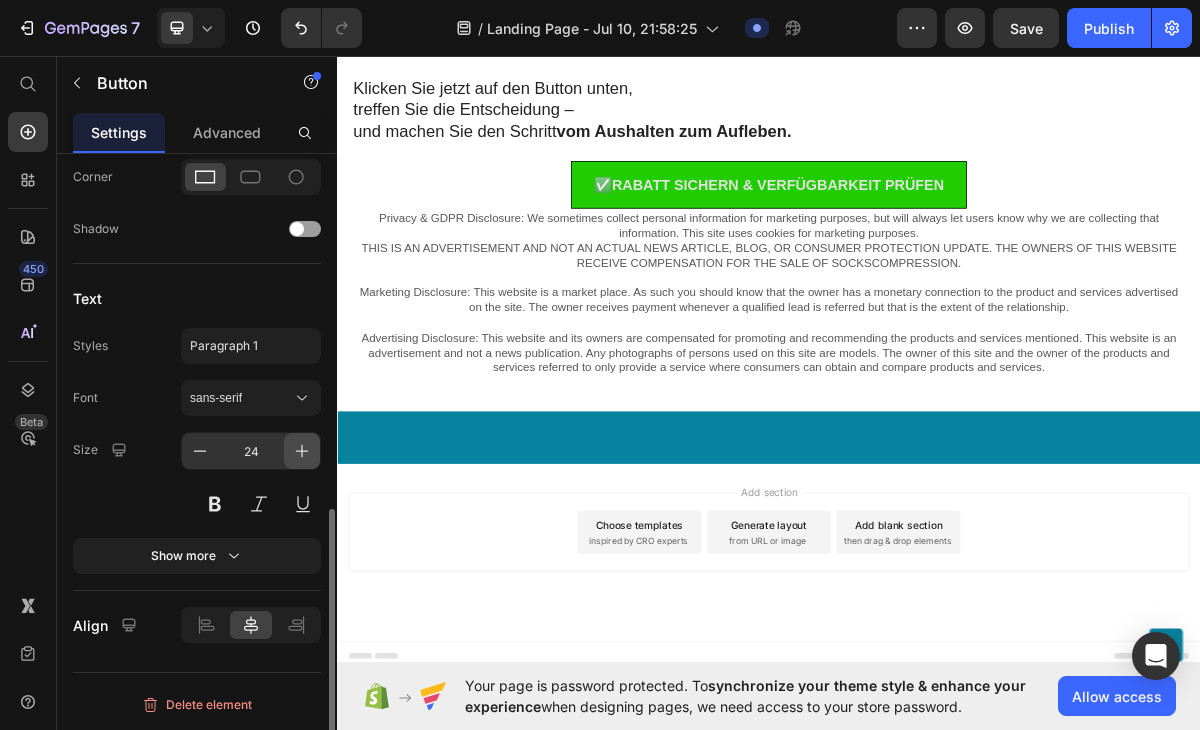 click 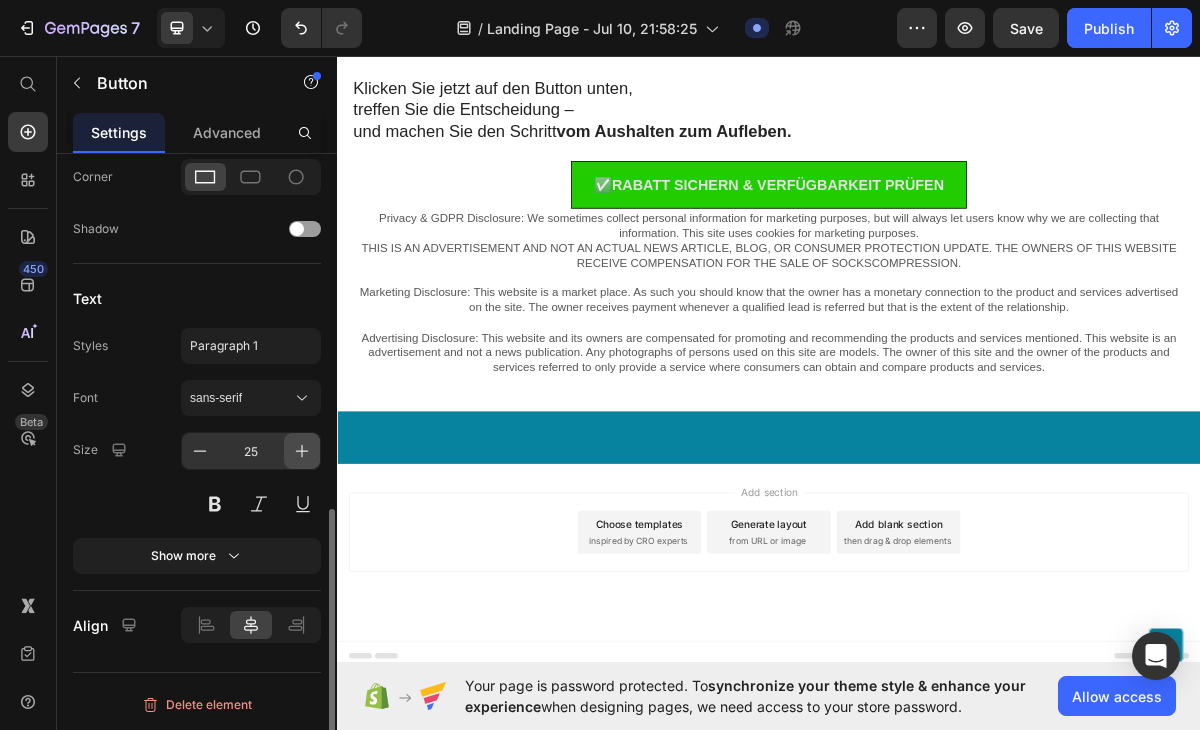 click 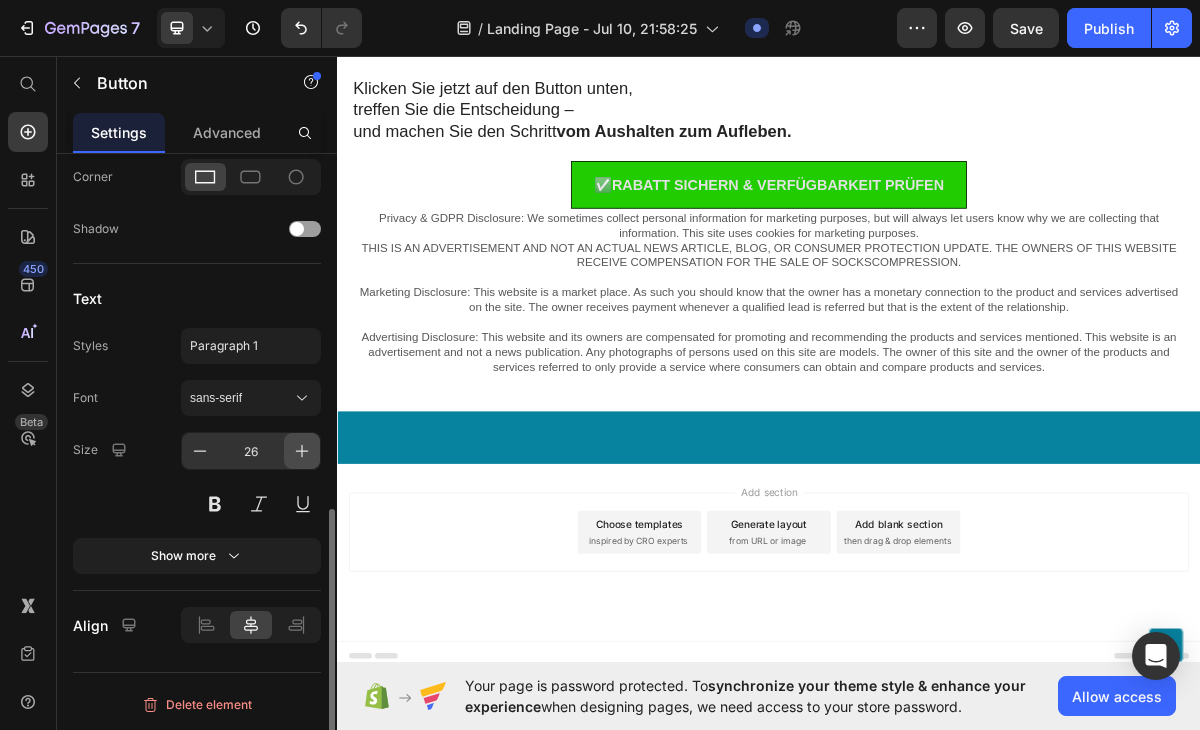 click 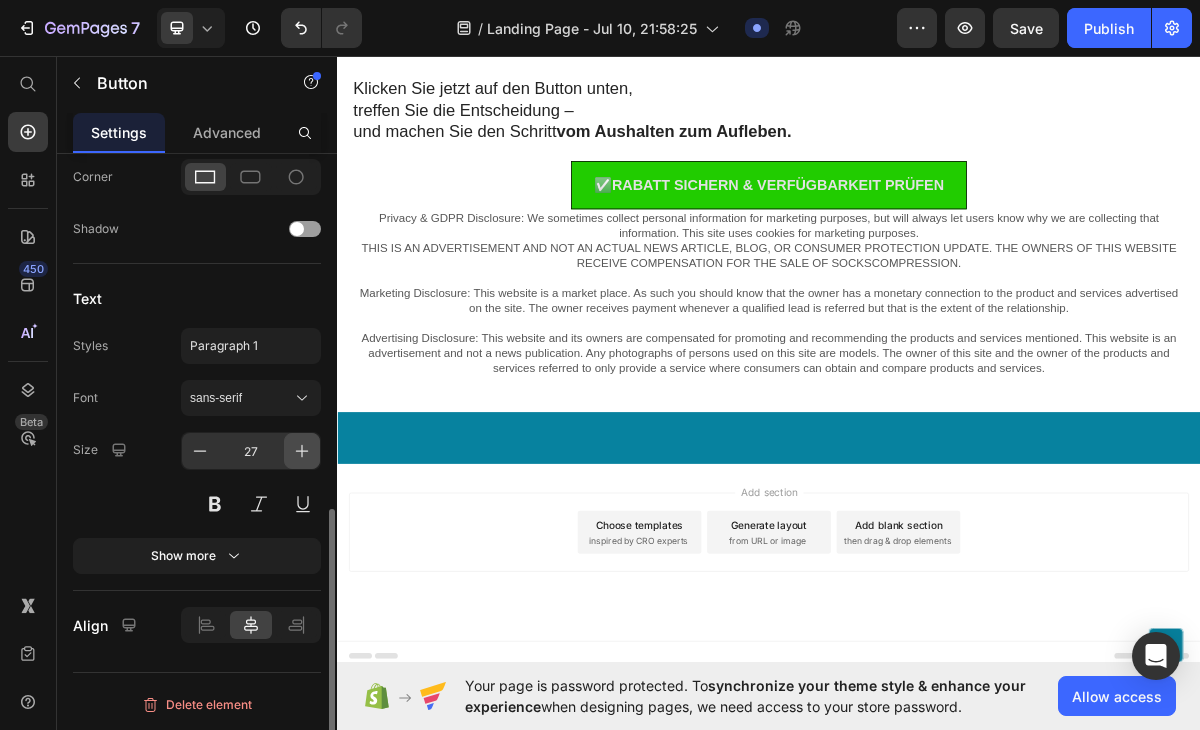 click 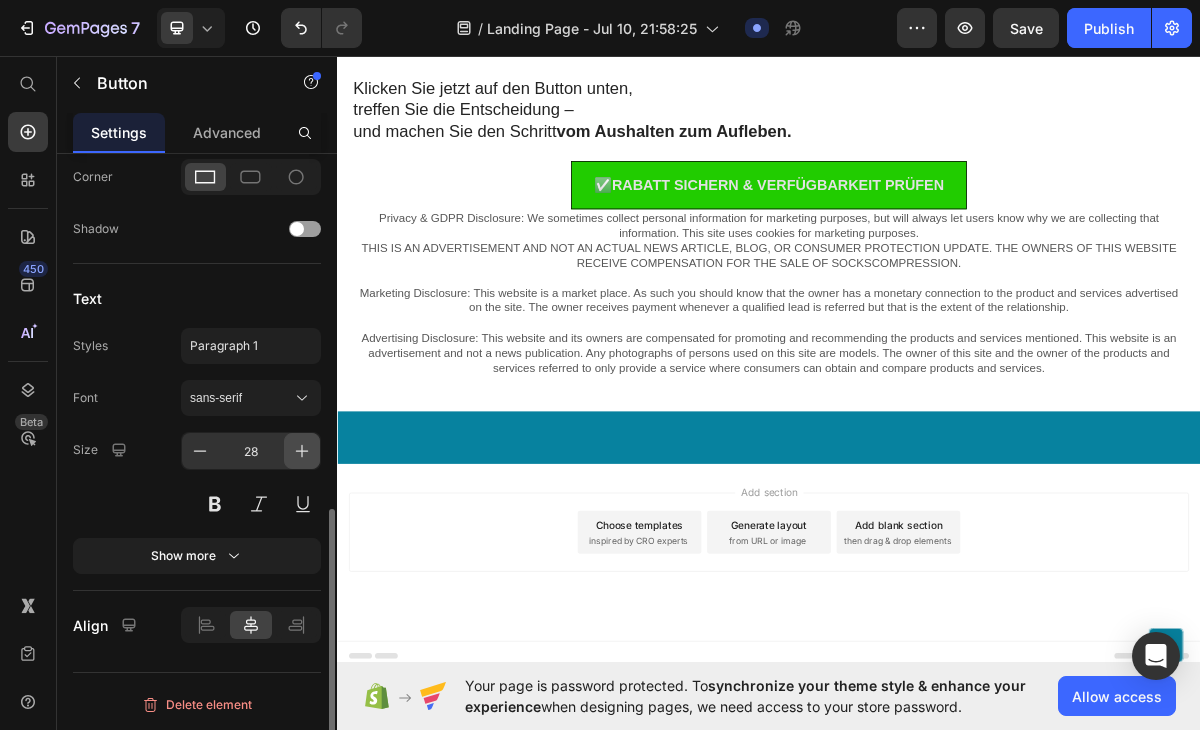 click 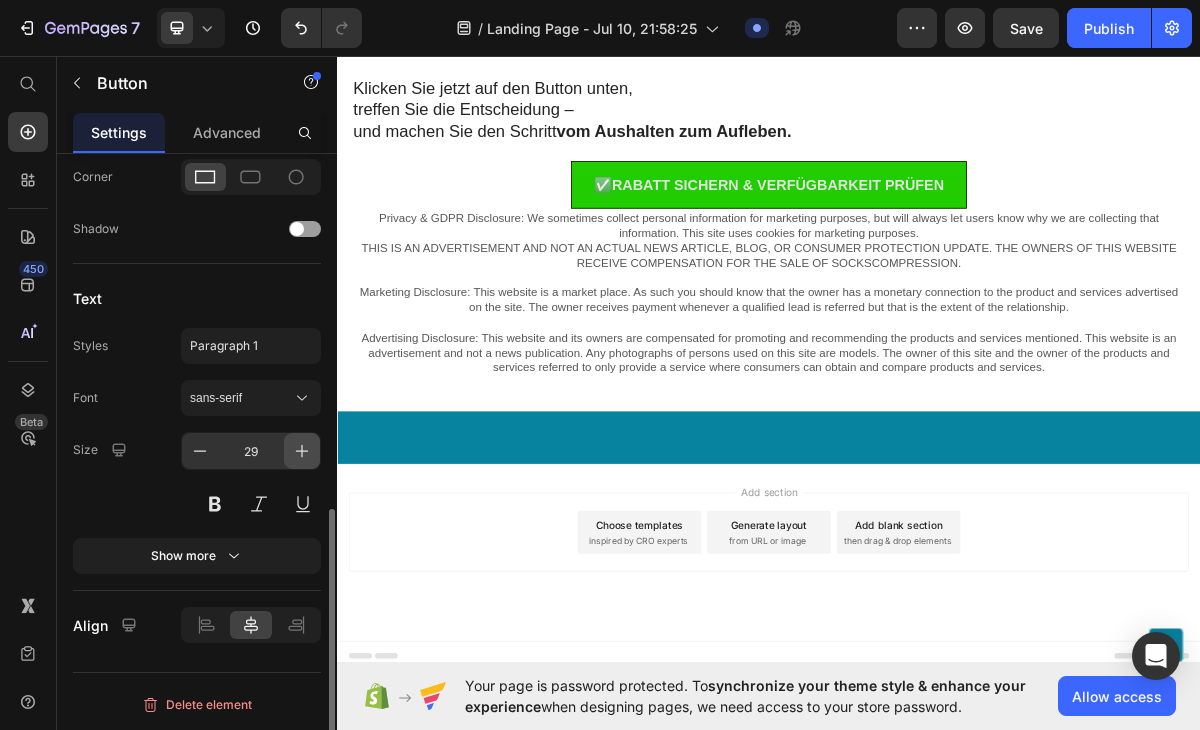 click 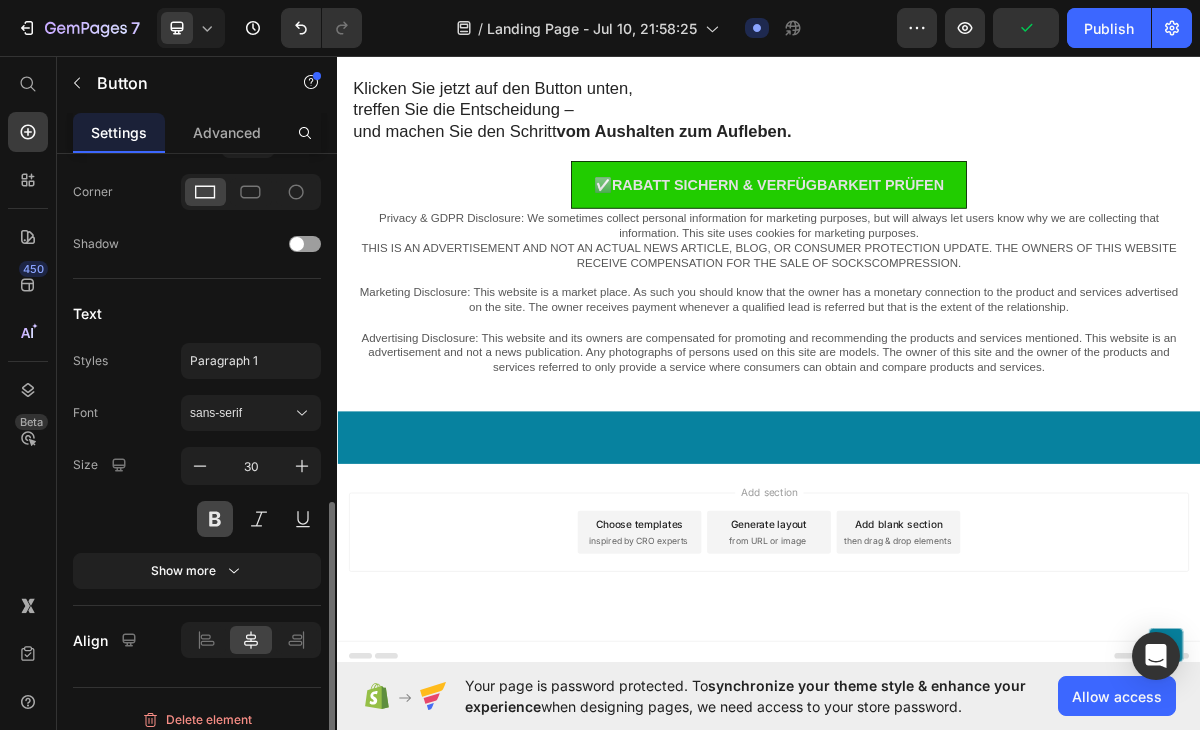 scroll, scrollTop: 804, scrollLeft: 0, axis: vertical 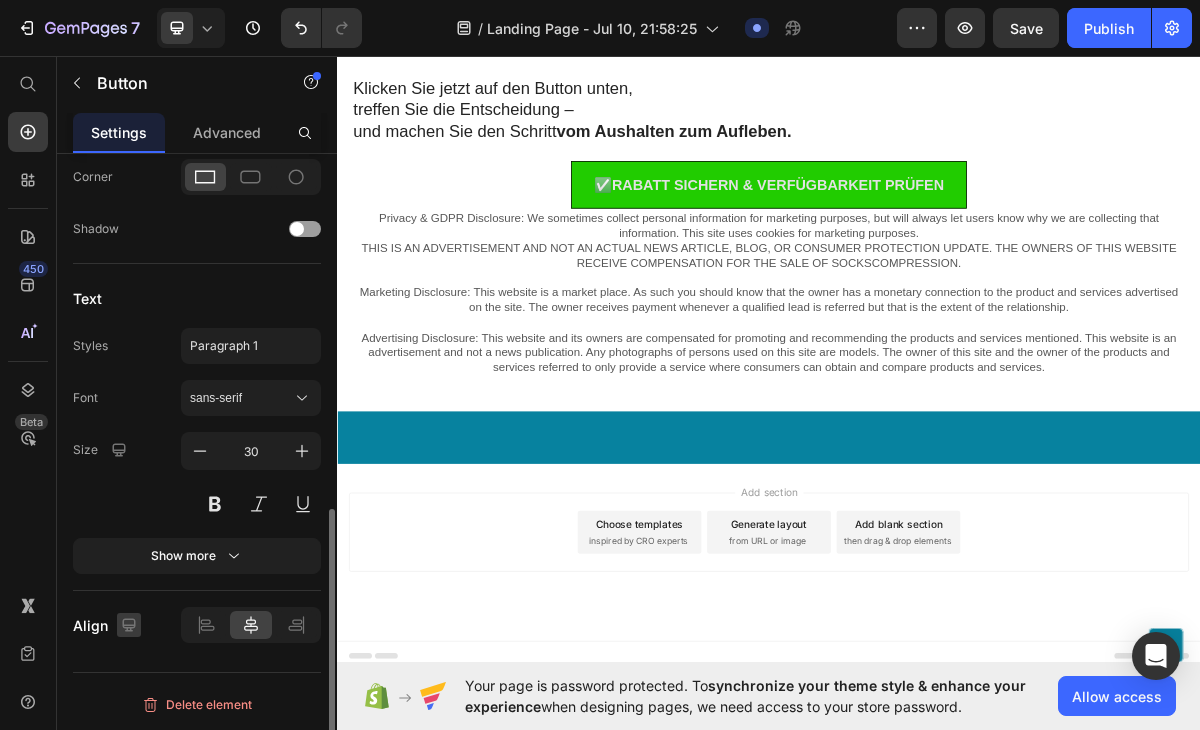 click 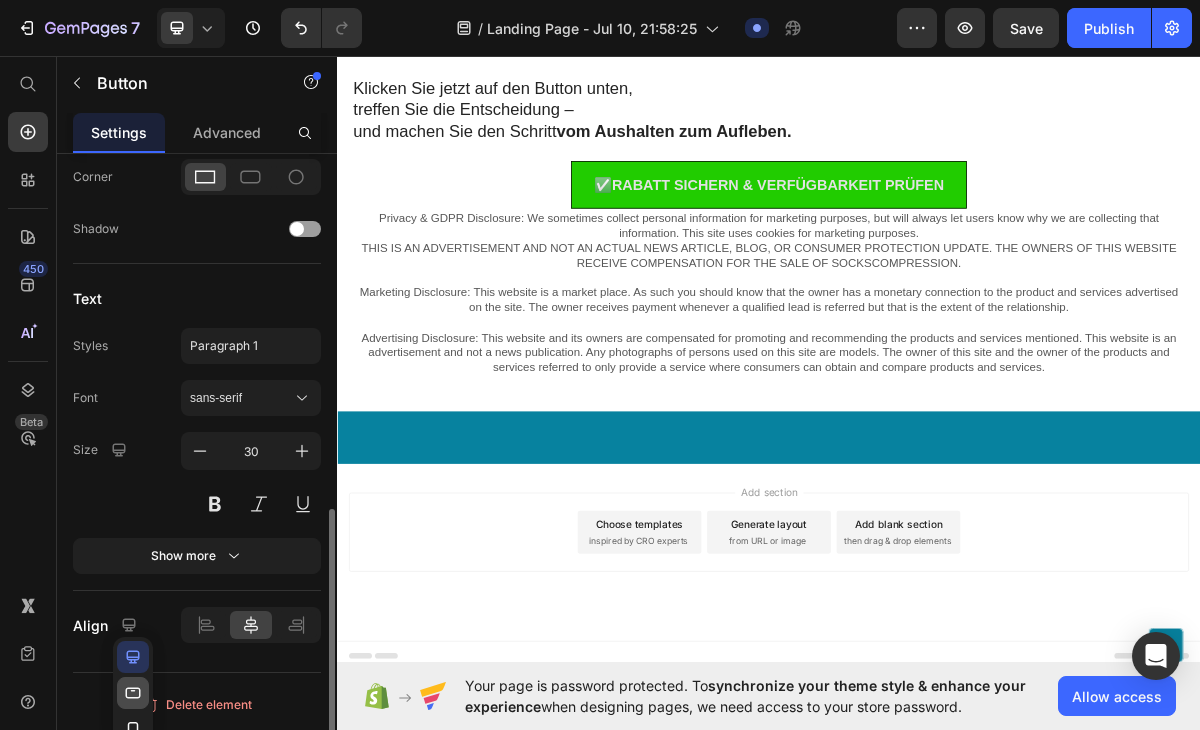 click 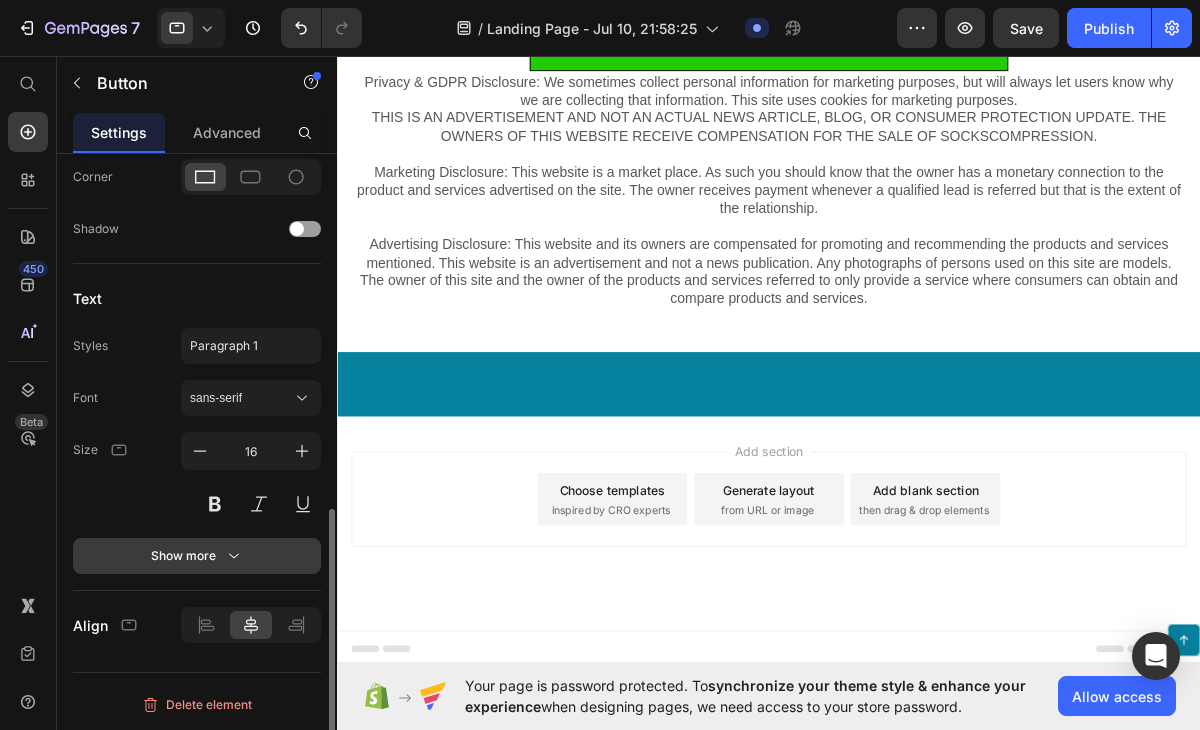 scroll, scrollTop: 22122, scrollLeft: 0, axis: vertical 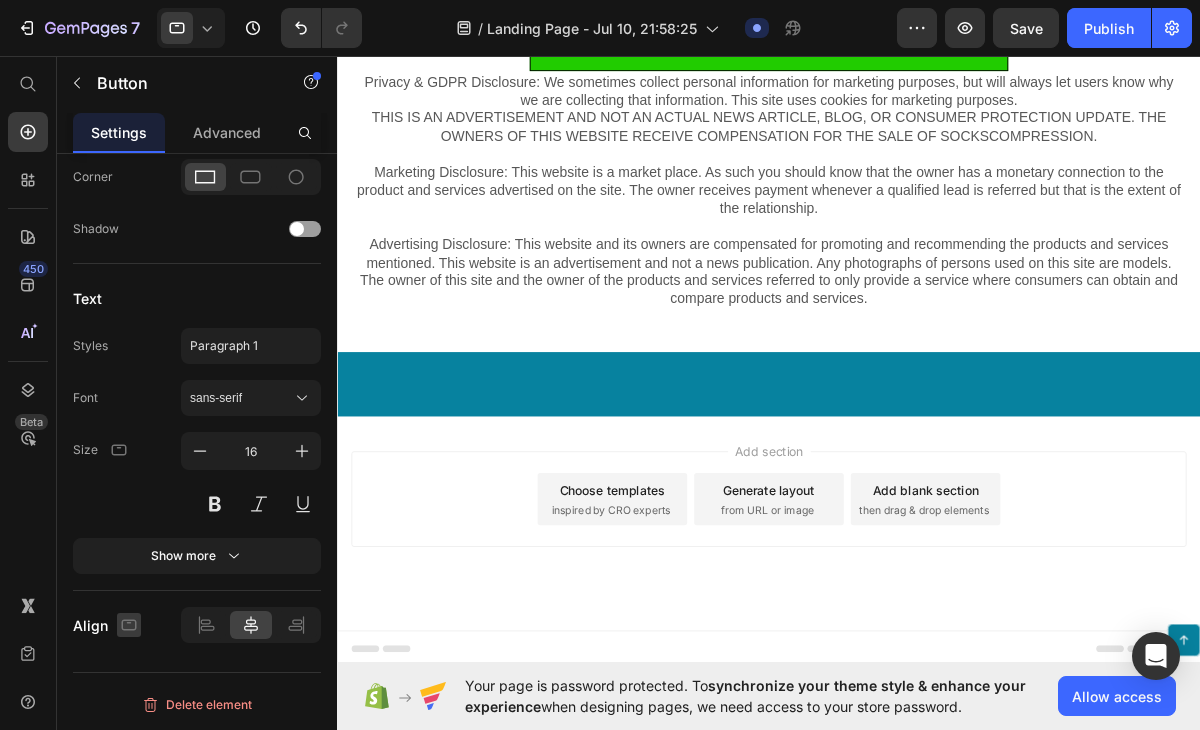 click 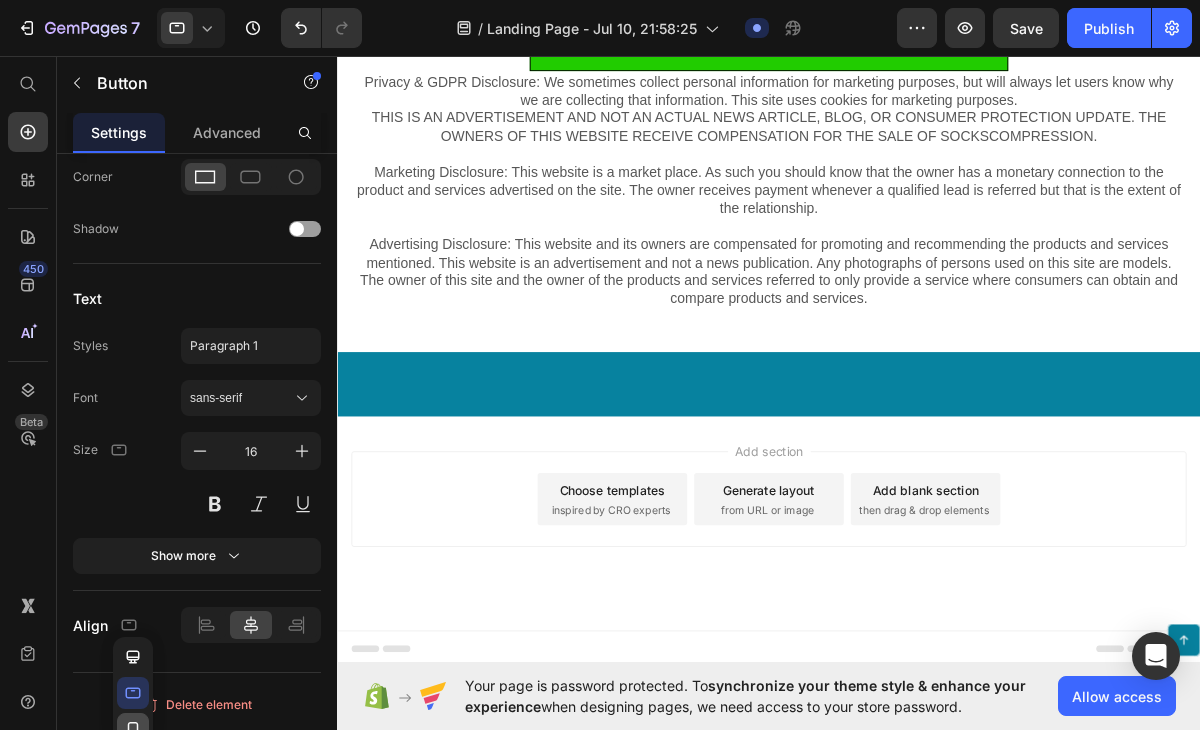 click 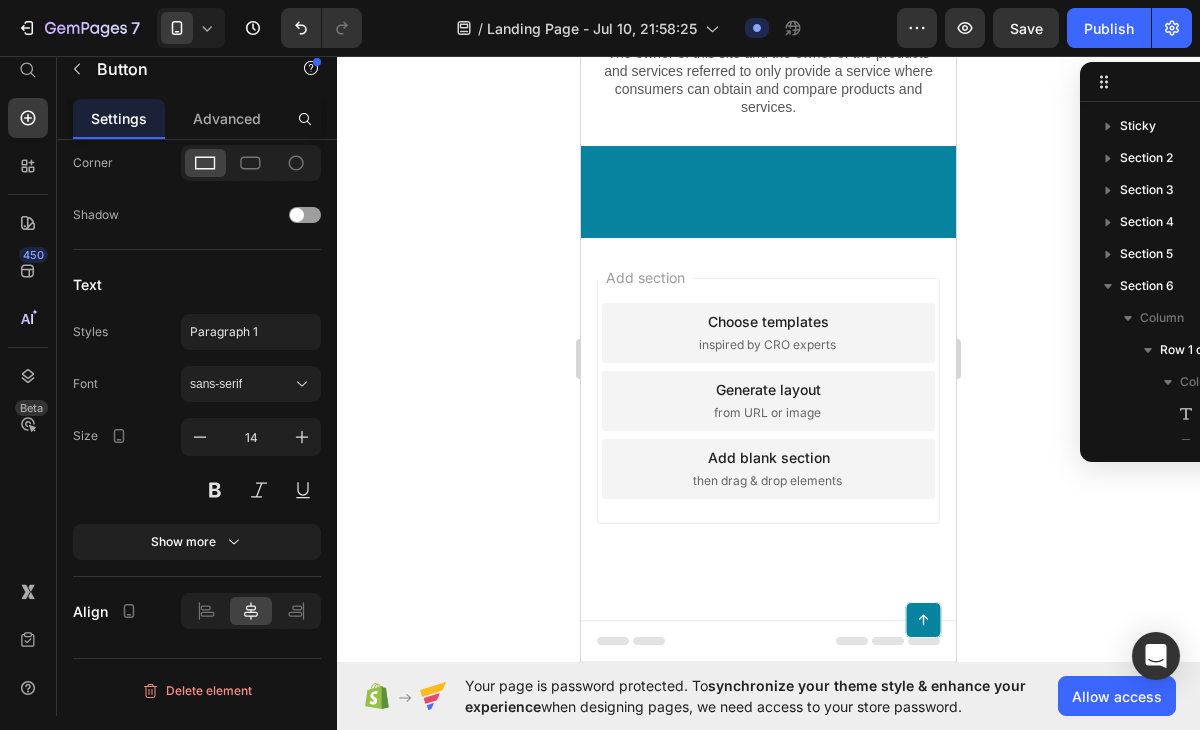 scroll, scrollTop: 21251, scrollLeft: 0, axis: vertical 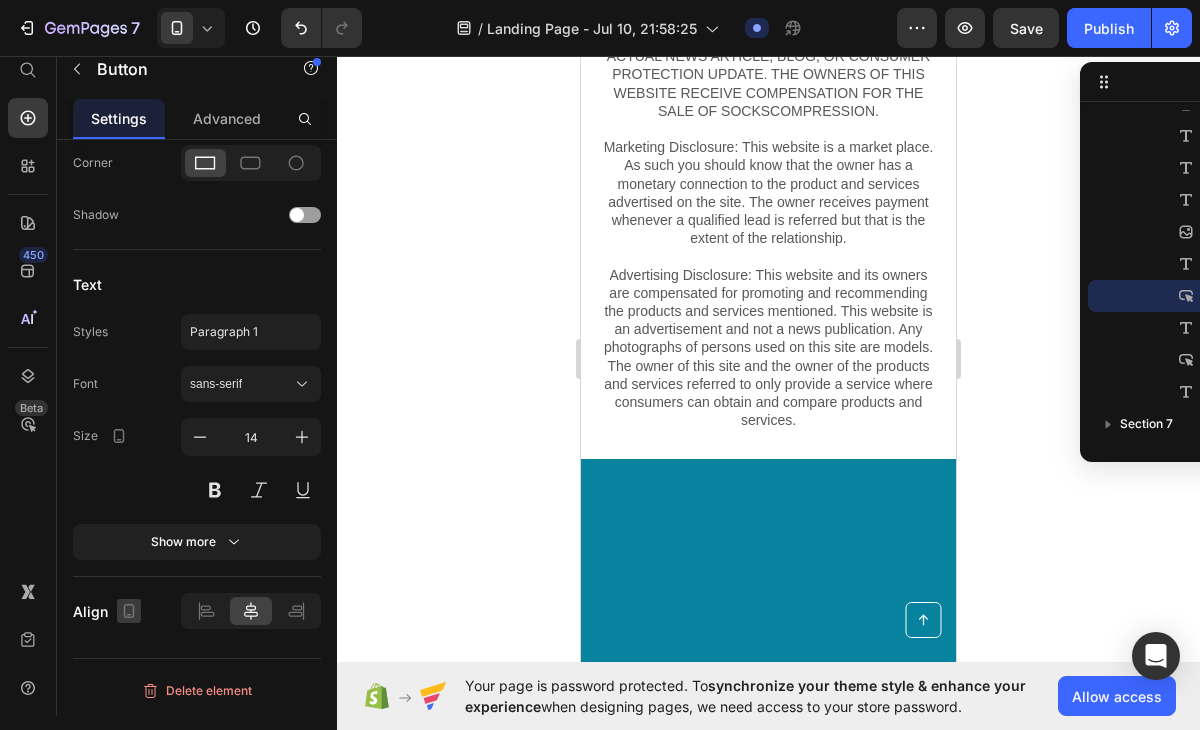 click 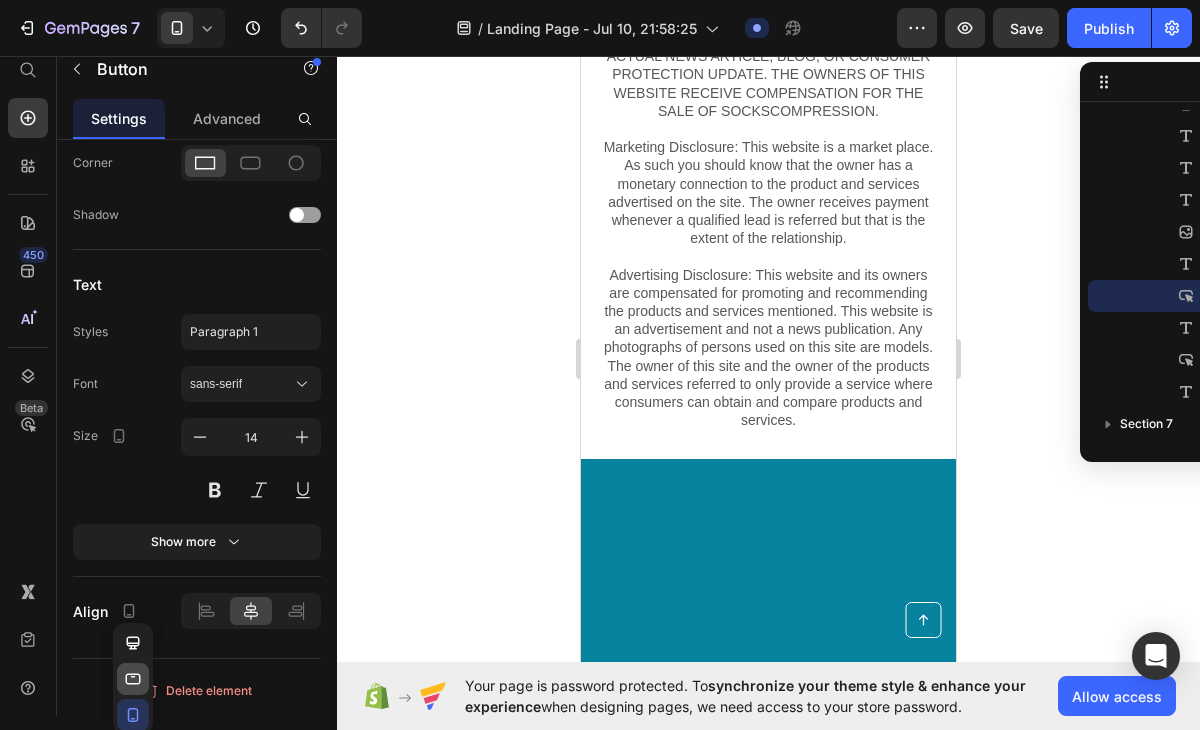 click 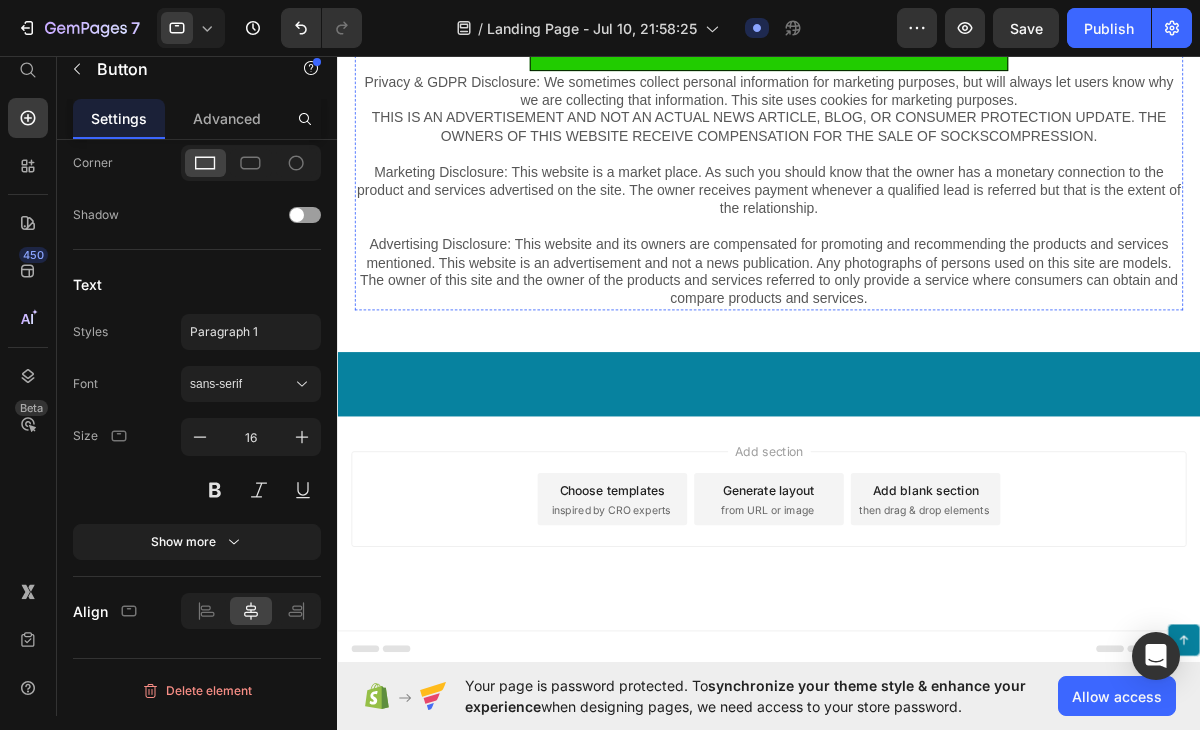 scroll, scrollTop: 21941, scrollLeft: 0, axis: vertical 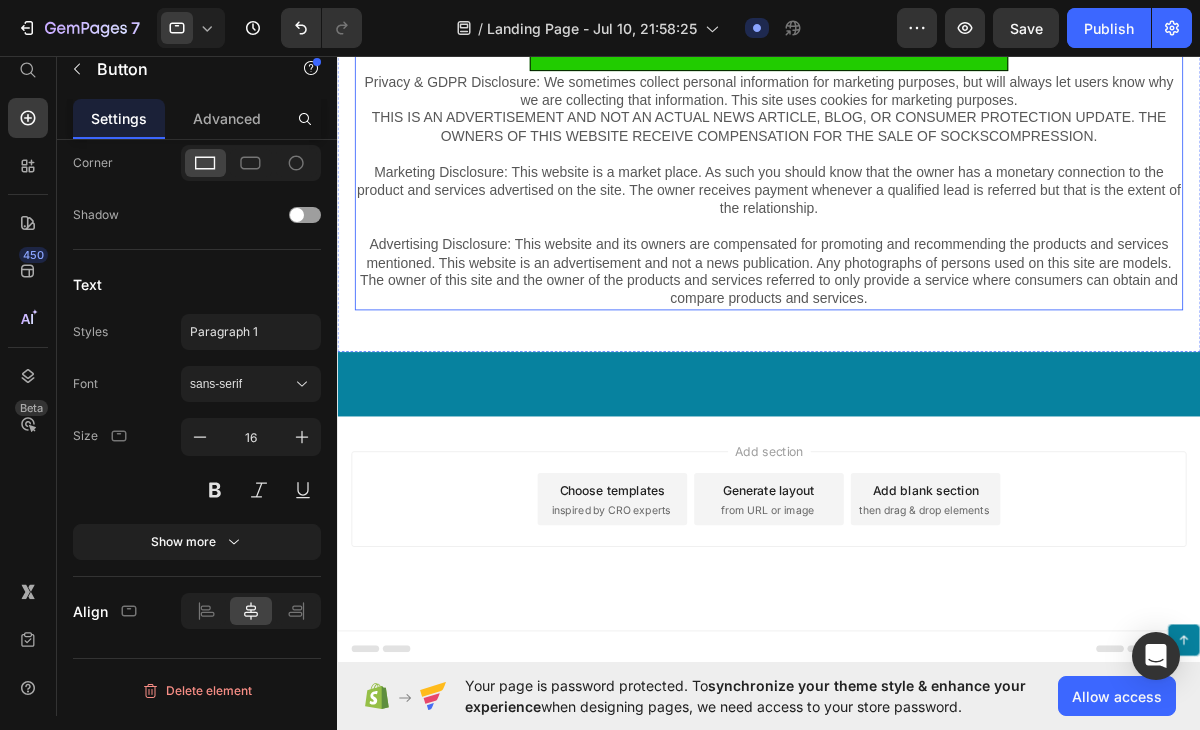 click on "Das Geheimnis liegt im Material.   Die Fläche, auf der Ihre Füße ruhen, besteht nicht aus gewöhnlichem Stoff – sie ist mit  Kupferfasern  durchzogen.   Warum ist das so wichtig? Bei herkömmlichen Geräten dringen die elektrischen Impulse oft  nicht tief genug  ein – sie bleiben an der Hautoberfläche hängen und erreichen kaum die Nerven, die eigentlich Linderung brauchen.   Mit den  Kupferfasern von Fußherz  verbessert sich die Leitfähigkeit erheblich: Die kraftvollen Impulse  gelangen durch die Haut bis tief ins Fußgewebe  – dorthin, wo echte Erleichterung entsteht.   Das Ergebnis?   Spürbare, tiefenwirksame und  lang anhaltende Linderung  – wie Sie sie mit anderen Geräten kaum erleben.   Fernbedienung = Kein Bücken mehr   Dank der mitgelieferten  Fernbedienung  können Sie Modus und Intensität bequem im Sitzen steuern – ohne sich zu verrenken oder zu bücken .   Text Block Image   Sich nach unten beugen, um Knöpfe zu drücken? Nicht mit Fußherz.     Der  .   , ." at bounding box center (833, -4255) 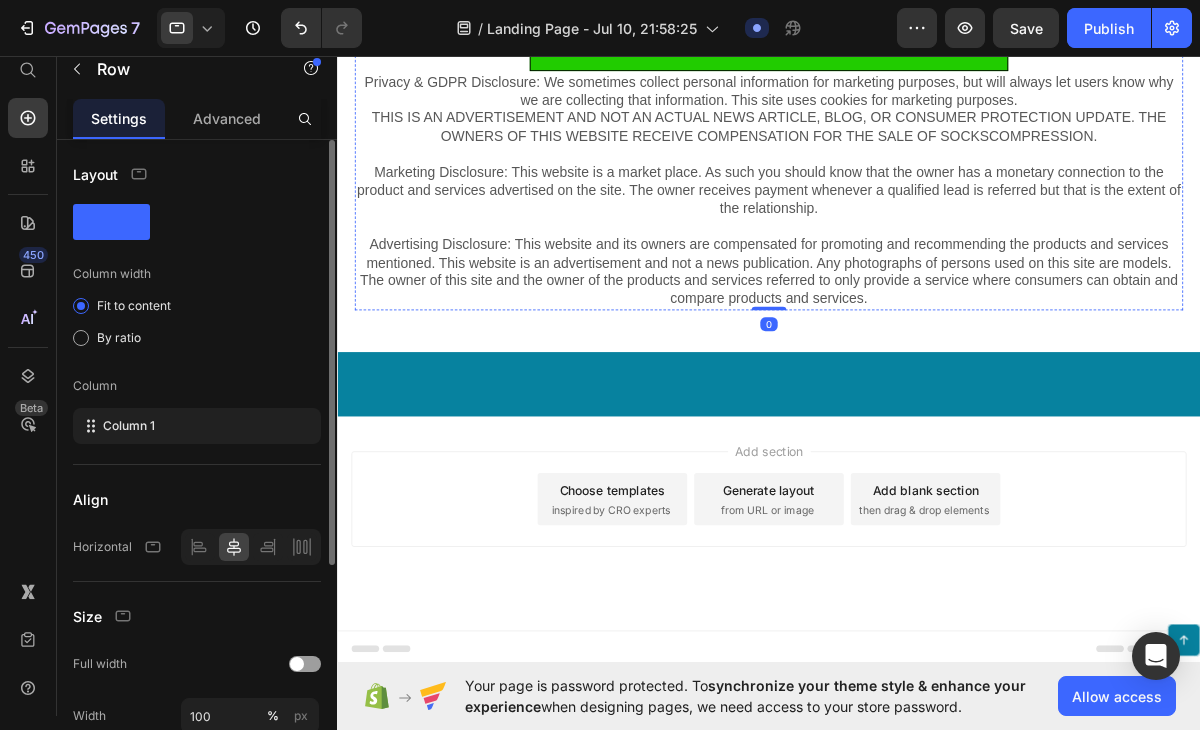 scroll, scrollTop: 21420, scrollLeft: 0, axis: vertical 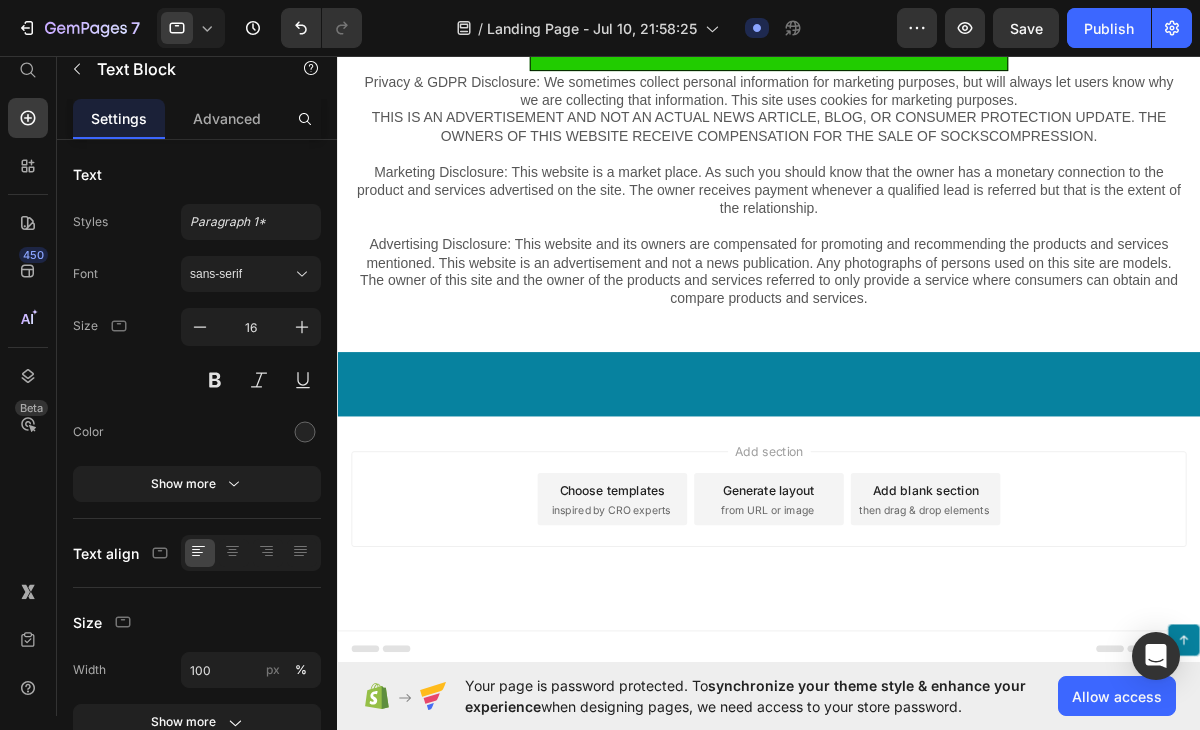 click on "Ich danke Gott noch heute, dass ich den Fußherz Fußmassager entdeckt habe." at bounding box center (833, -1341) 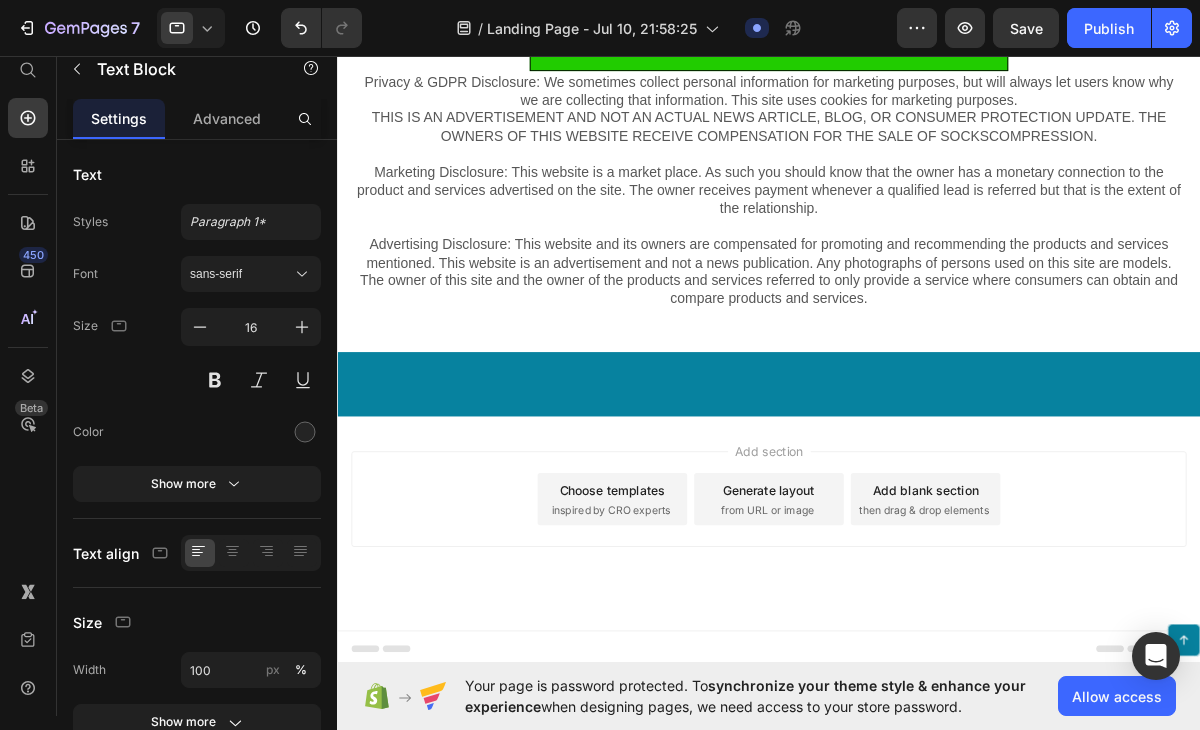 click at bounding box center [833, -1424] 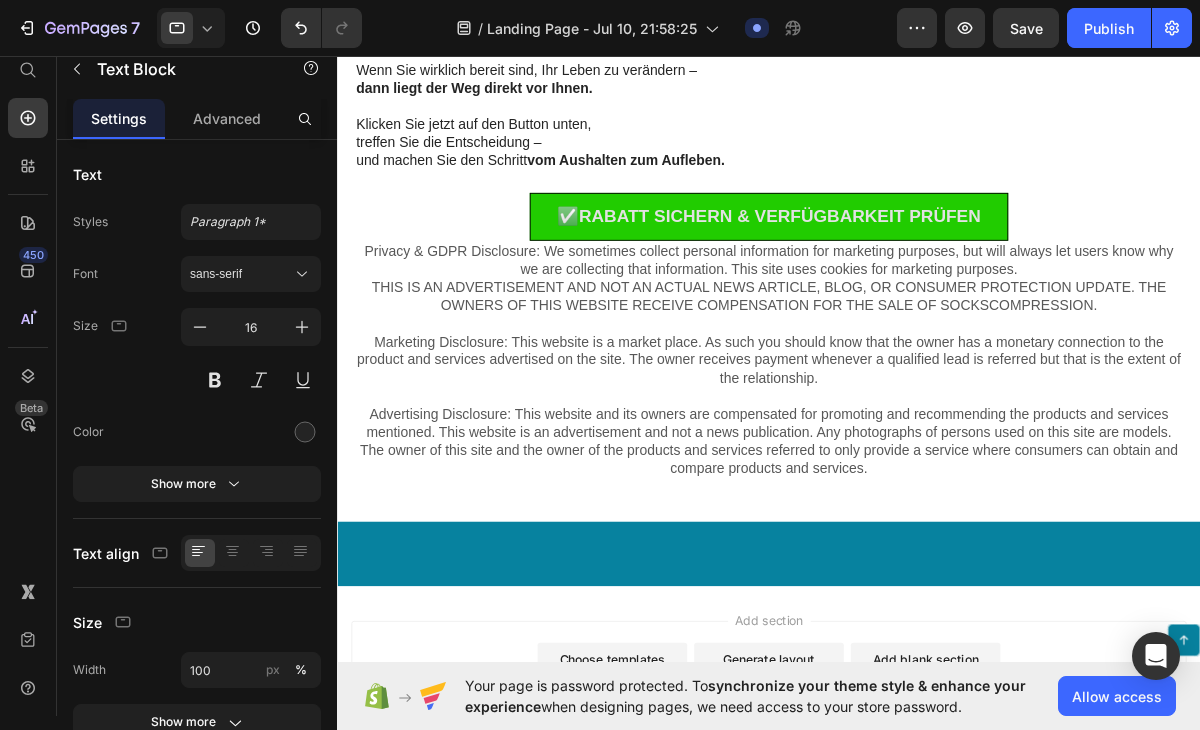 scroll, scrollTop: 17534, scrollLeft: 0, axis: vertical 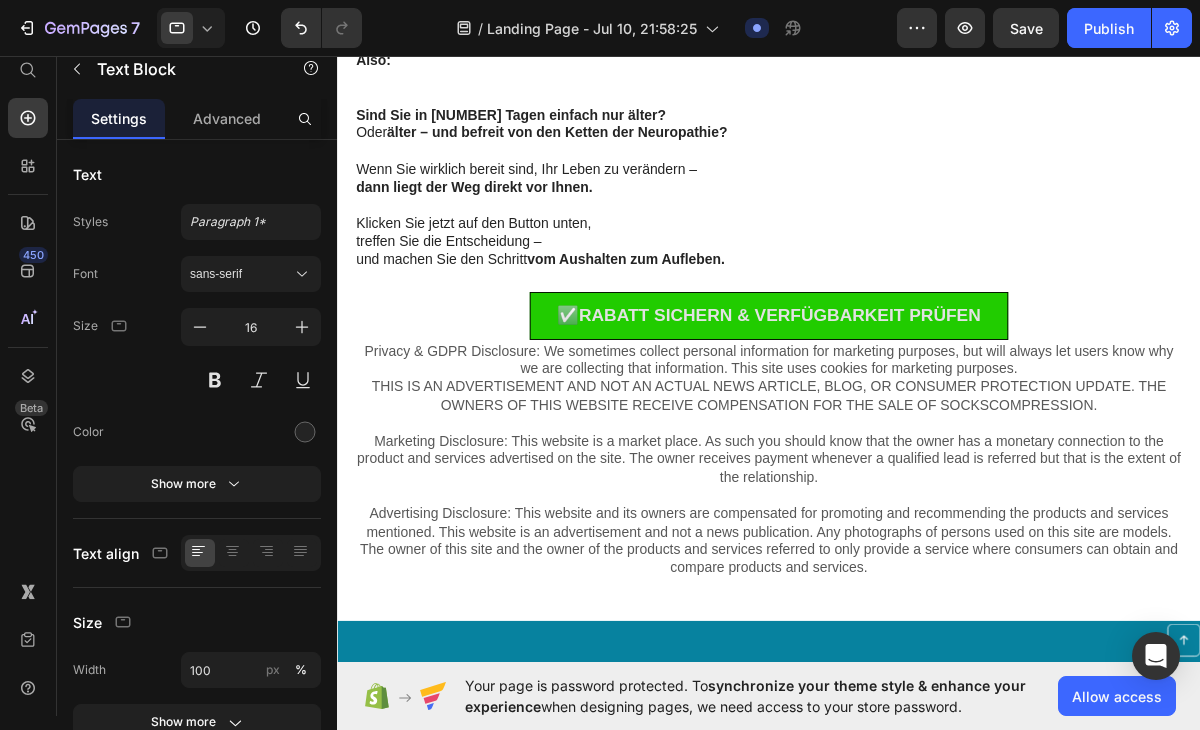 click on "Wieder all die Dinge tun, die Sie lieben –" at bounding box center [833, -2613] 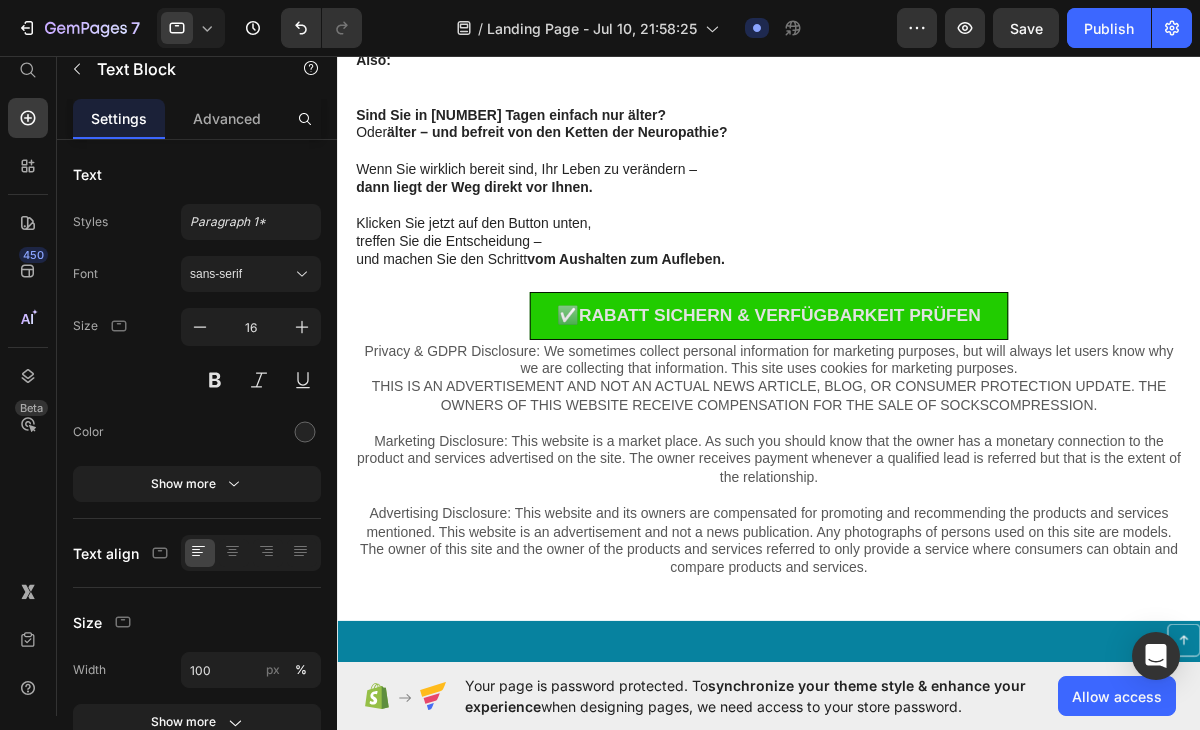 click on "Stellen Sie sich vor…" at bounding box center [440, -2822] 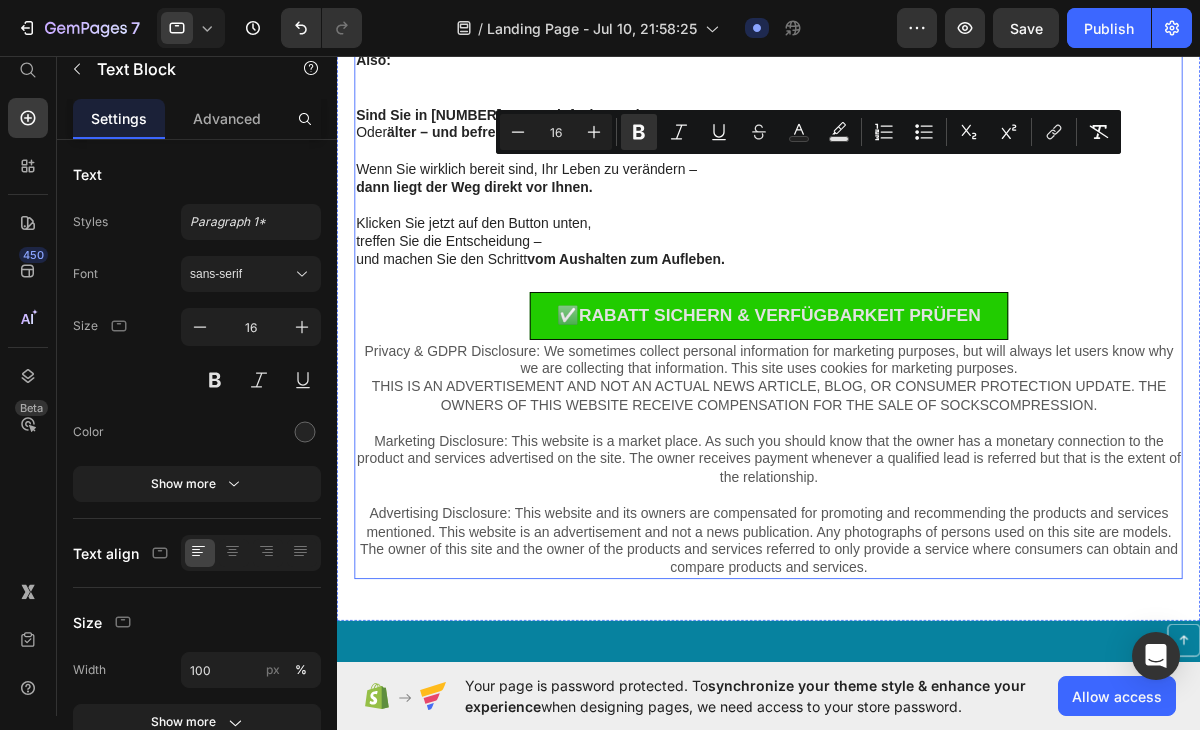 drag, startPoint x: 358, startPoint y: 189, endPoint x: 1070, endPoint y: 623, distance: 833.8465 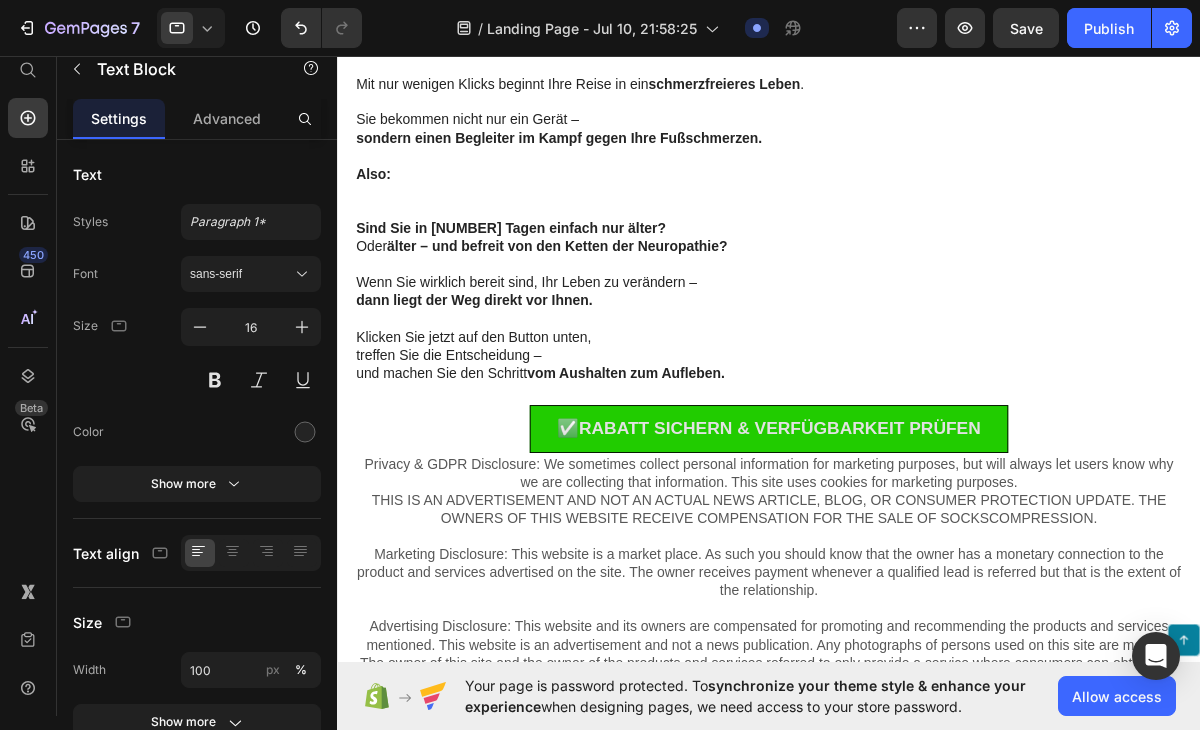 scroll, scrollTop: 17573, scrollLeft: 0, axis: vertical 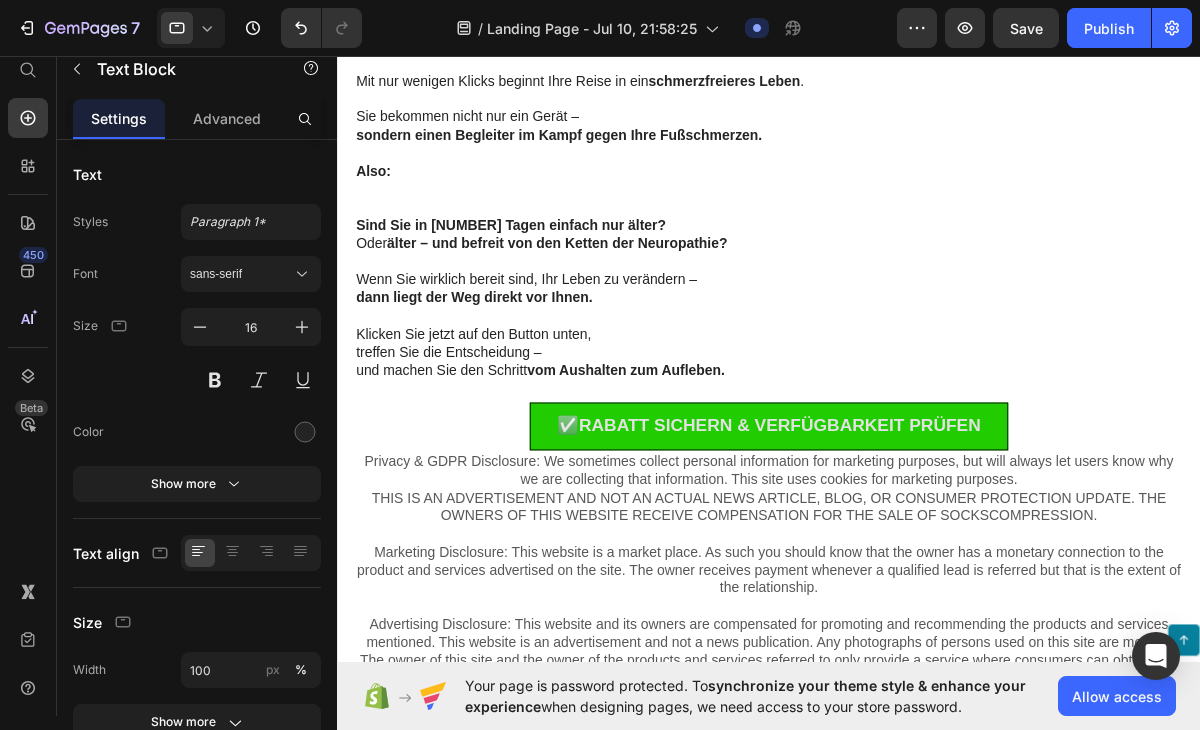 click on "wie schnell es Schmerzen, Brennen, Kribbeln und Taubheitsgefühle lindern kann." at bounding box center [833, -2444] 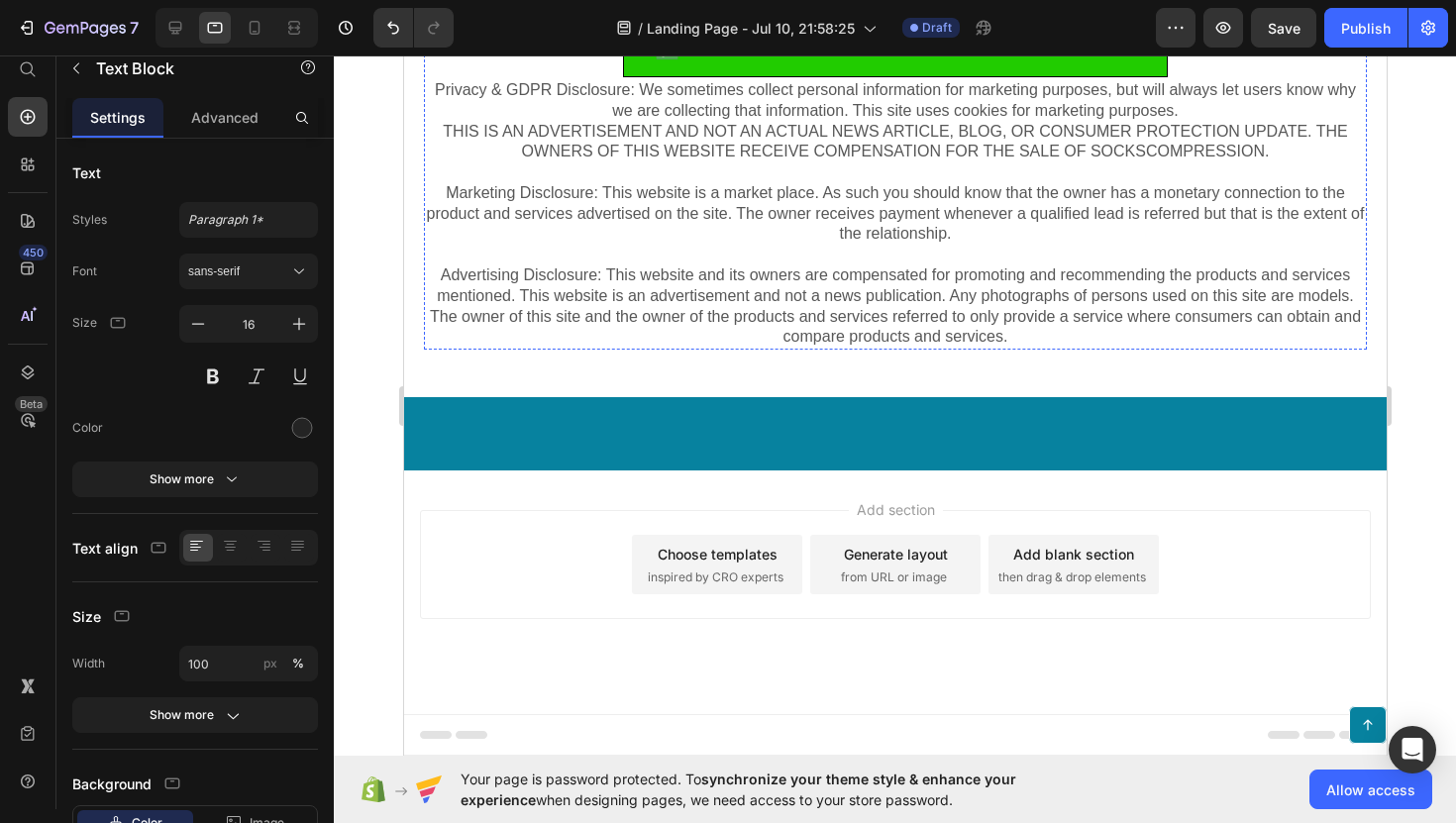 scroll, scrollTop: 20577, scrollLeft: 0, axis: vertical 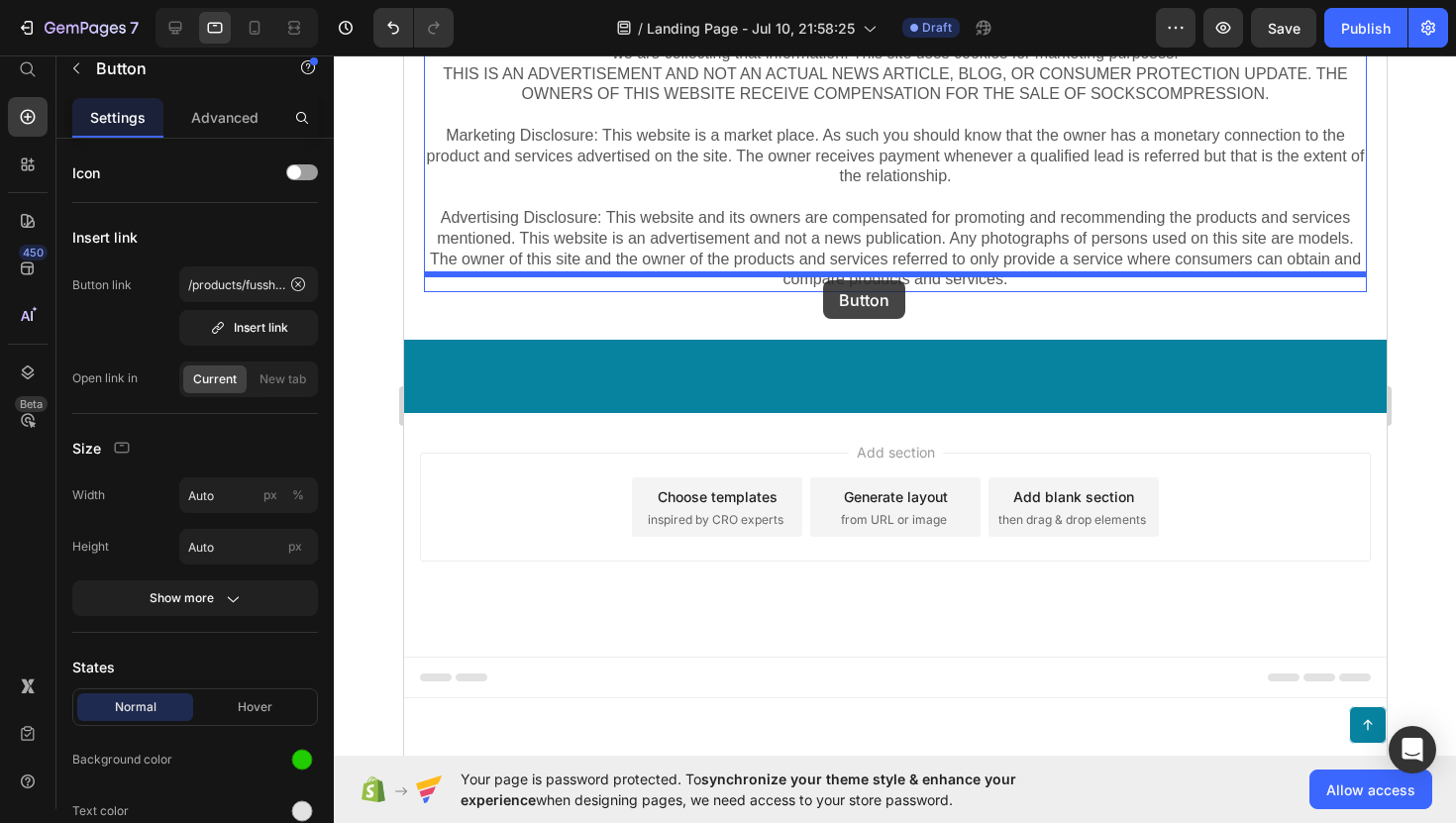 drag, startPoint x: 774, startPoint y: 285, endPoint x: 822, endPoint y: 279, distance: 48.373546 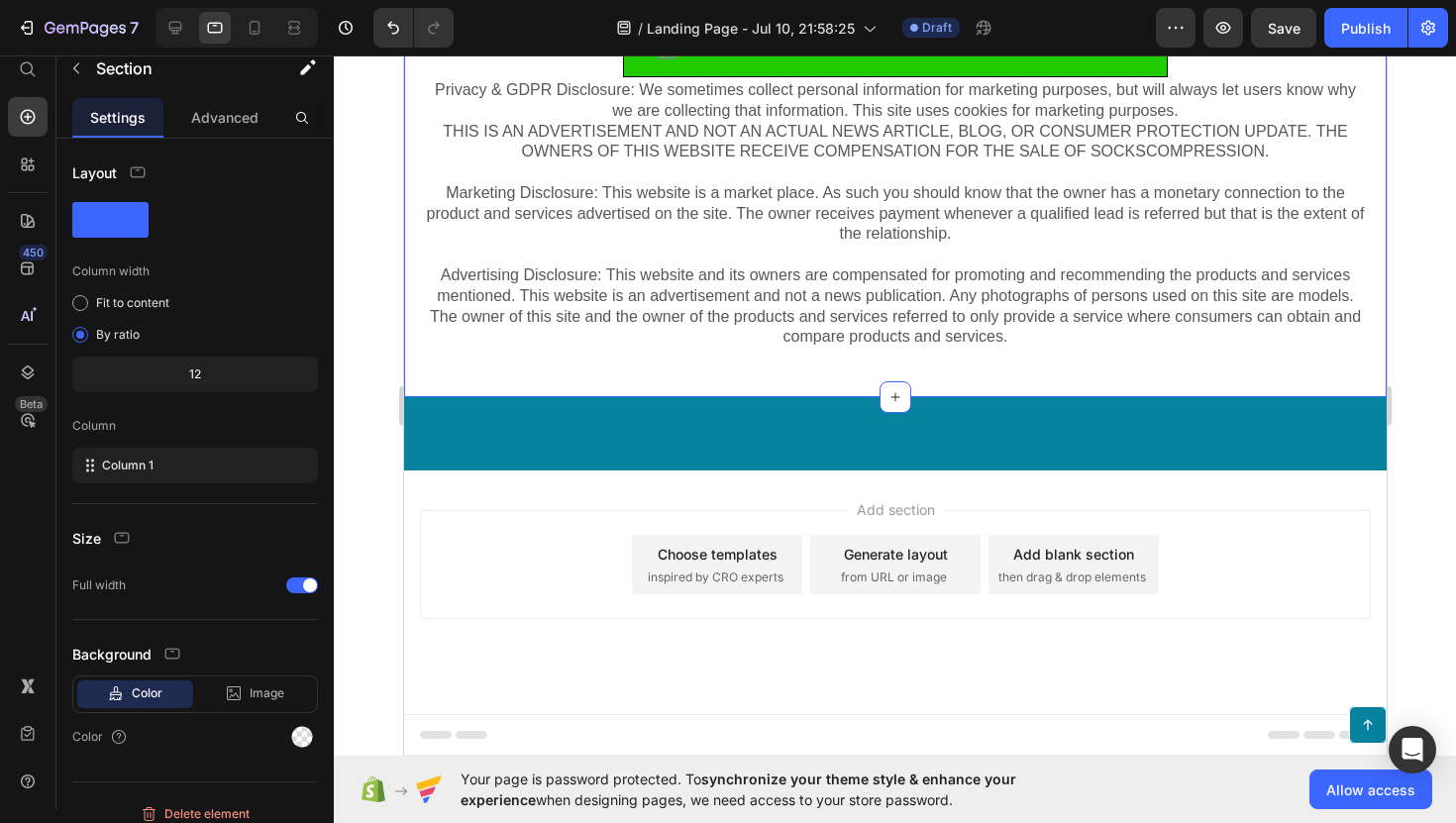 click on "Das Geheimnis liegt im Material.   Die Fläche, auf der Ihre Füße ruhen, besteht nicht aus gewöhnlichem Stoff – sie ist mit  Kupferfasern  durchzogen.   Warum ist das so wichtig? Bei herkömmlichen Geräten dringen die elektrischen Impulse oft  nicht tief genug  ein – sie bleiben an der Hautoberfläche hängen und erreichen kaum die Nerven, die eigentlich Linderung brauchen.   Mit den  Kupferfasern von Fußherz  verbessert sich die Leitfähigkeit erheblich: Die kraftvollen Impulse  gelangen durch die Haut bis tief ins Fußgewebe  – dorthin, wo echte Erleichterung entsteht.   Das Ergebnis?   Spürbare, tiefenwirksame und  lang anhaltende Linderung  – wie Sie sie mit anderen Geräten kaum erleben.   Fernbedienung = Kein Bücken mehr   Dank der mitgelieferten  Fernbedienung  können Sie Modus und Intensität bequem im Sitzen steuern – ohne sich zu verrenken oder zu bücken .   Text Block Image   Sich nach unten beugen, um Knöpfe zu drücken? Nicht mit Fußherz.     Der  .   , ." at bounding box center [894, -4291] 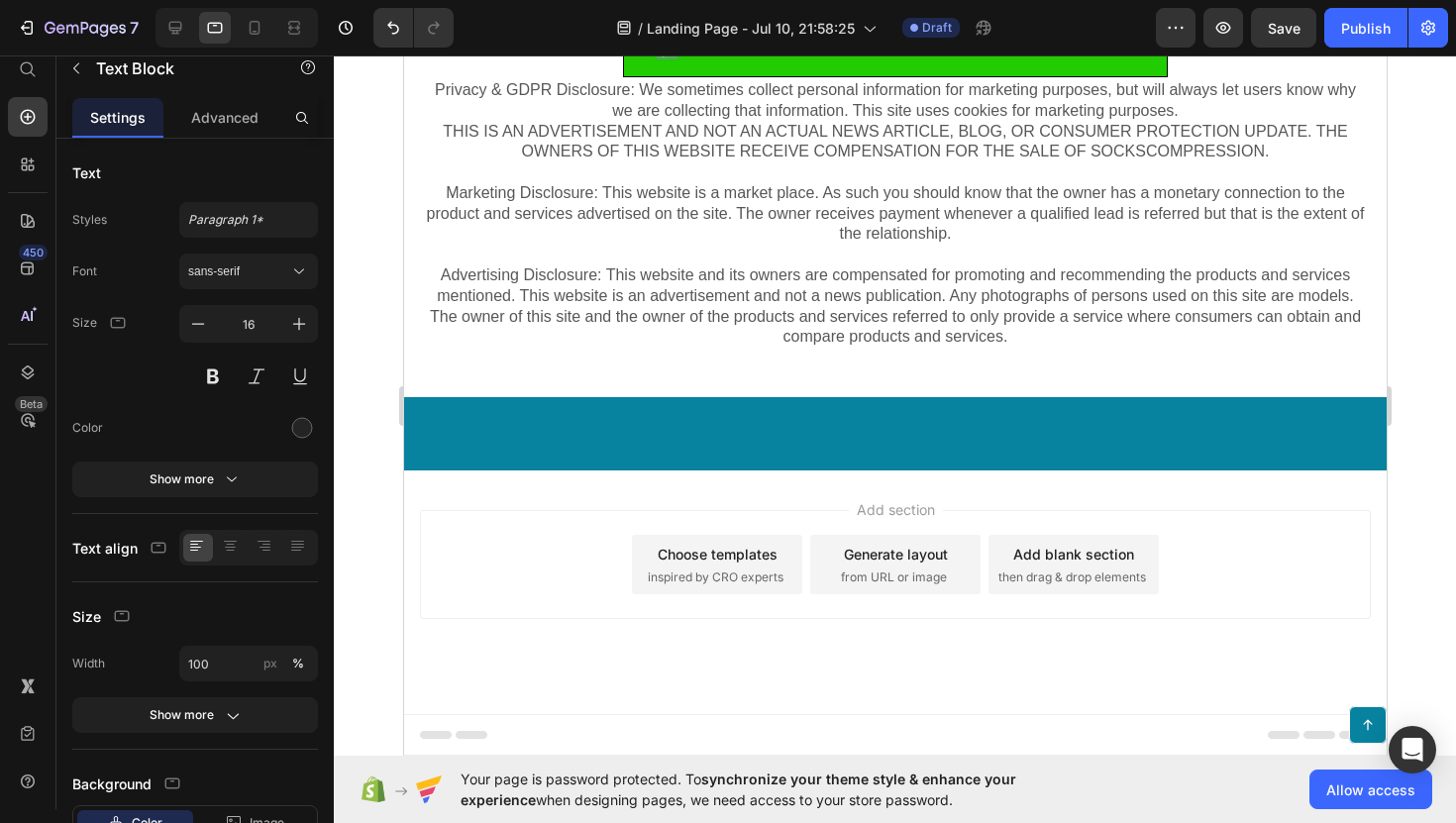 click on "ACHTUNG: Wenn Sie das hier lesen, könnte das Angebot bereits ausverkauft sein!" at bounding box center (736, -2581) 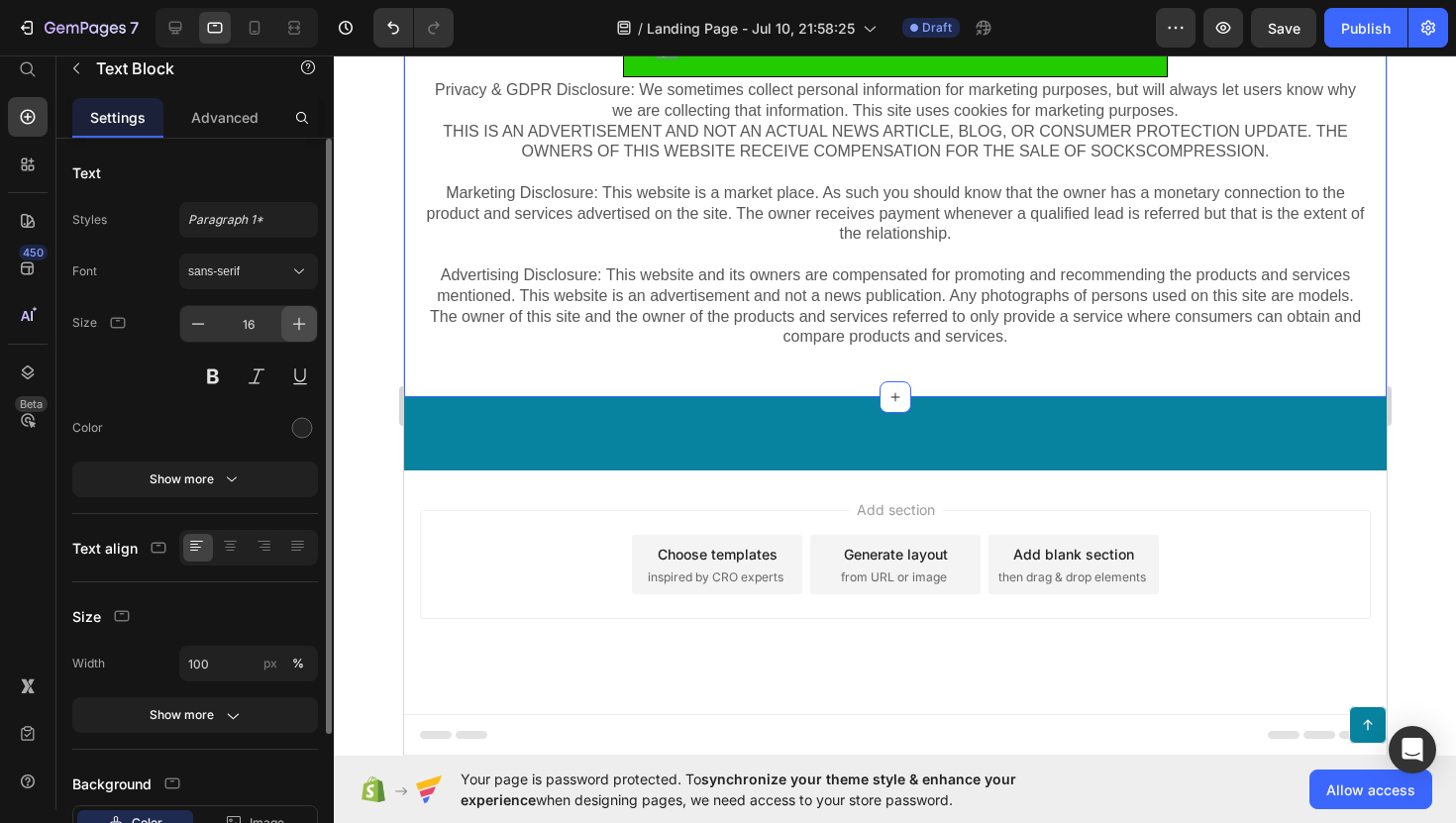 click at bounding box center [299, 324] 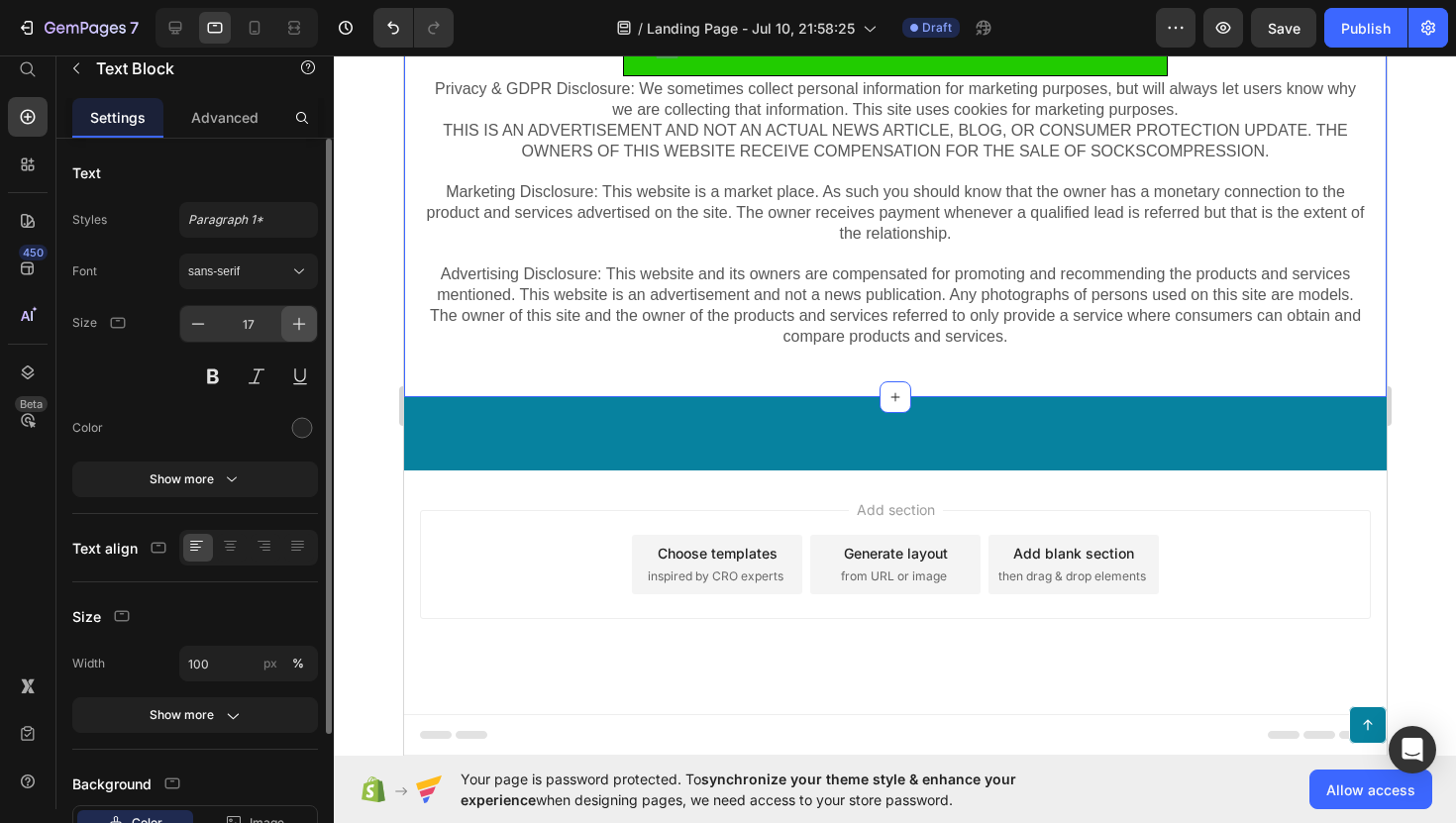 click at bounding box center (299, 324) 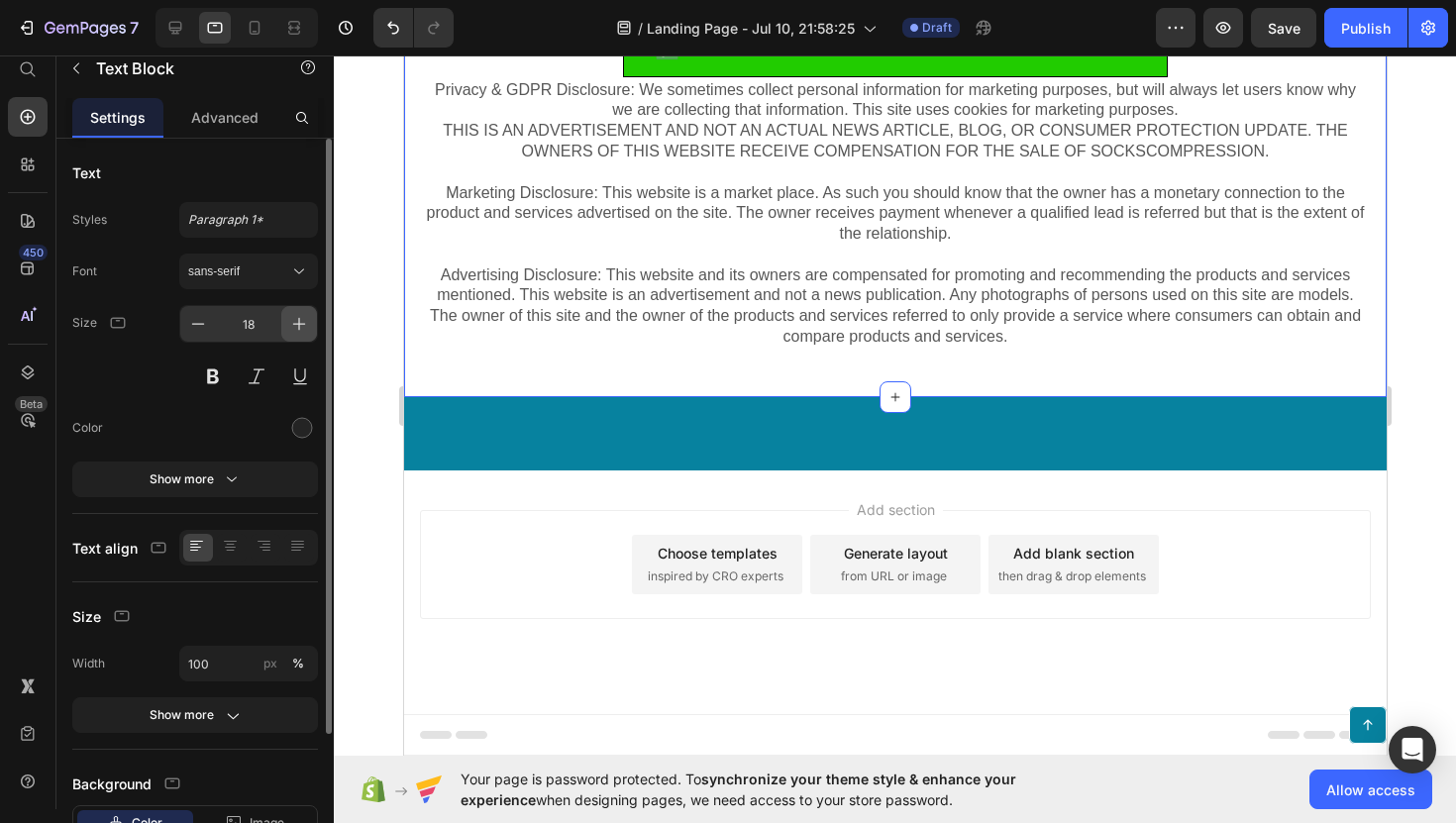 click at bounding box center (299, 324) 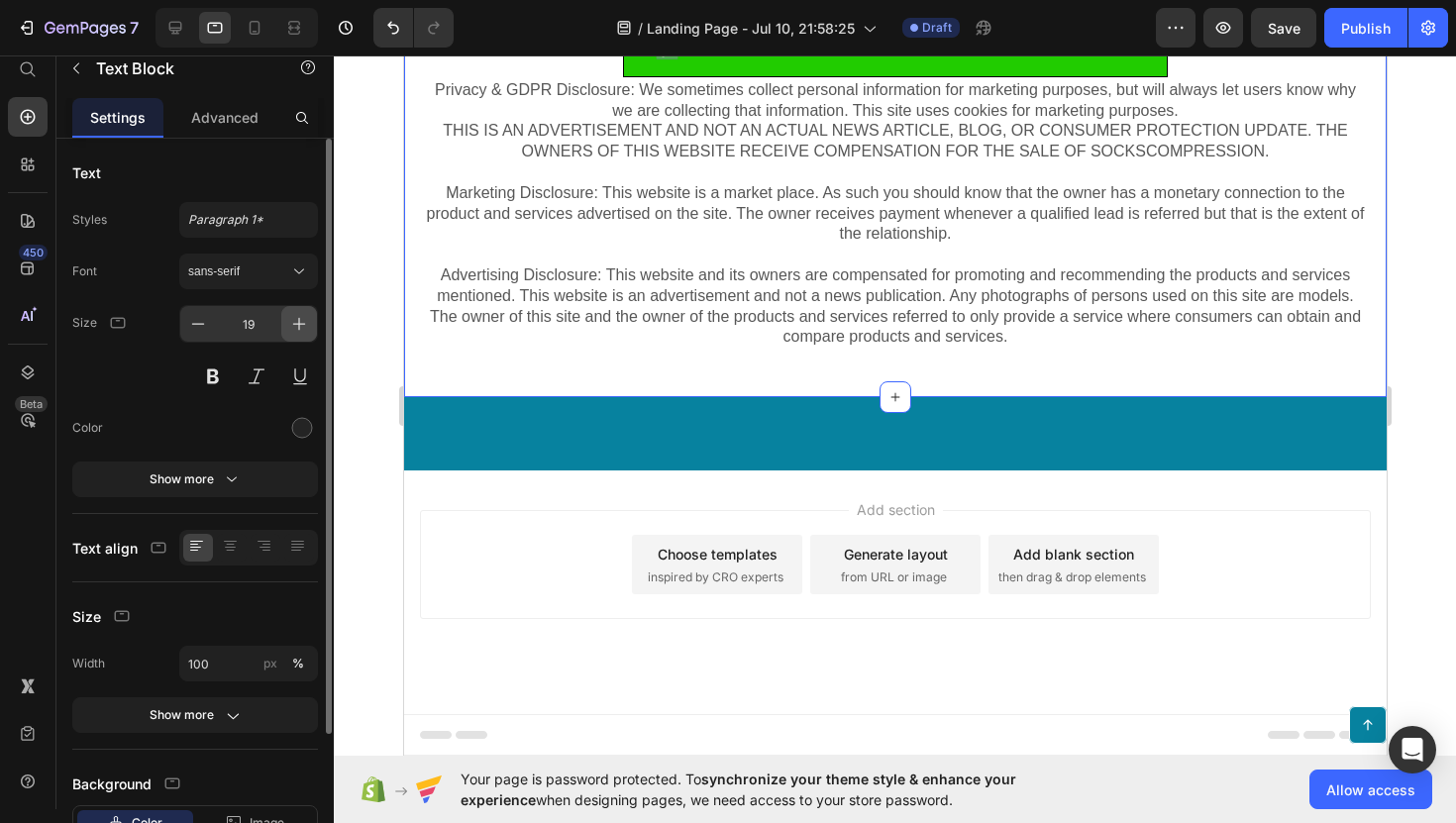click at bounding box center (299, 324) 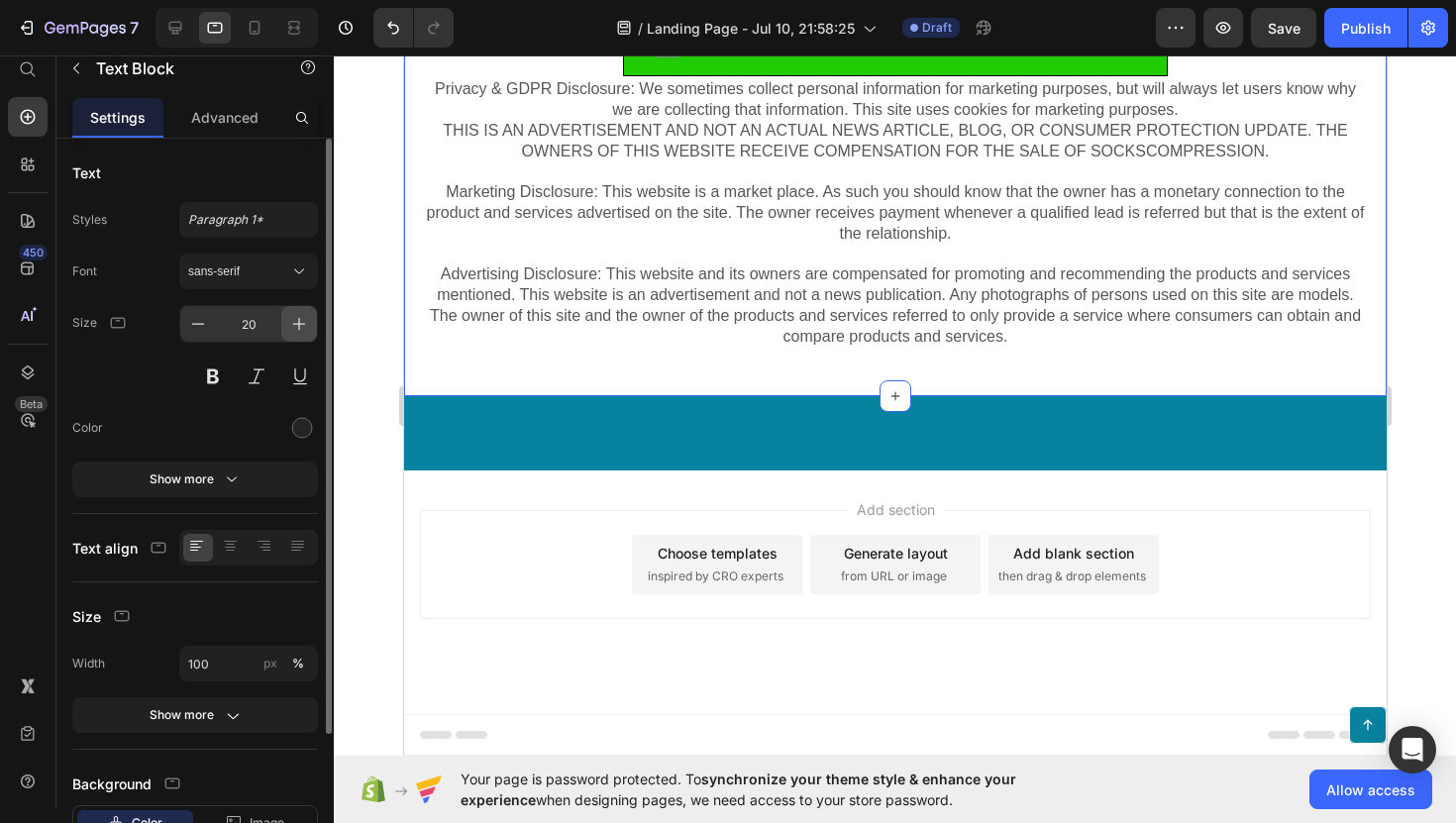 click at bounding box center [299, 324] 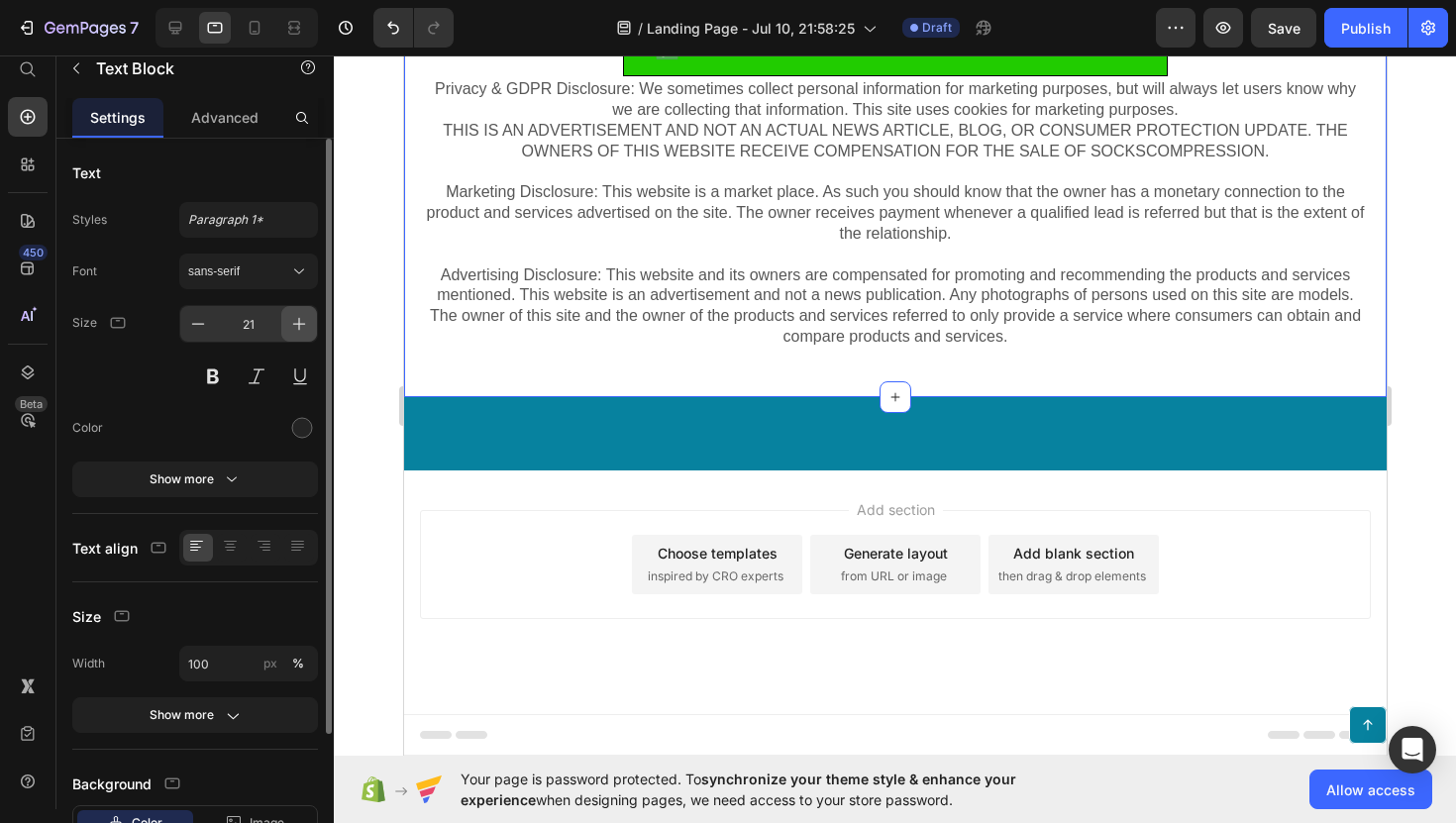 click at bounding box center [299, 324] 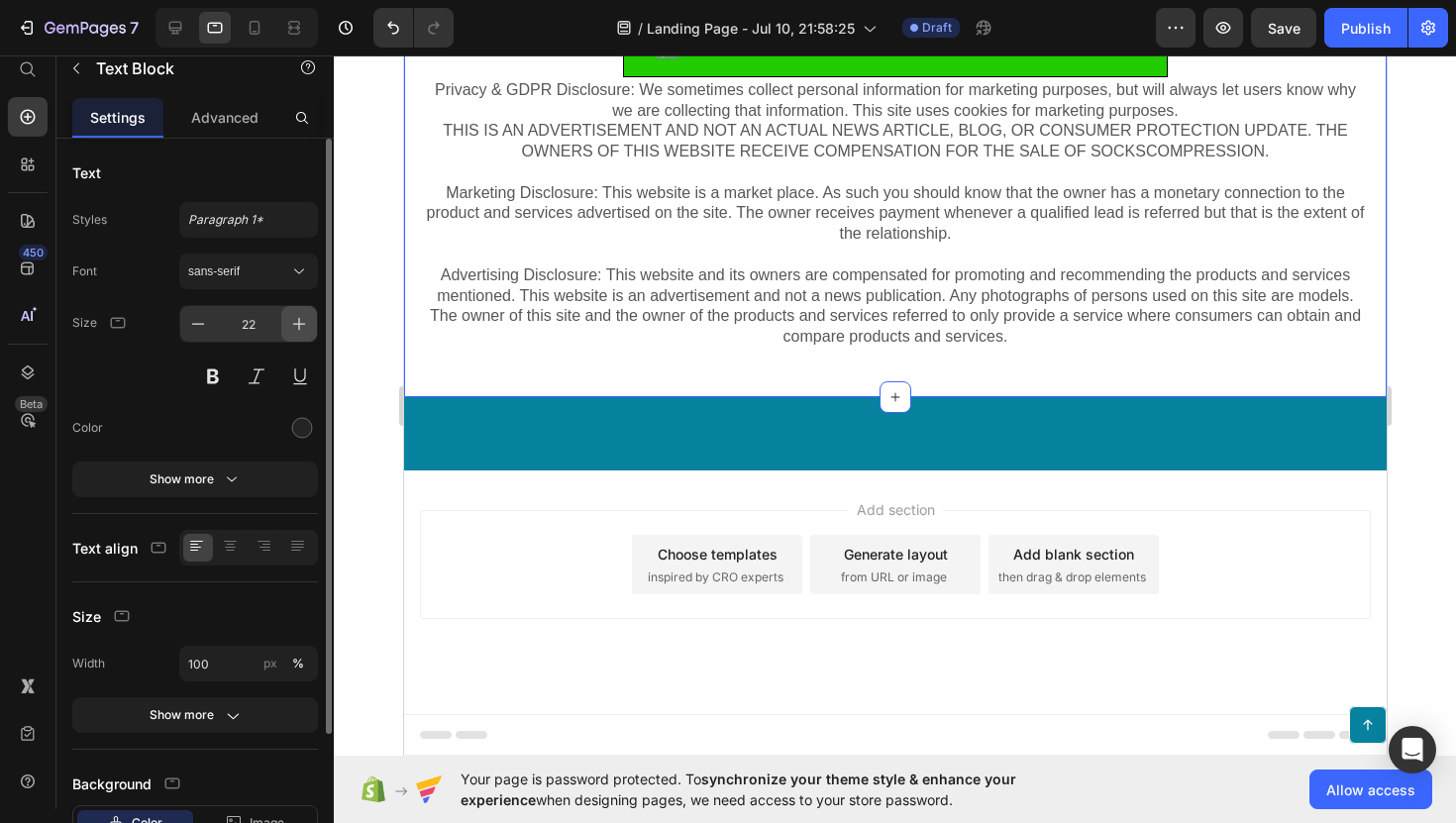 click at bounding box center (299, 324) 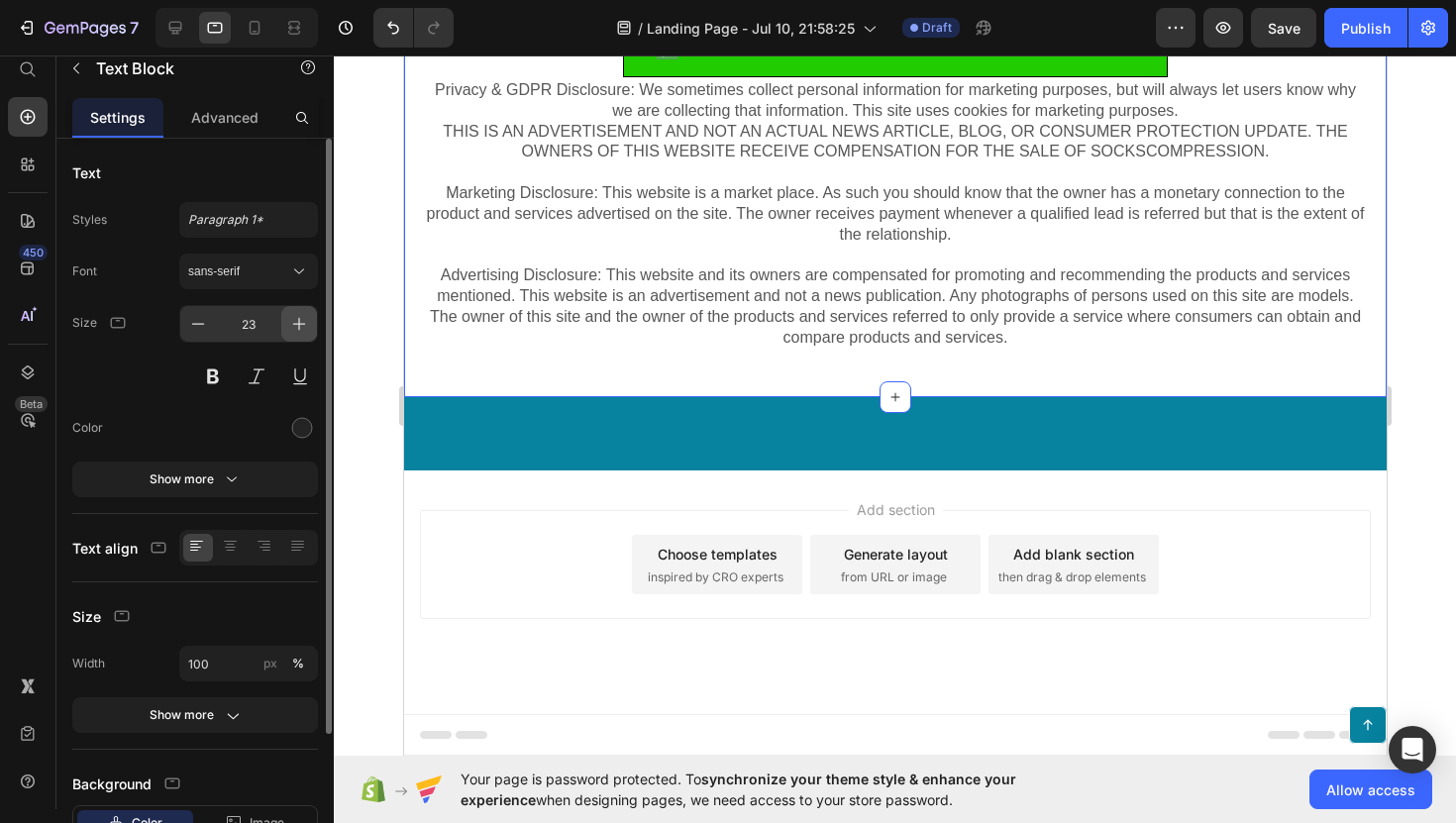 click at bounding box center [299, 324] 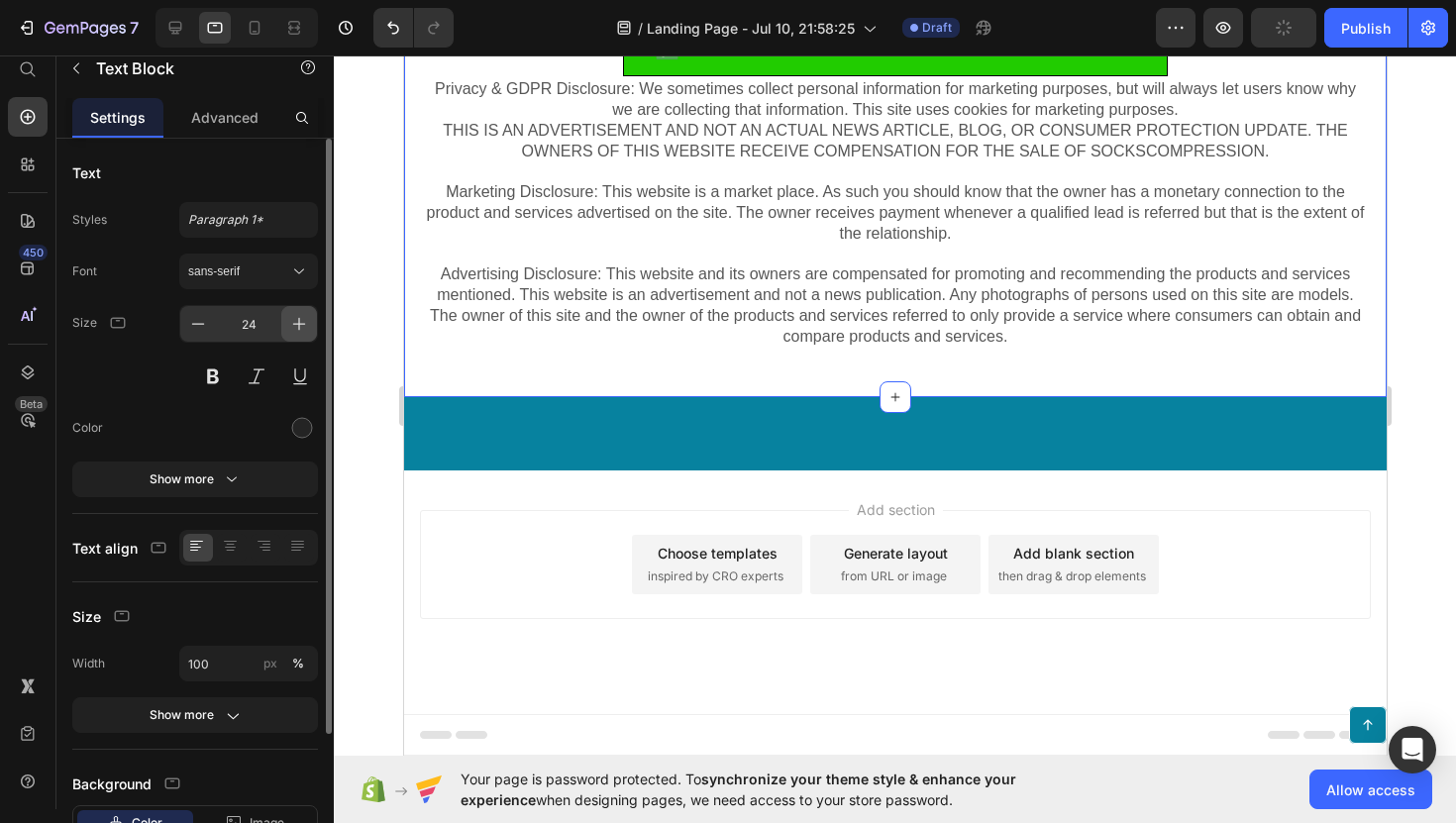 click at bounding box center [299, 324] 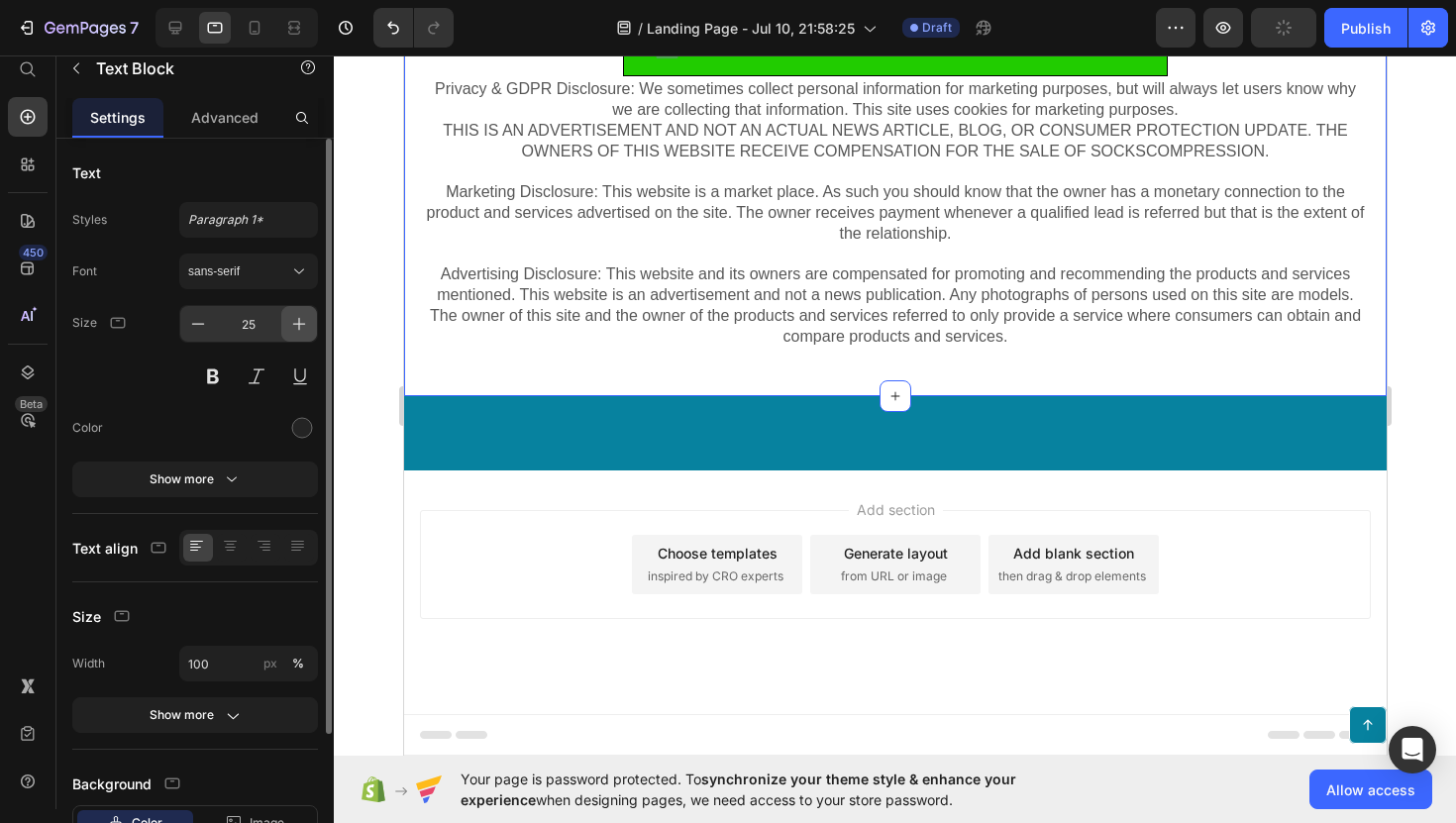 click at bounding box center [299, 324] 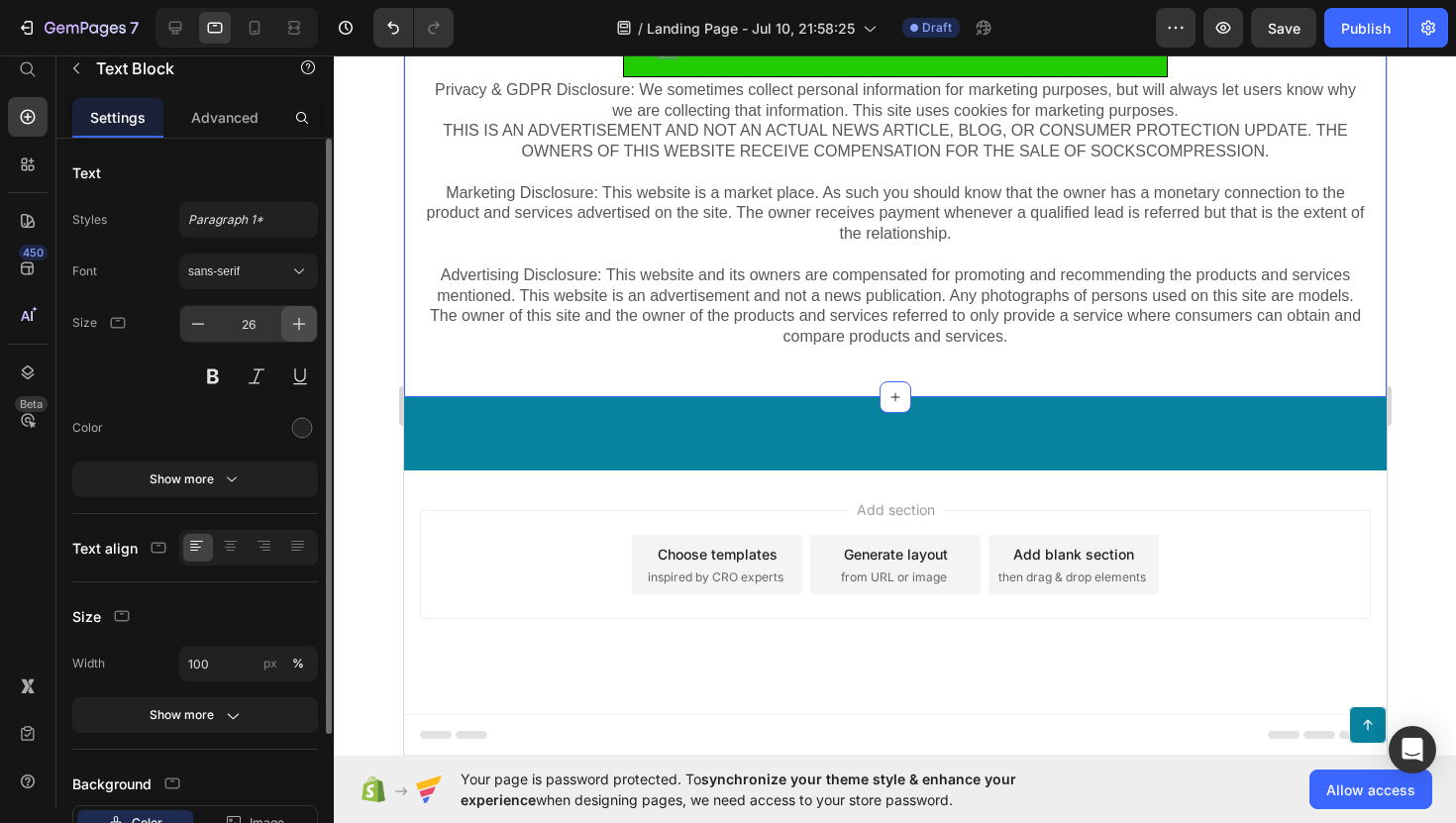 click at bounding box center (299, 324) 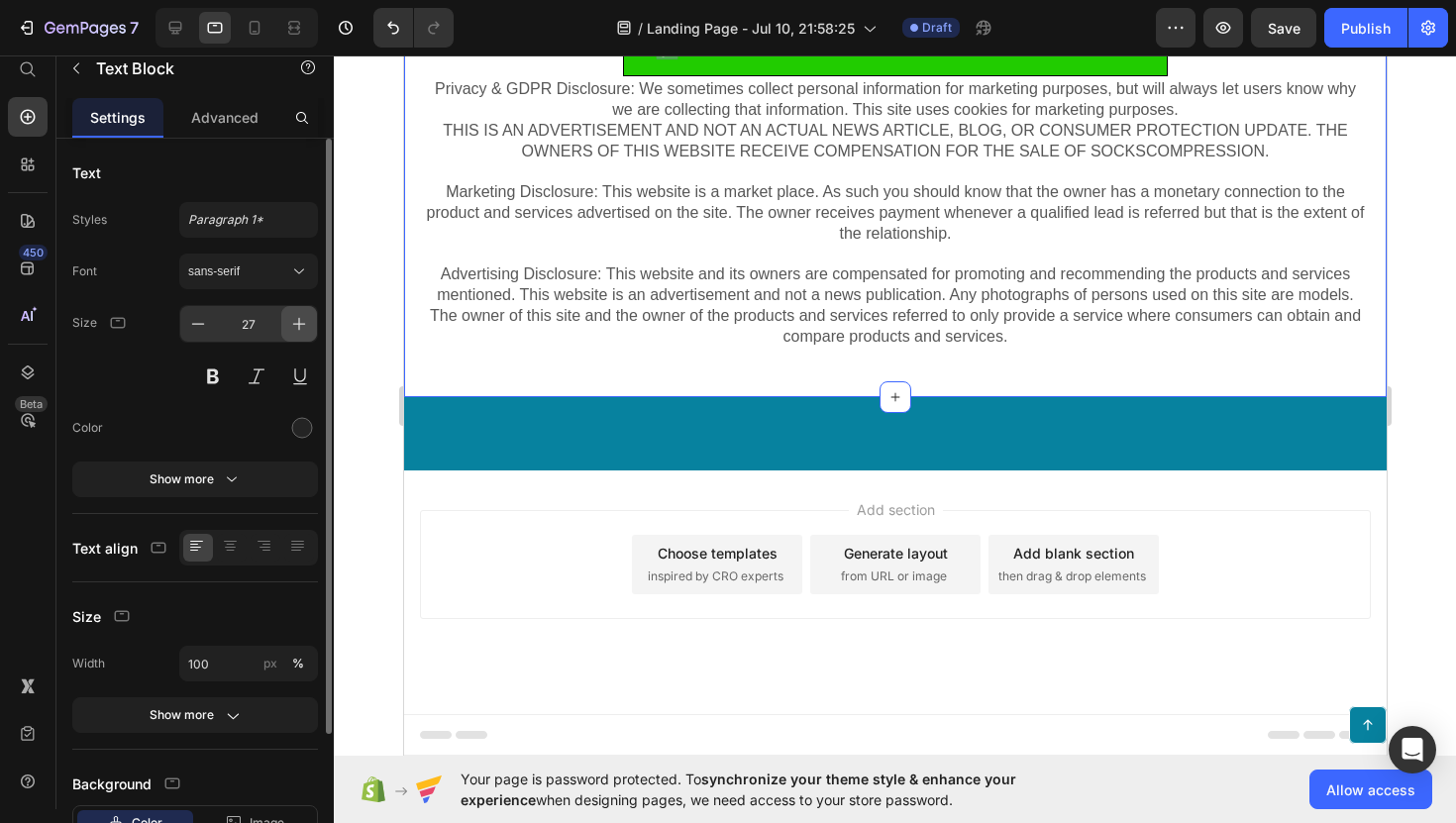 click at bounding box center [299, 324] 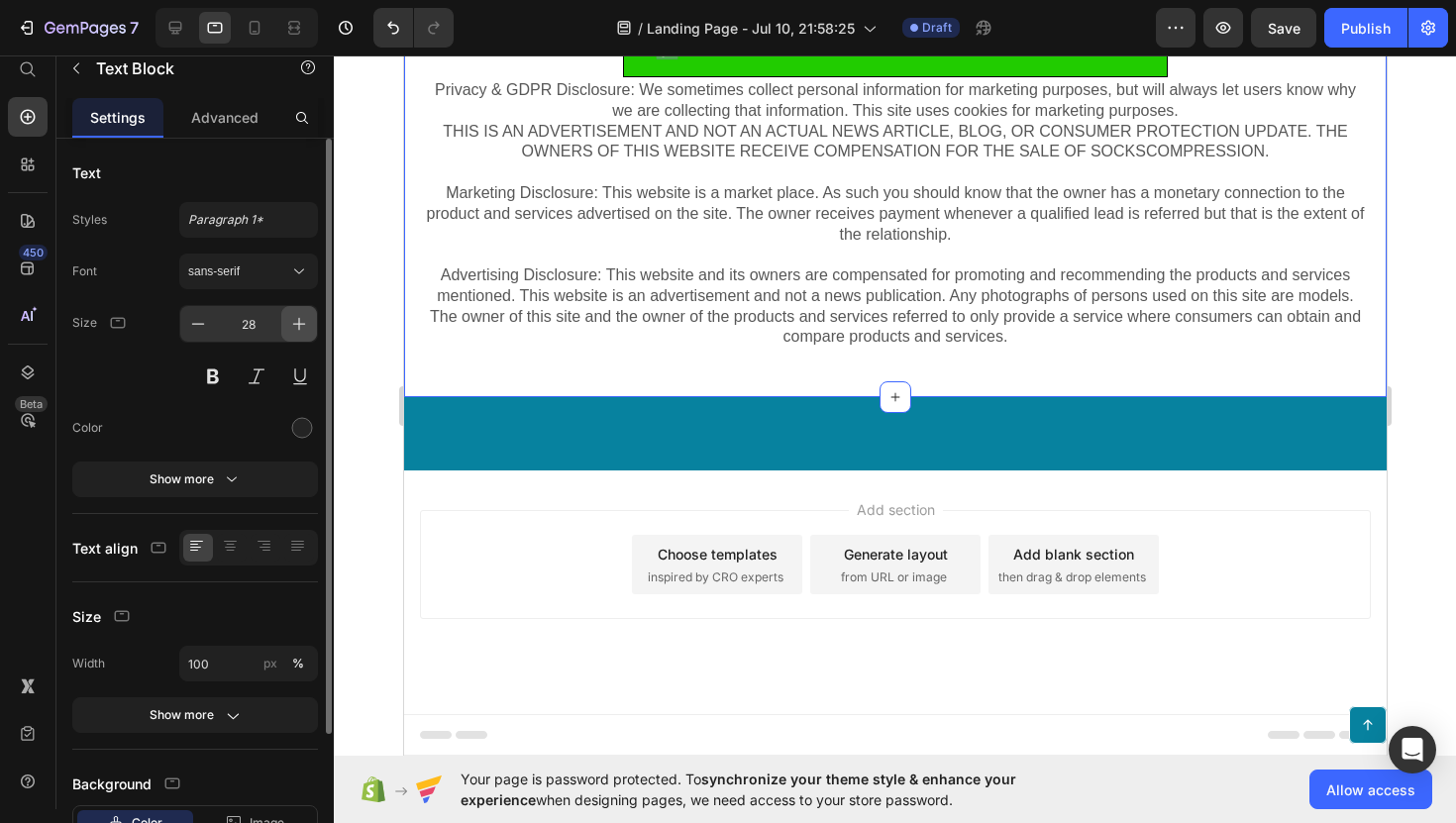 click at bounding box center (299, 324) 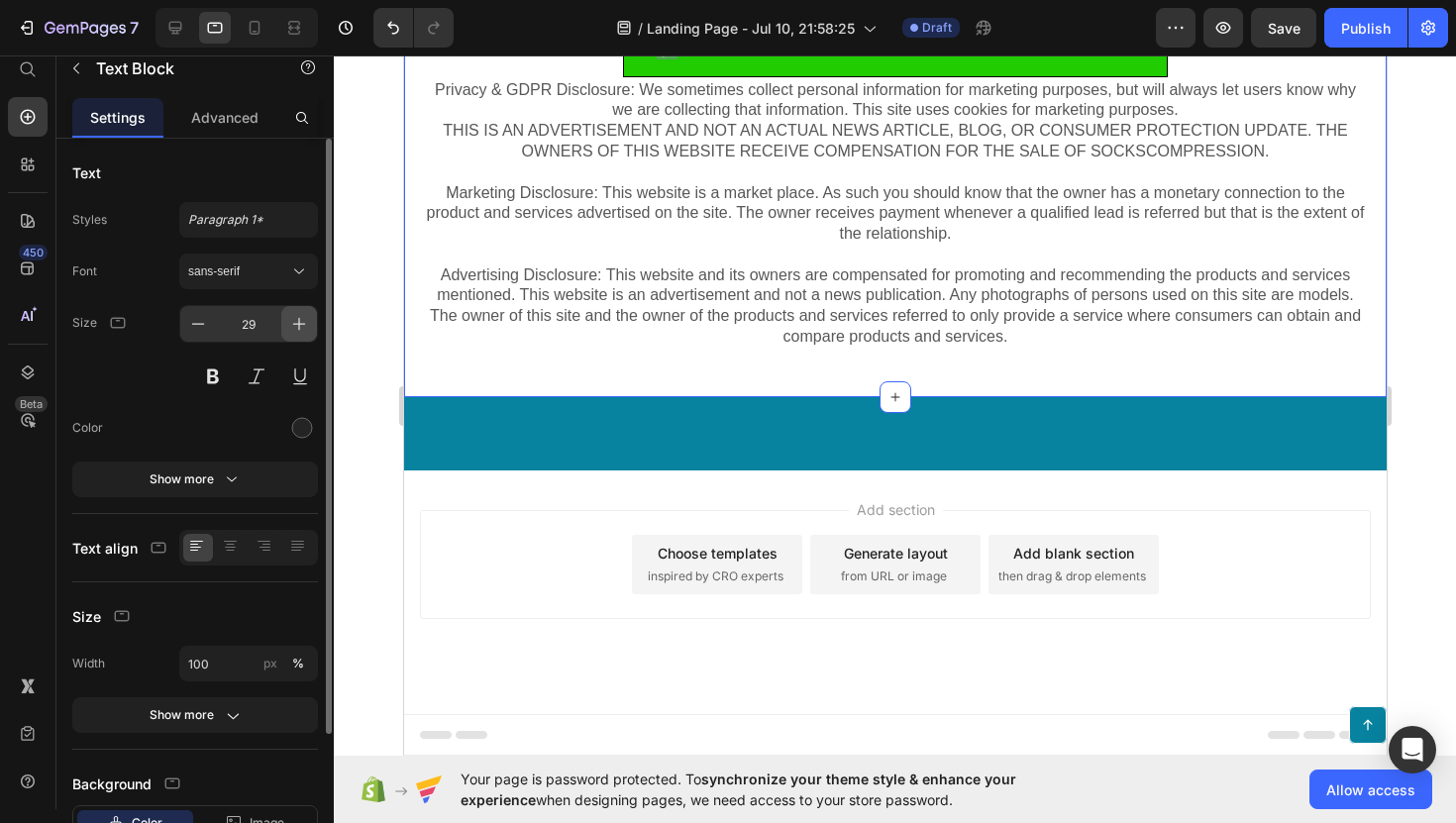 click at bounding box center [299, 324] 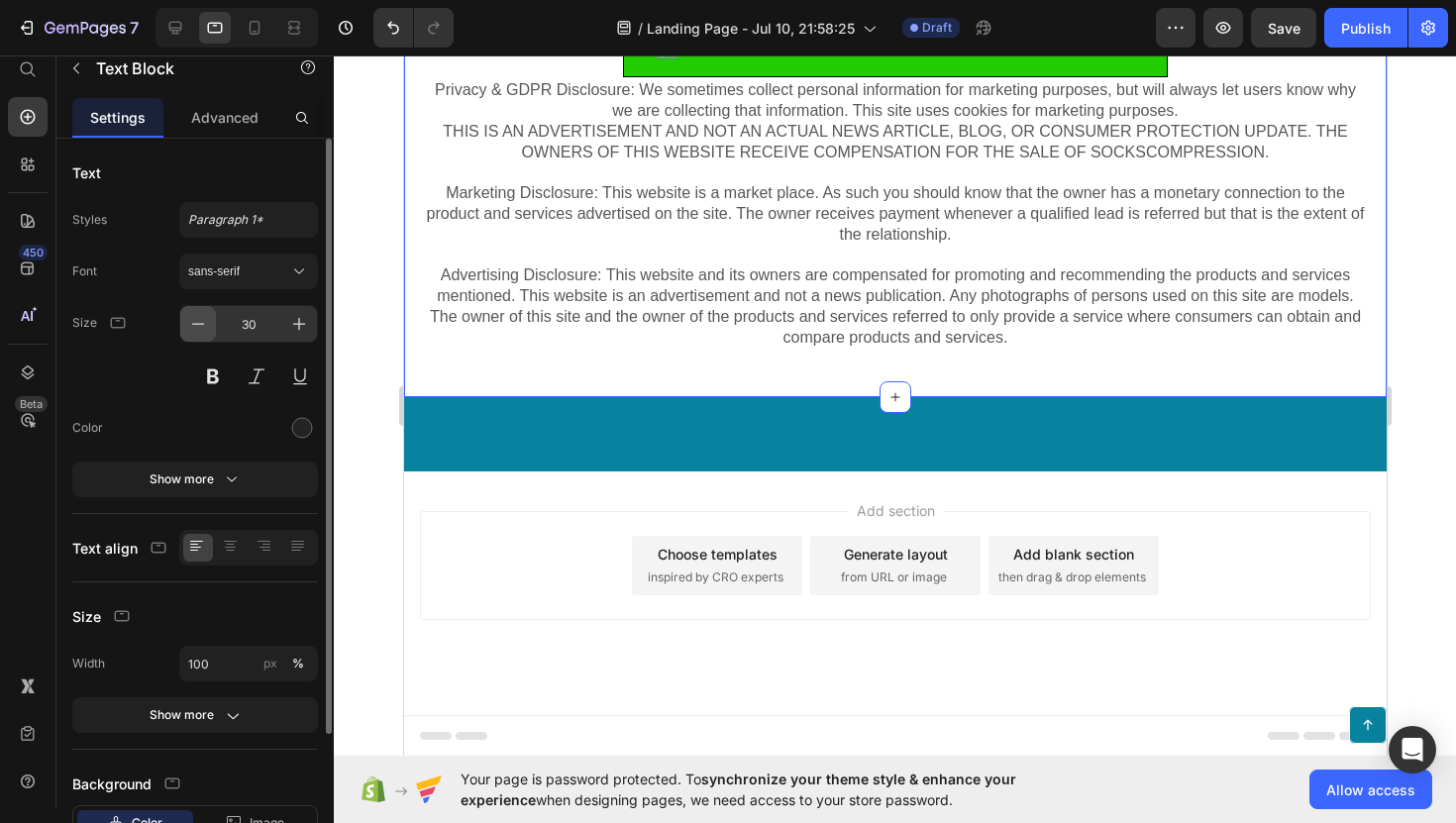 click at bounding box center (198, 324) 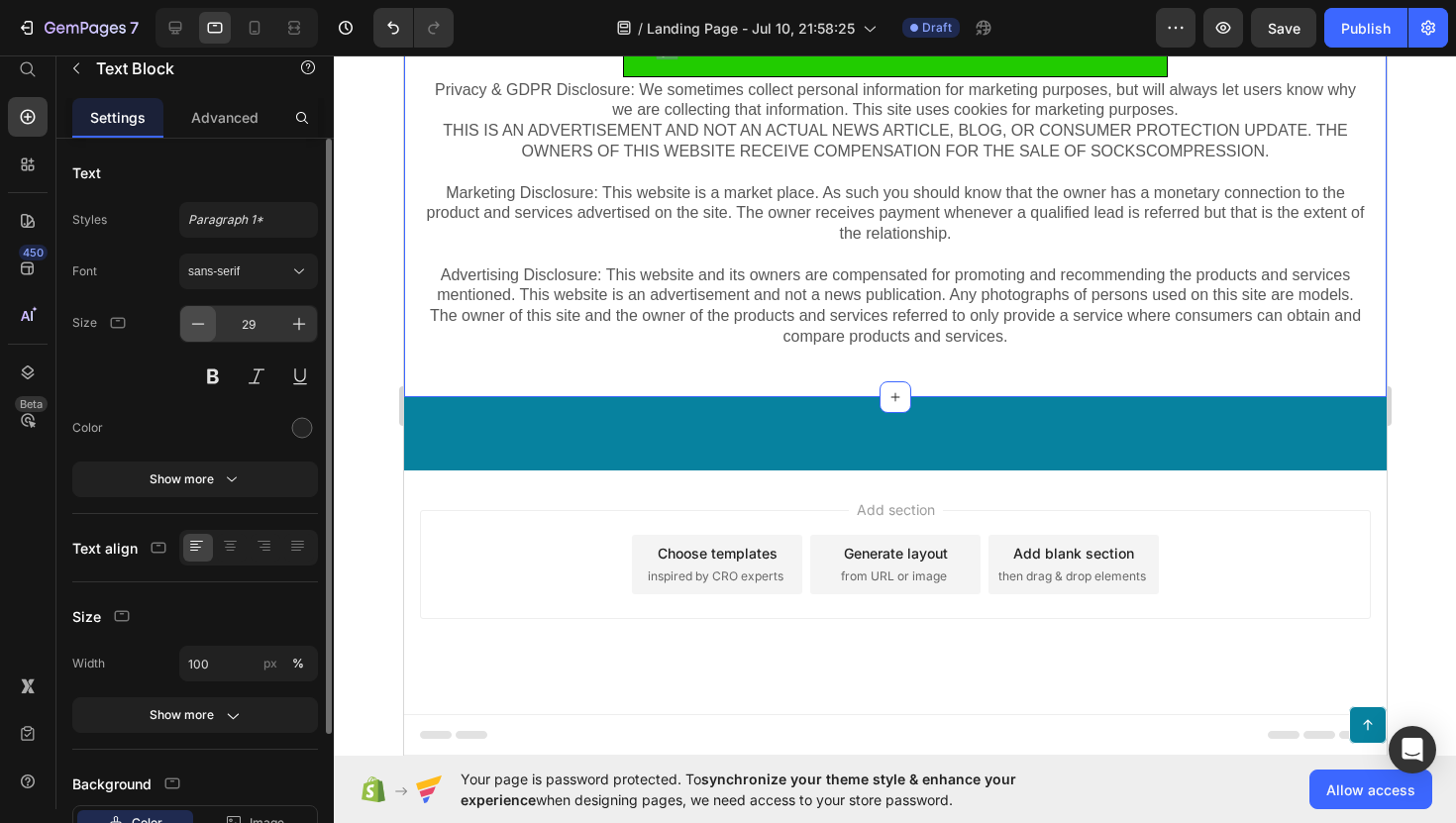 click at bounding box center (198, 324) 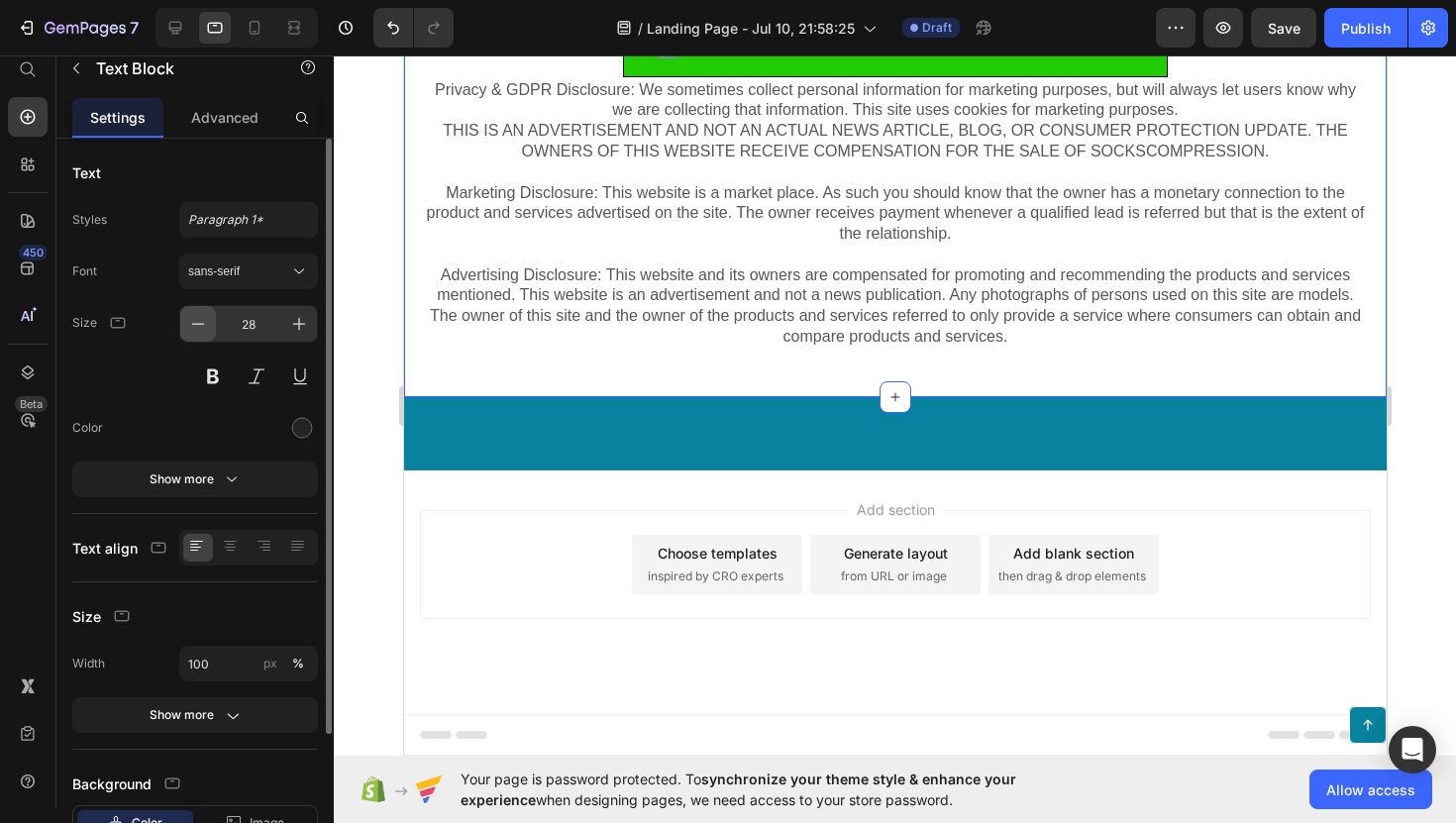 click at bounding box center [198, 324] 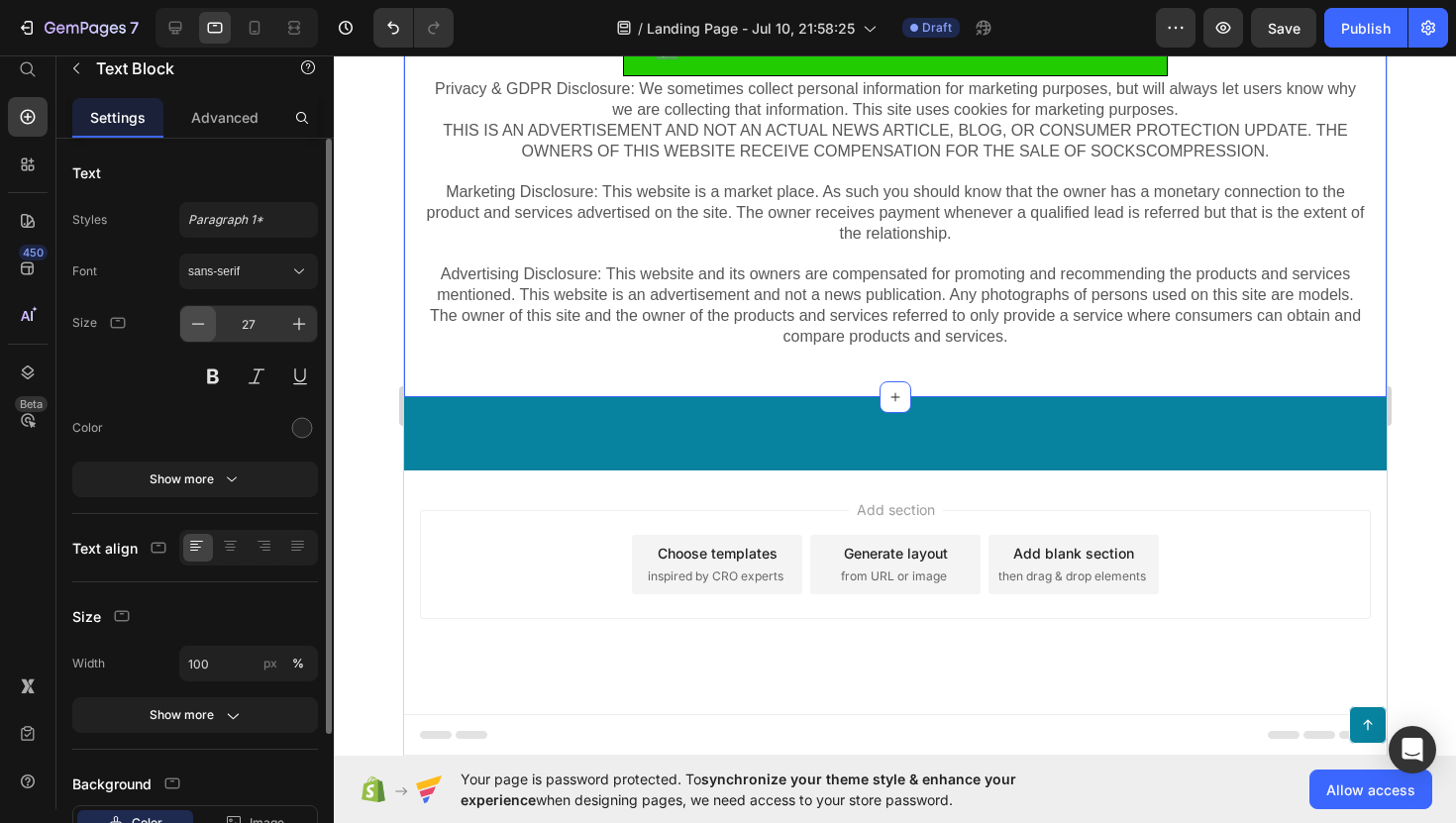 click at bounding box center (198, 324) 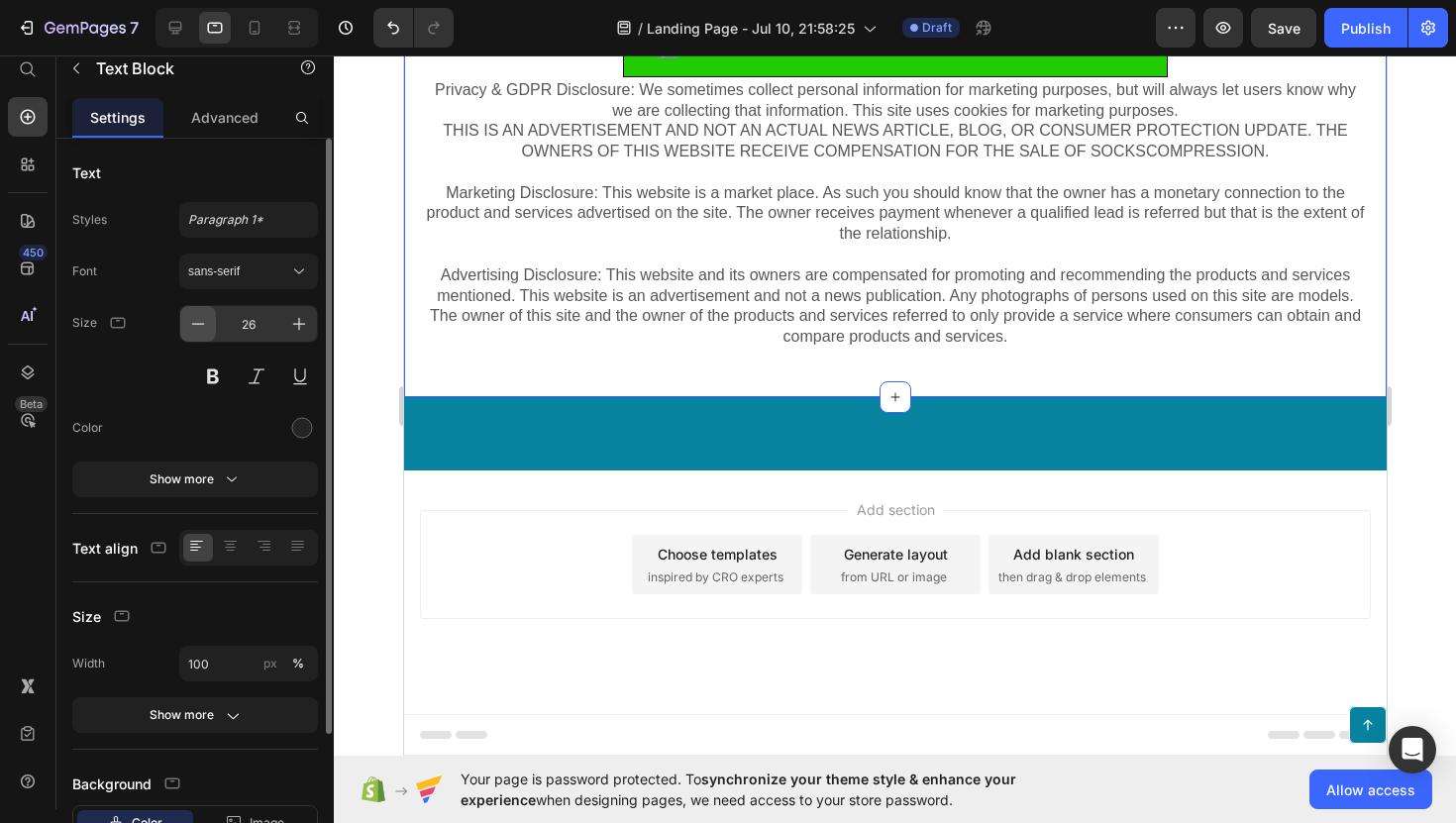 click at bounding box center [198, 324] 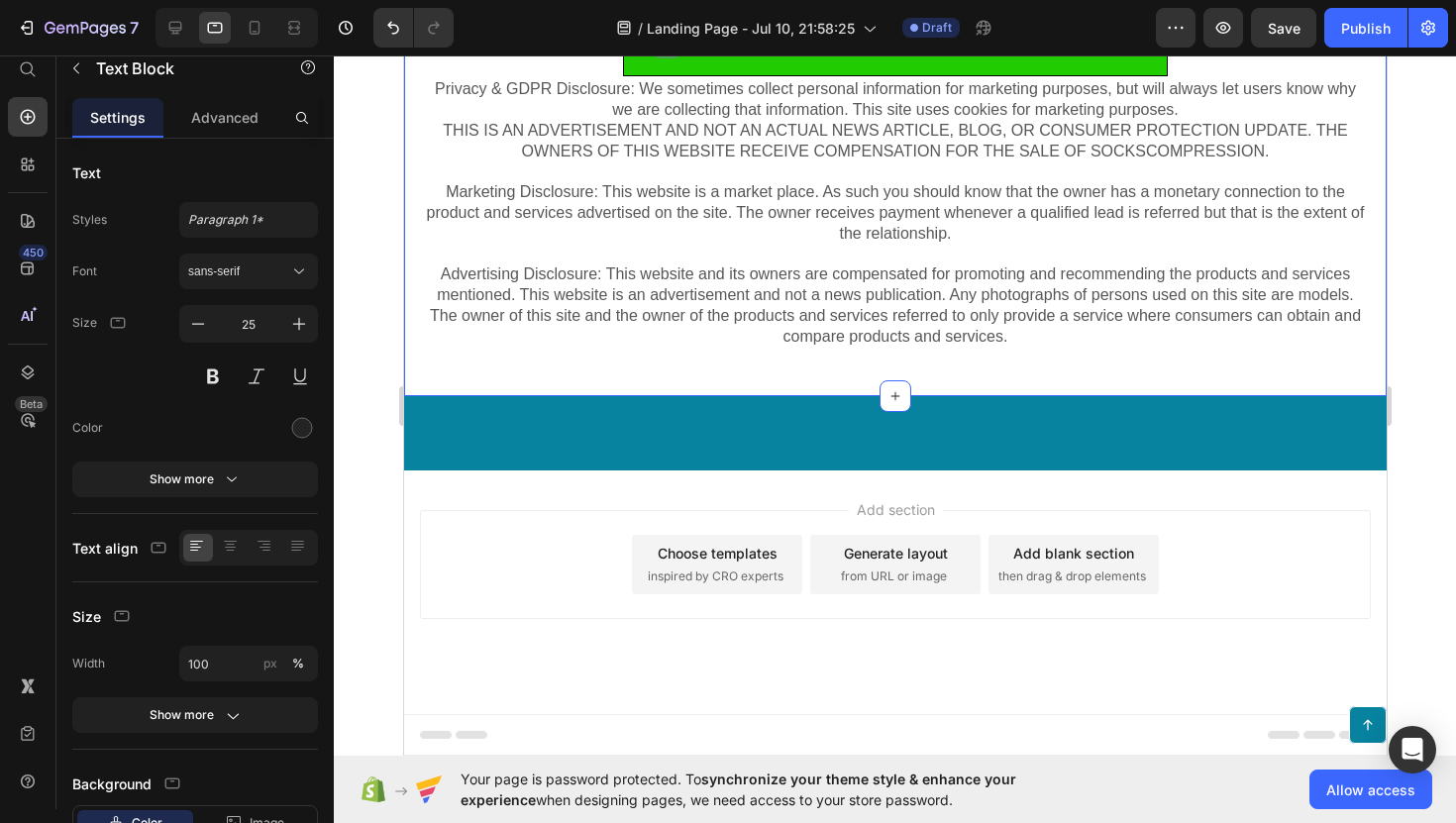click 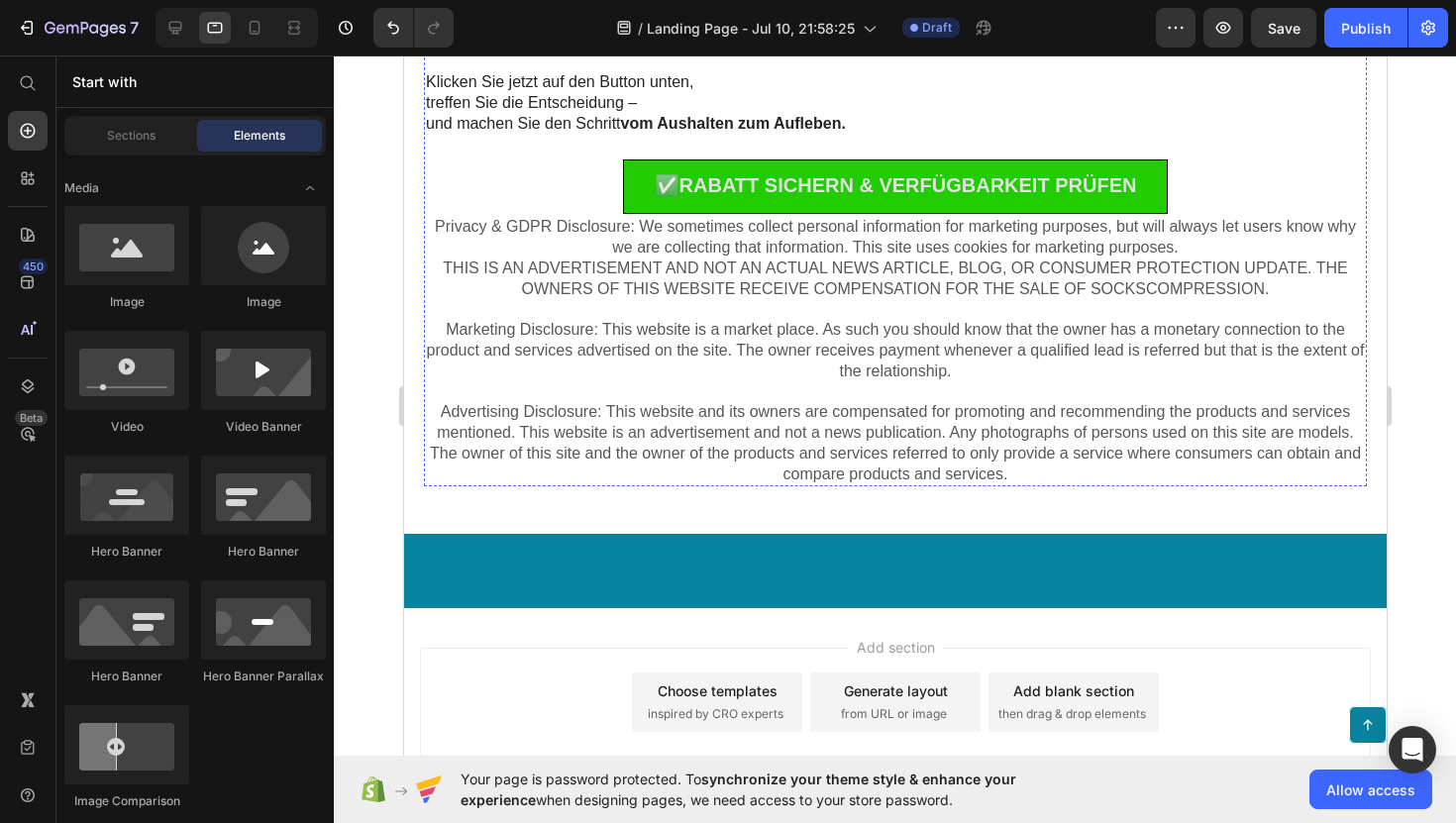 scroll, scrollTop: 17733, scrollLeft: 0, axis: vertical 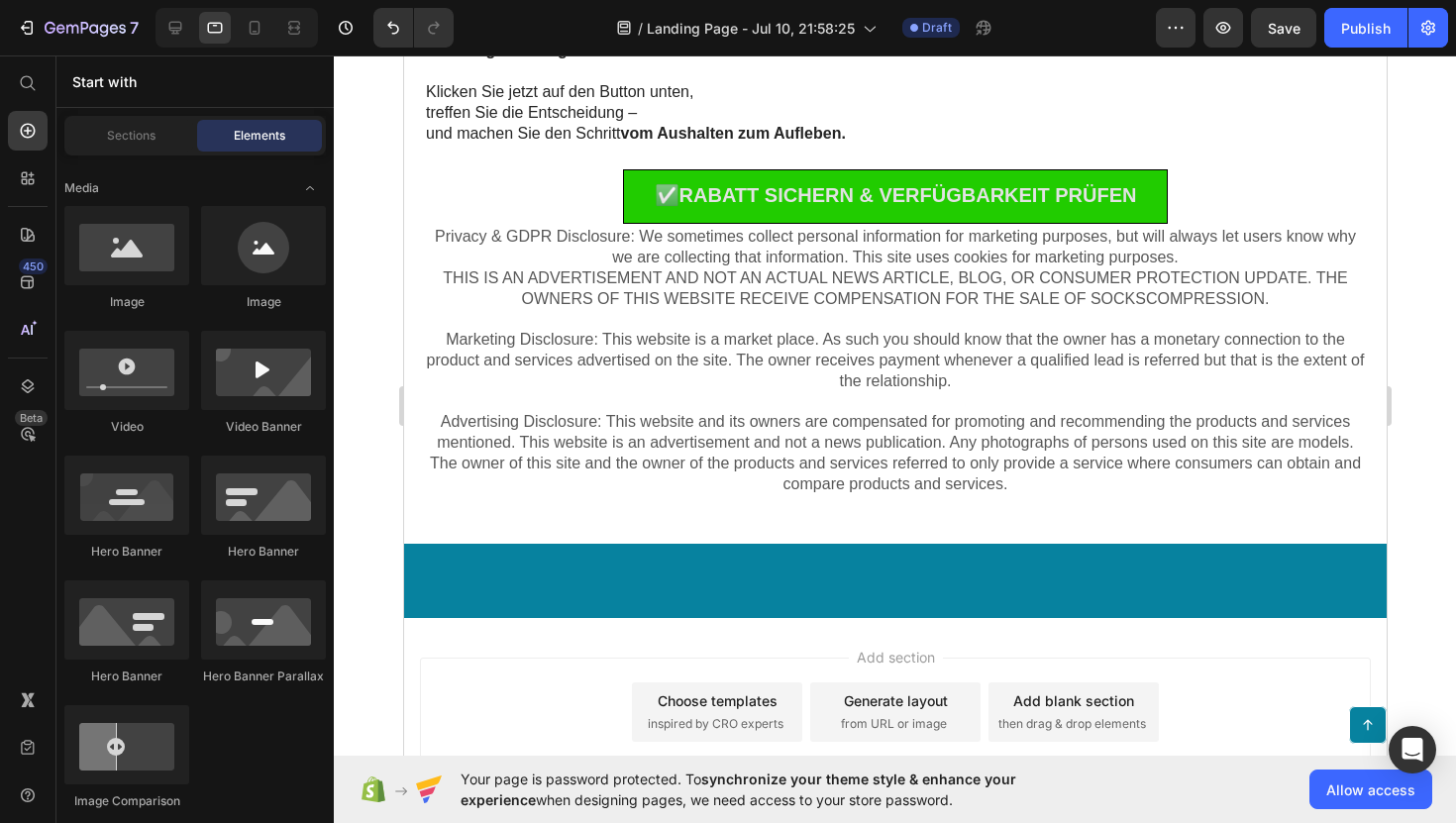 click on "✅ RABATT SICHERN & VERFÜGBARKEIT PRÜFEN       Button   1" at bounding box center (894, -2517) 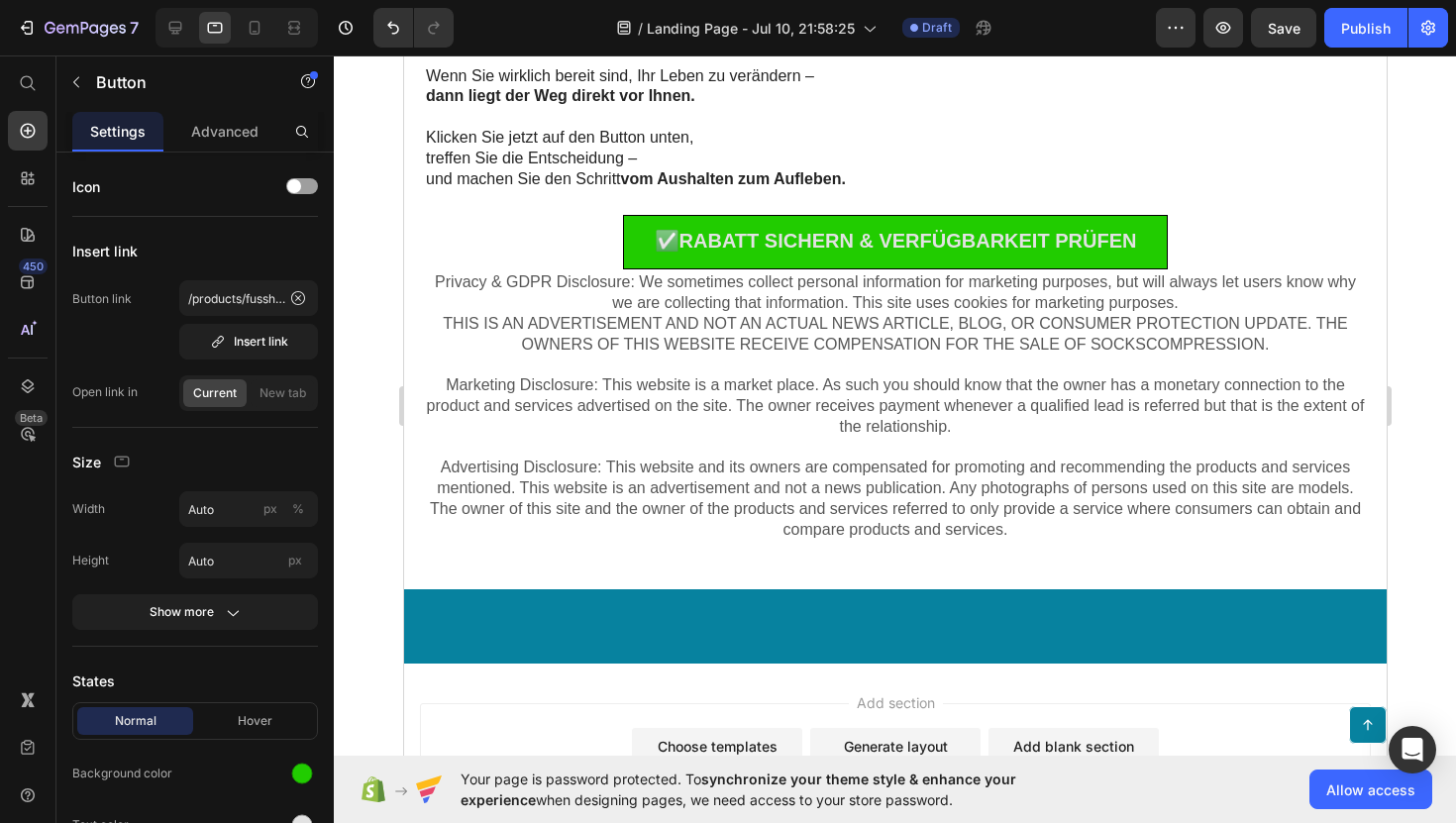 drag, startPoint x: 889, startPoint y: 485, endPoint x: 897, endPoint y: 531, distance: 46.69047 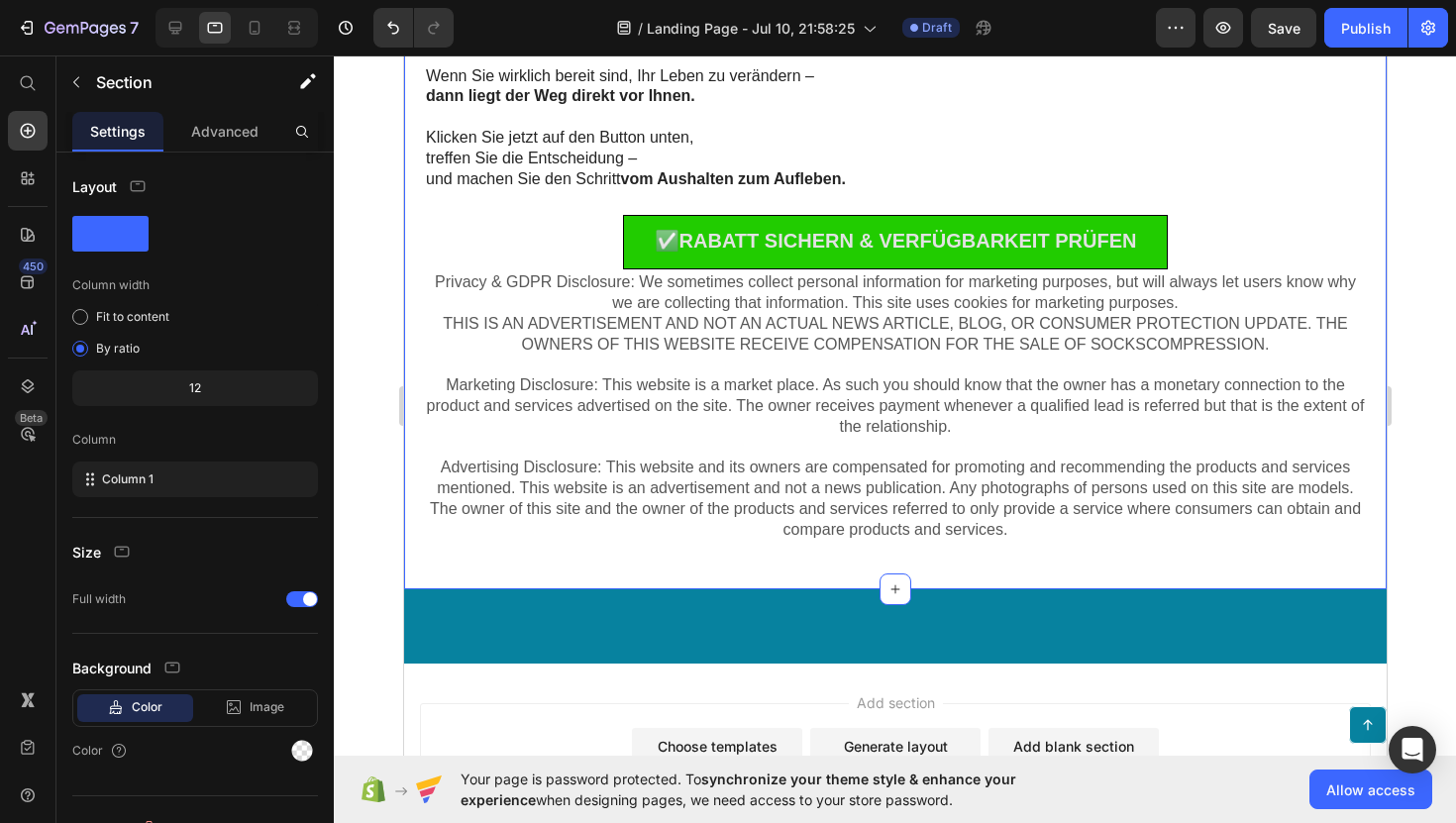 click on "Das Geheimnis liegt im Material.   Die Fläche, auf der Ihre Füße ruhen, besteht nicht aus gewöhnlichem Stoff – sie ist mit  Kupferfasern  durchzogen.   Warum ist das so wichtig? Bei herkömmlichen Geräten dringen die elektrischen Impulse oft  nicht tief genug  ein – sie bleiben an der Hautoberfläche hängen und erreichen kaum die Nerven, die eigentlich Linderung brauchen.   Mit den  Kupferfasern von Fußherz  verbessert sich die Leitfähigkeit erheblich: Die kraftvollen Impulse  gelangen durch die Haut bis tief ins Fußgewebe  – dorthin, wo echte Erleichterung entsteht.   Das Ergebnis?   Spürbare, tiefenwirksame und  lang anhaltende Linderung  – wie Sie sie mit anderen Geräten kaum erleben.   Fernbedienung = Kein Bücken mehr   Dank der mitgelieferten  Fernbedienung  können Sie Modus und Intensität bequem im Sitzen steuern – ohne sich zu verrenken oder zu bücken .   Text Block Image   Sich nach unten beugen, um Knöpfe zu drücken? Nicht mit Fußherz.     Der  .   , ." at bounding box center (894, -4144) 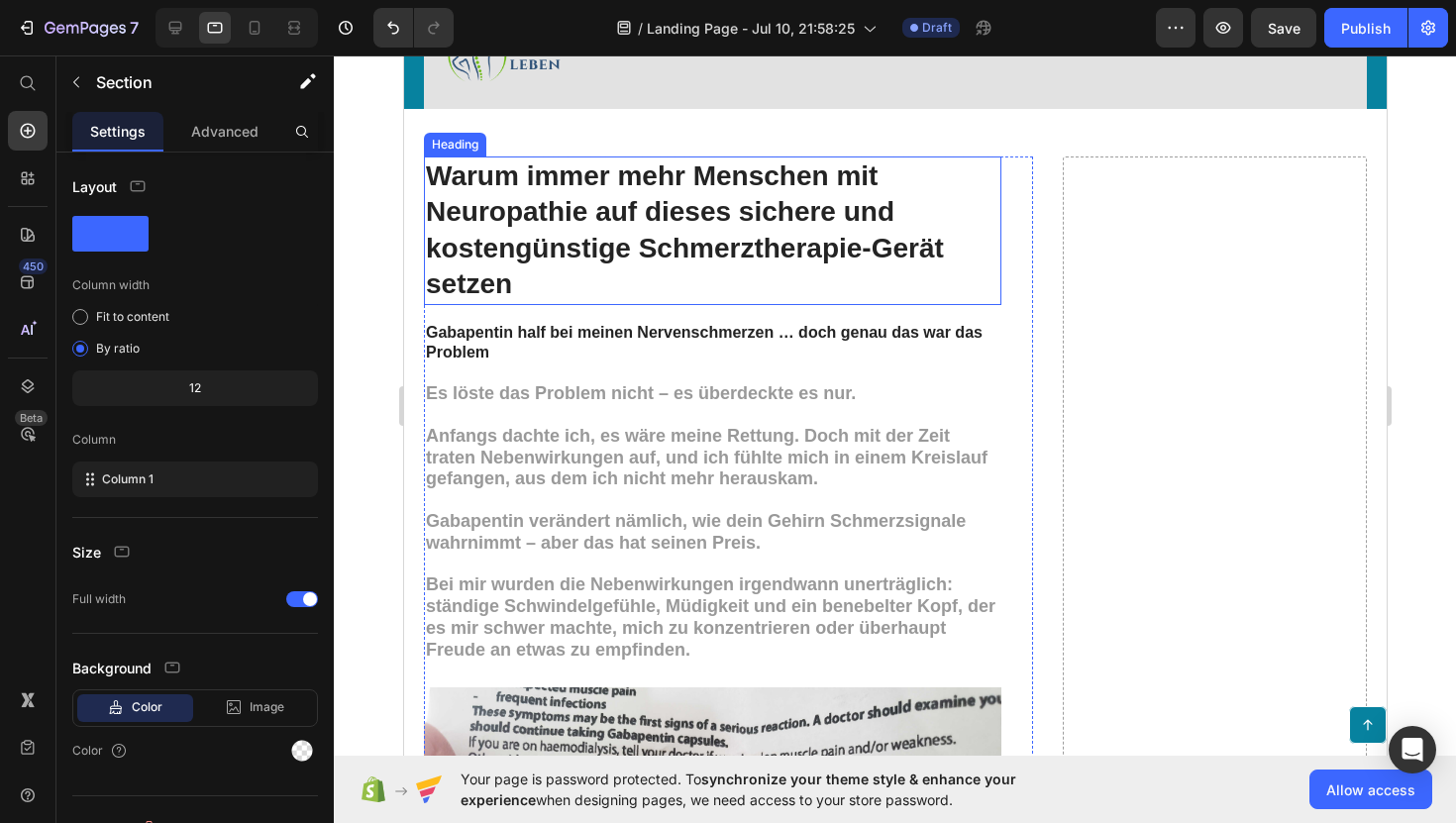 scroll, scrollTop: 132, scrollLeft: 0, axis: vertical 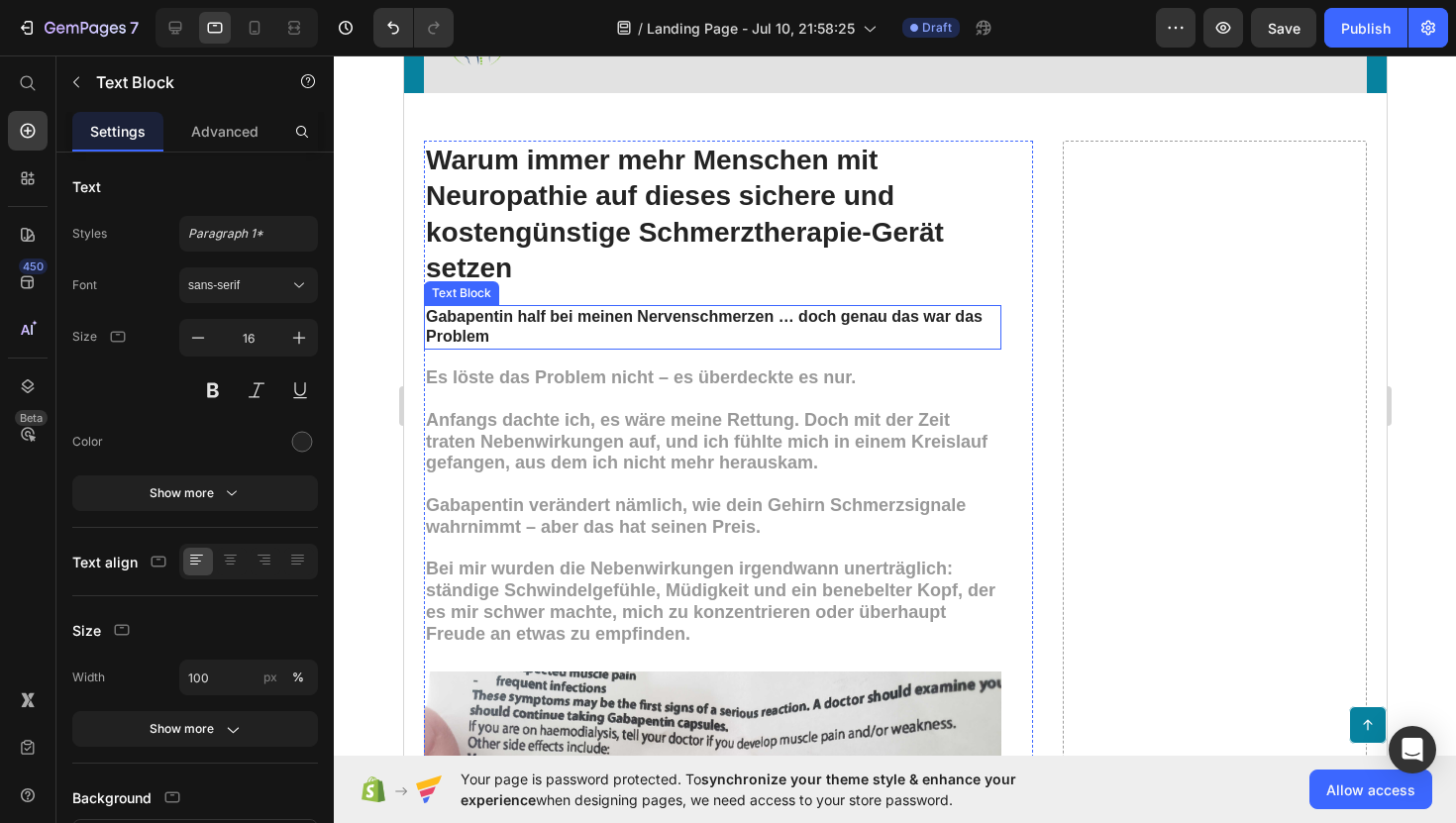click on "Gabapentin half bei meinen Nervenschmerzen … doch genau das war das Problem" at bounding box center (703, 327) 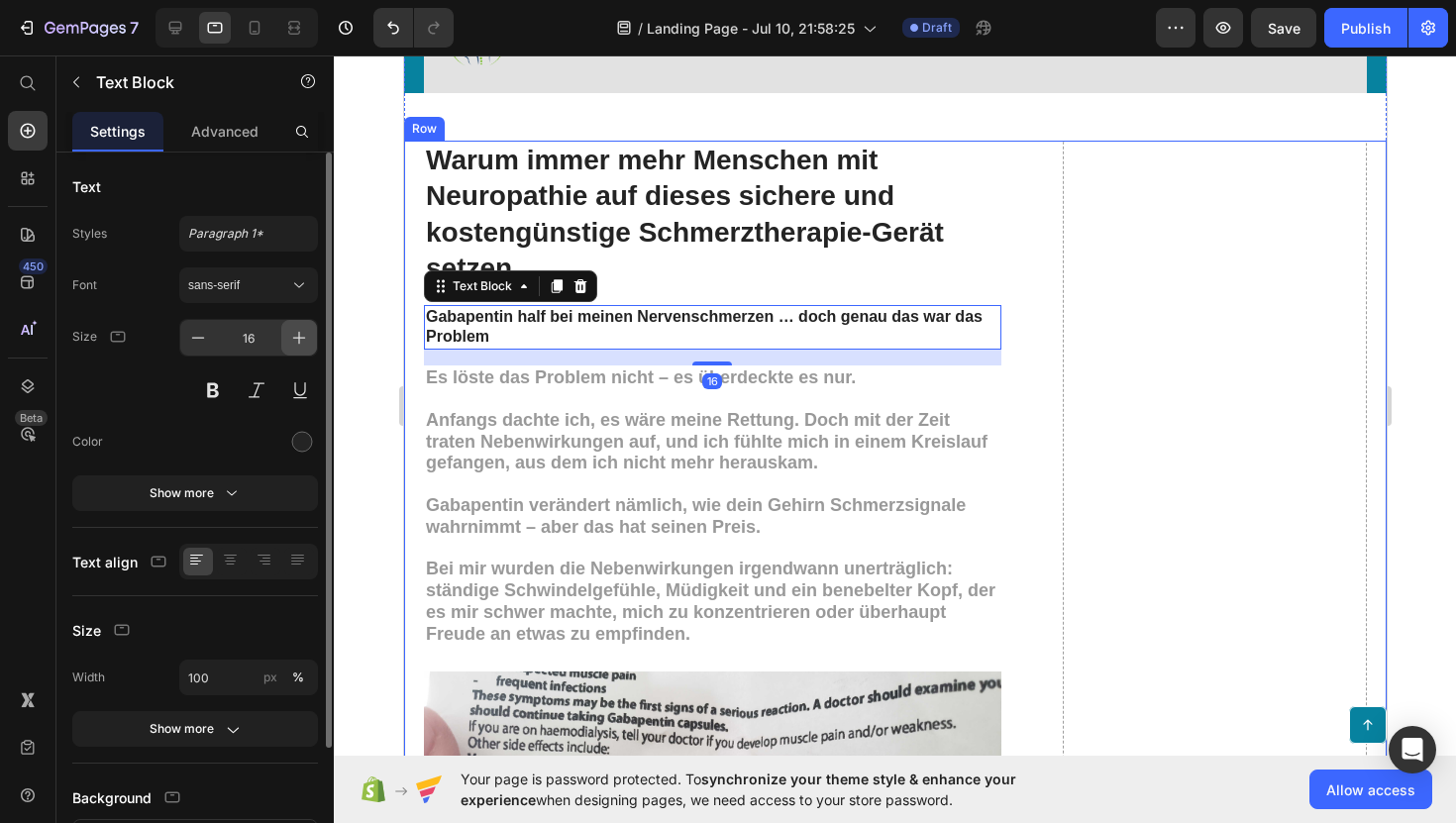 click 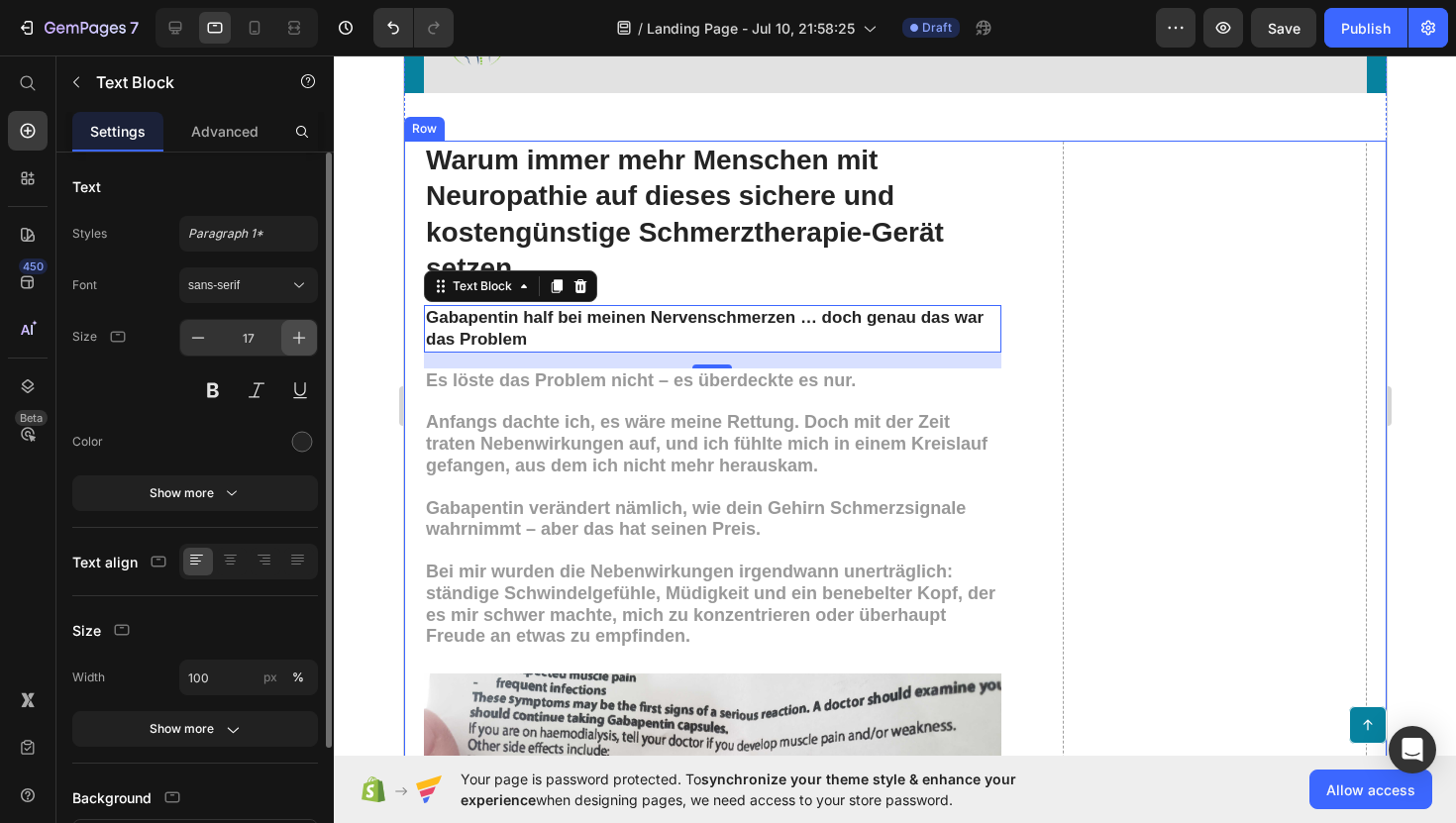 click 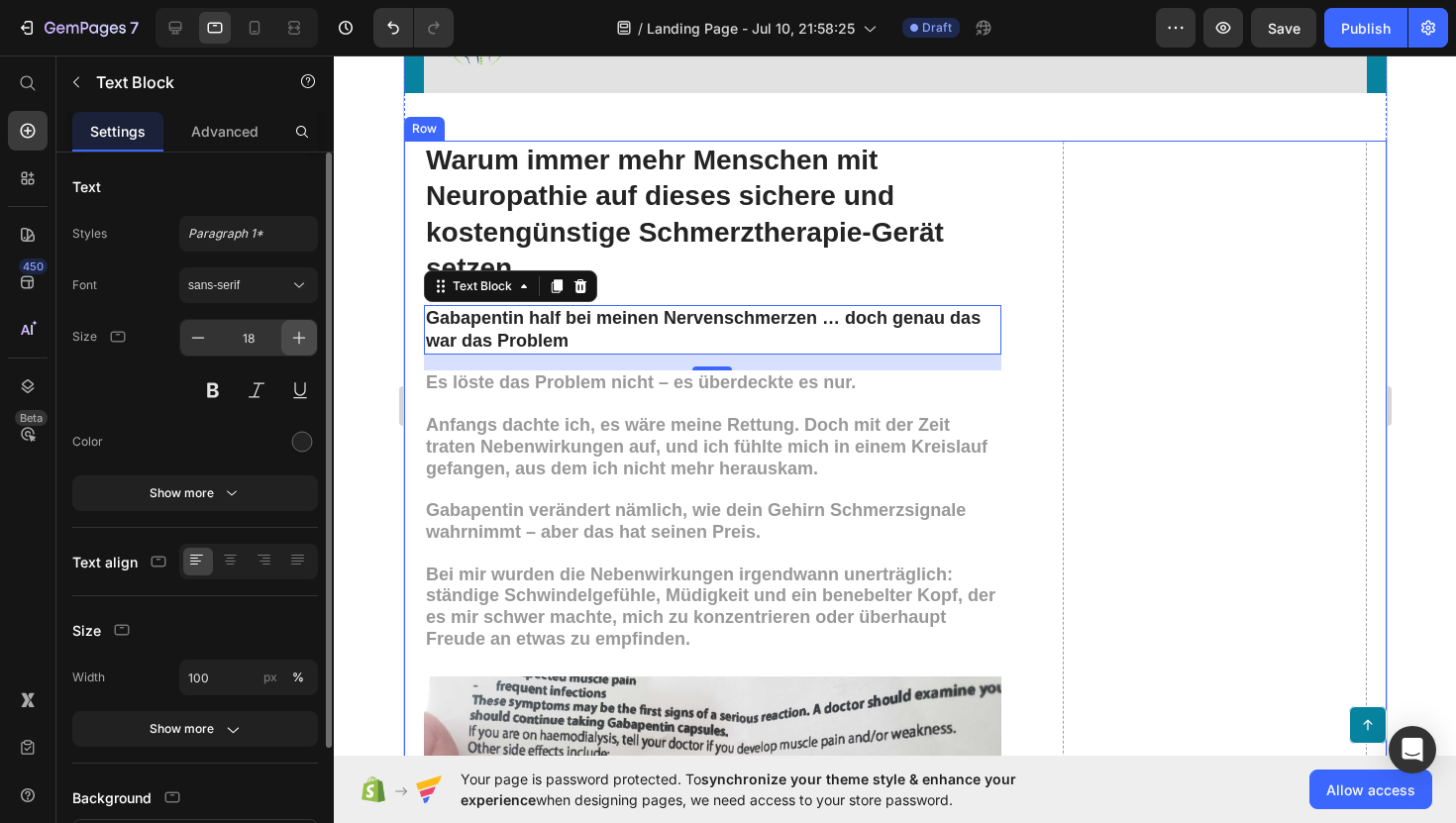 click 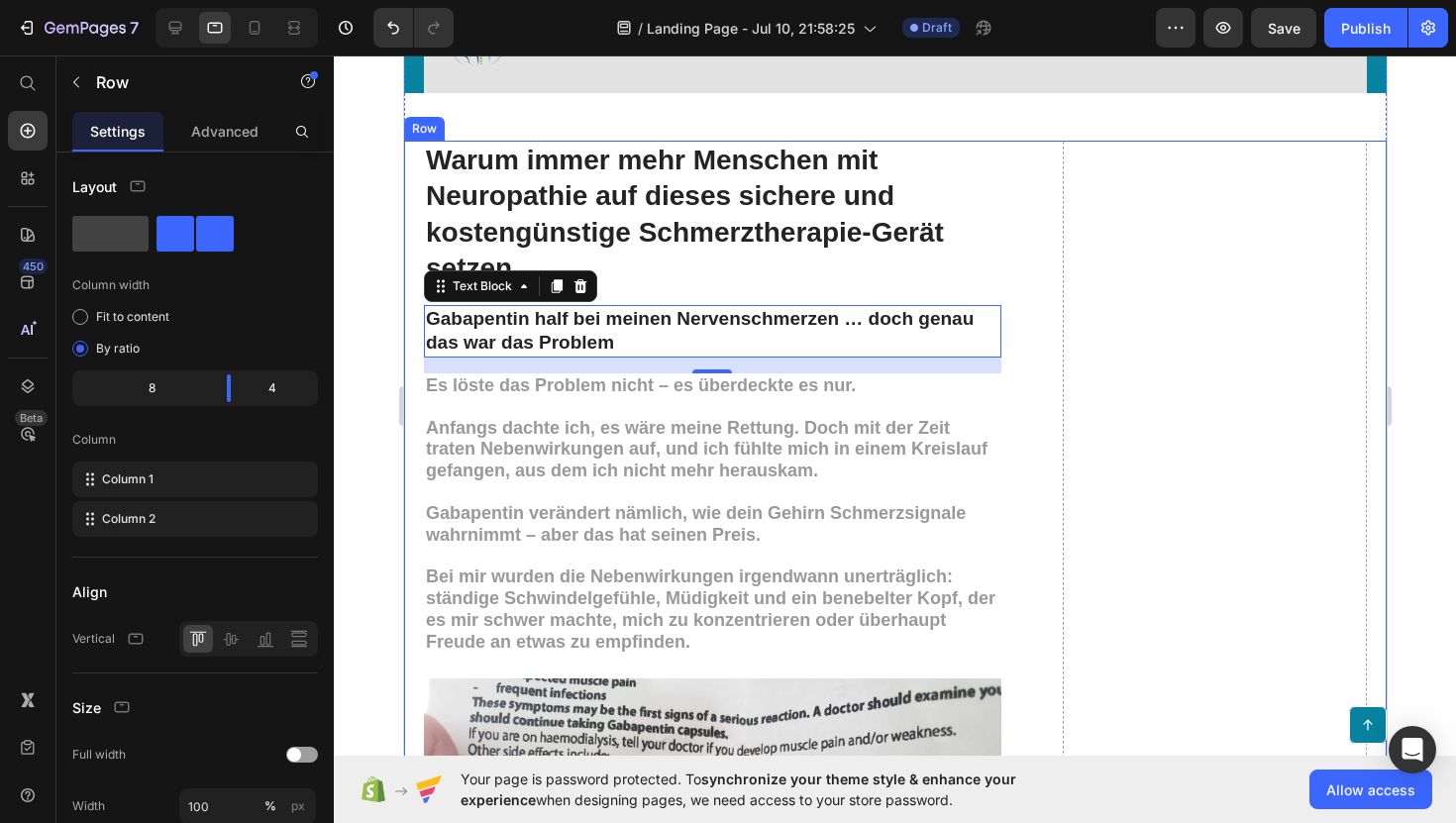 click on "Warum immer mehr Menschen mit Neuropathie auf dieses sichere und kostengünstige Schmerztherapie-Gerät setzen Heading Gabapentin half bei meinen Nervenschmerzen … doch genau das war das Problem Text Block   16 Es löste das Problem nicht – es überdeckte es nur.   Anfangs dachte ich, es wäre meine Rettung. Doch mit der Zeit traten Nebenwirkungen auf, und ich fühlte mich in einem Kreislauf gefangen, aus dem ich nicht mehr herauskam.   Gabapentin verändert nämlich, wie dein Gehirn Schmerzsignale wahrnimmt – aber das hat seinen Preis.   Bei mir wurden die Nebenwirkungen irgendwann unerträglich: ständige Schwindelgefühle, Müdigkeit und ein benebelter Kopf, der es mir schwer machte, mich zu konzentrieren oder überhaupt Freude an etwas zu empfinden. Text Block Image Und was noch schlimmer war: Die Linderung ließ nach – ich brauchte immer höhere Dosen, nur um mich einigermaßen okay zu fühlen.     Text Block Text Block Image     Text Block Row
Drop element here Row" at bounding box center (894, 1025) 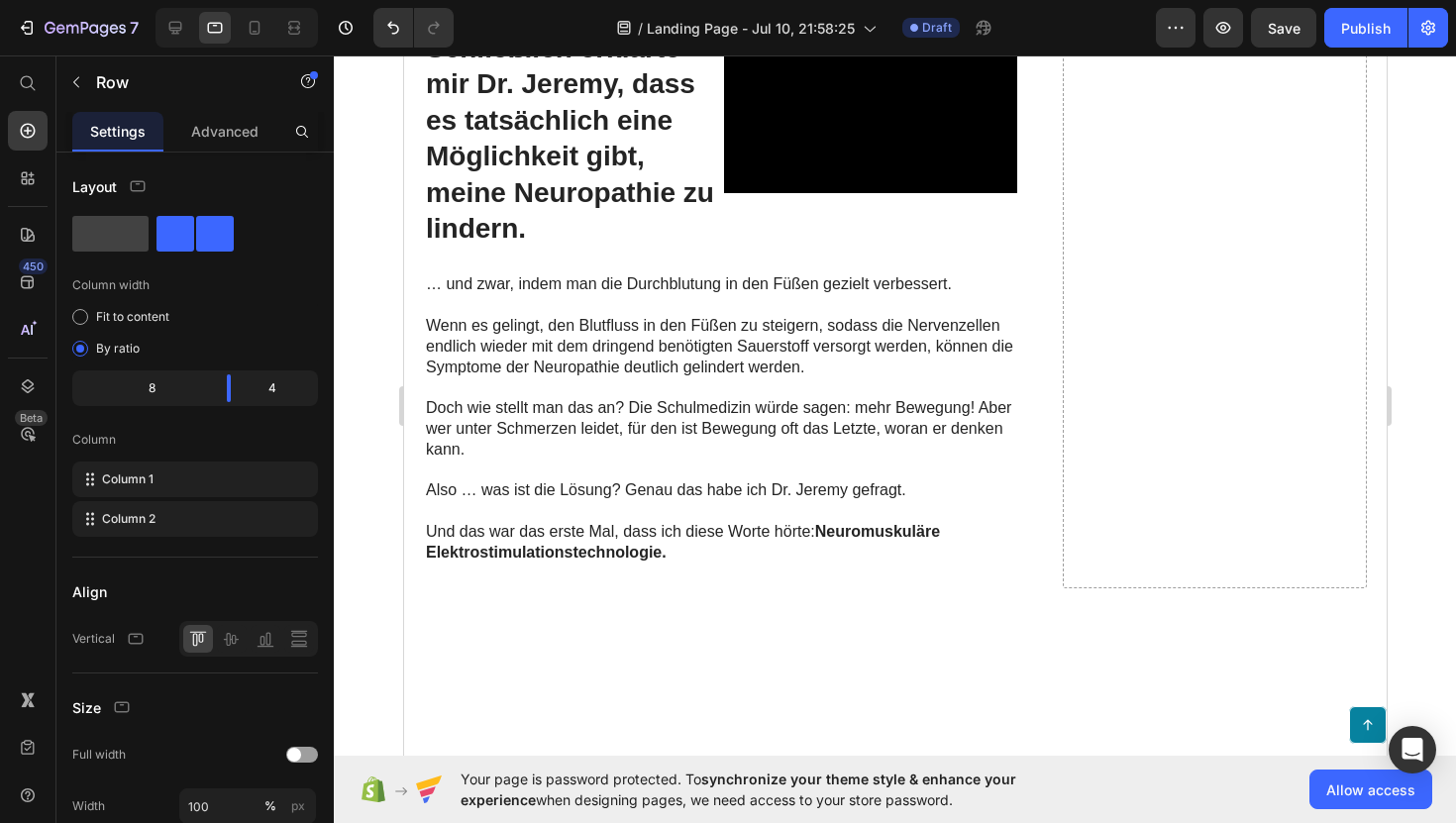 scroll, scrollTop: 3934, scrollLeft: 0, axis: vertical 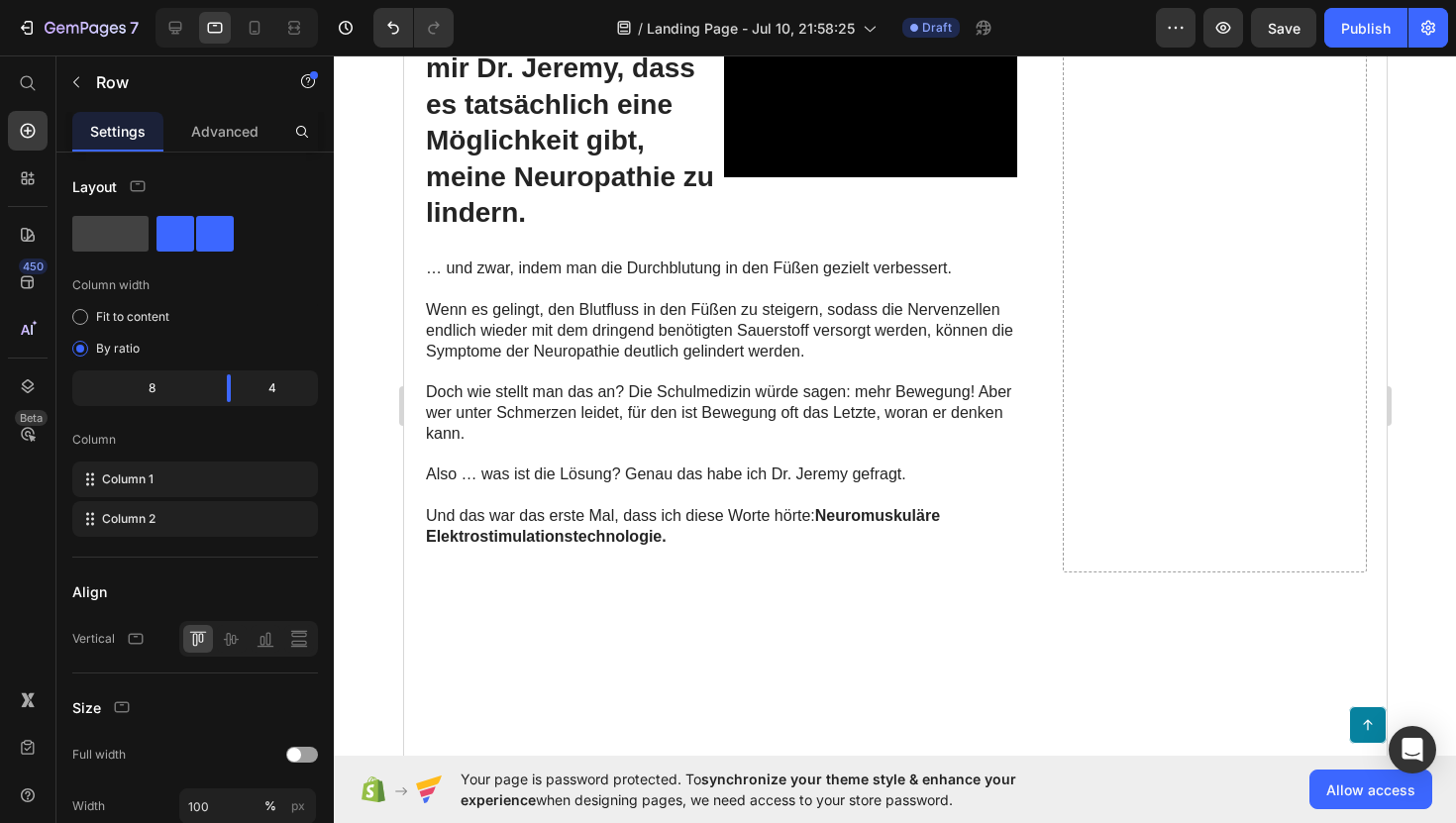 click on "Ganz abgesehen davon bringen Schmerzmittel oft eine ganze Reihe unangenehmer Nebenwirkungen mit sich – von Verdauungsbeschwerden und Übelkeit bis hin zu Nierenschäden oder sogar Herz-Kreislauf-Problemen." at bounding box center (719, -636) 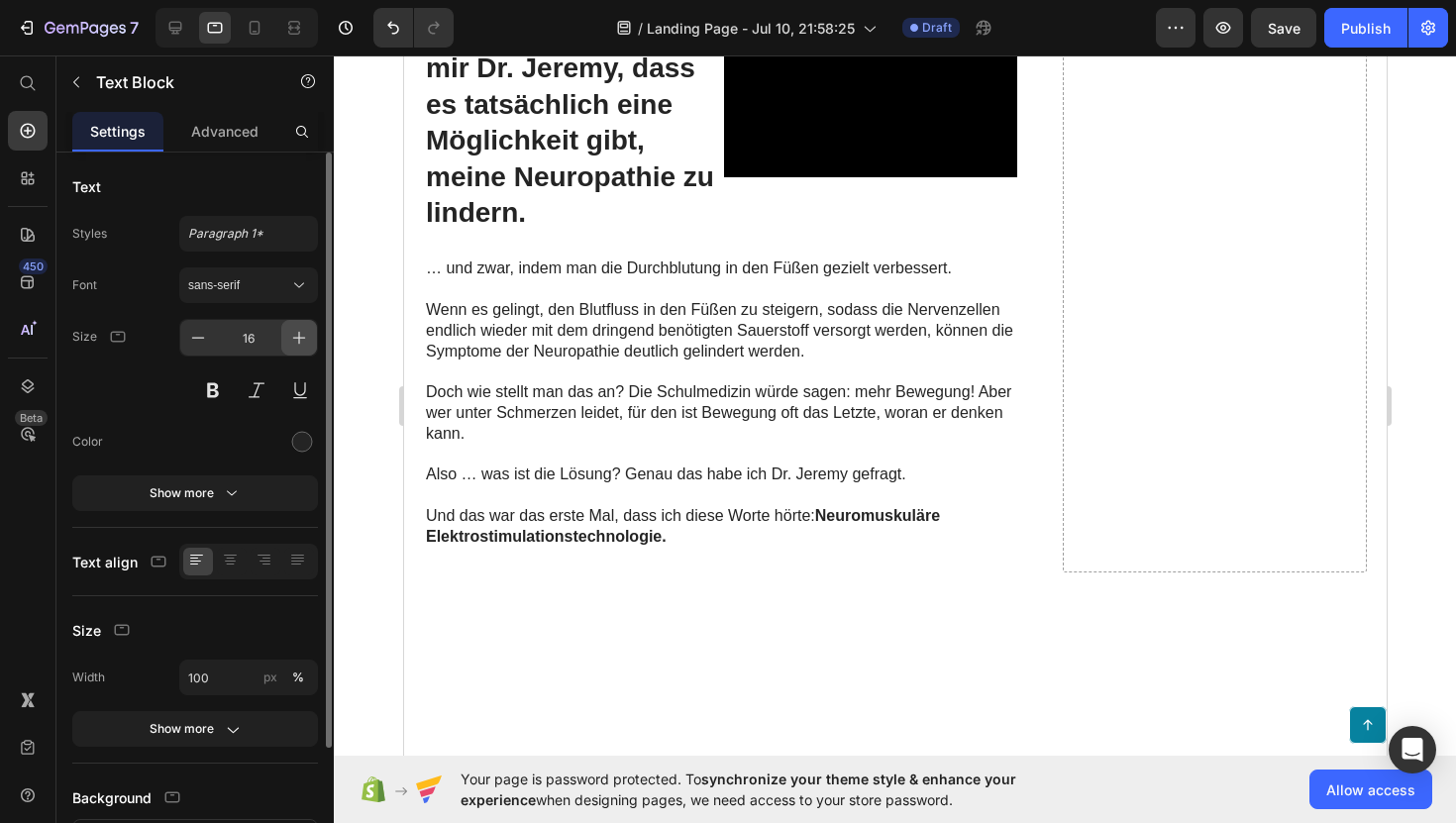 click at bounding box center [299, 338] 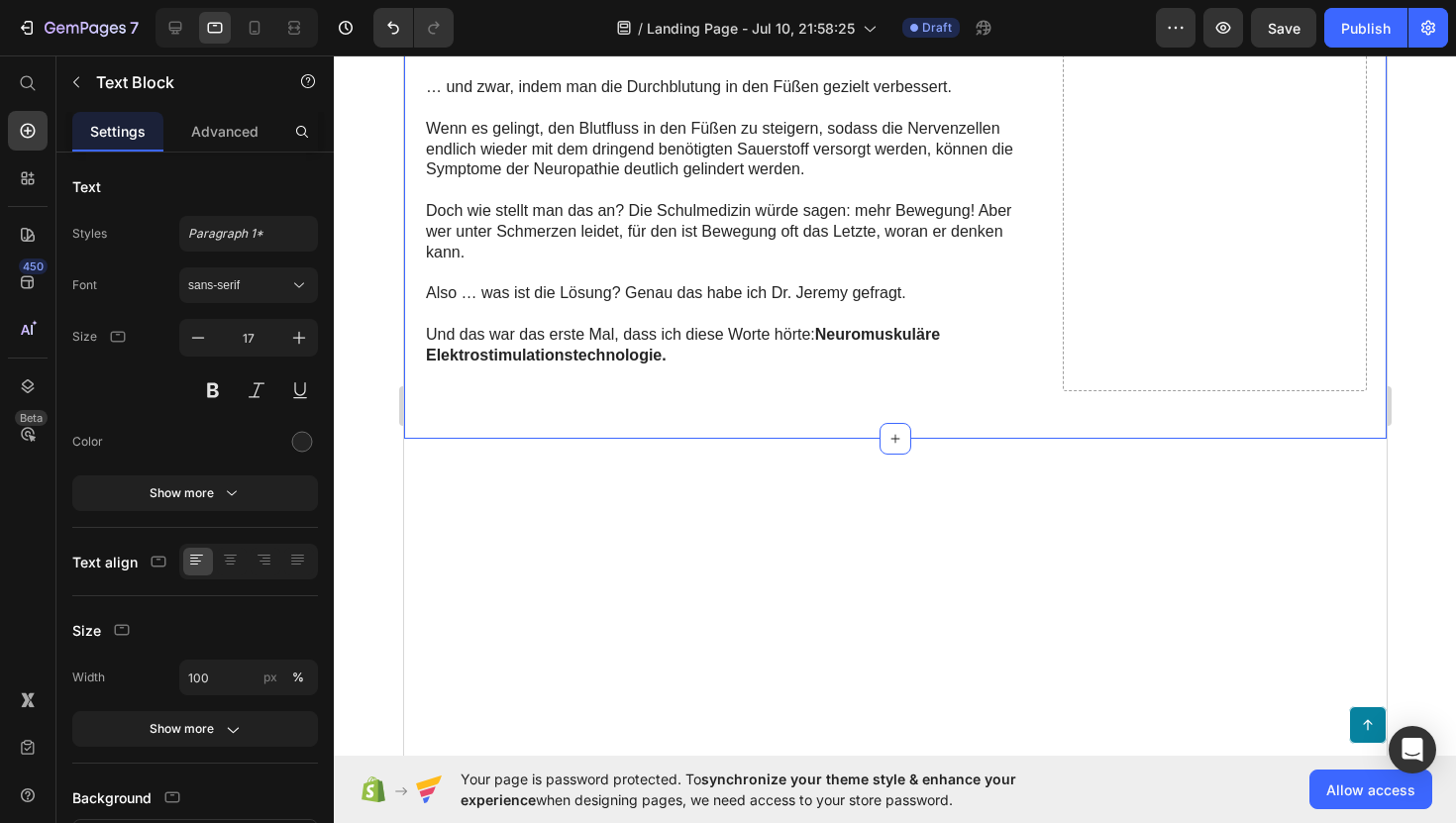scroll, scrollTop: 4242, scrollLeft: 0, axis: vertical 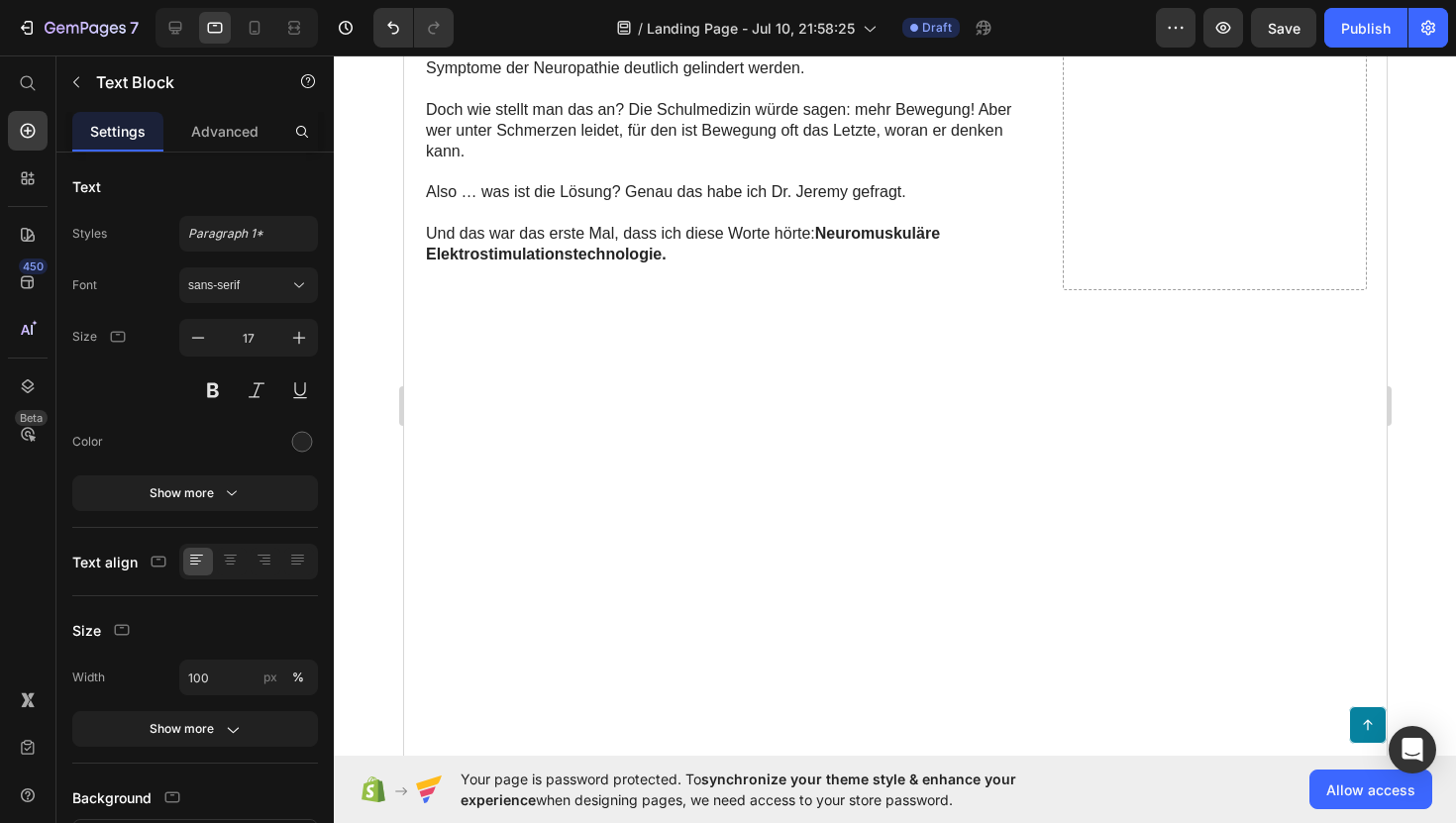 click on "Wenn Sie noch Schmerzen und Kribbeln spüren … dann ist das tatsächlich eine gute Nachricht!" at bounding box center (719, -678) 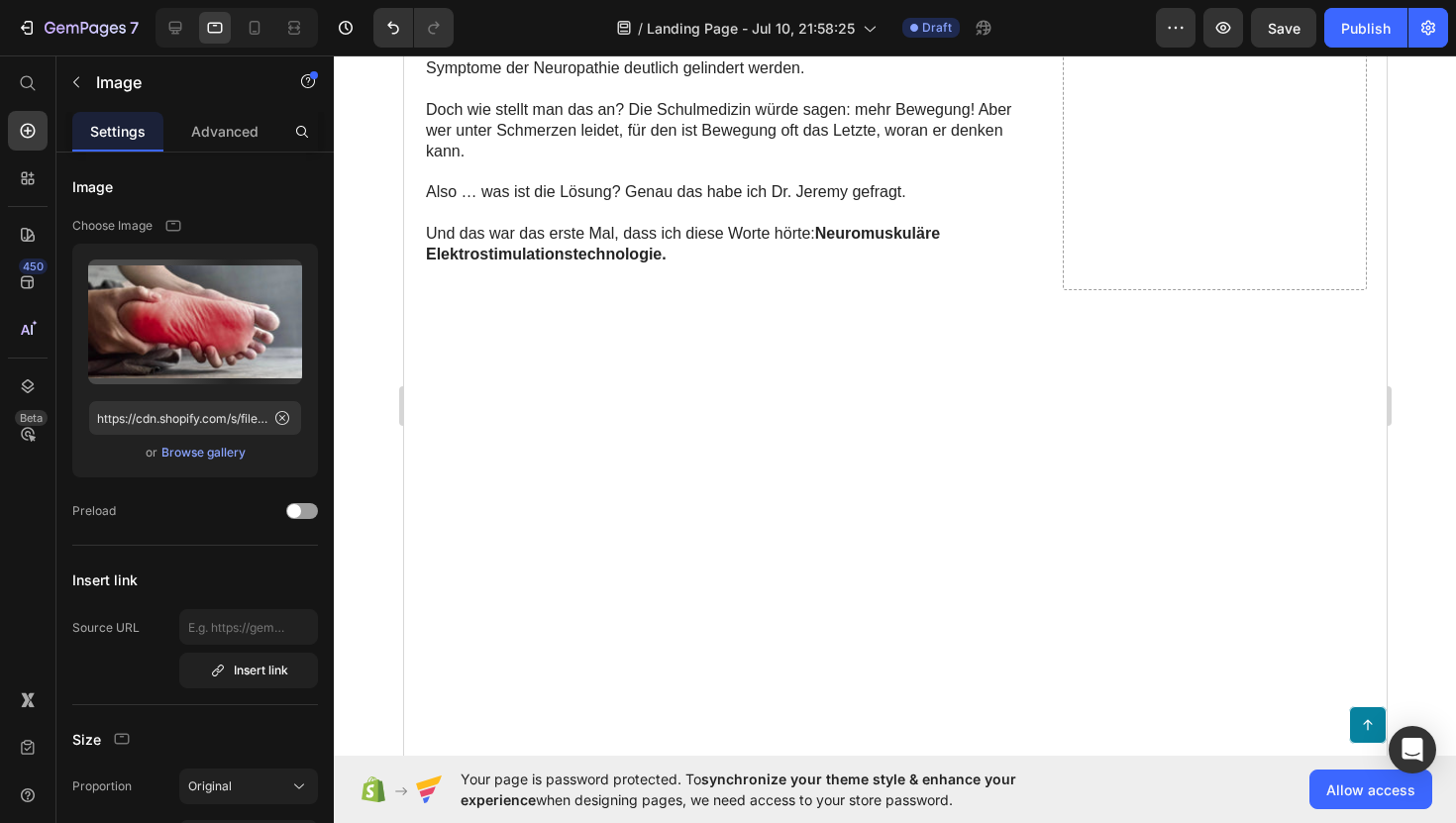 click at bounding box center (719, -598) 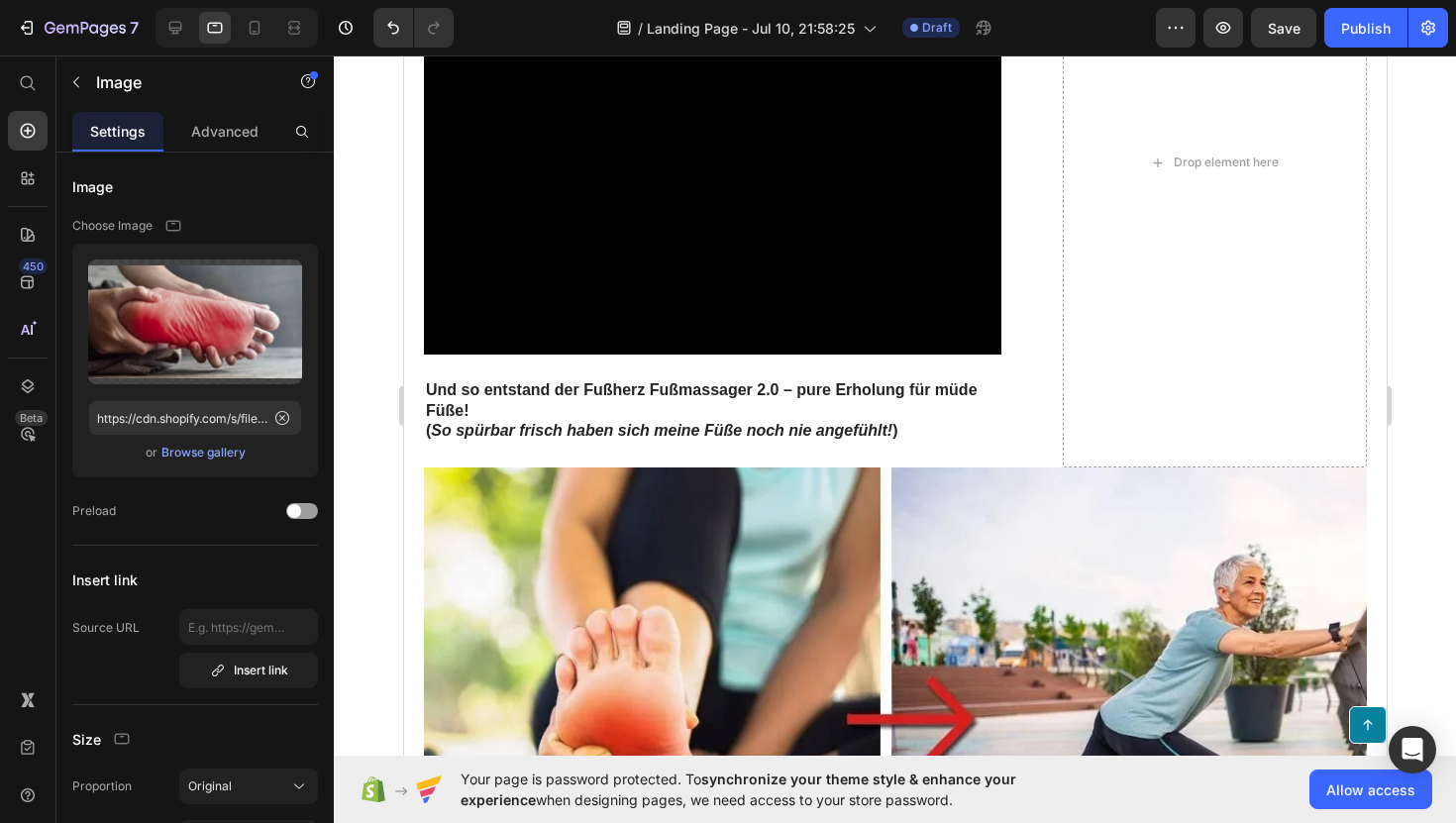 scroll, scrollTop: 4795, scrollLeft: 0, axis: vertical 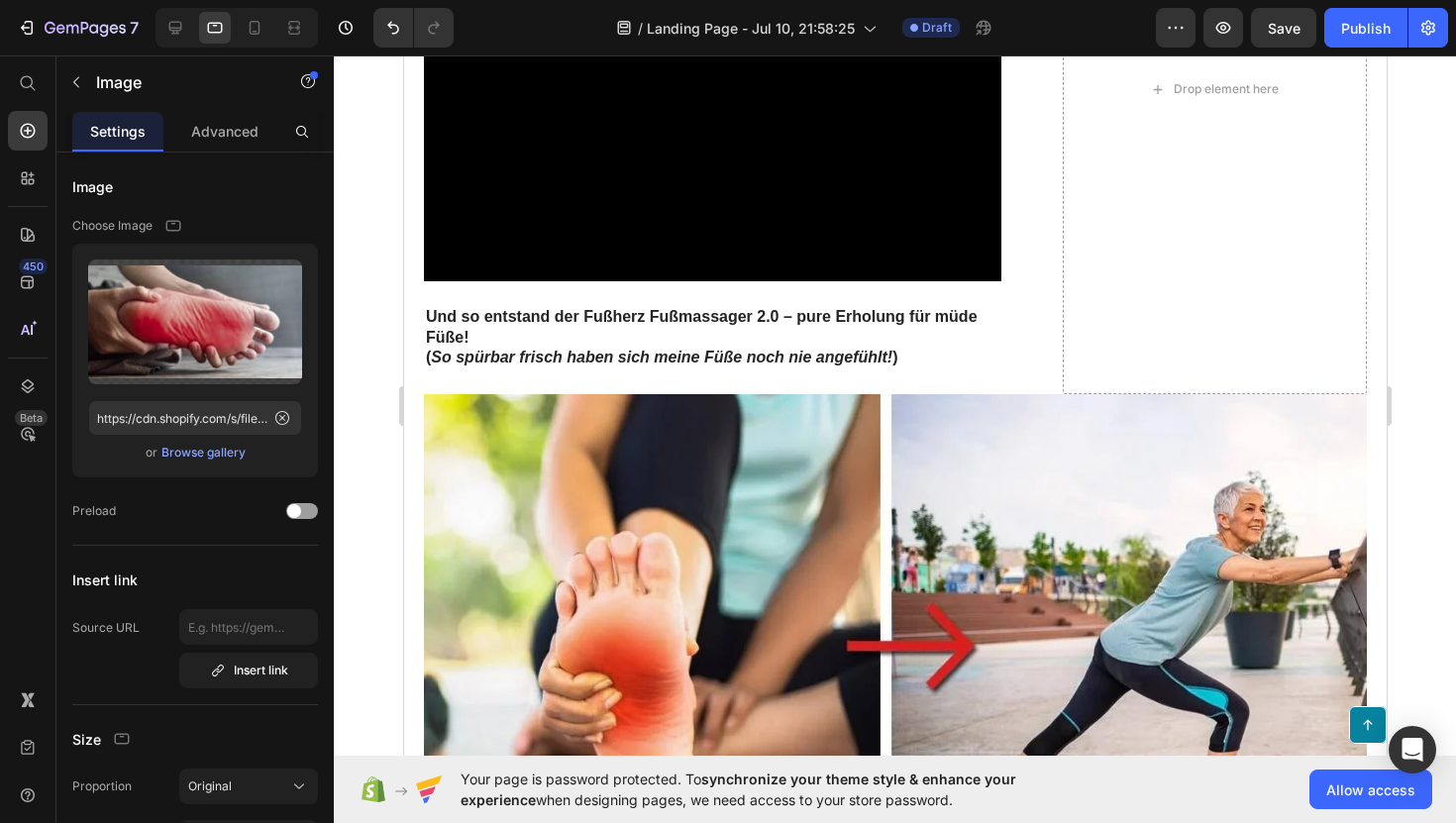 click on "Das bedeutet: Wenn Sie noch brennende oder kribbelnde Empfindungen spüren, dann ist das ein Zeichen dafür, dass noch einige Ihrer Nervenzellen am Leben sind." at bounding box center [727, -976] 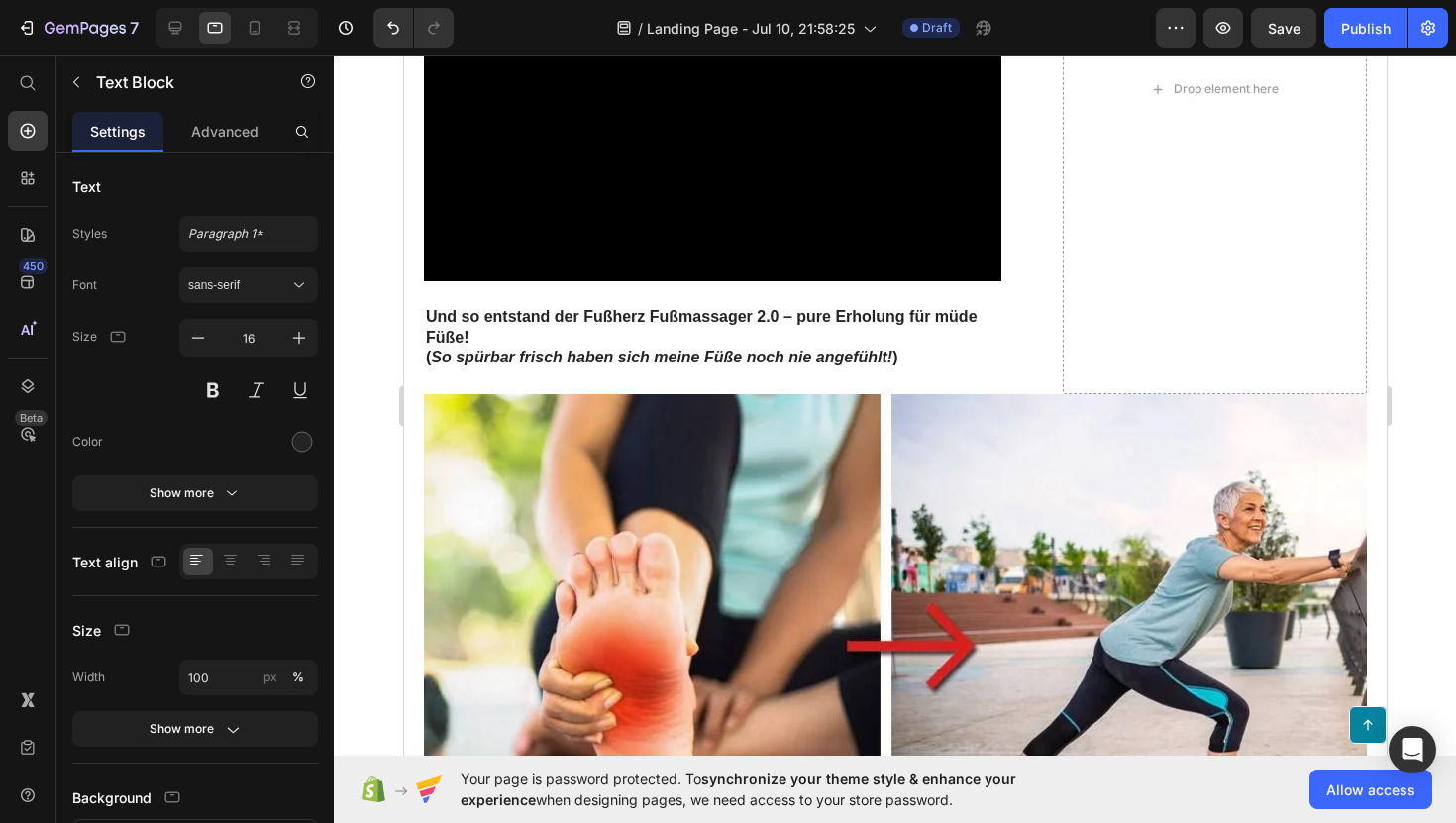 click on "Schließlich erklärte mir Dr. Jeremy, dass es tatsächlich eine Möglichkeit gibt, meine Neuropathie zu lindern." at bounding box center [569, -713] 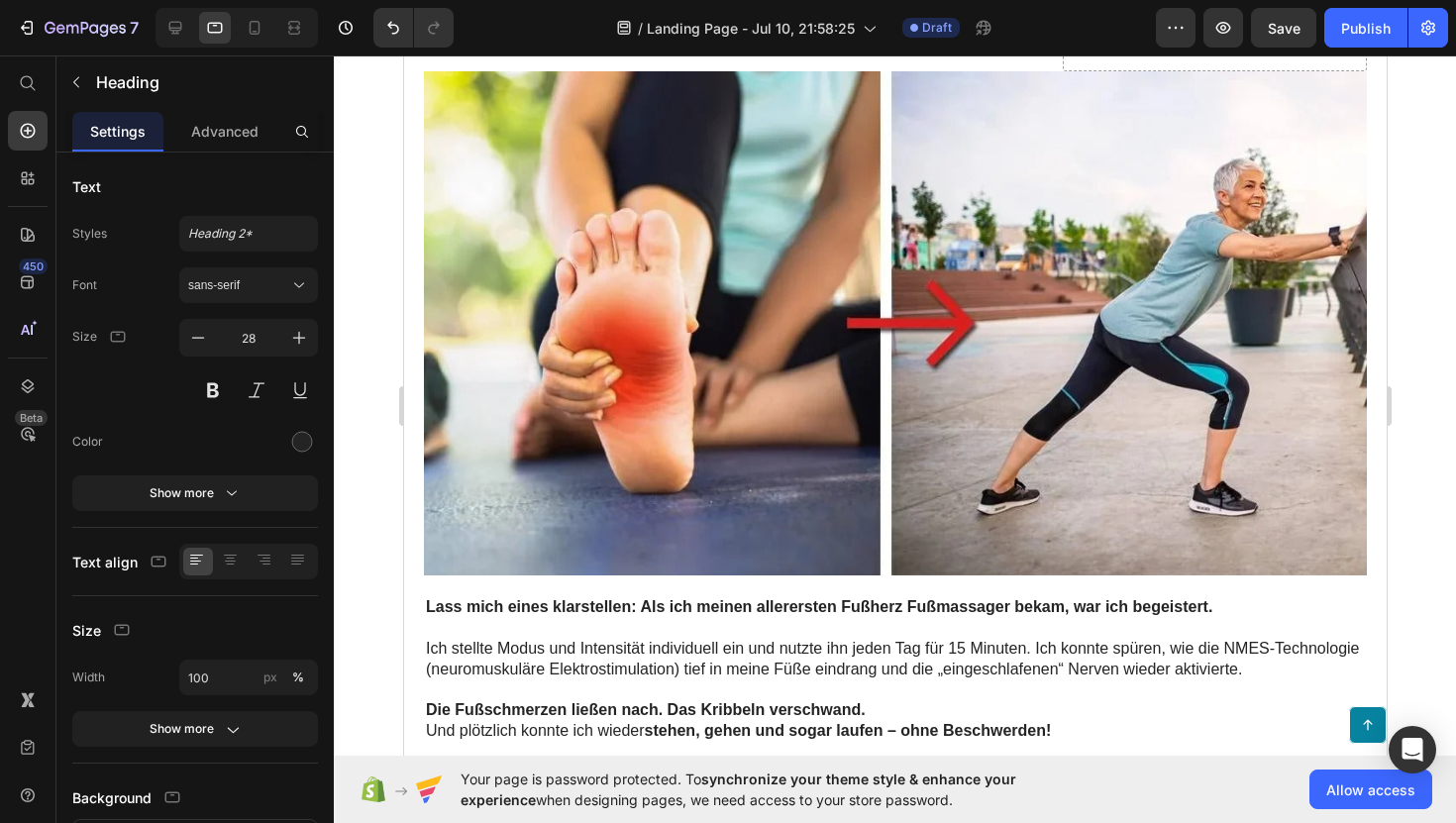 scroll, scrollTop: 5123, scrollLeft: 0, axis: vertical 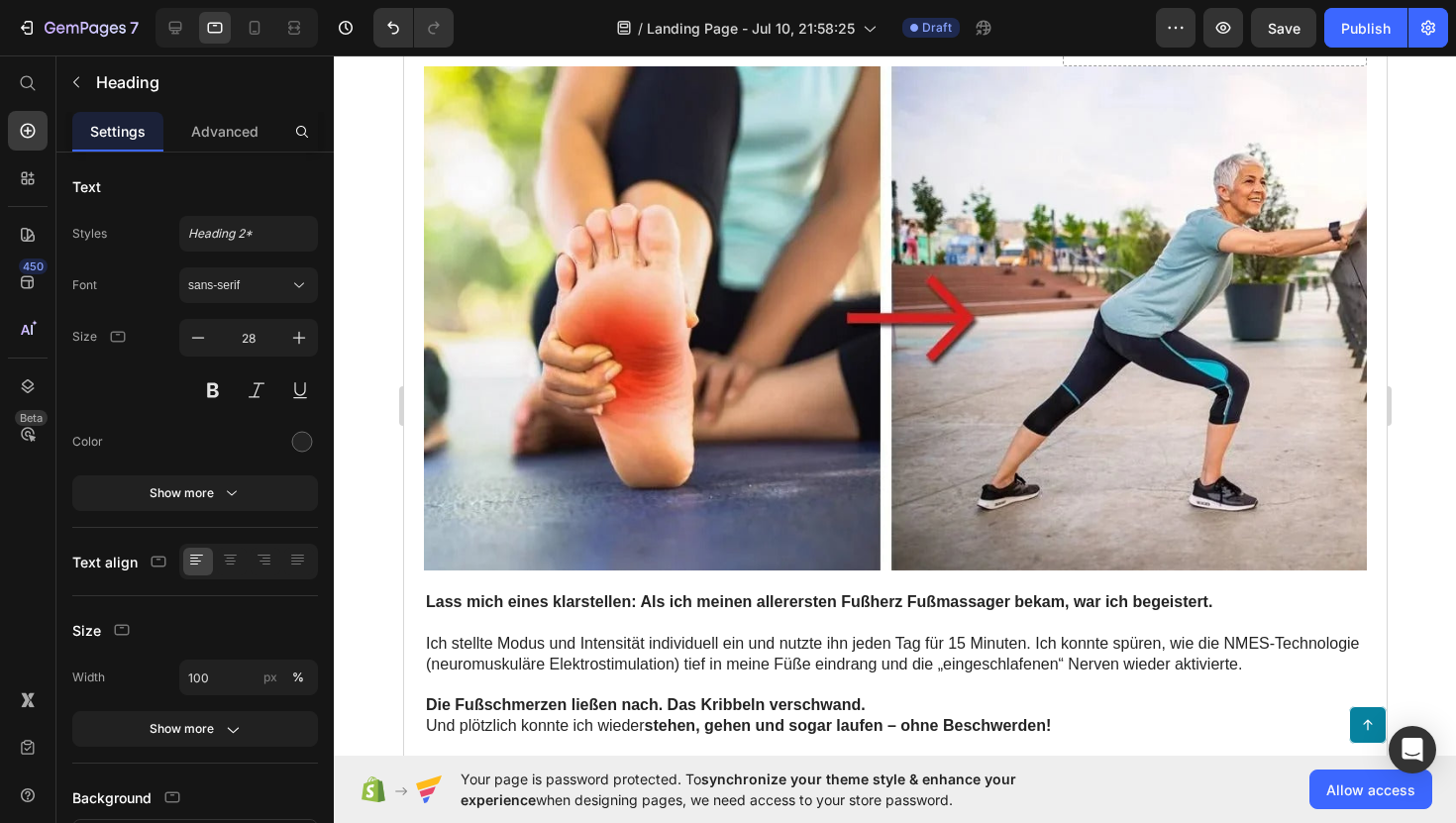 click on "Wenn es gelingt, den Blutfluss in den Füßen zu steigern, sodass die Nervenzellen endlich wieder mit dem dringend benötigten Sauerstoff versorgt werden, können die Symptome der Neuropathie deutlich gelindert werden." at bounding box center [719, -833] 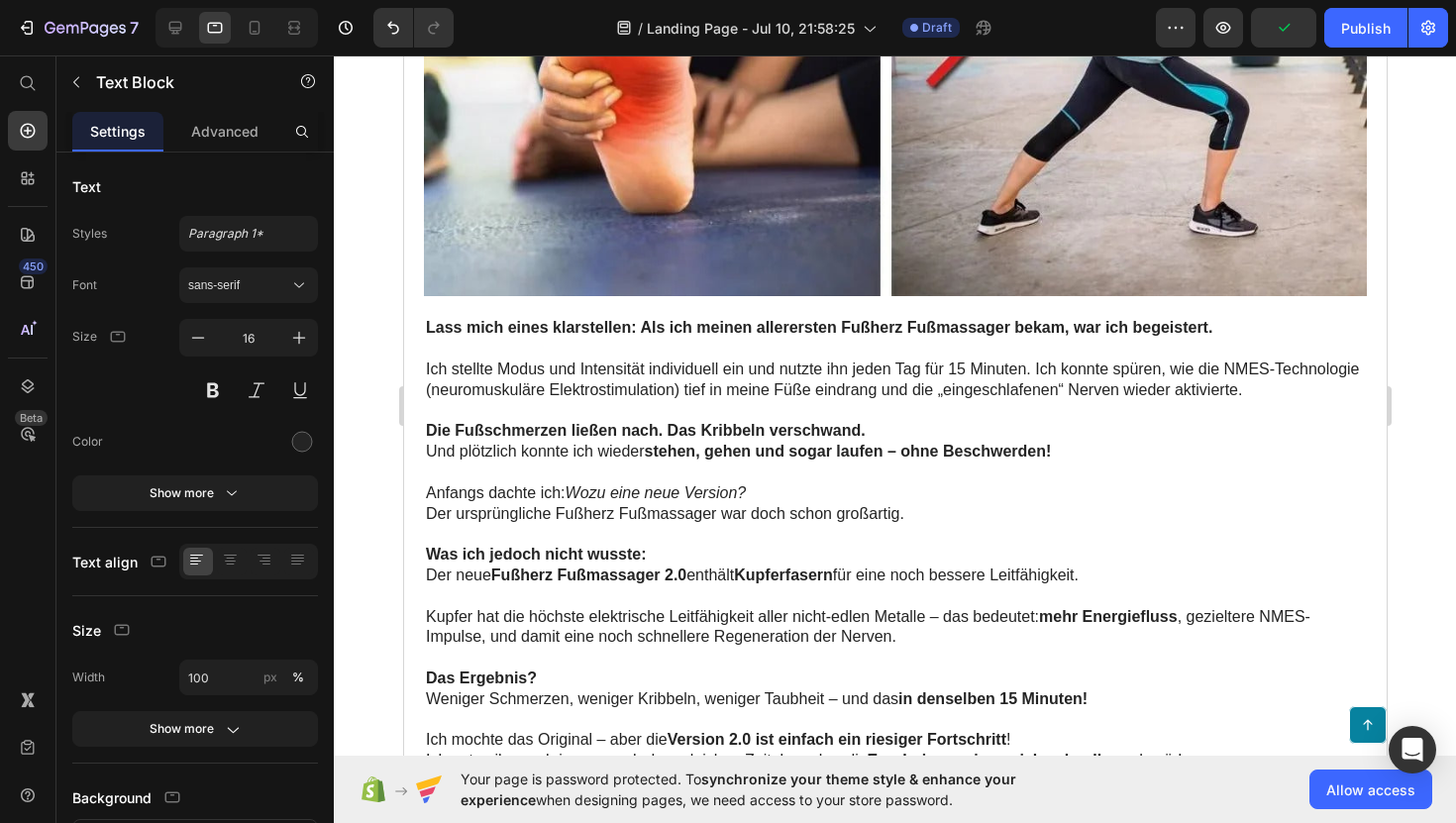 scroll, scrollTop: 5399, scrollLeft: 0, axis: vertical 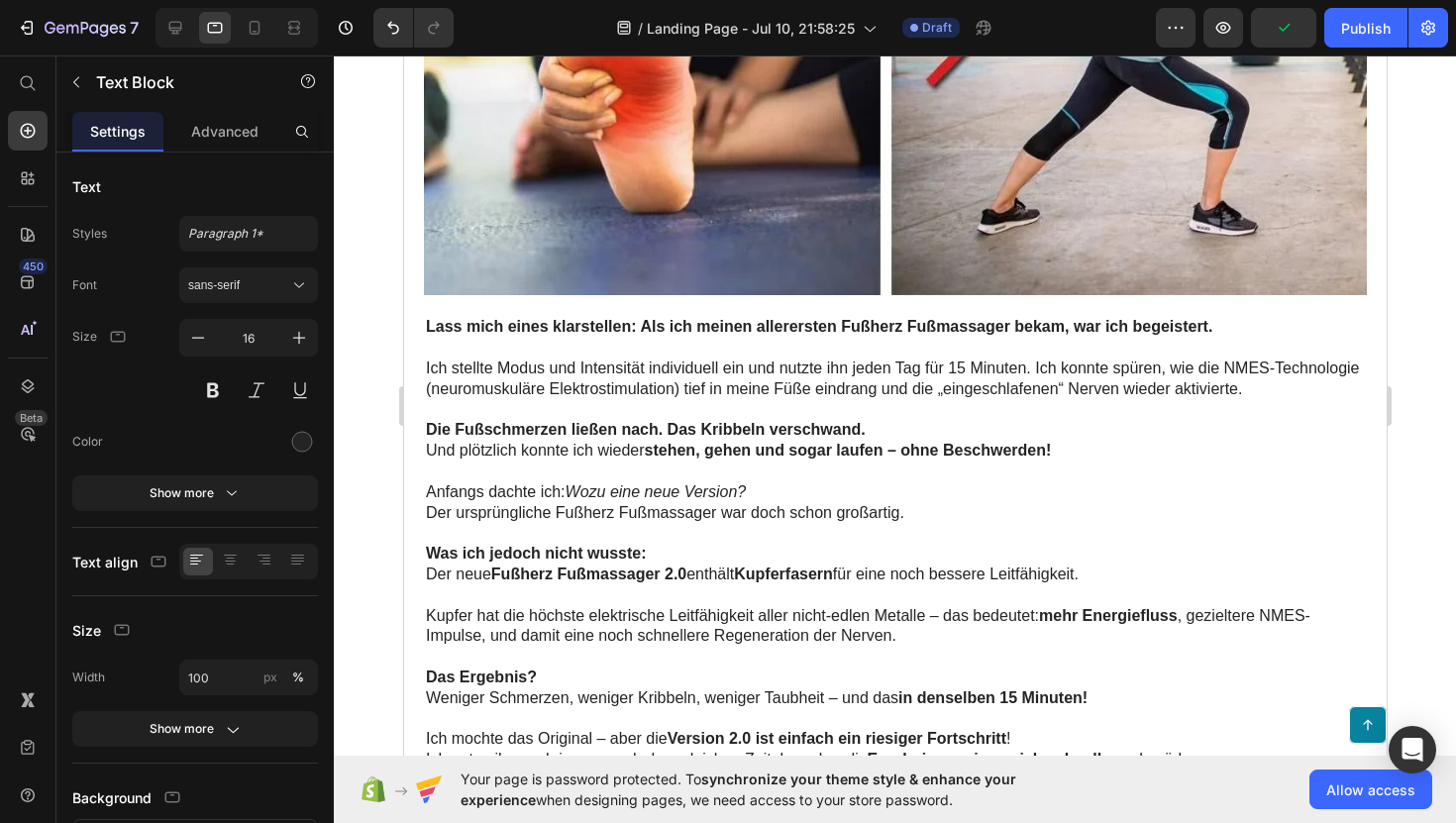 click on "Diese bahnbrechende Technologie kann Ihre Durchblutungsstörungen beheben – und Schmerzen, Brennen, Kribbeln sowie Taubheitsgefühle wirksam lindern." at bounding box center [711, -745] 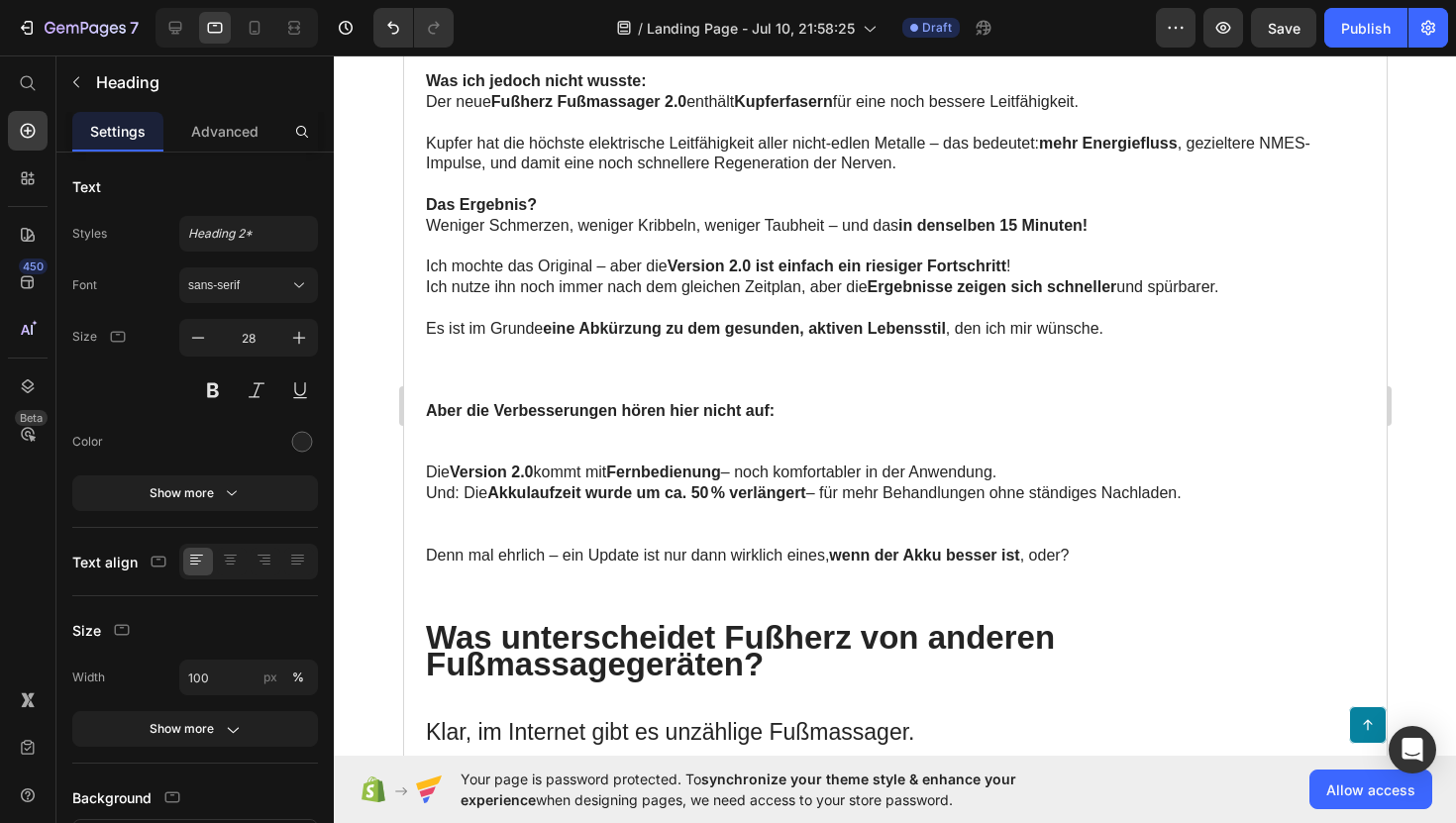scroll, scrollTop: 5952, scrollLeft: 0, axis: vertical 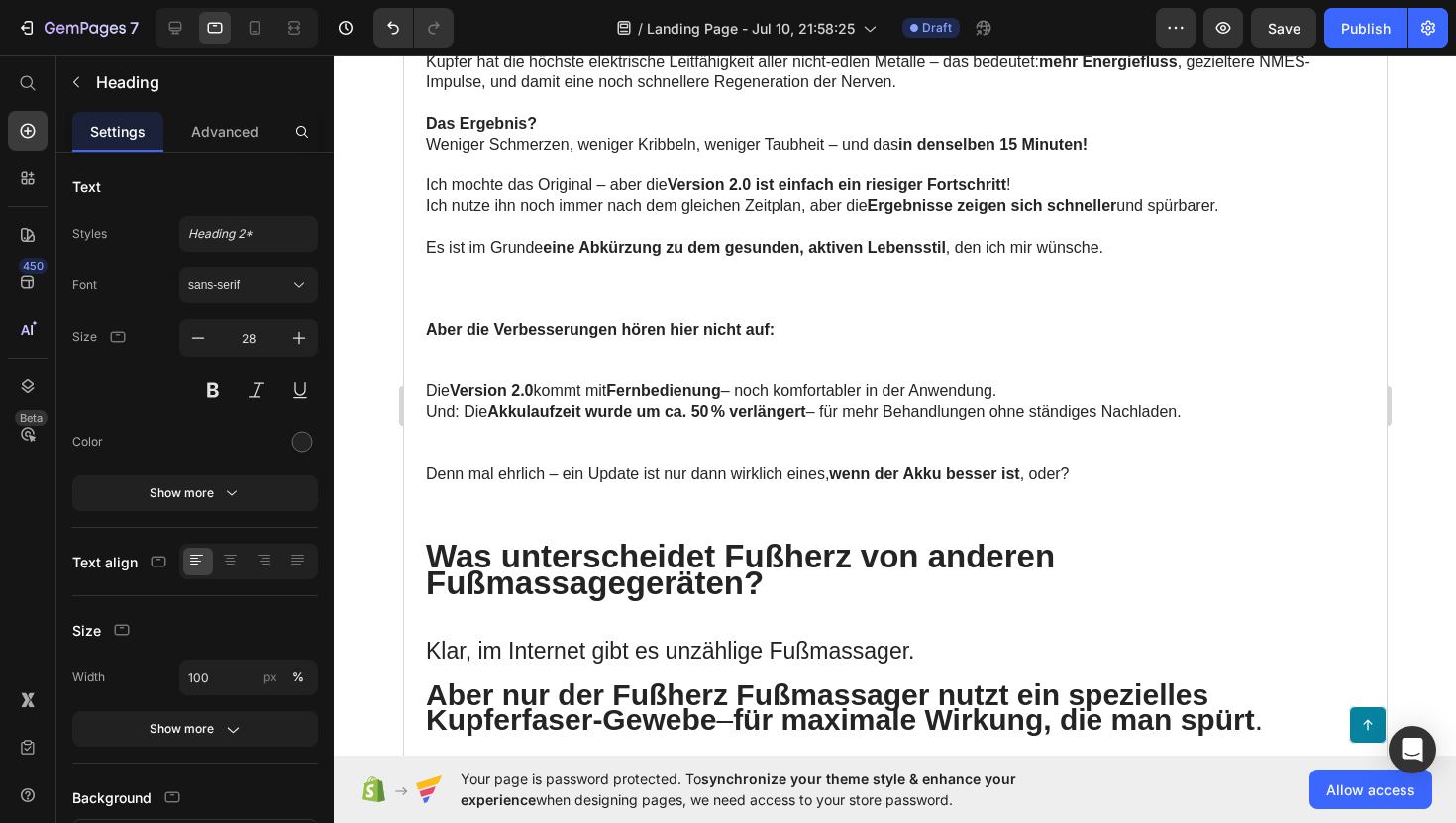 click on "Und so entstand der Fußherz Fußmassager 2.0 – pure Erholung für müde Füße!" at bounding box center (711, -829) 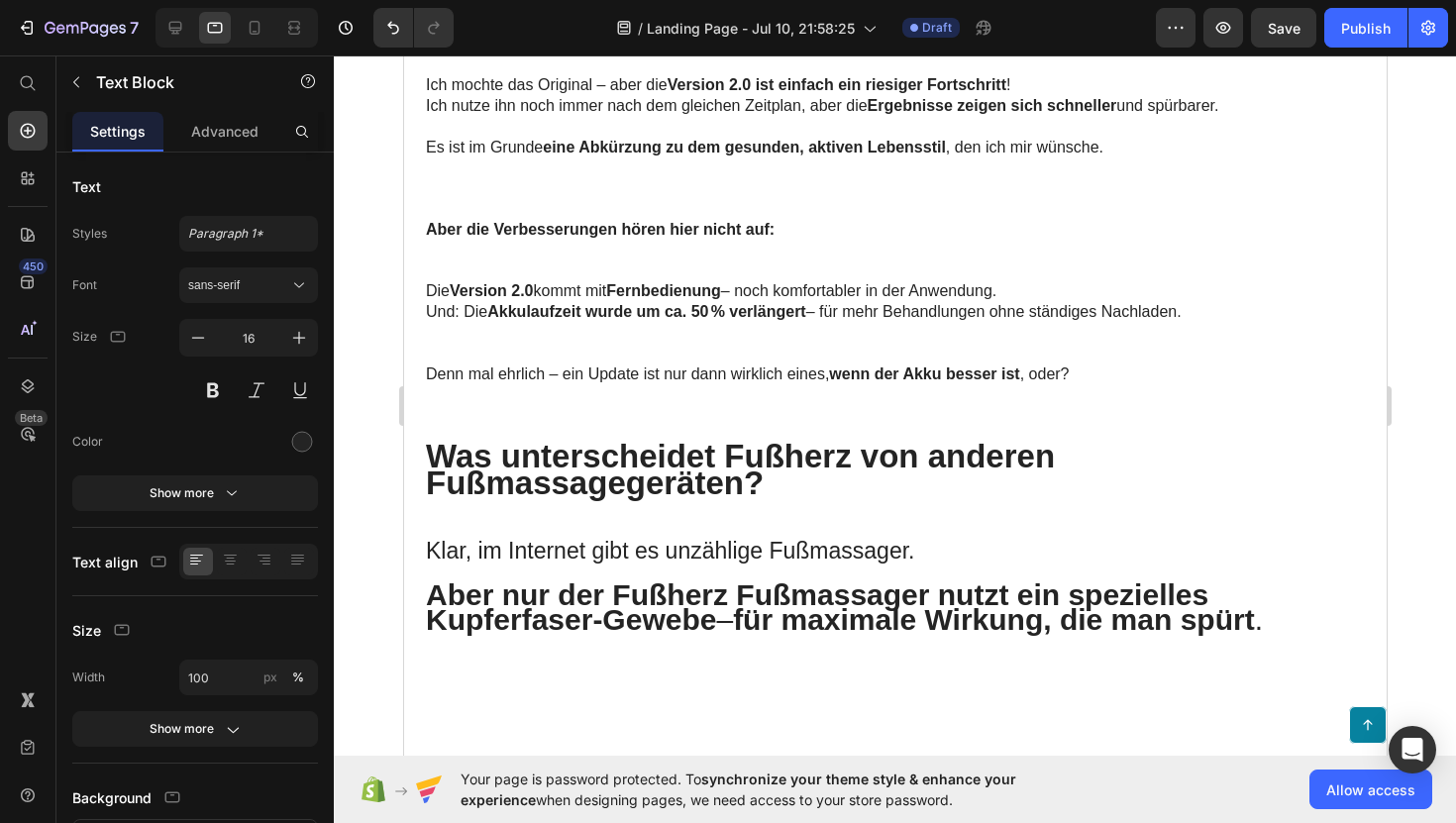 scroll, scrollTop: 6083, scrollLeft: 0, axis: vertical 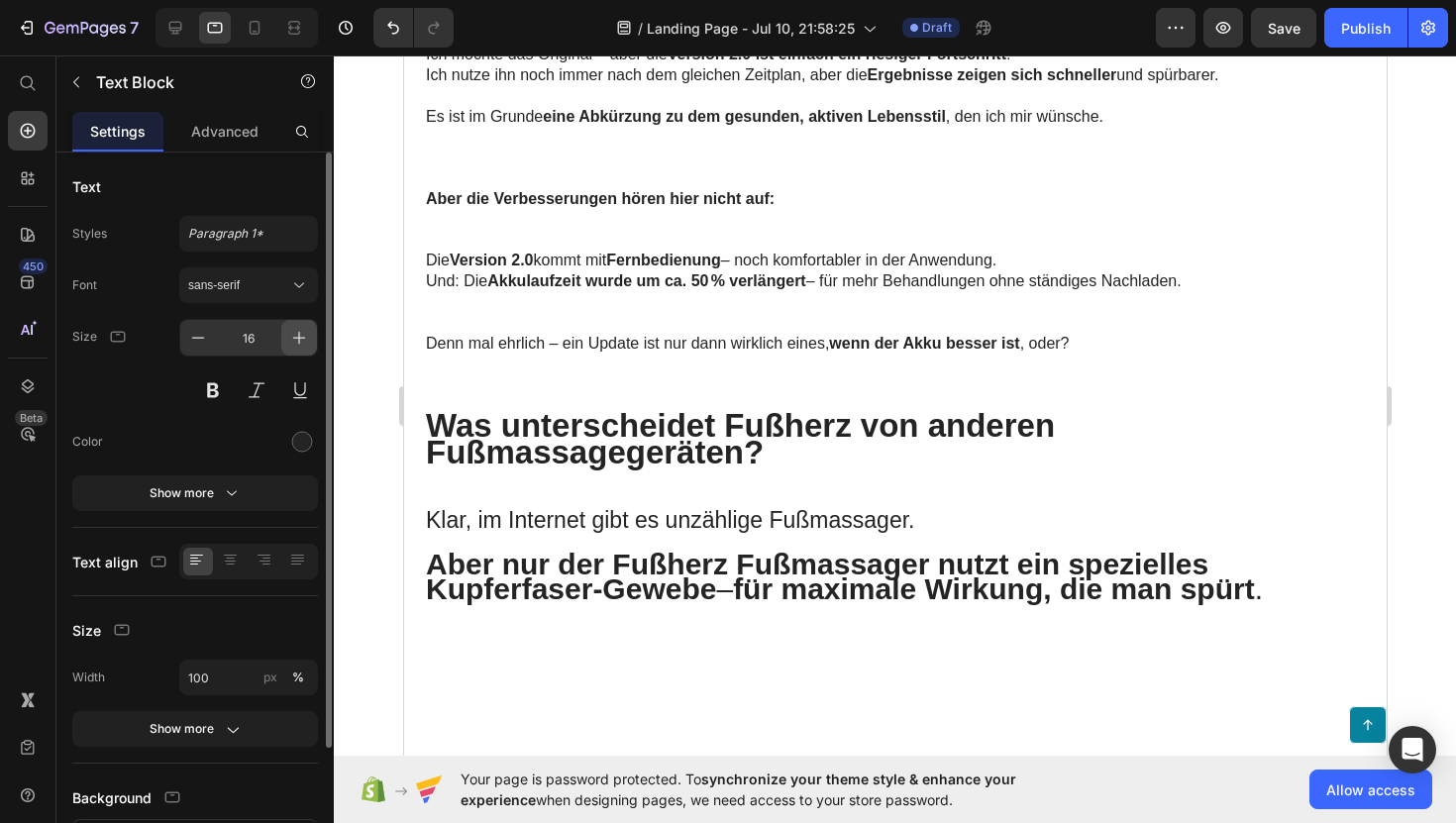 click at bounding box center (299, 338) 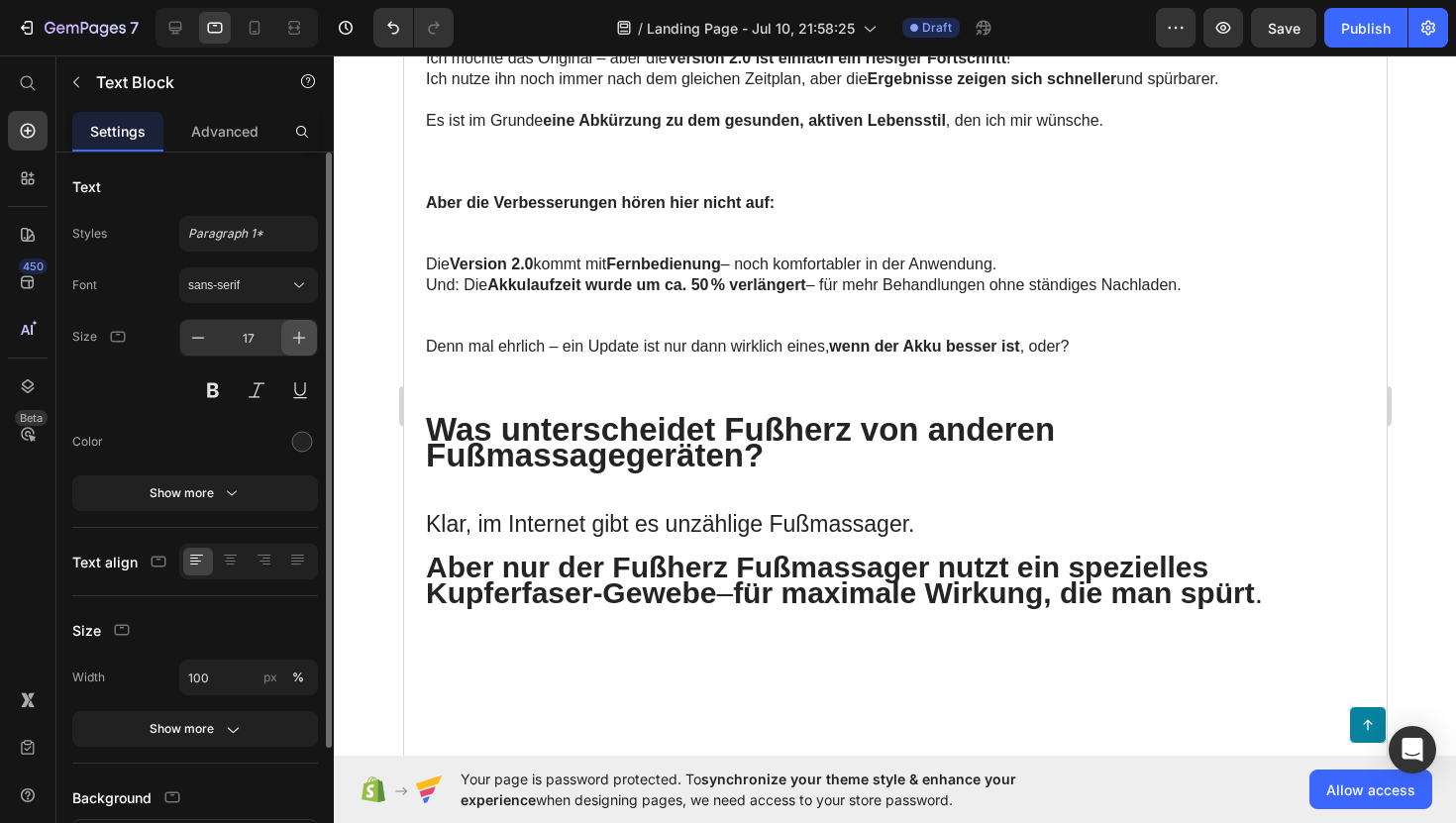 click at bounding box center (299, 338) 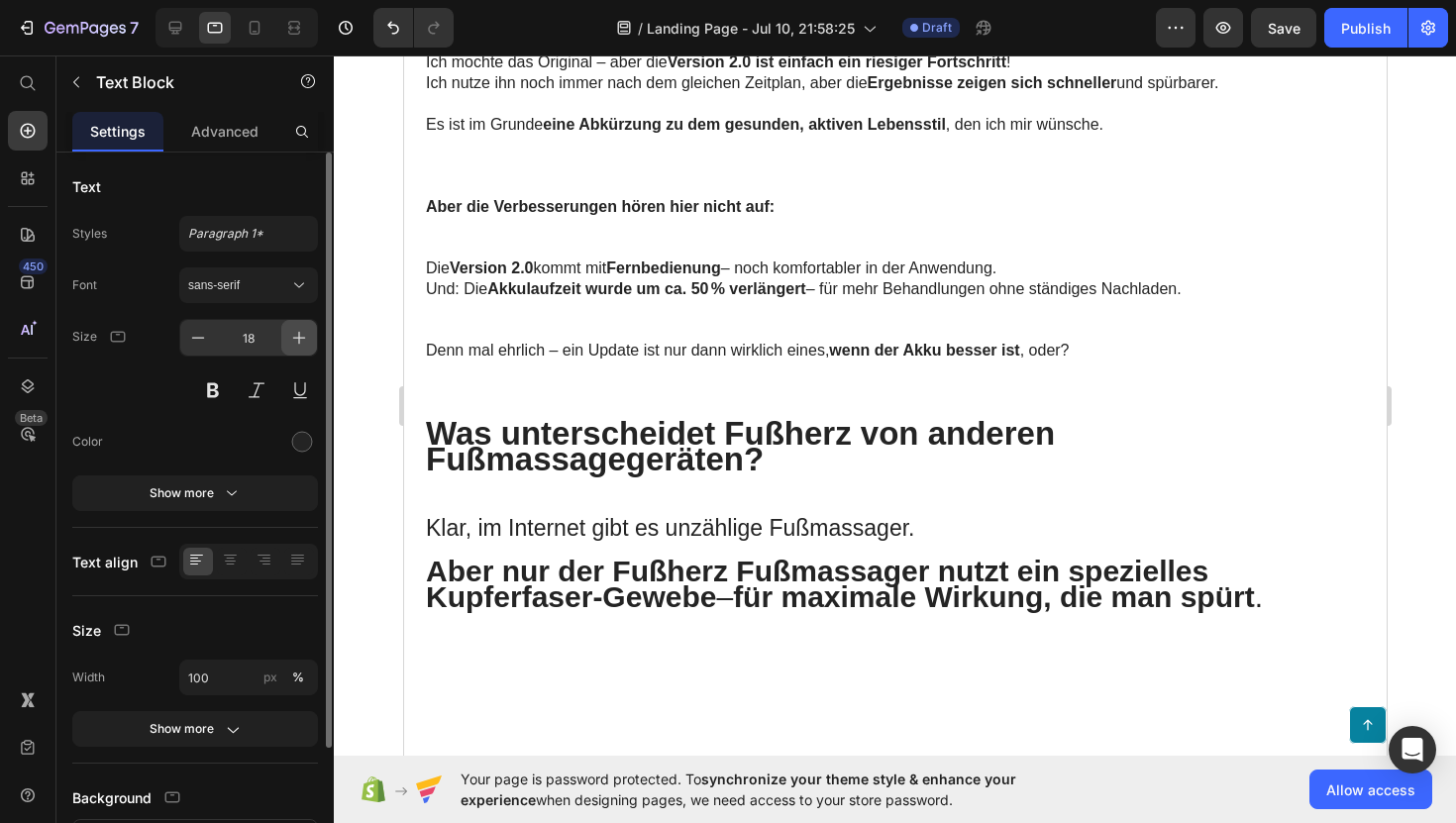 click at bounding box center [299, 338] 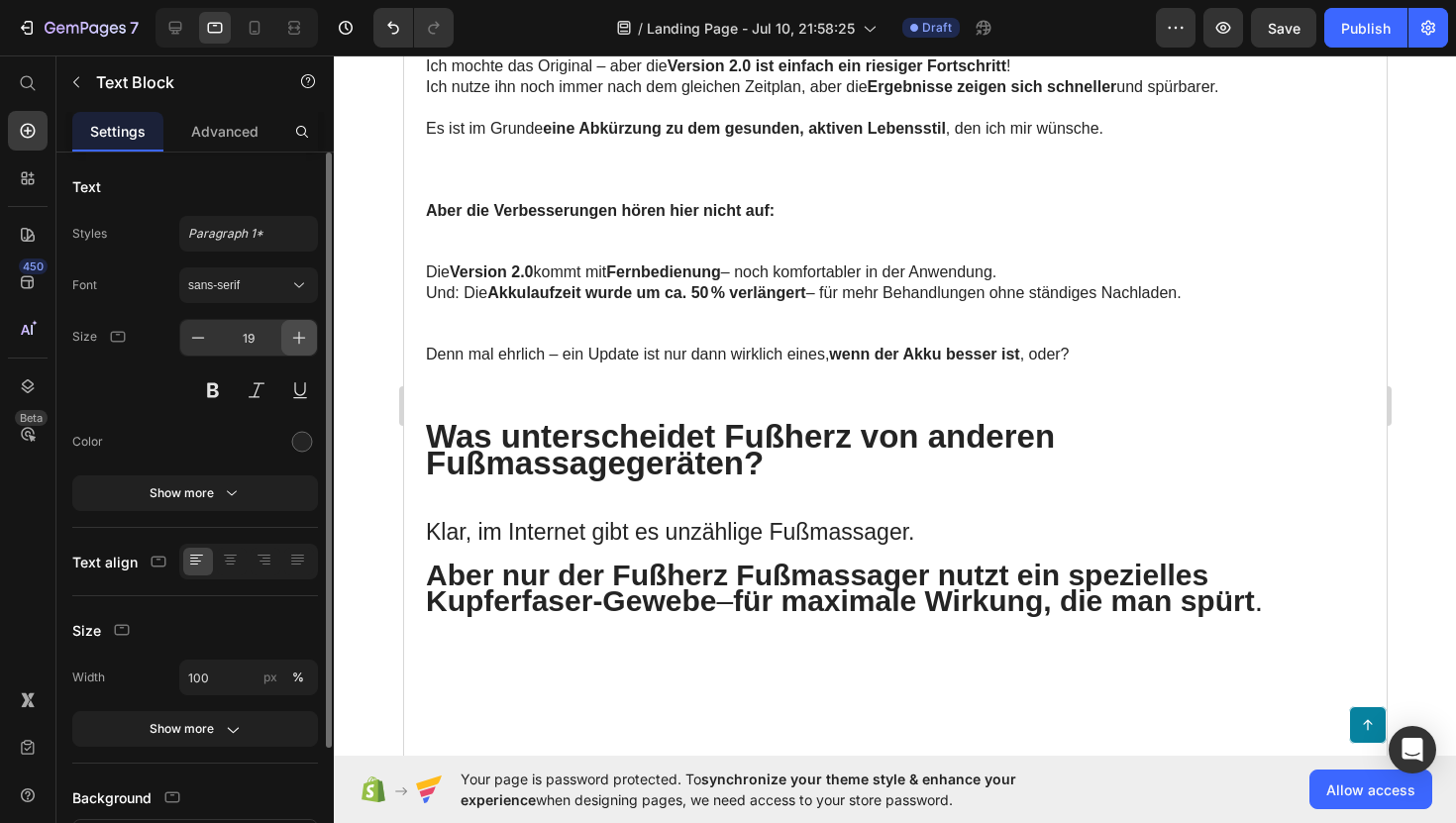 click at bounding box center [299, 338] 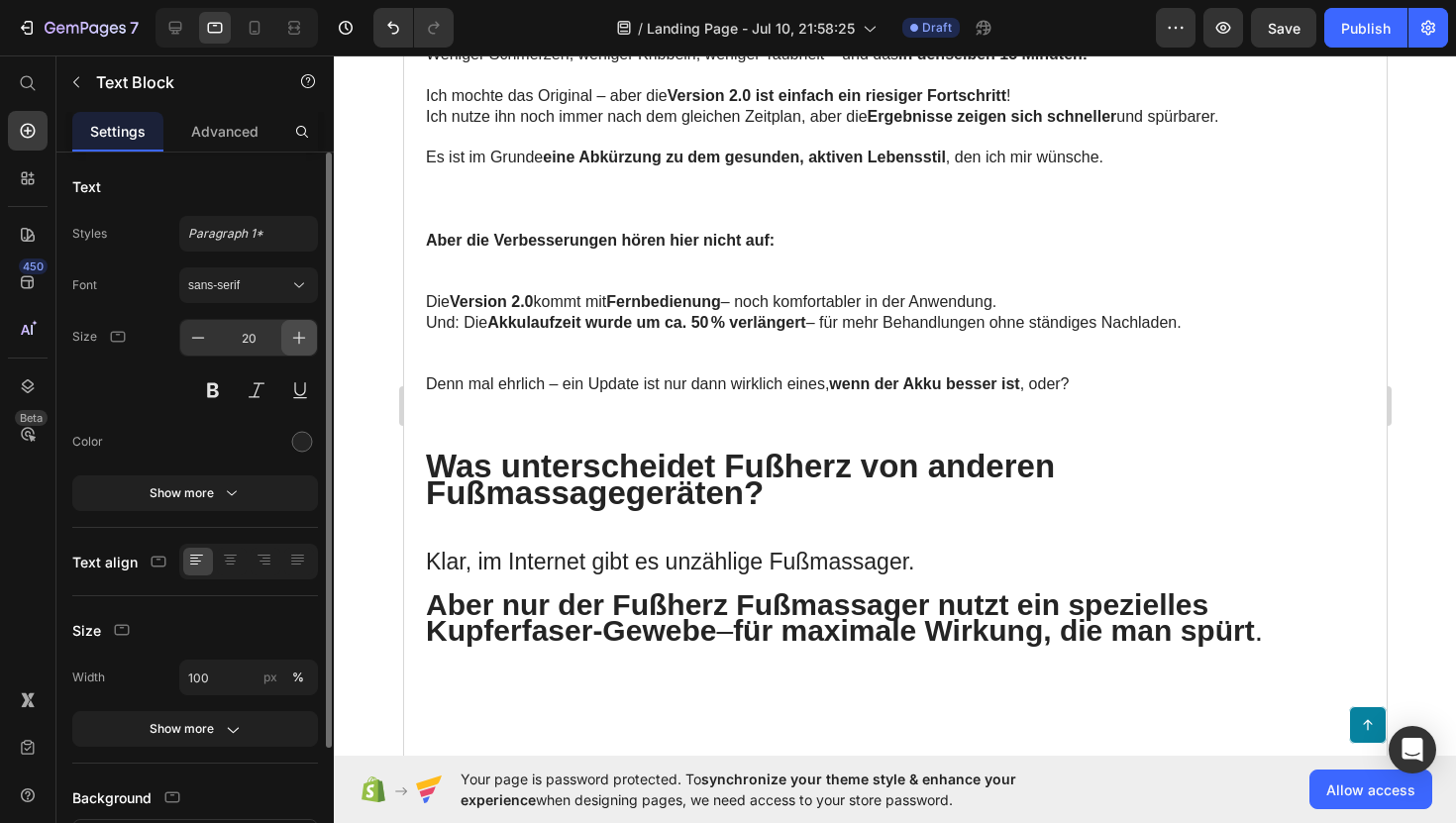 click at bounding box center [299, 338] 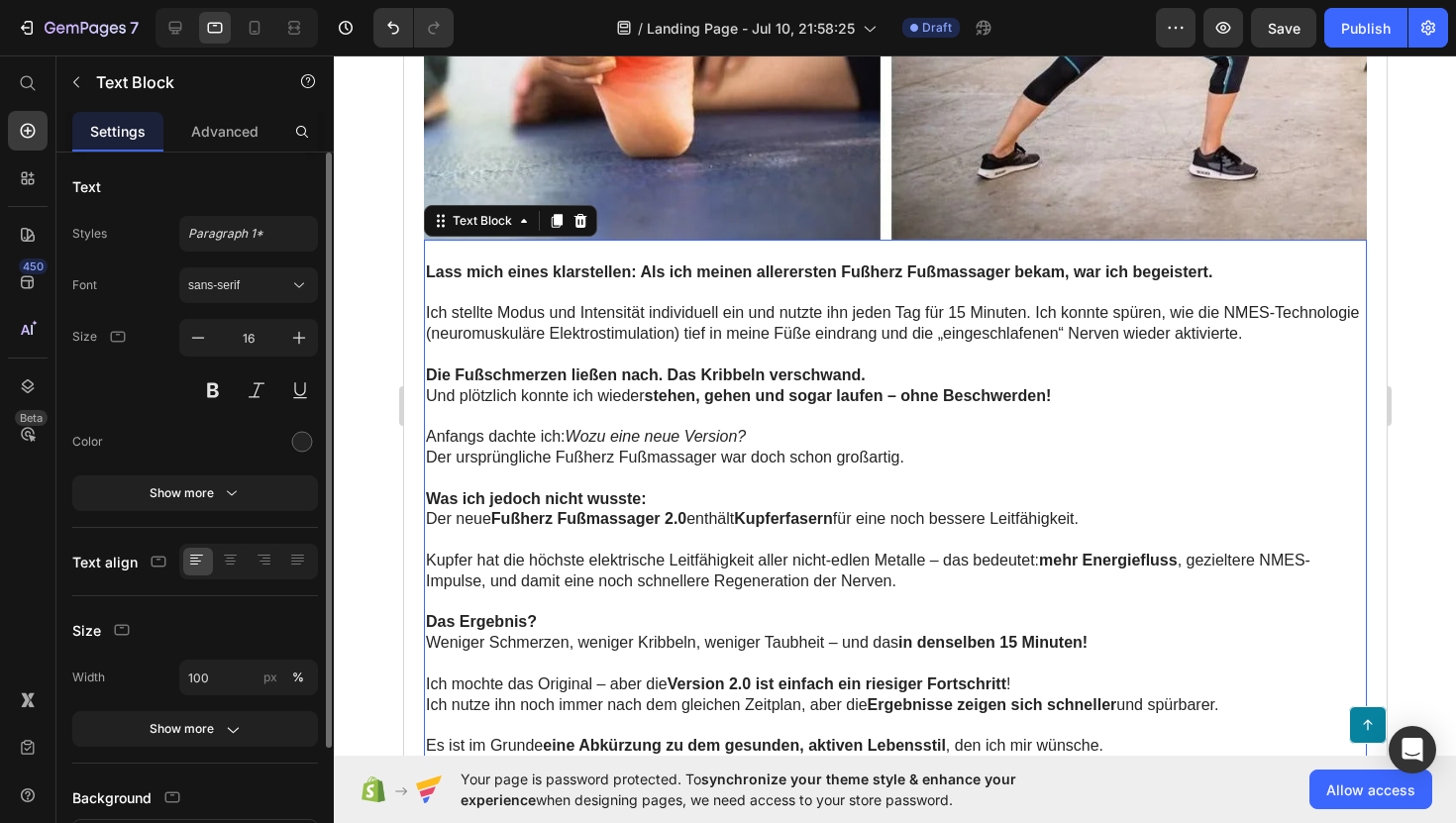 click on "Die Fußschmerzen ließen nach. Das Kribbeln verschwand." at bounding box center (645, 374) 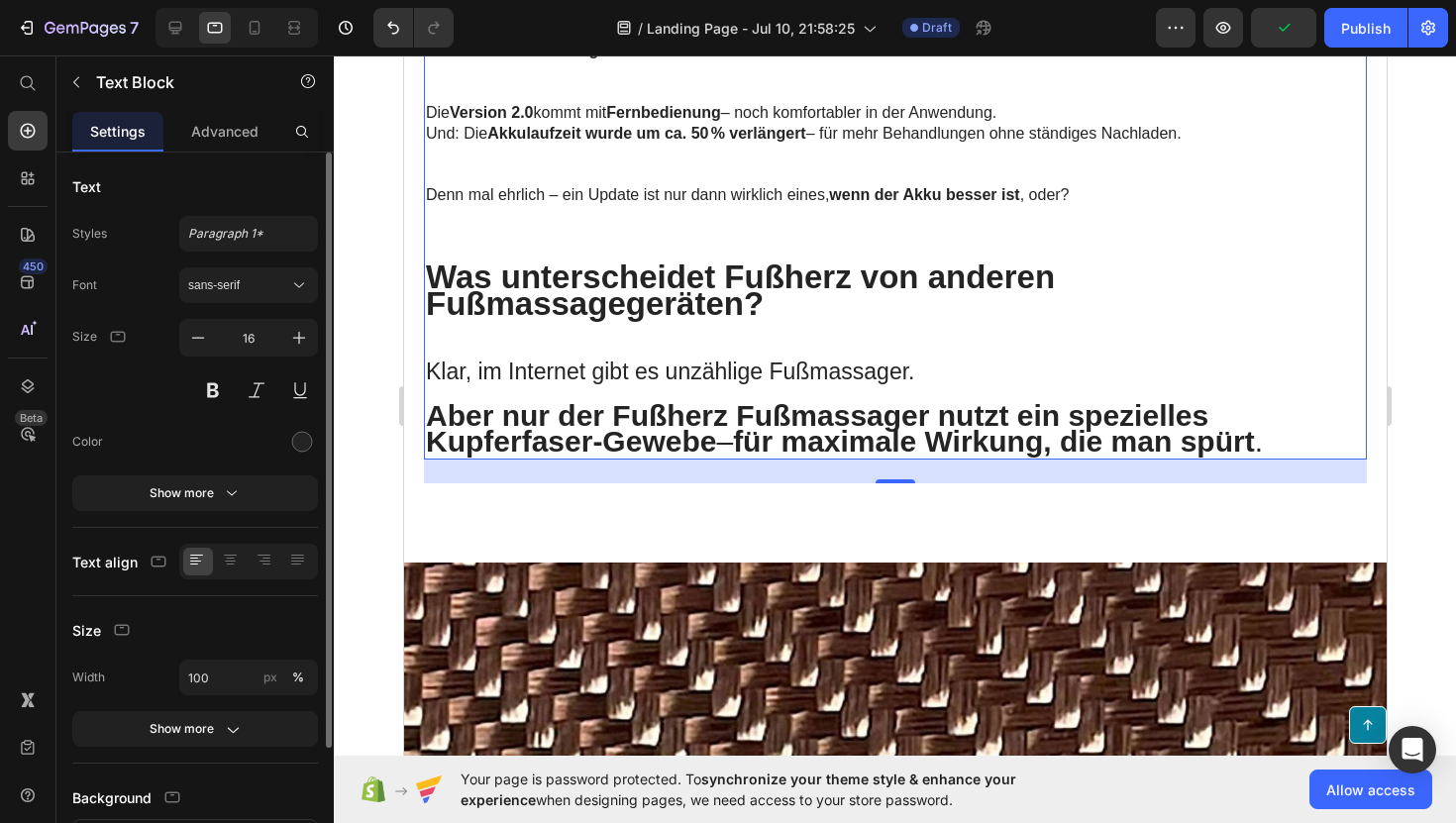 scroll, scrollTop: 7561, scrollLeft: 0, axis: vertical 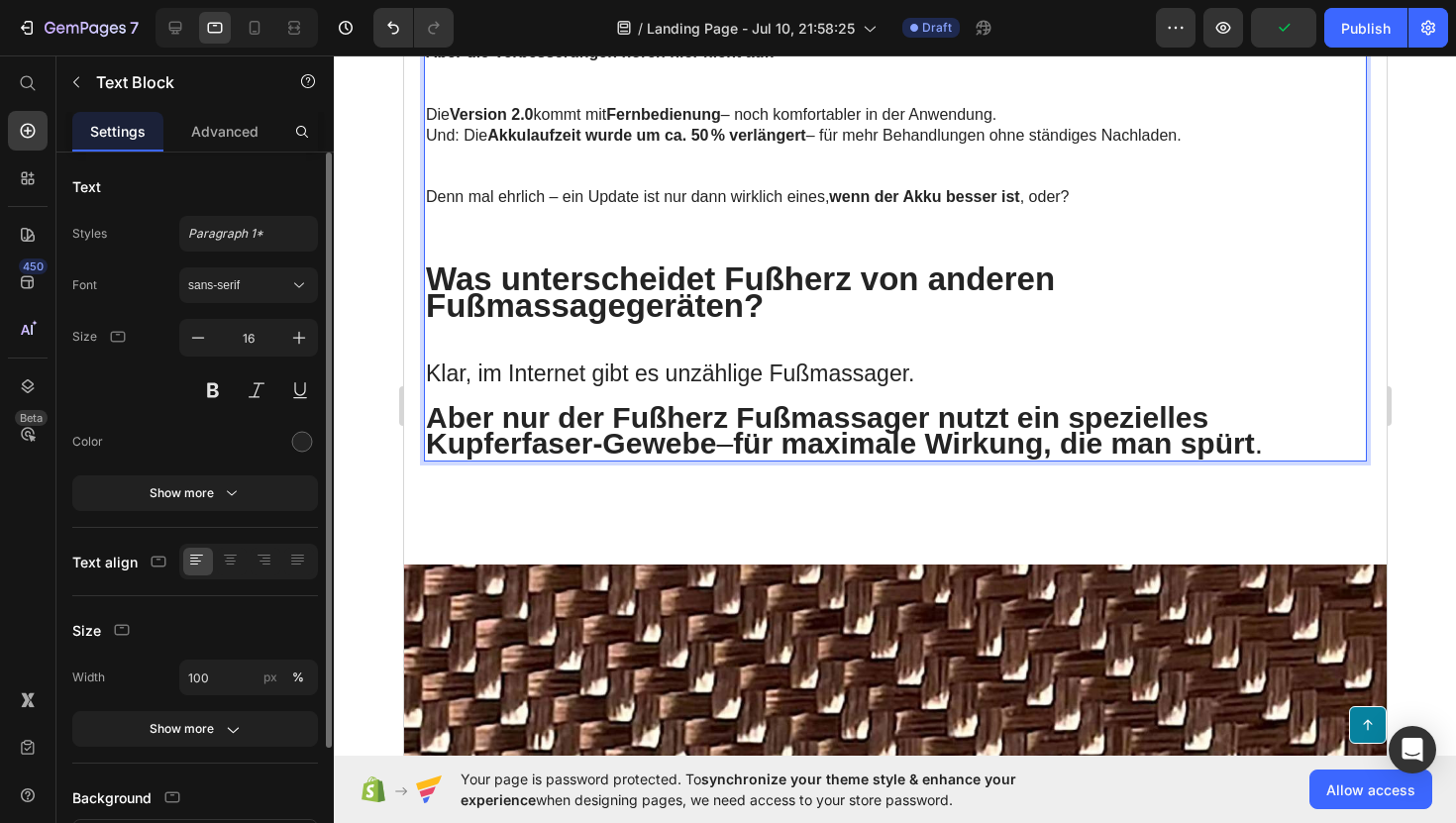 click on "Was unterscheidet Fußherz von anderen Fußmassagegeräten?" at bounding box center (739, 292) 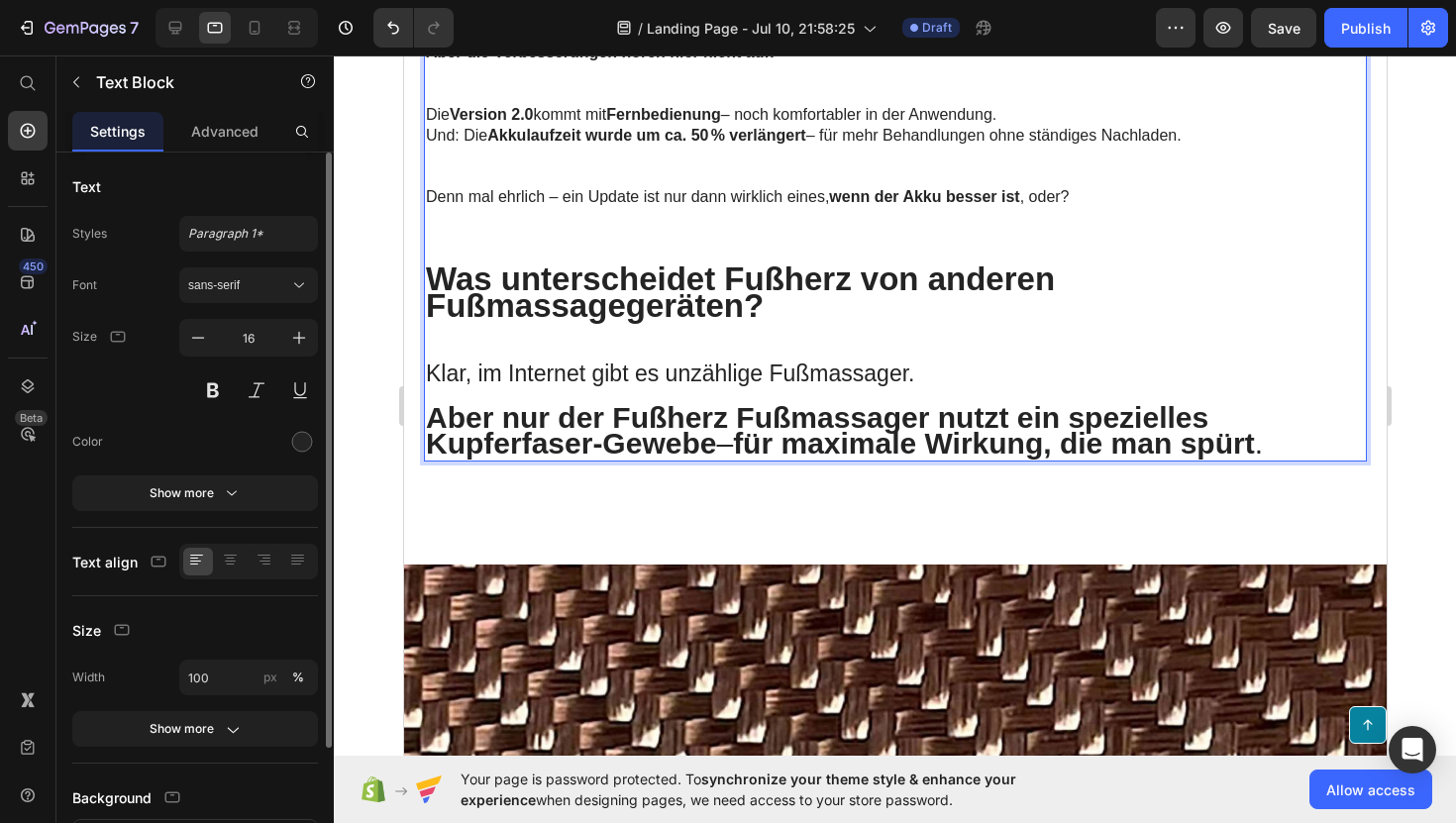 click on "Was unterscheidet Fußherz von anderen Fußmassagegeräten?" at bounding box center (739, 292) 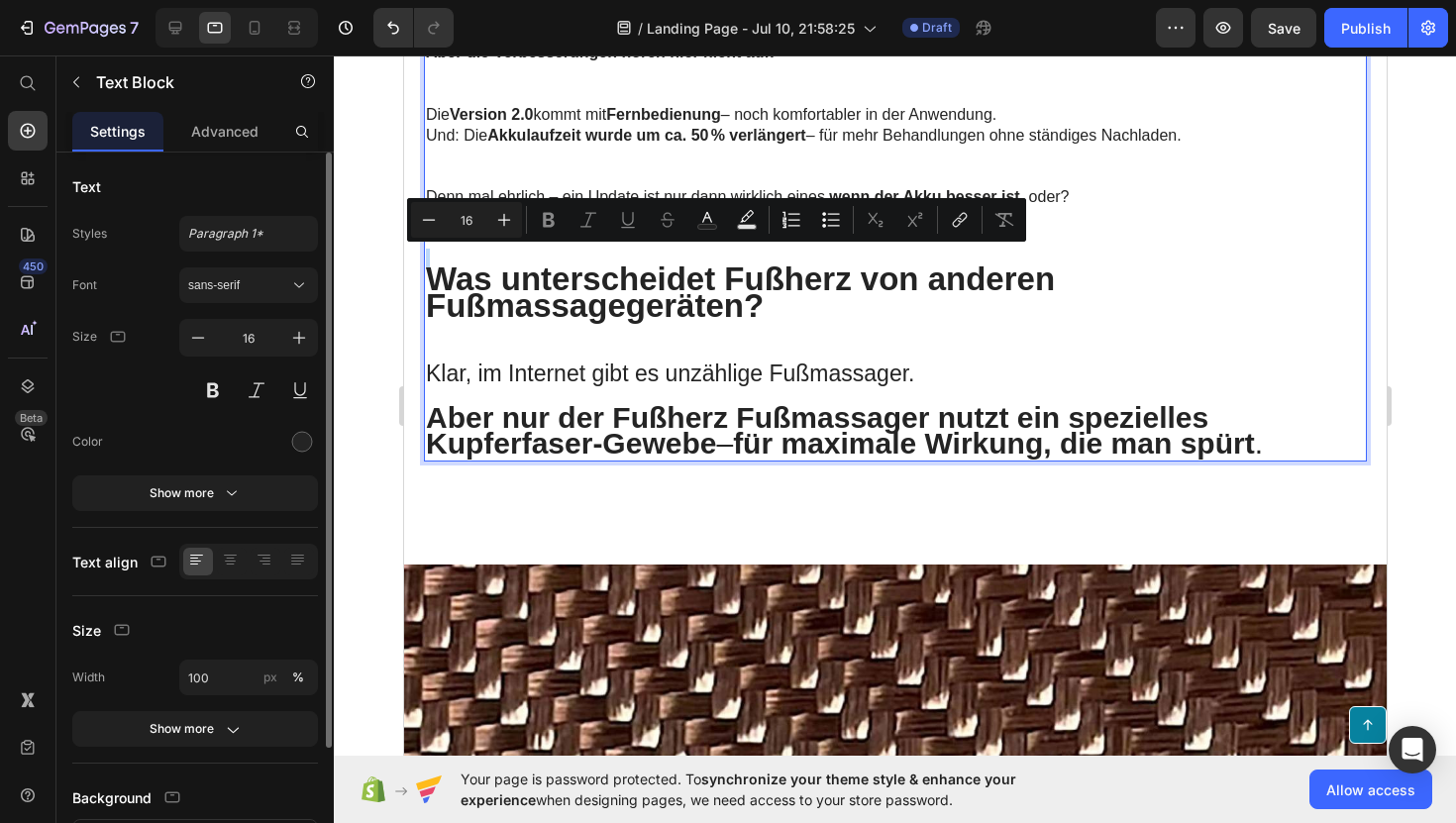 type on "33" 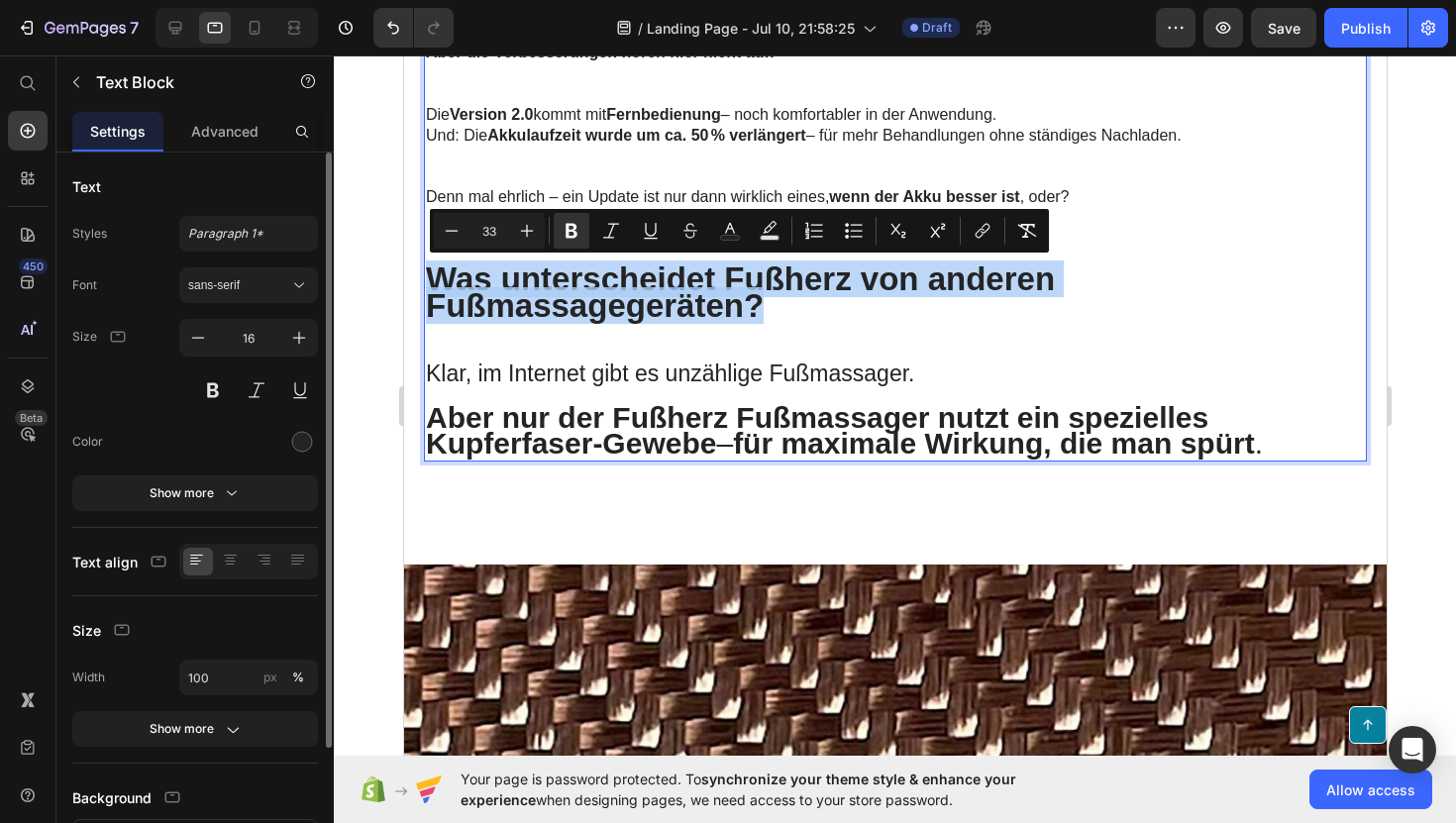drag, startPoint x: 432, startPoint y: 279, endPoint x: 967, endPoint y: 308, distance: 535.7854 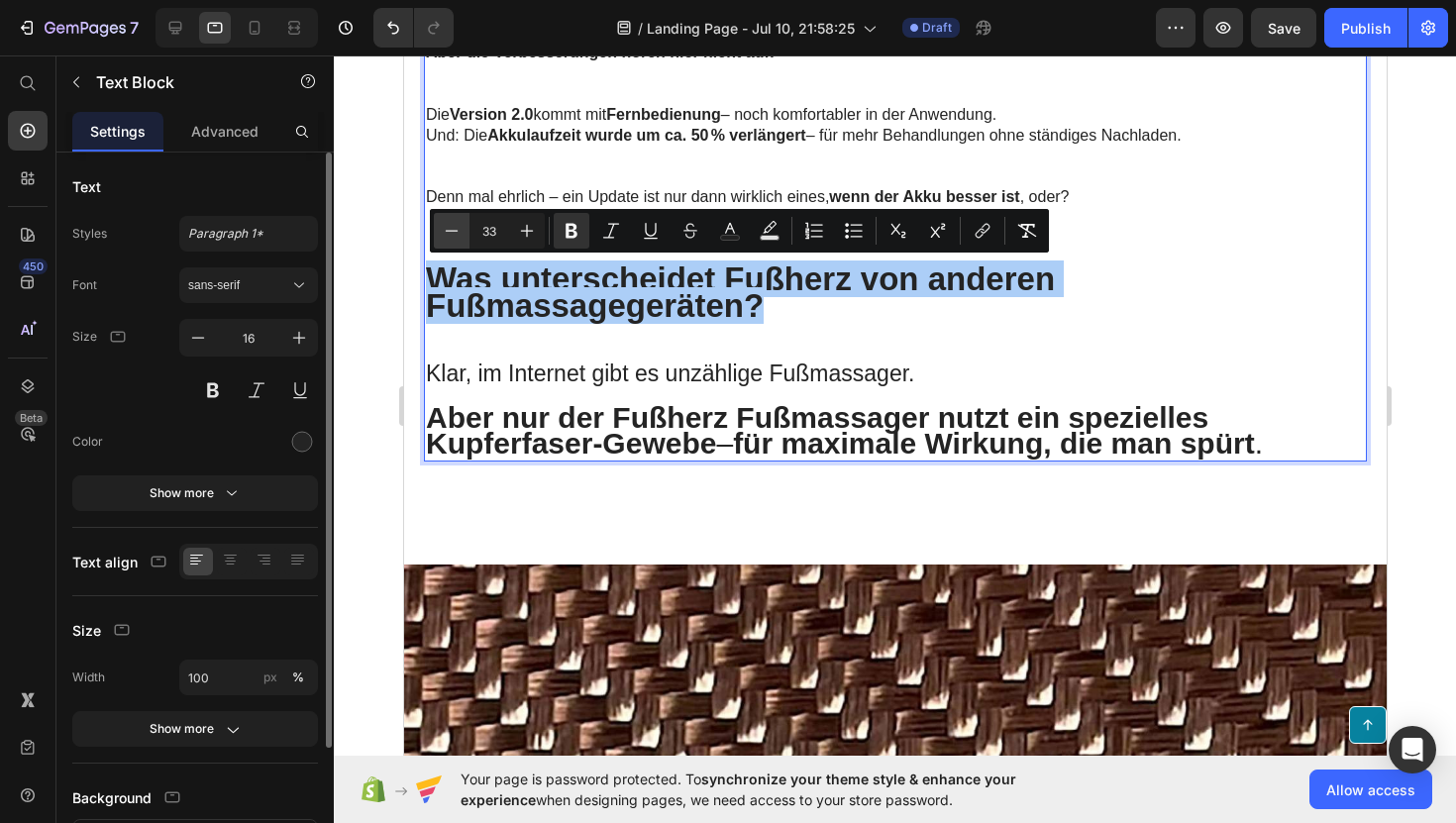 click 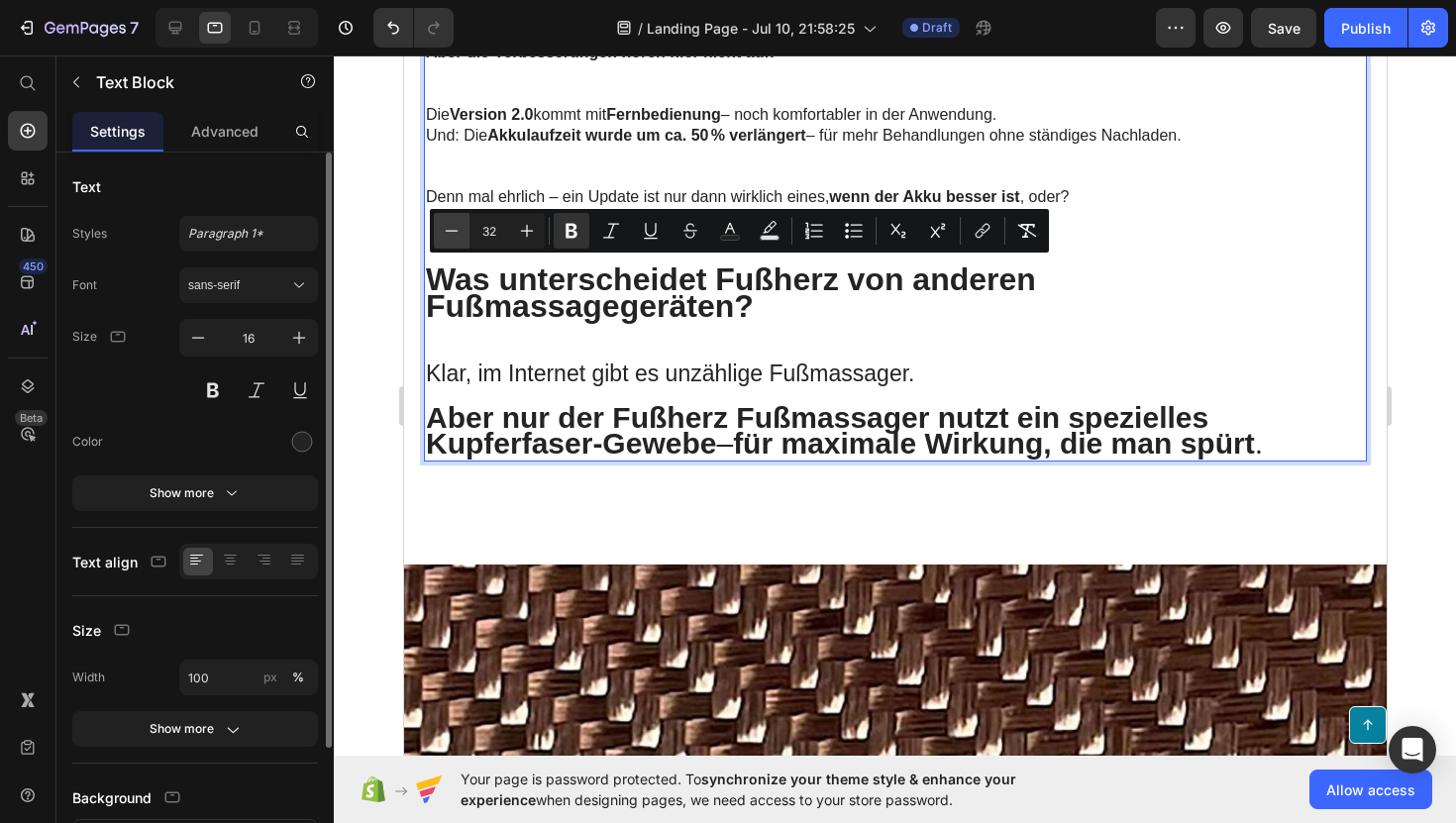 click 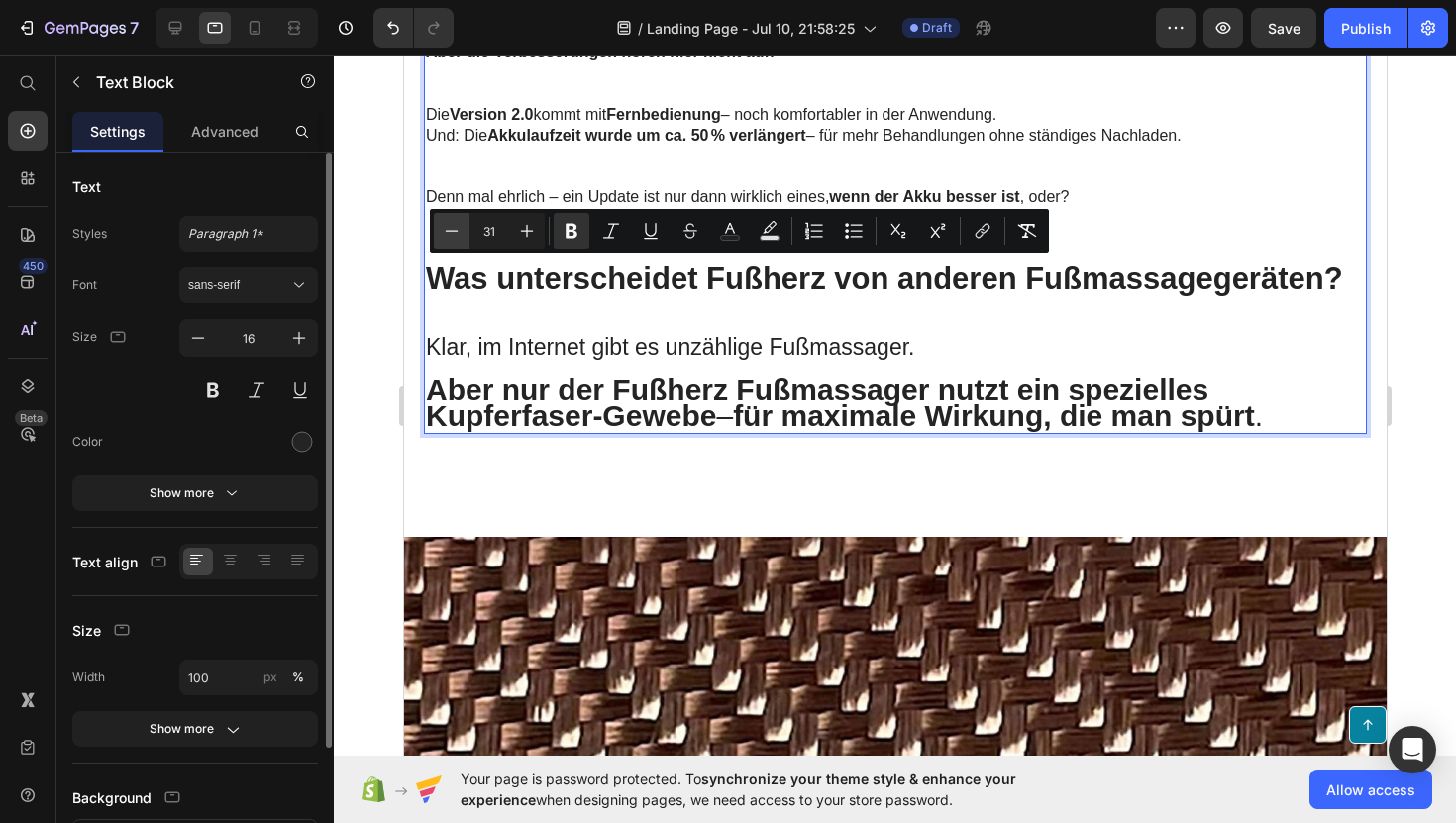 click 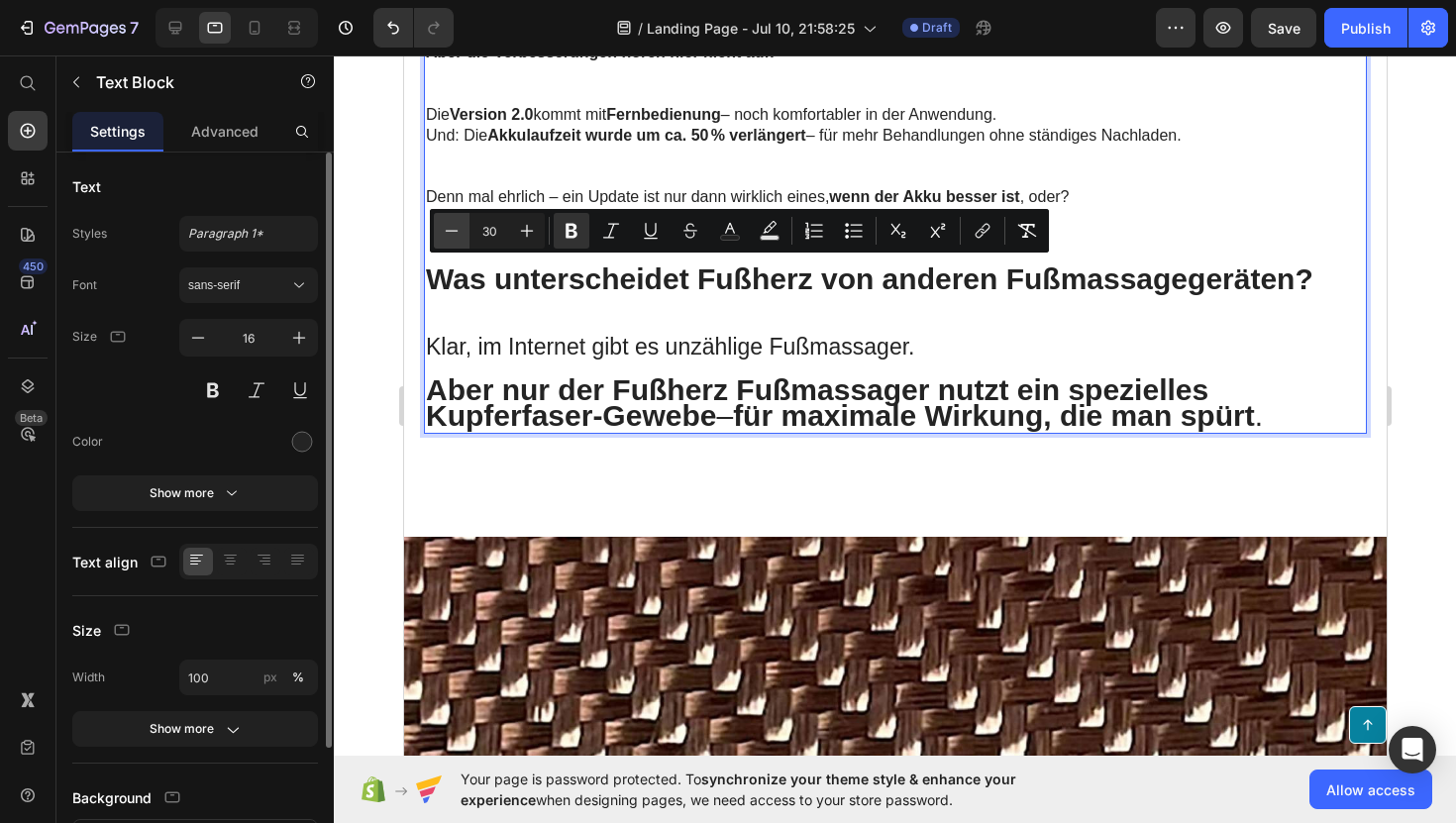 click 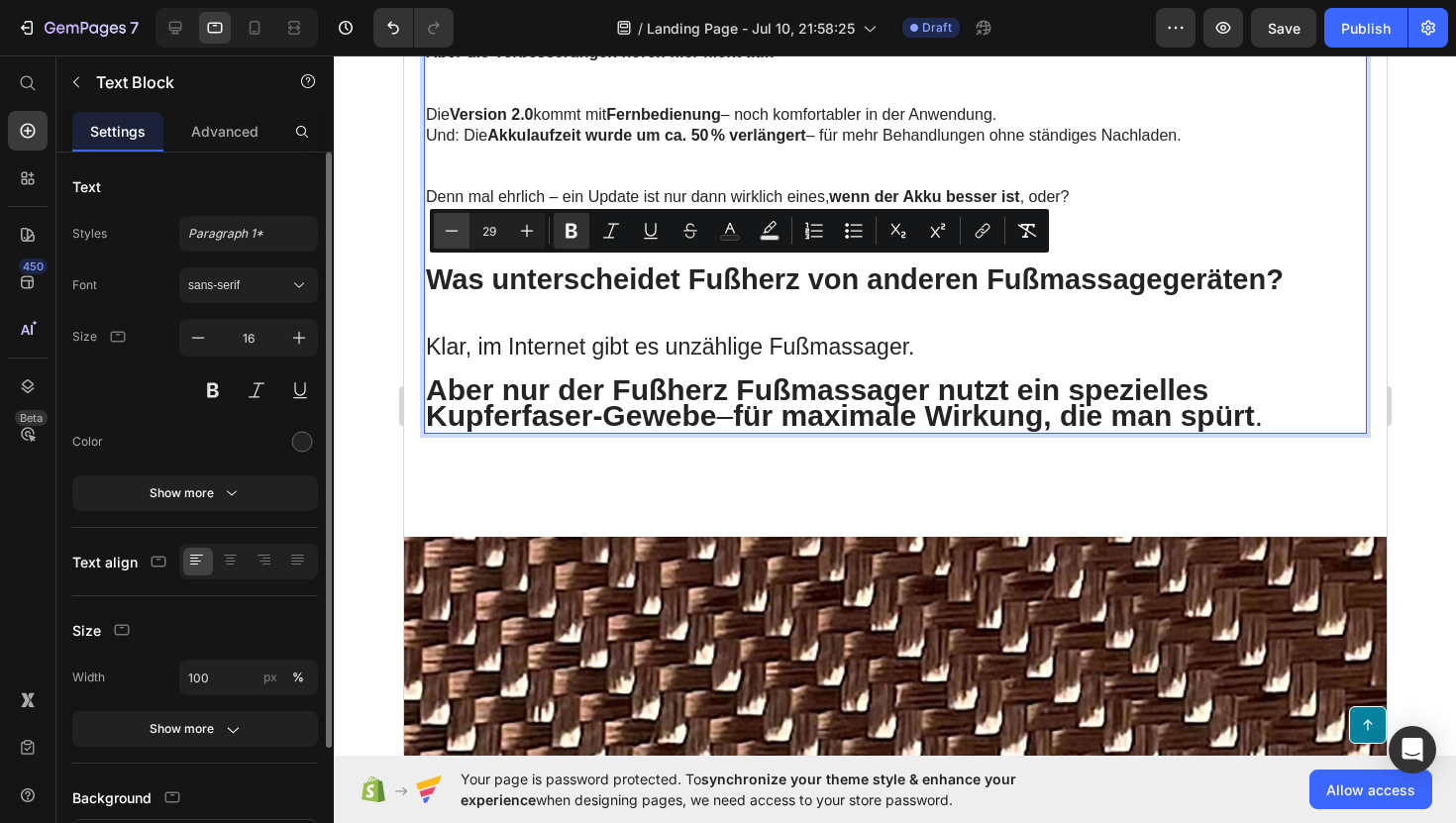 click 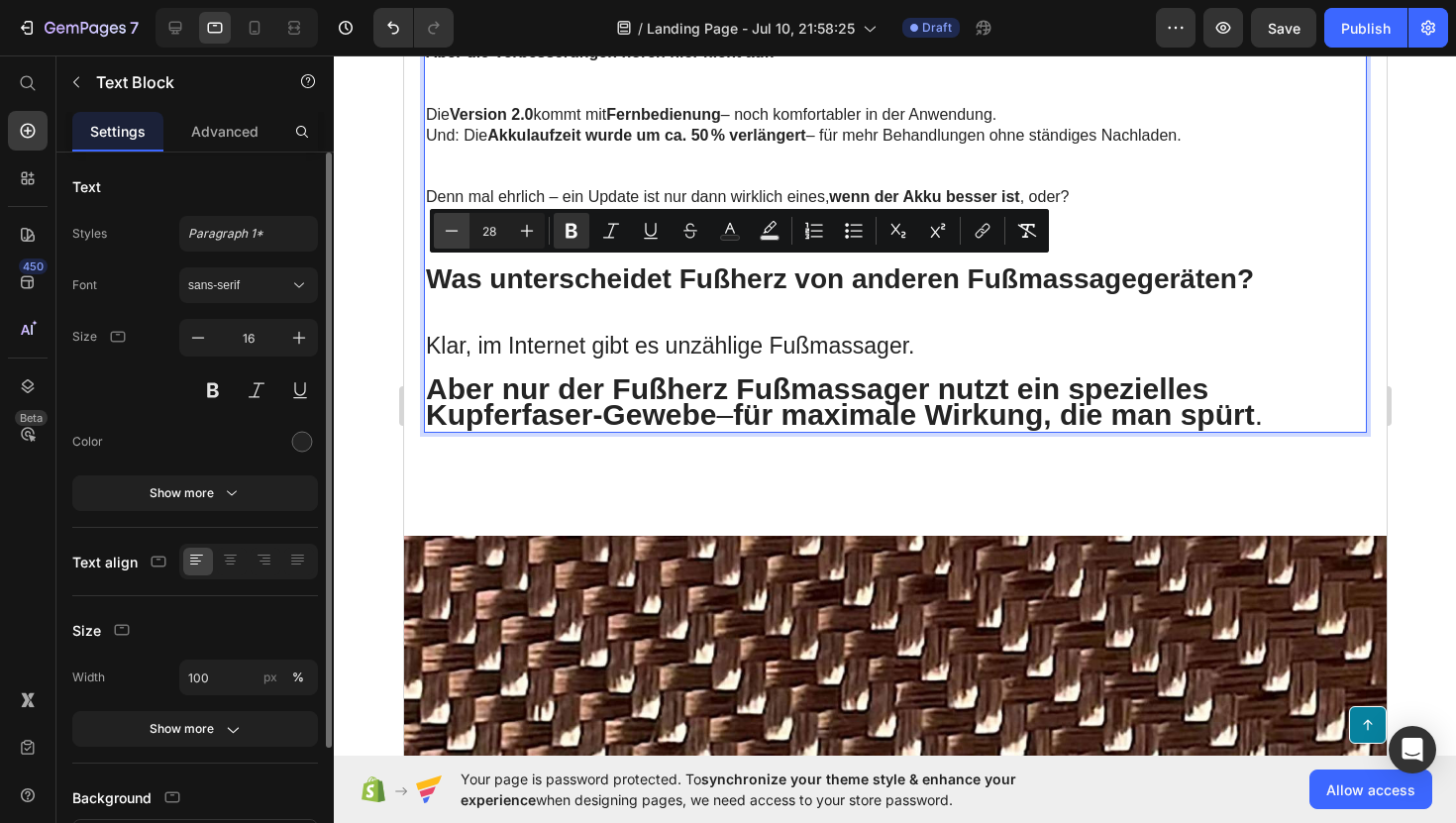 click 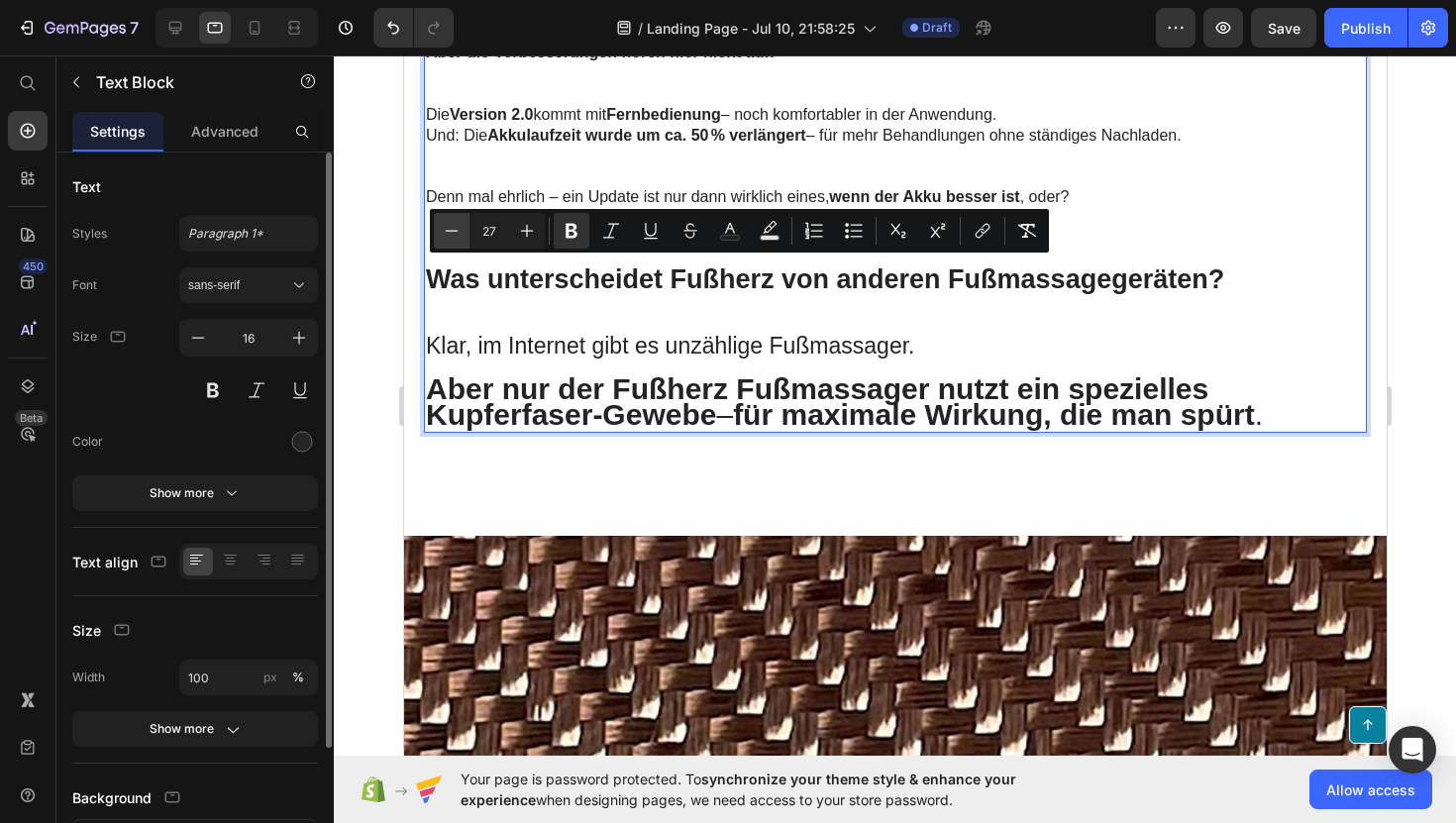 click 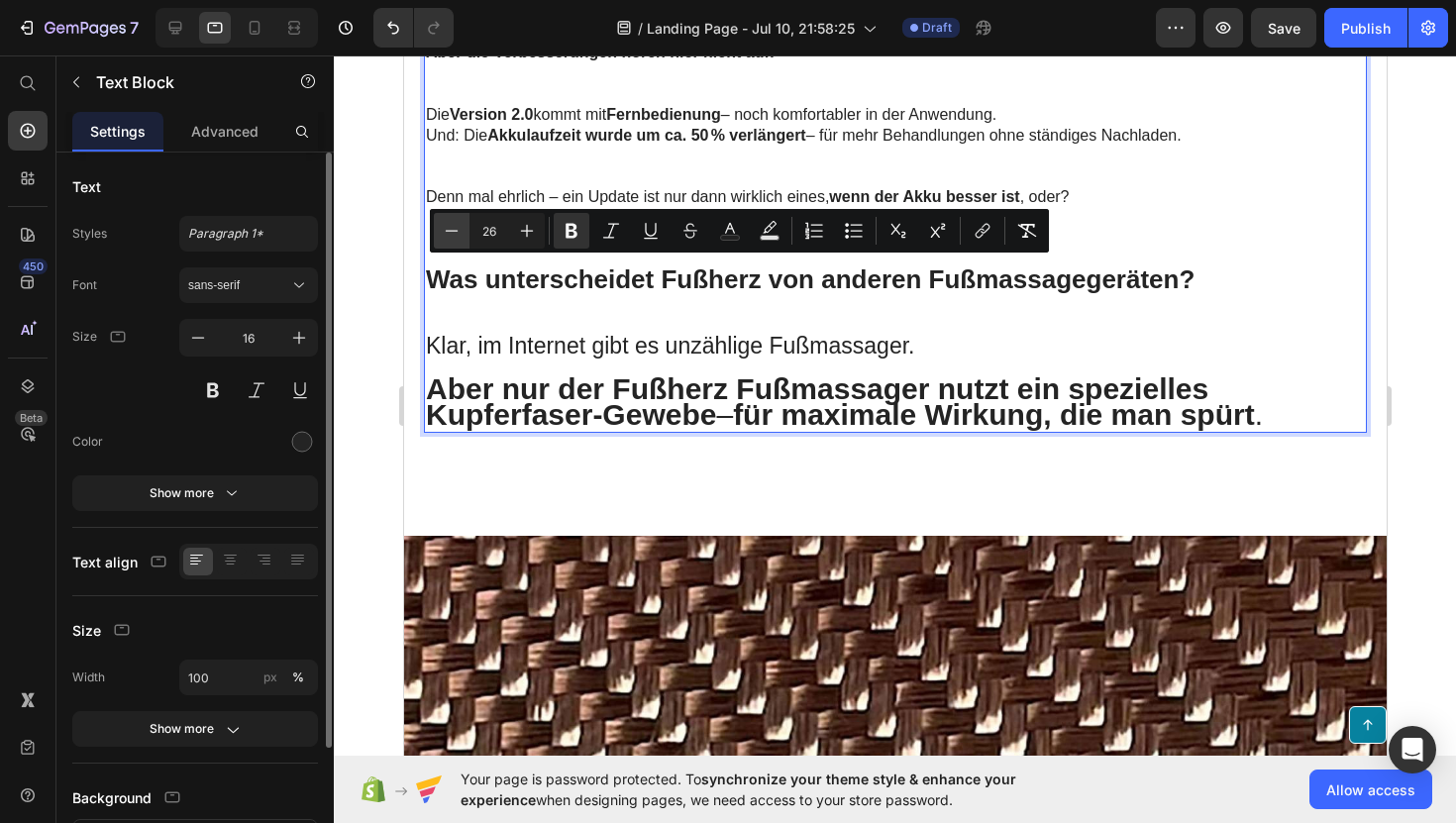click 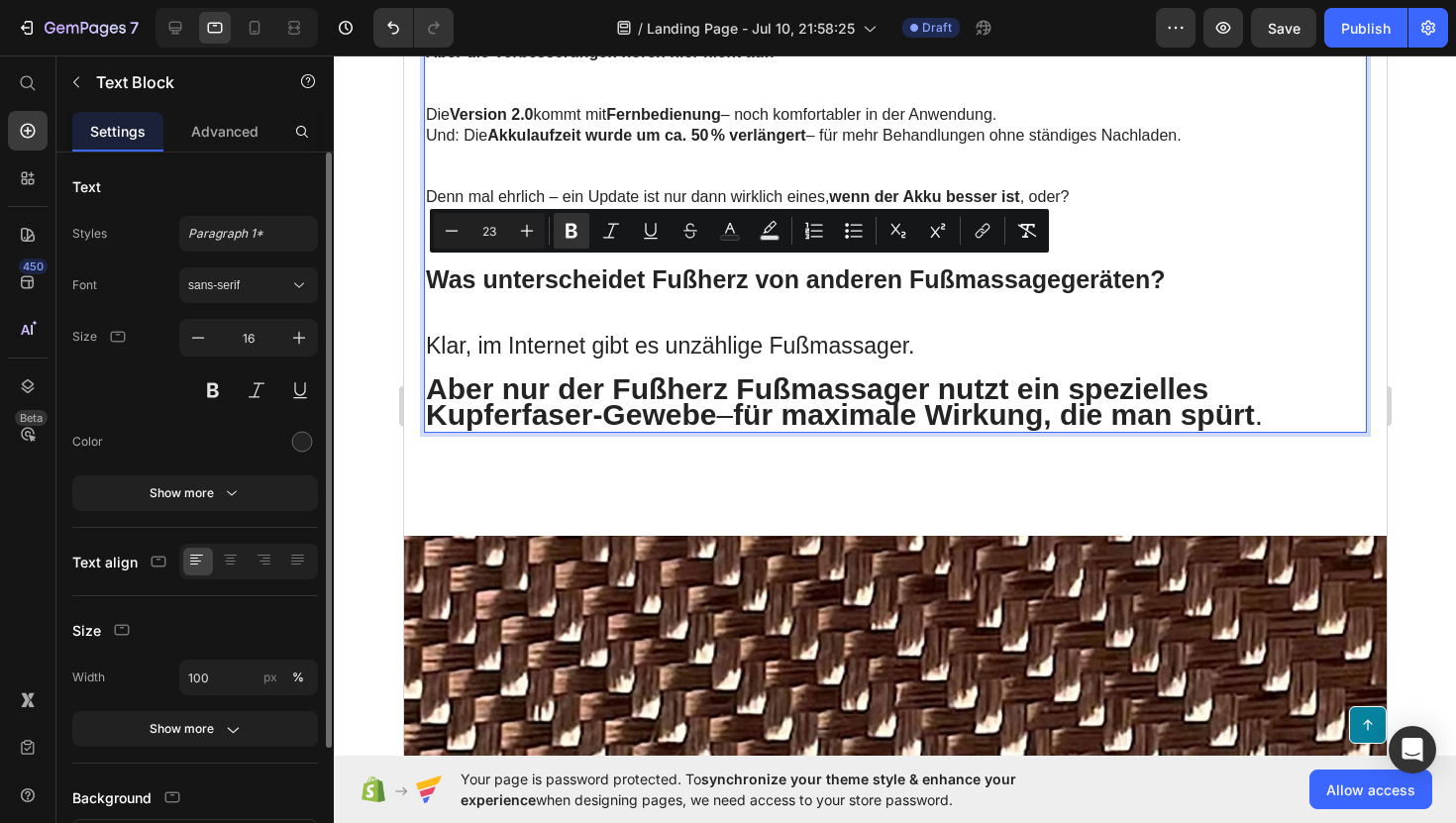 click on "Klar, im Internet gibt es unzählige Fußmassager." at bounding box center [669, 346] 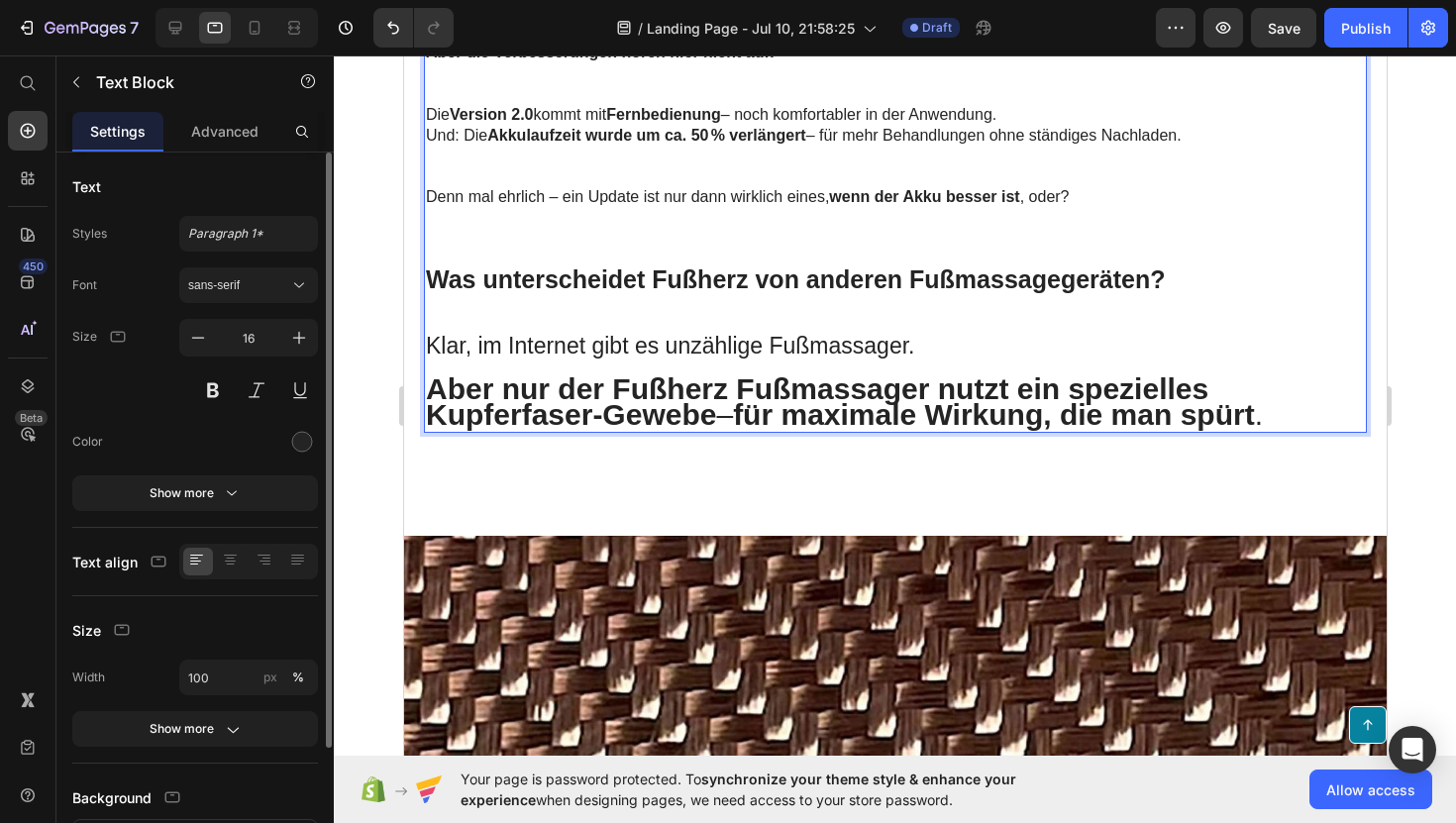 click on "Klar, im Internet gibt es unzählige Fußmassager." at bounding box center [669, 346] 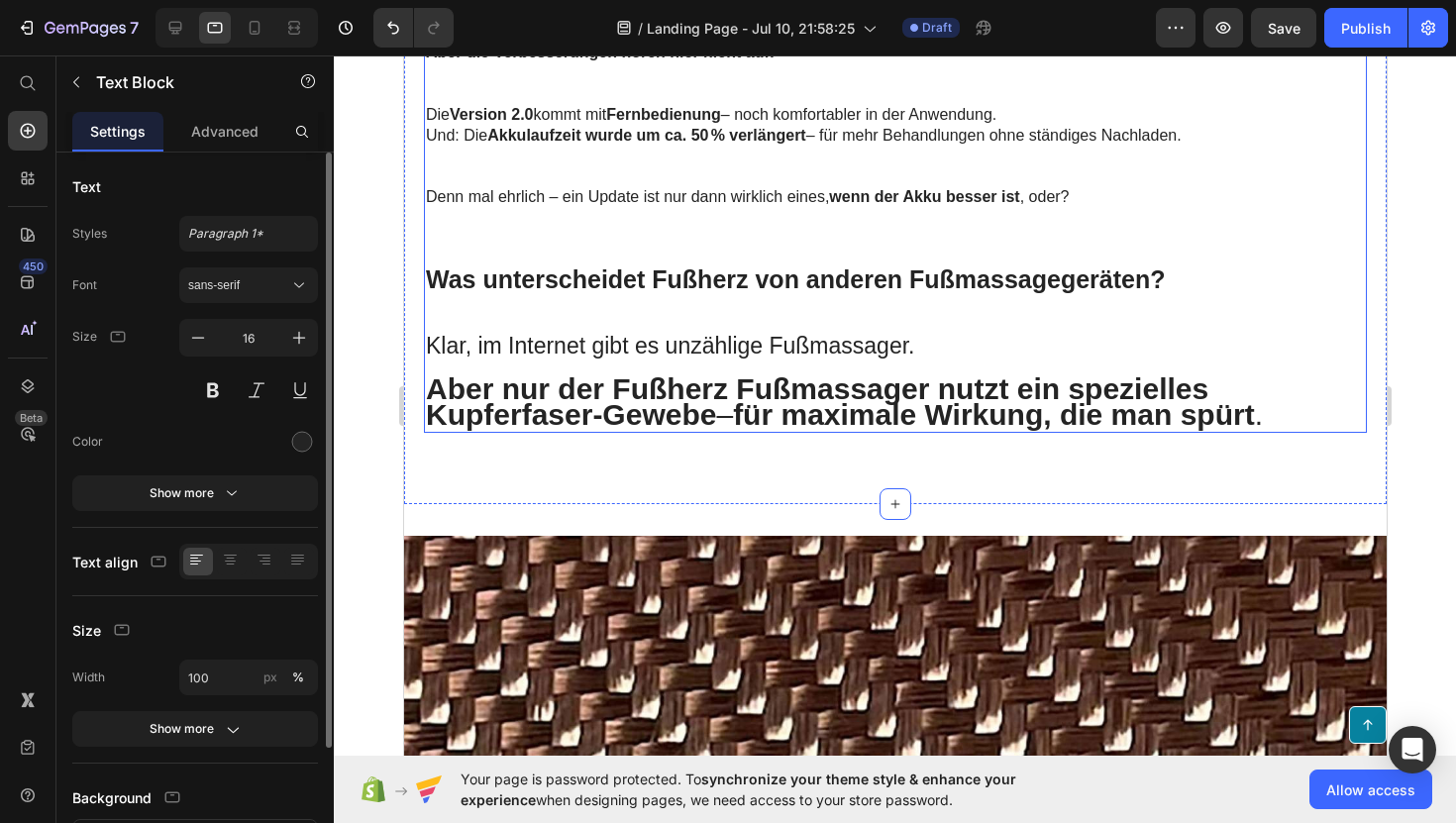 click on "Klar, im Internet gibt es unzählige Fußmassager." at bounding box center [669, 346] 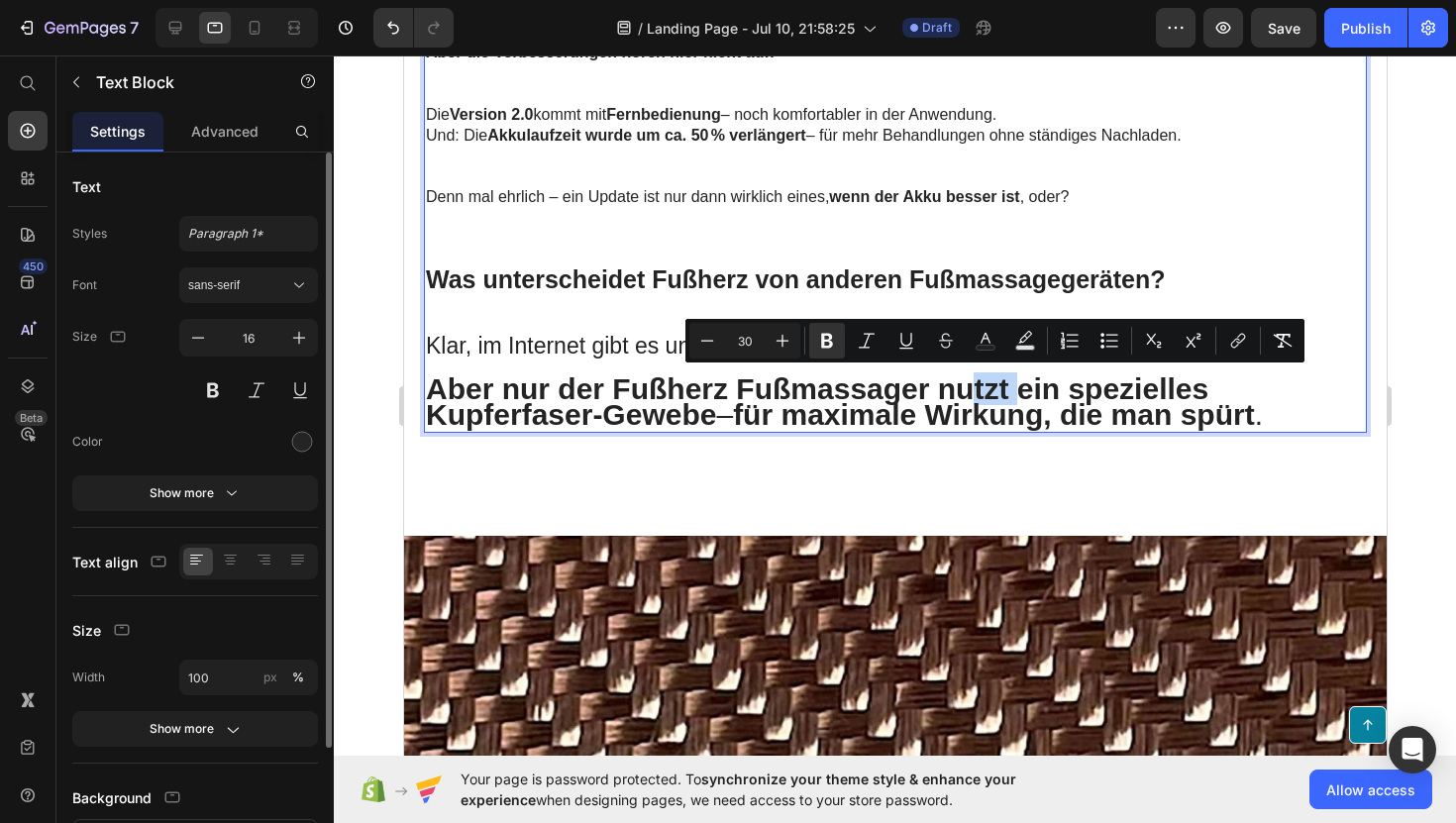 drag, startPoint x: 428, startPoint y: 383, endPoint x: 1011, endPoint y: 387, distance: 583.0137 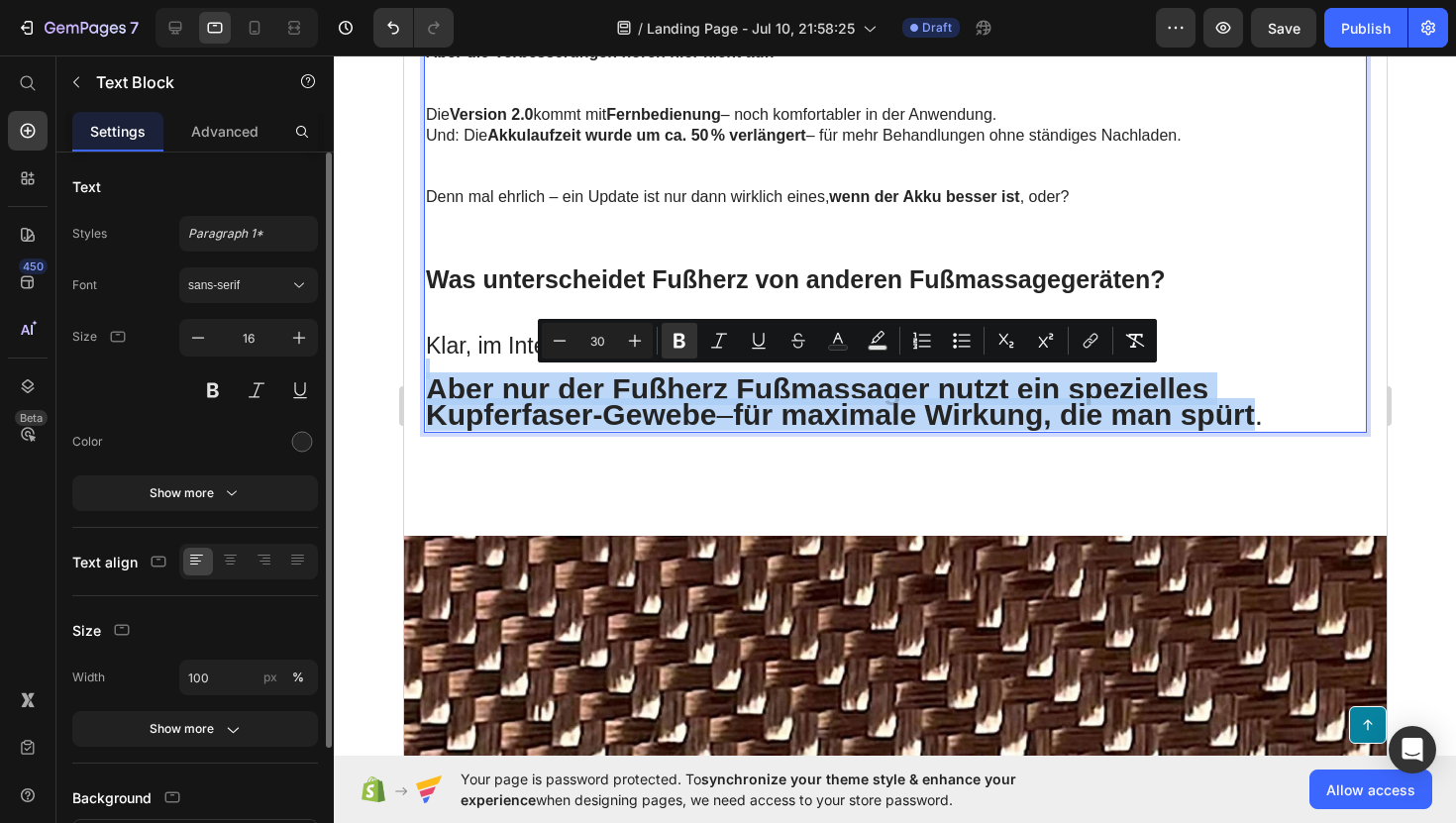 drag, startPoint x: 430, startPoint y: 386, endPoint x: 1271, endPoint y: 418, distance: 841.60858 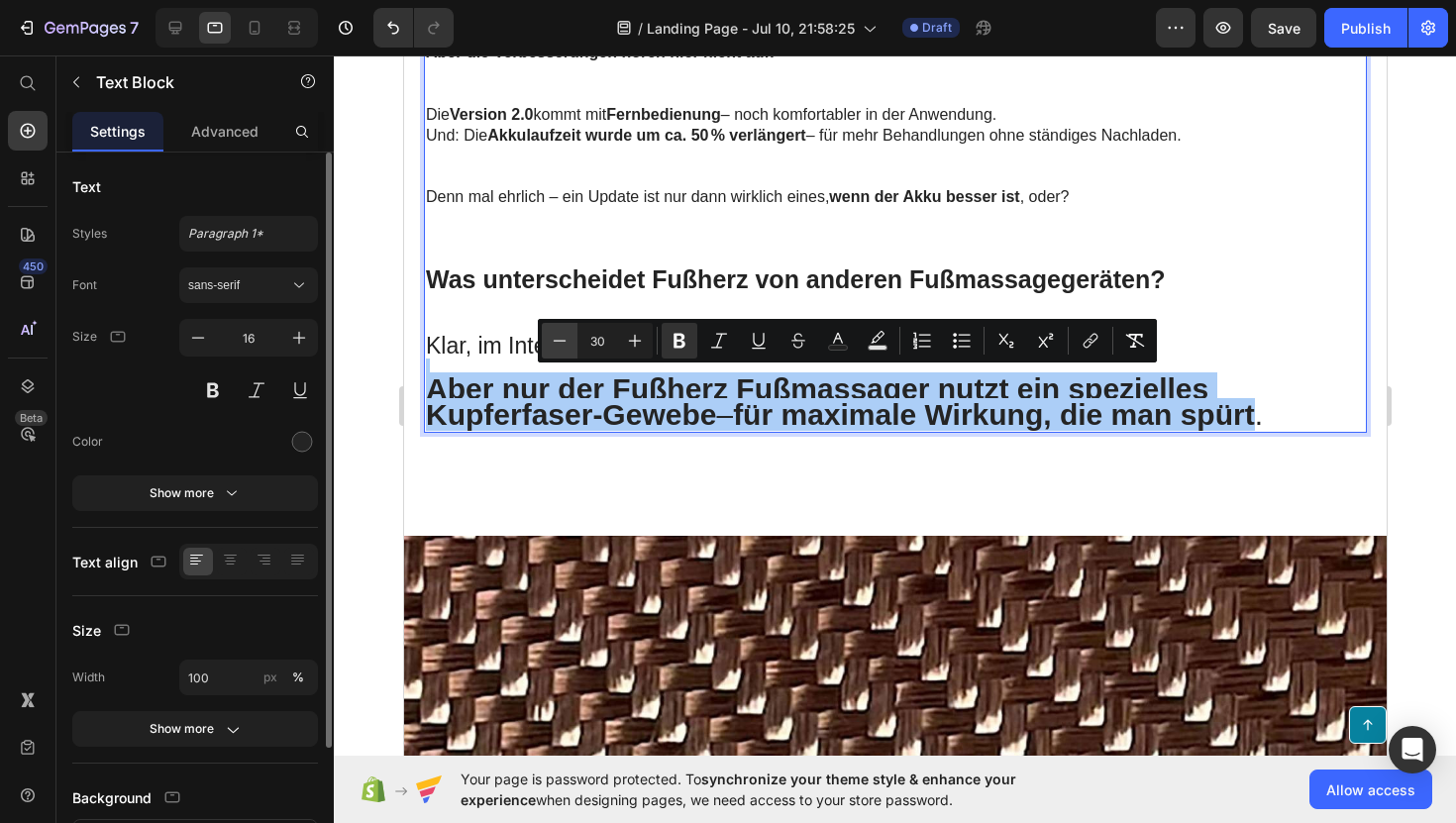 click 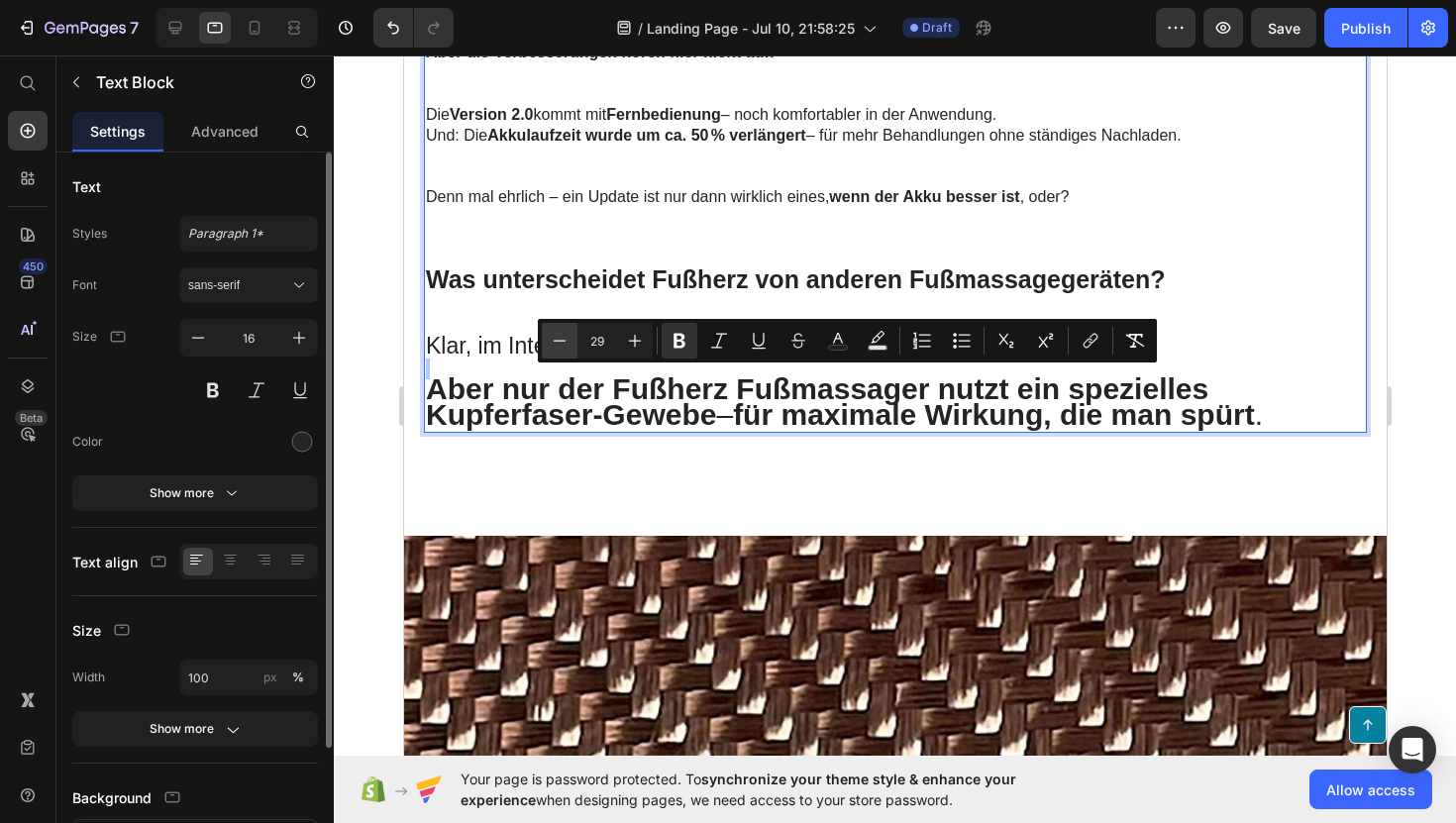 click 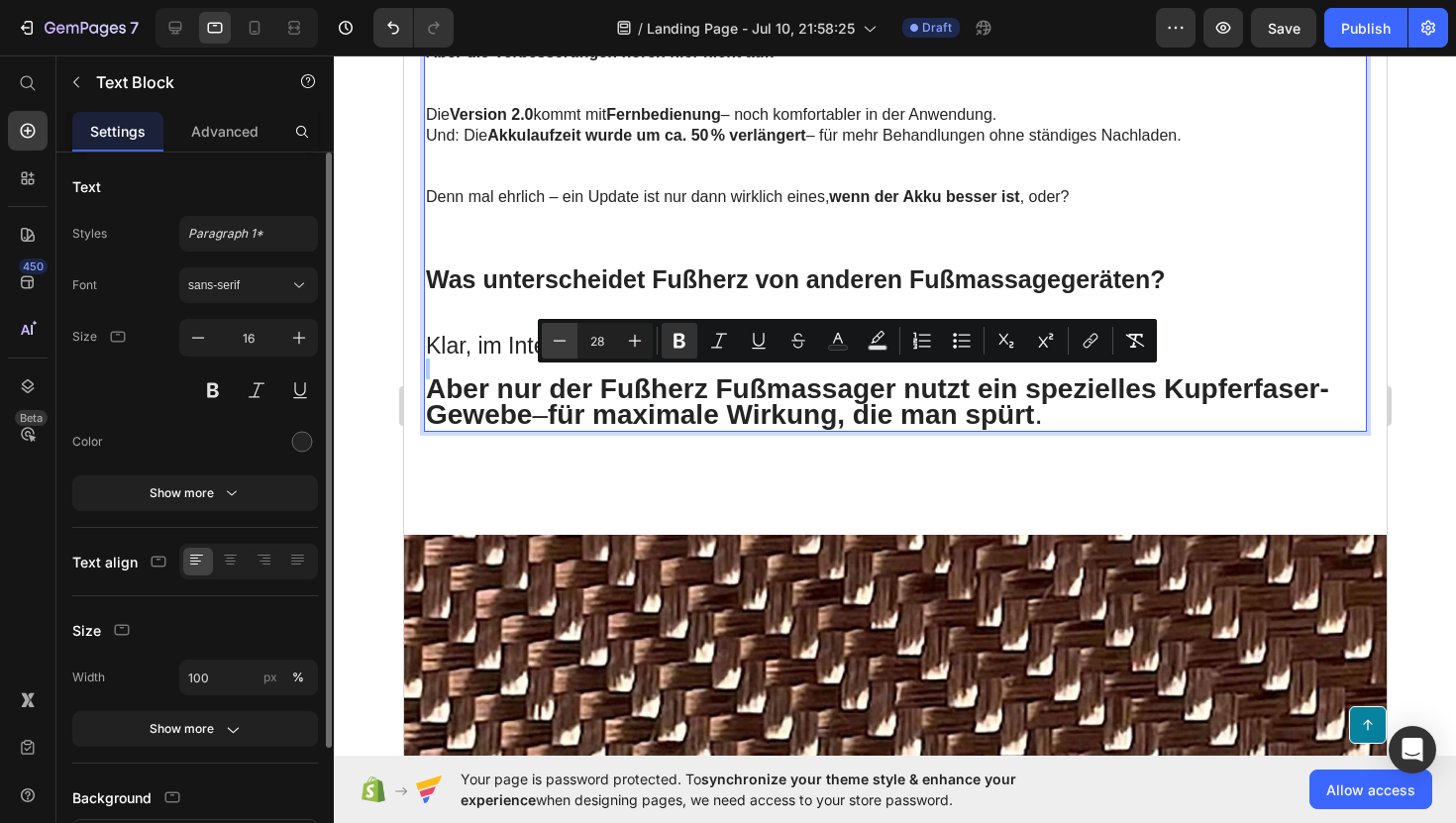 click 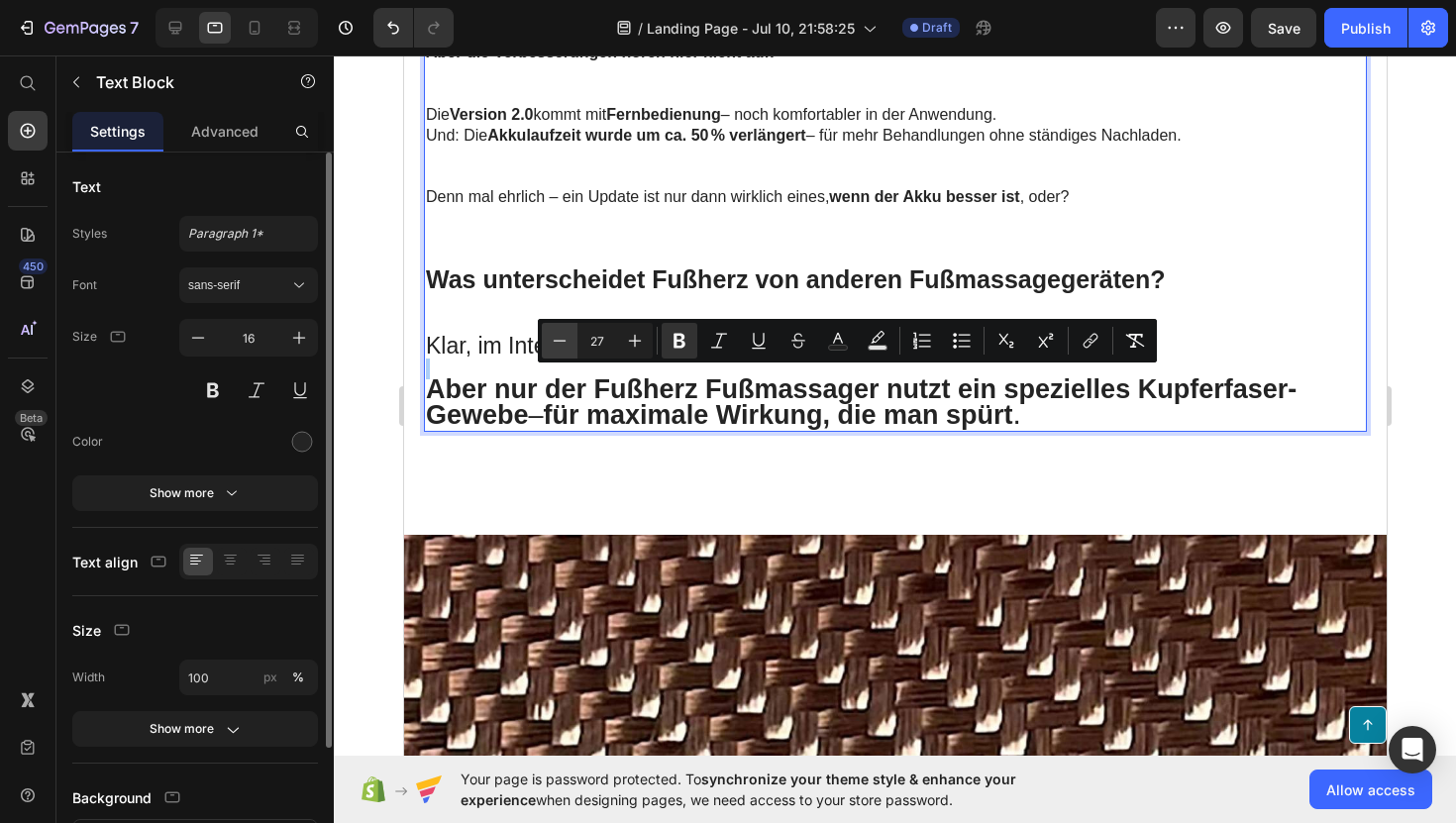 click 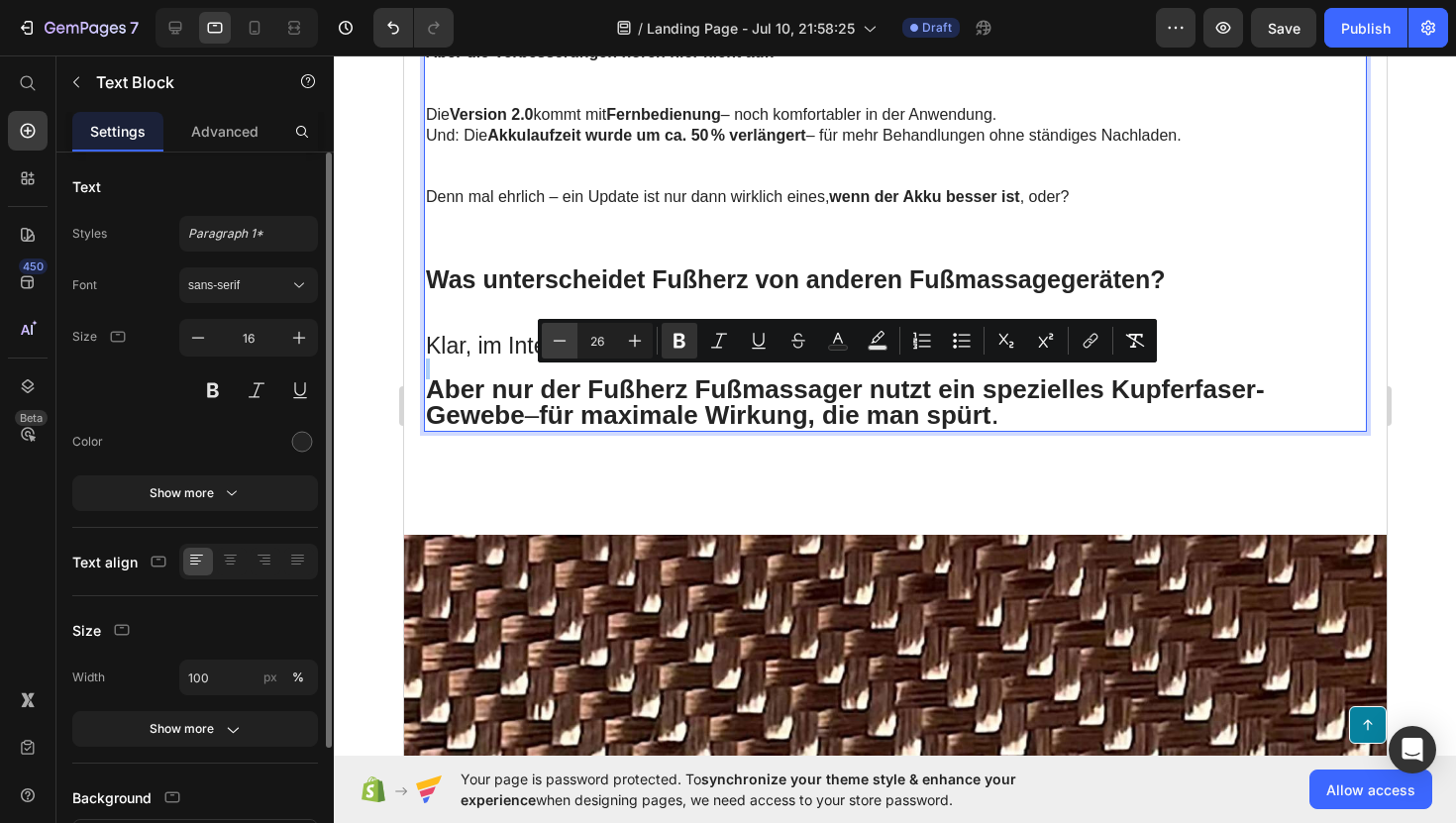 click 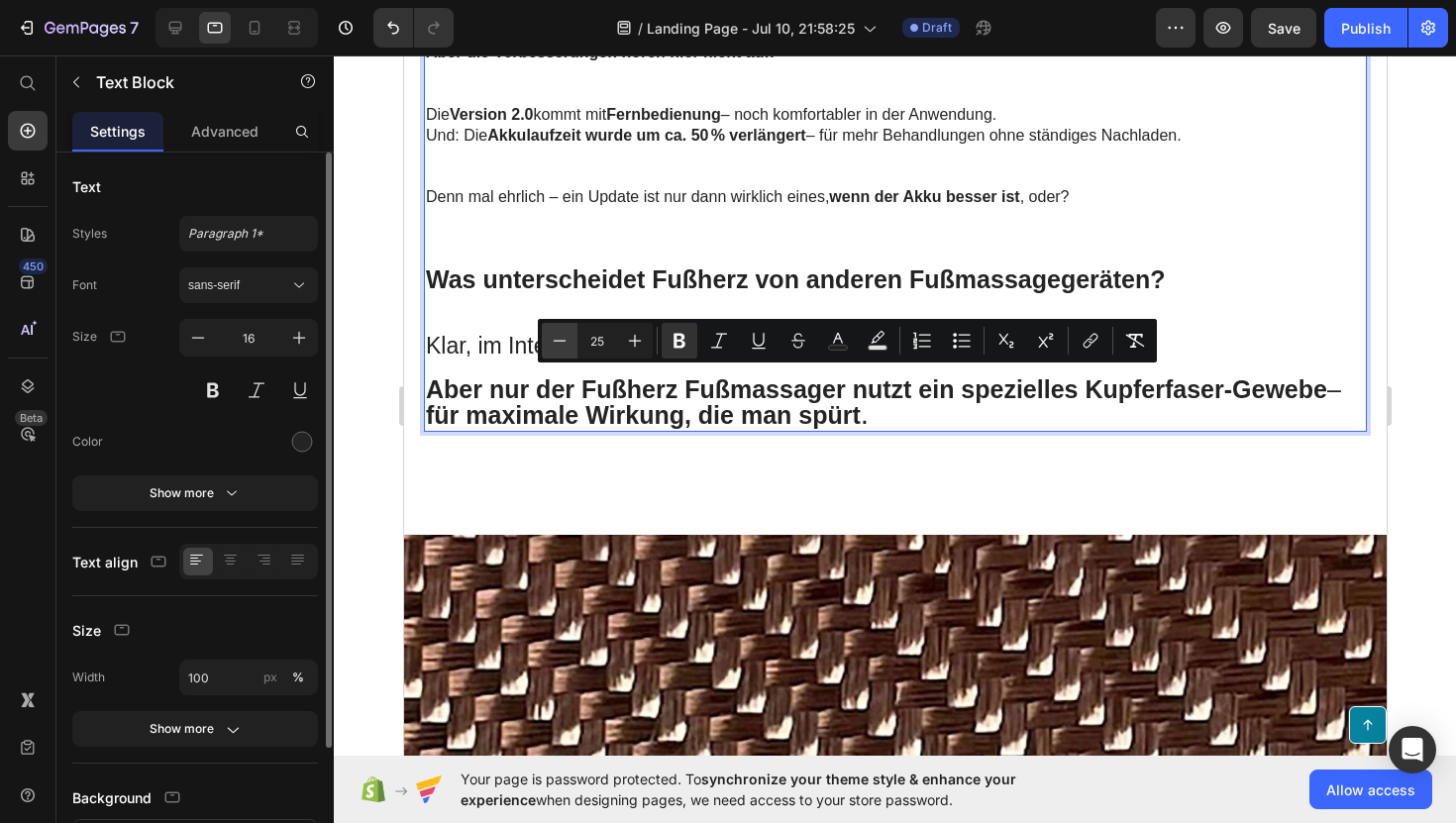 click 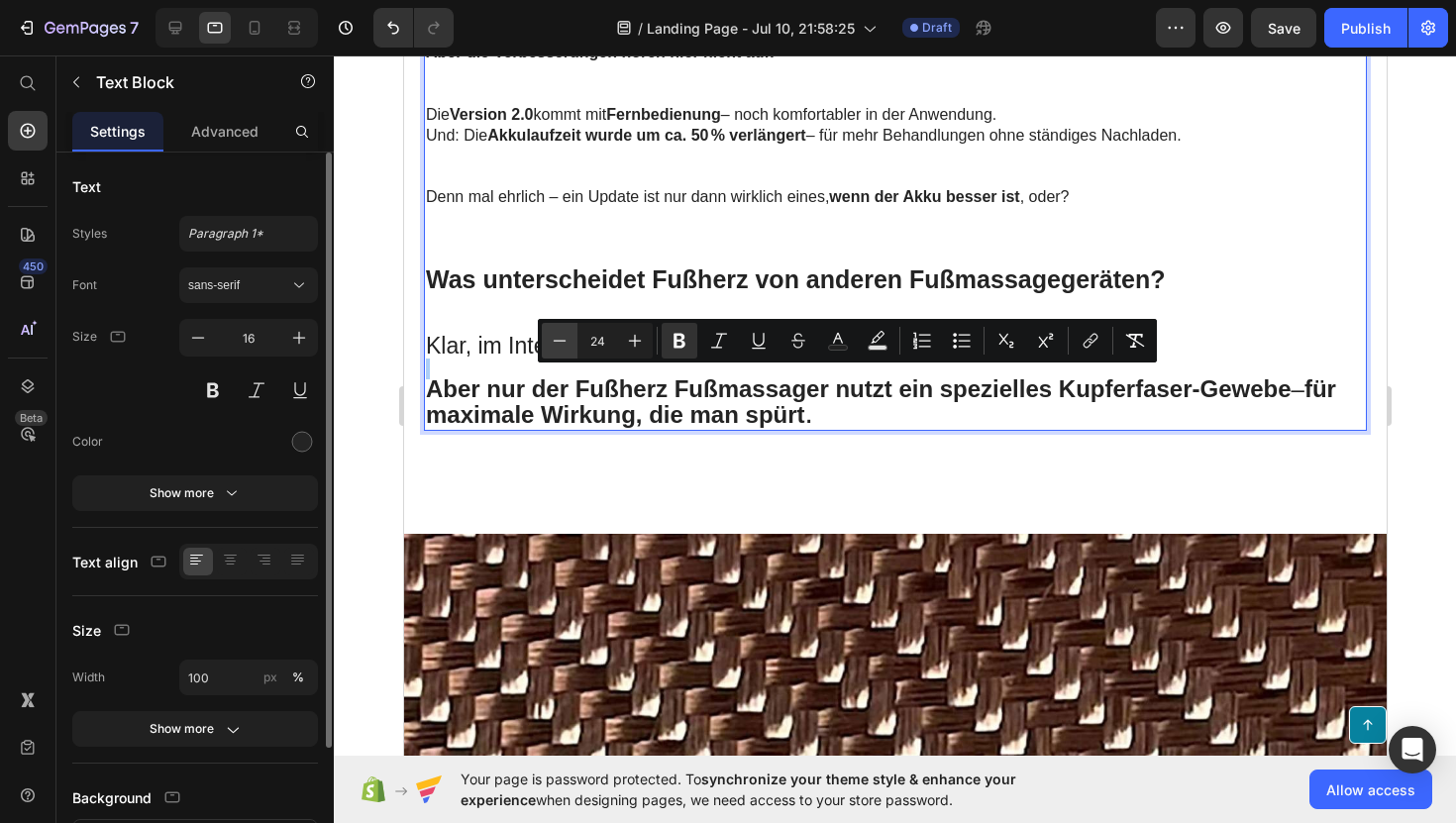 click on "Minus" at bounding box center (560, 341) 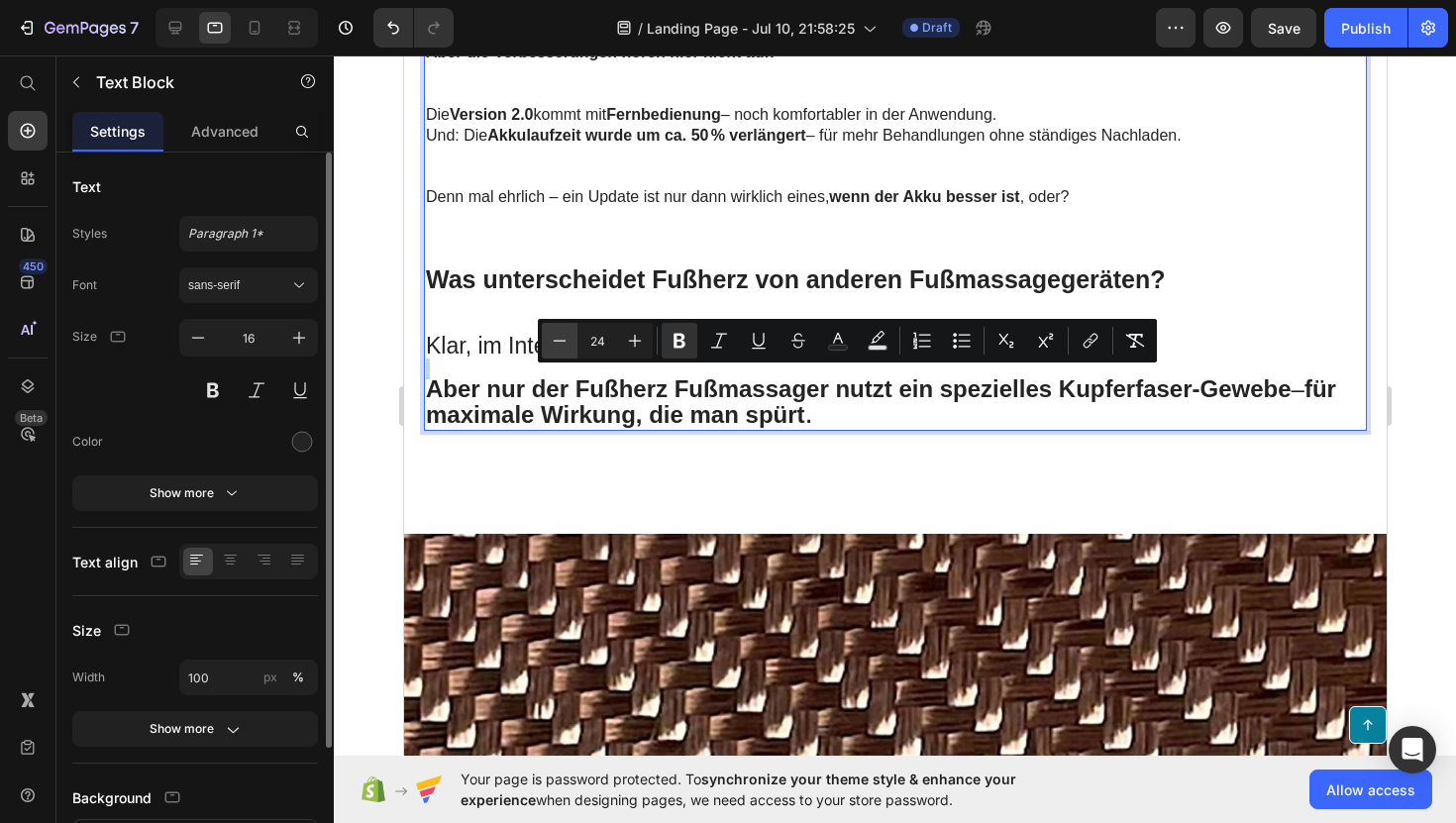 type on "23" 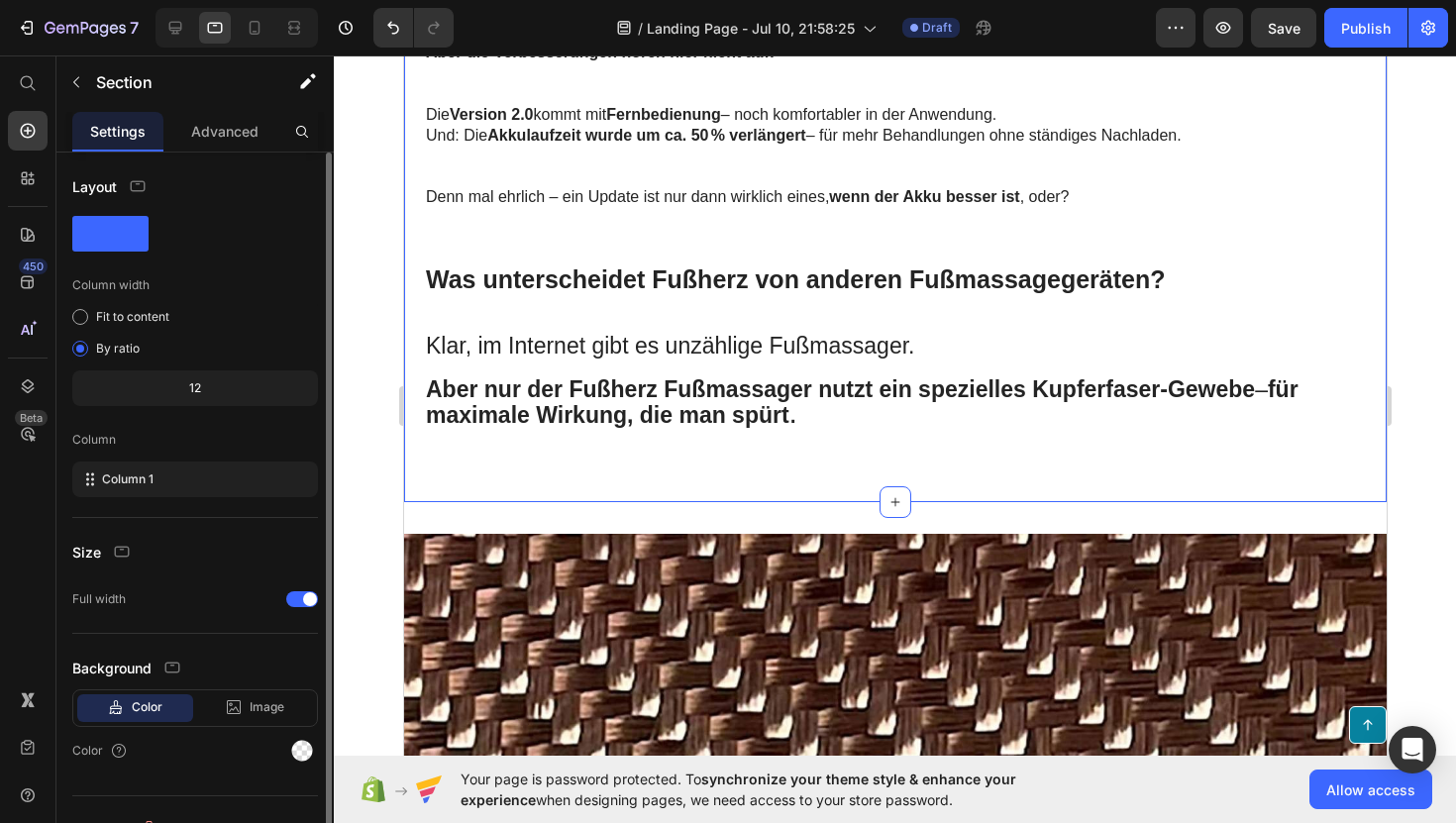 click on "Diese bahnbrechende Technologie kann Ihre Durchblutungsstörungen beheben – und Schmerzen, Brennen, Kribbeln sowie Taubheitsgefühle wirksam lindern. Heading Video Und so entstand der Fußherz Fußmassager 2.0 – pure Erholung für müde Füße! ( So spürbar frisch haben sich meine Füße noch nie angefühlt! ) Text Block Row
Drop element here Row Image Lass mich eines klarstellen: Als ich meinen allerersten Fußherz Fußmassager bekam, war ich begeistert. Ich stellte Modus und Intensität individuell ein und nutzte ihn jeden Tag für 15 Minuten. Ich konnte spüren, wie die NMES-Technologie (neuromuskuläre Elektrostimulation) tief in meine Füße eindrang und die „eingeschlafenen“ Nerven wieder aktivierte. Die Fußschmerzen ließen nach. Das Kribbeln verschwand. Und plötzlich konnte ich wieder  stehen, gehen und sogar laufen – ohne Beschwerden! Anfangs dachte ich:  Wozu eine neue Version? Der ursprüngliche Fußherz Fußmassager war doch schon großartig. Der neue   enthält  !" at bounding box center (894, -597) 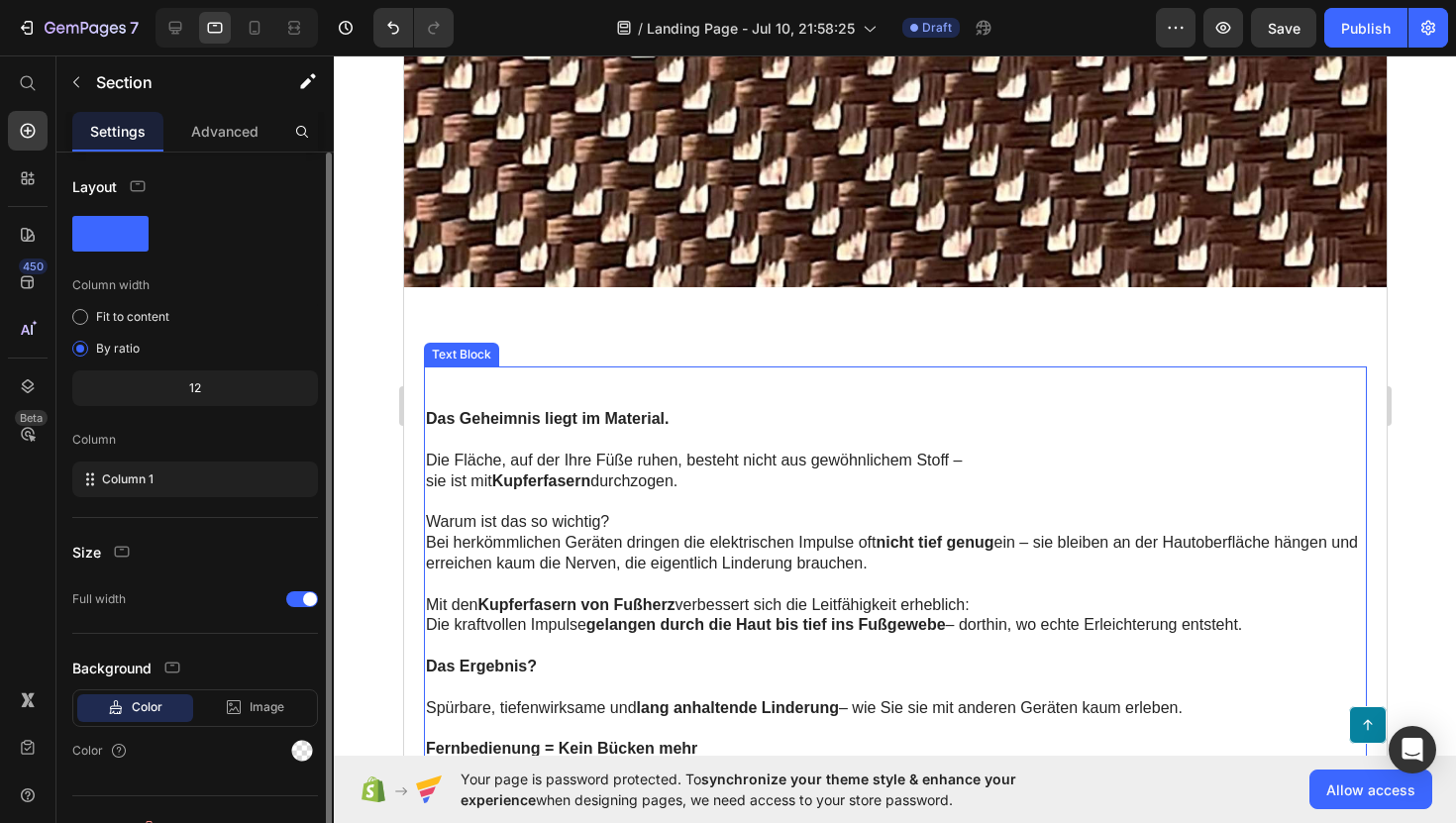 scroll, scrollTop: 8319, scrollLeft: 0, axis: vertical 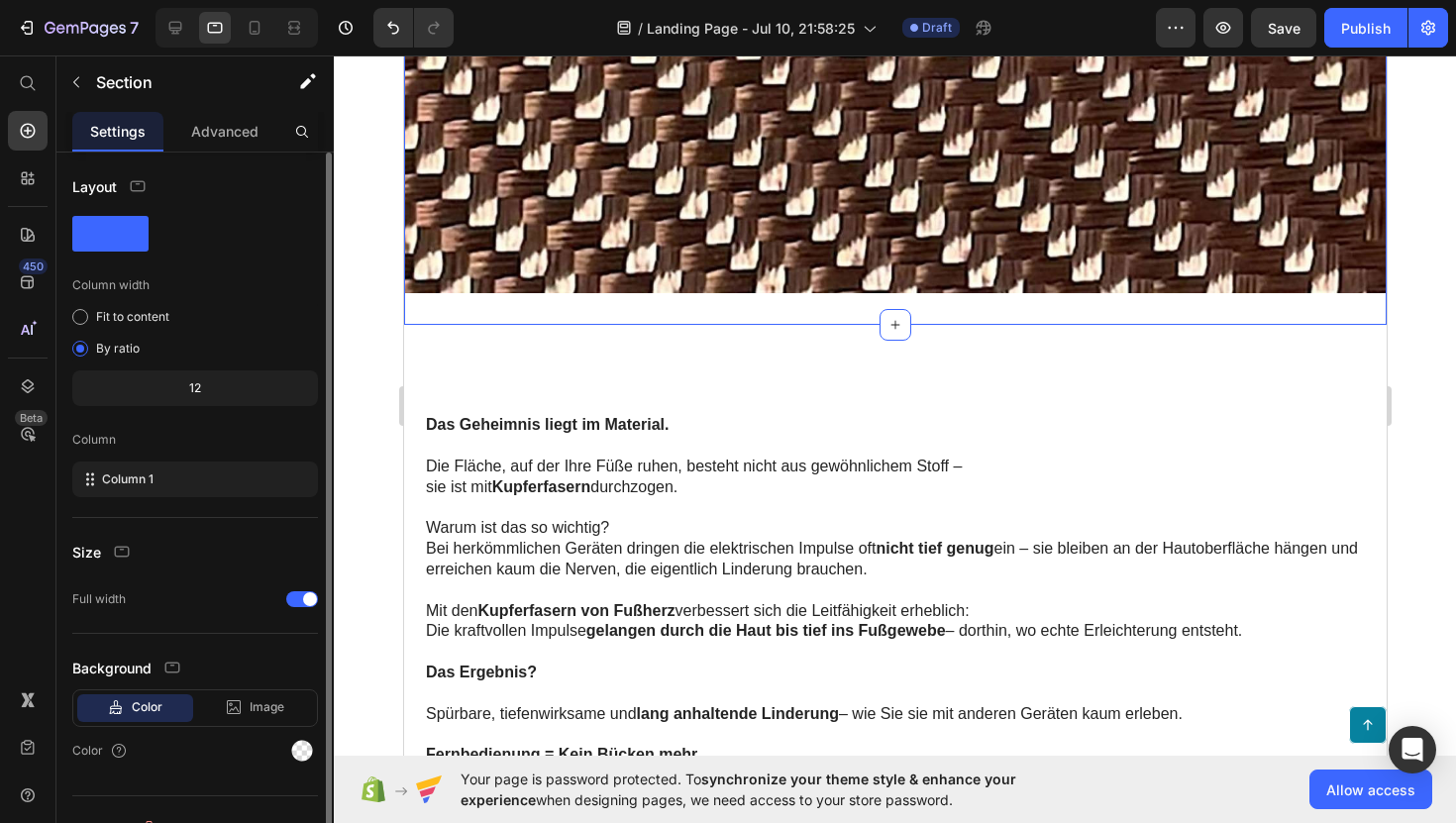 click on "Image Section 5   You can create reusable sections Create Theme Section AI Content Write with GemAI What would you like to describe here? Tone and Voice Persuasive Product Fußherz® -RelaxaStep Show more Generate" at bounding box center [894, 35] 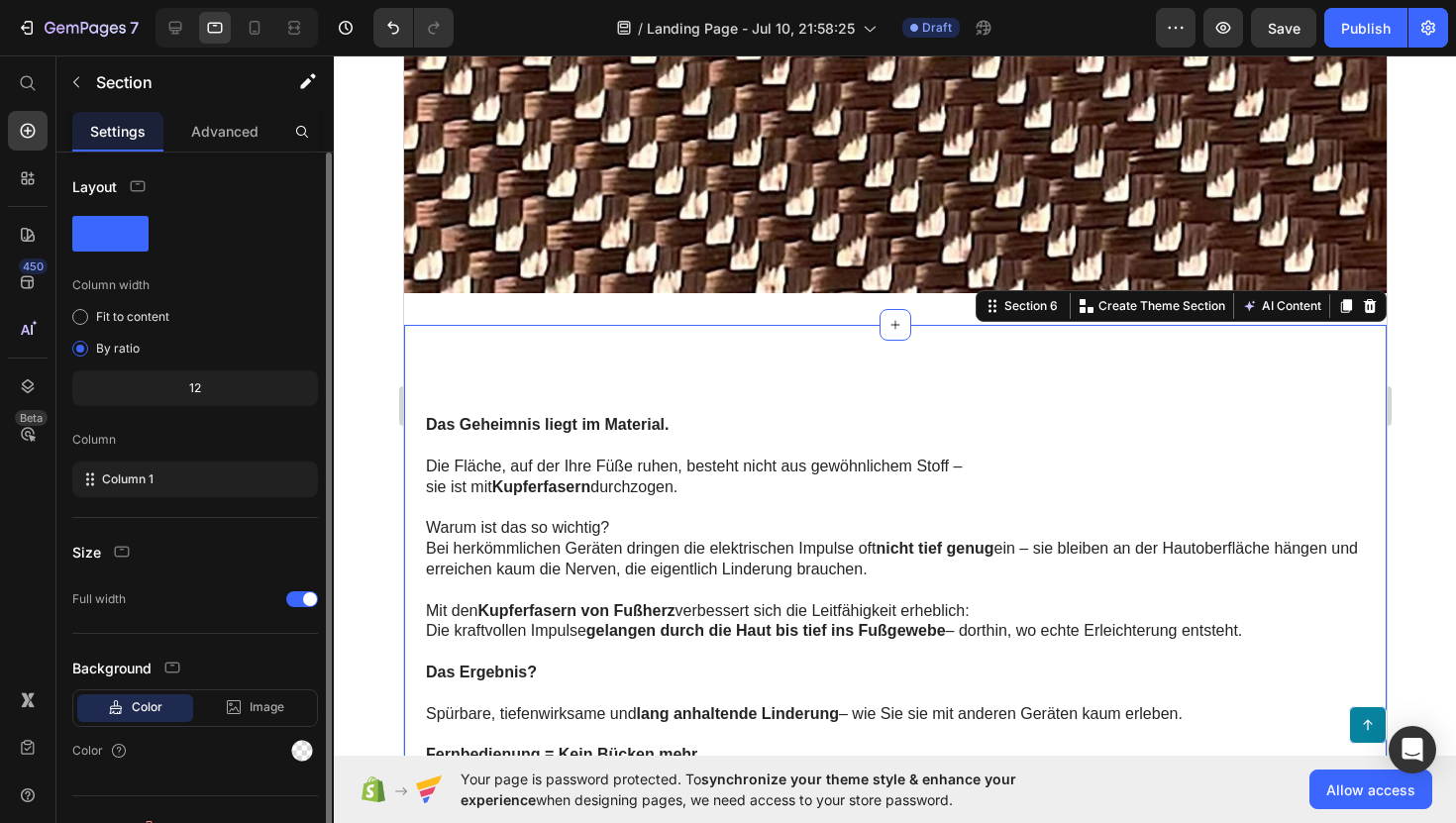 click on "Das Geheimnis liegt im Material.   Die Fläche, auf der Ihre Füße ruhen, besteht nicht aus gewöhnlichem Stoff – sie ist mit  Kupferfasern  durchzogen.   Warum ist das so wichtig? Bei herkömmlichen Geräten dringen die elektrischen Impulse oft  nicht tief genug  ein – sie bleiben an der Hautoberfläche hängen und erreichen kaum die Nerven, die eigentlich Linderung brauchen.   Mit den  Kupferfasern von Fußherz  verbessert sich die Leitfähigkeit erheblich: Die kraftvollen Impulse  gelangen durch die Haut bis tief ins Fußgewebe  – dorthin, wo echte Erleichterung entsteht.   Das Ergebnis?   Spürbare, tiefenwirksame und  lang anhaltende Linderung  – wie Sie sie mit anderen Geräten kaum erleben.   Fernbedienung = Kein Bücken mehr   Dank der mitgelieferten  Fernbedienung  können Sie Modus und Intensität bequem im Sitzen steuern – ohne sich zu verrenken oder zu bücken .   Text Block Image   Sich nach unten beugen, um Knöpfe zu drücken? Nicht mit Fußherz.     Der  .   , ." at bounding box center (894, 5058) 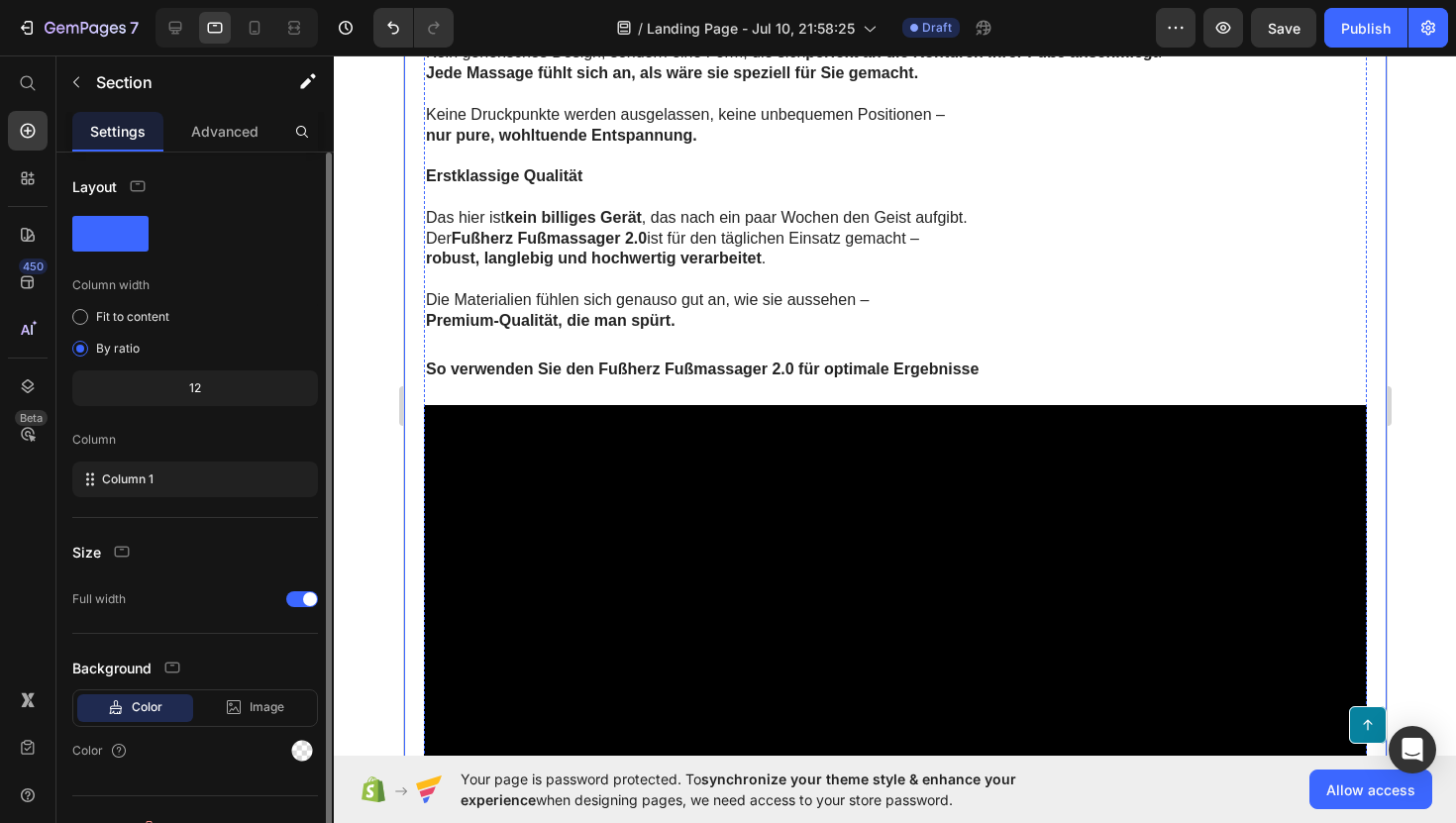 scroll, scrollTop: 9576, scrollLeft: 0, axis: vertical 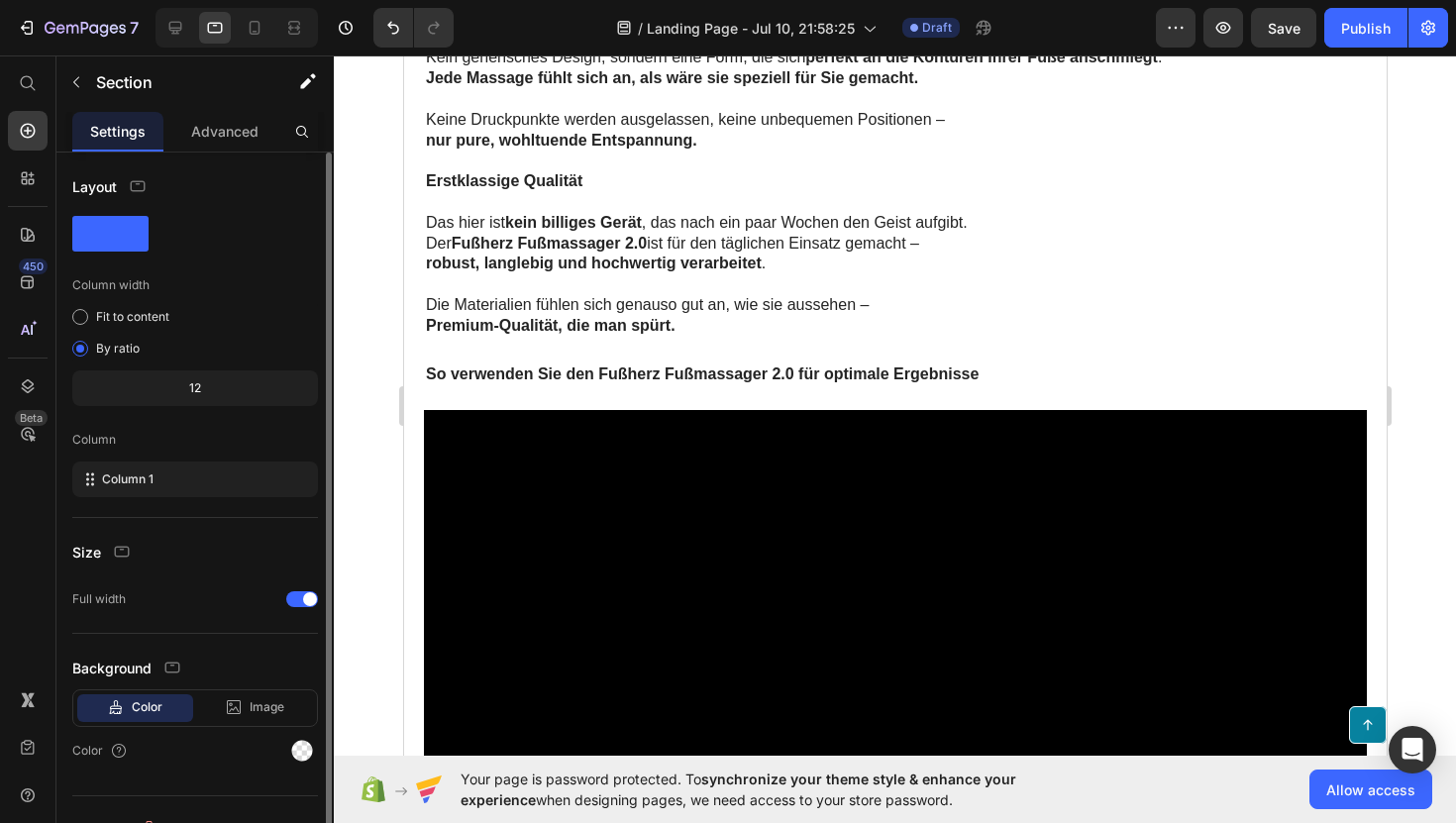 click on "Sitzt wie angegossen – für Ihre Füße." at bounding box center [565, -77] 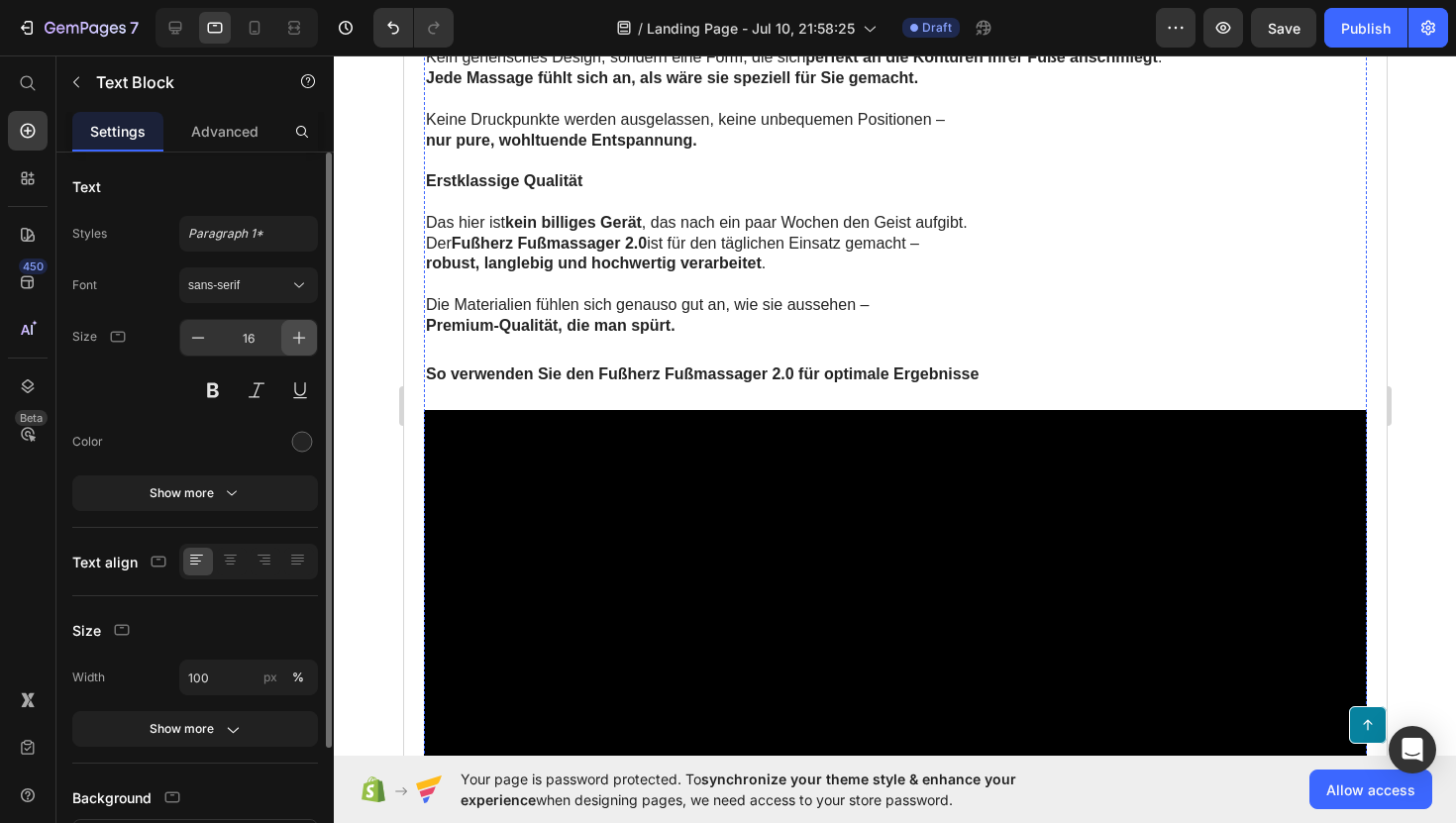 click 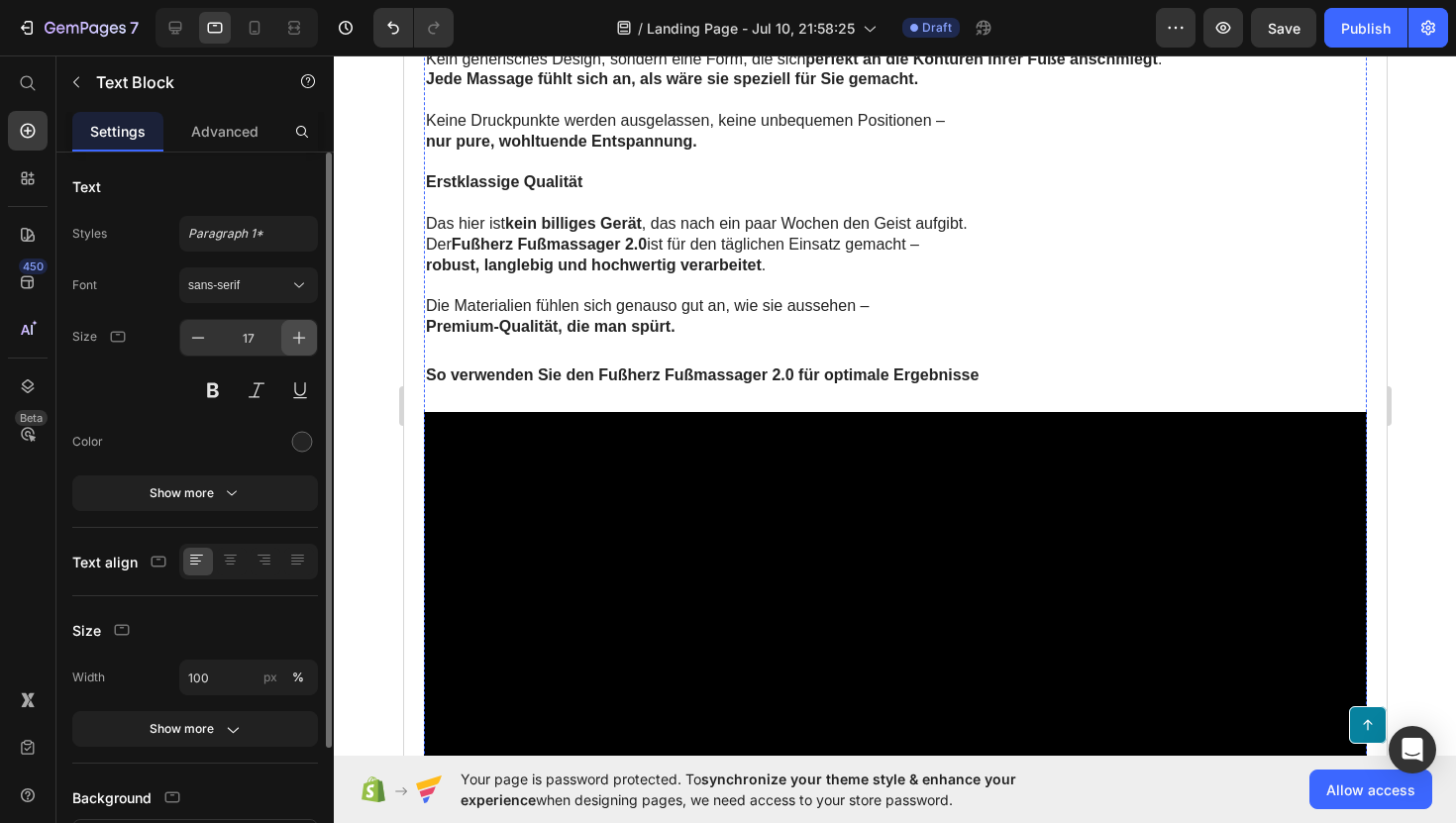 click 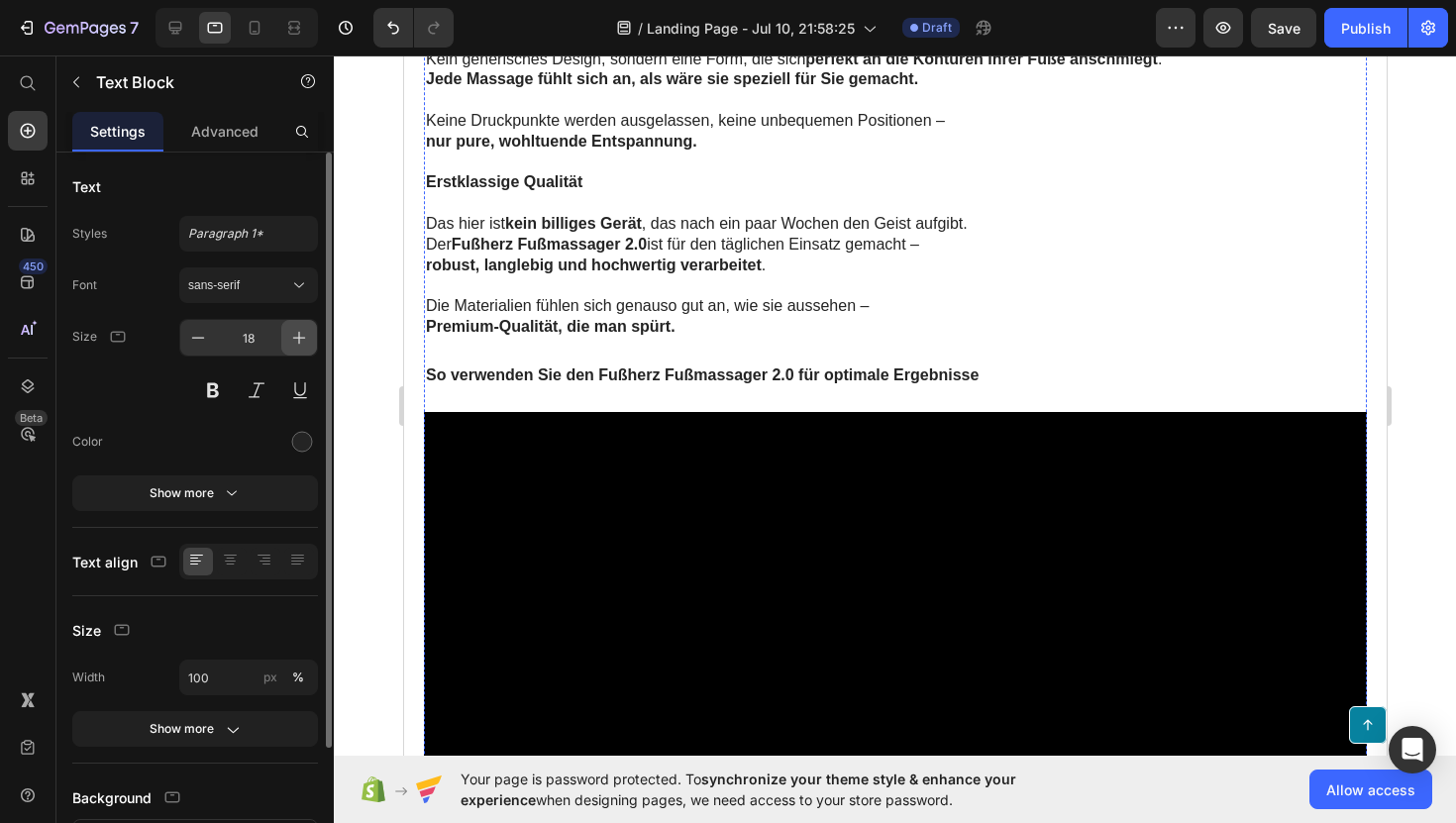 click 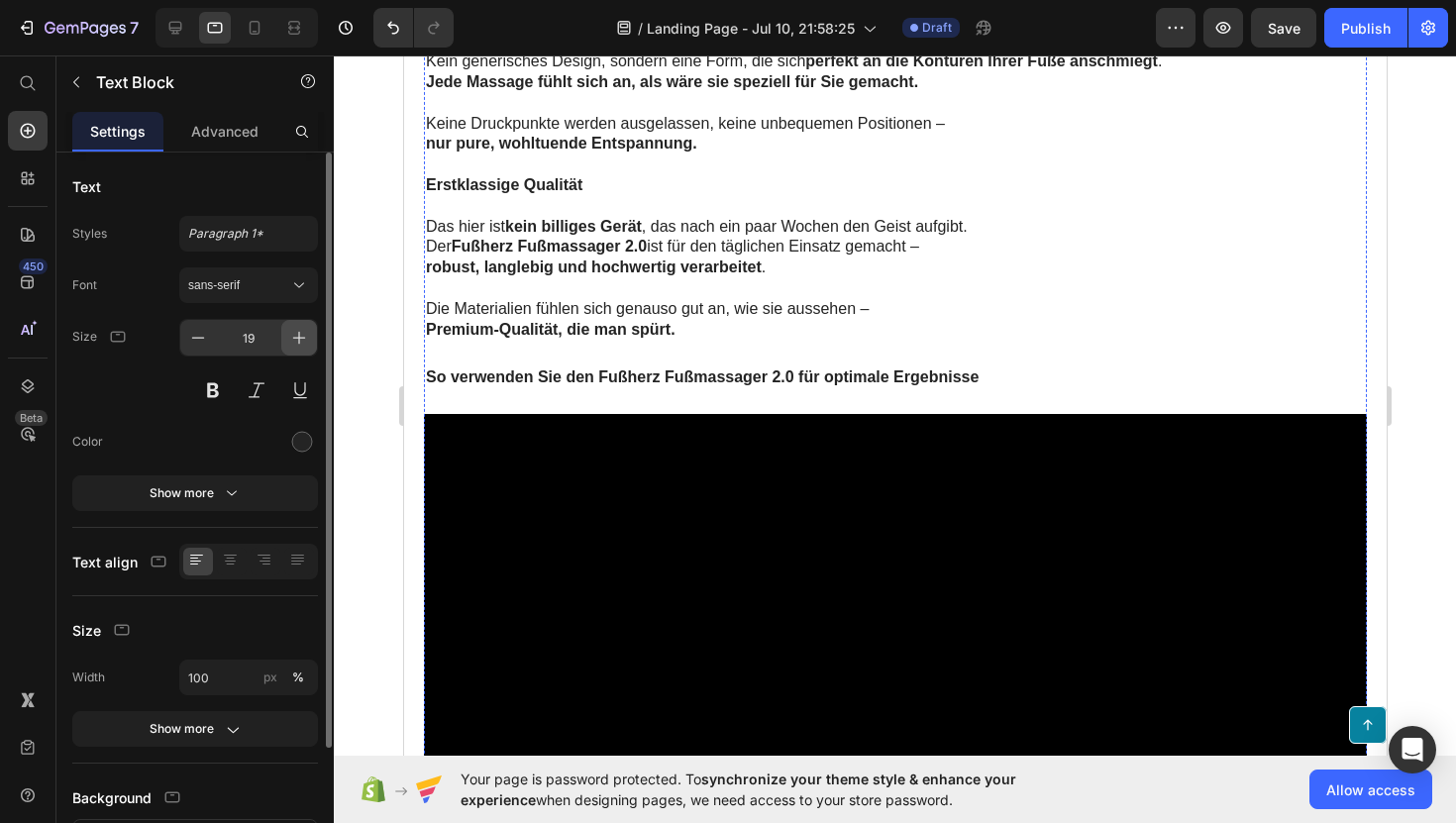 click 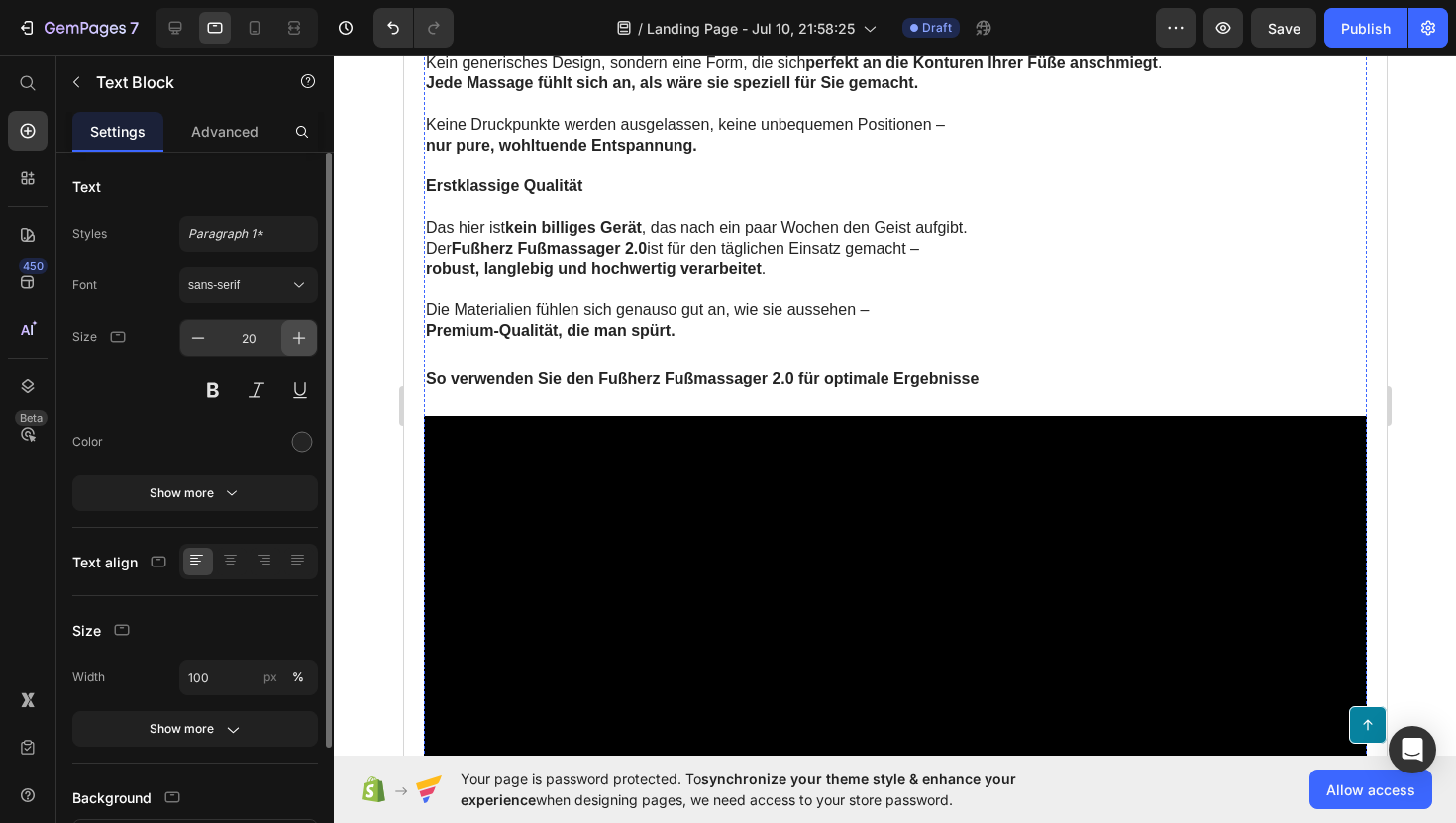 click 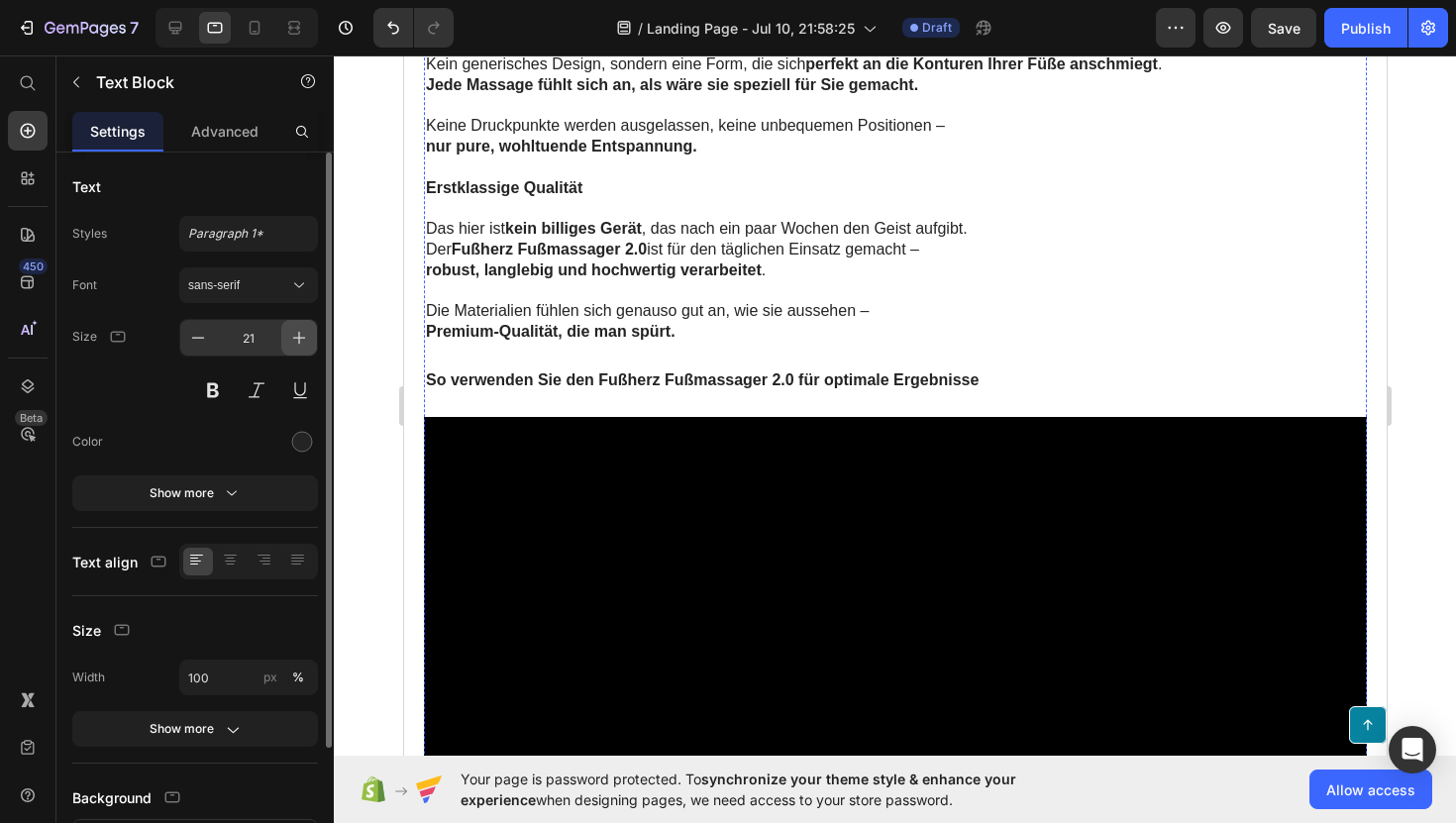 click 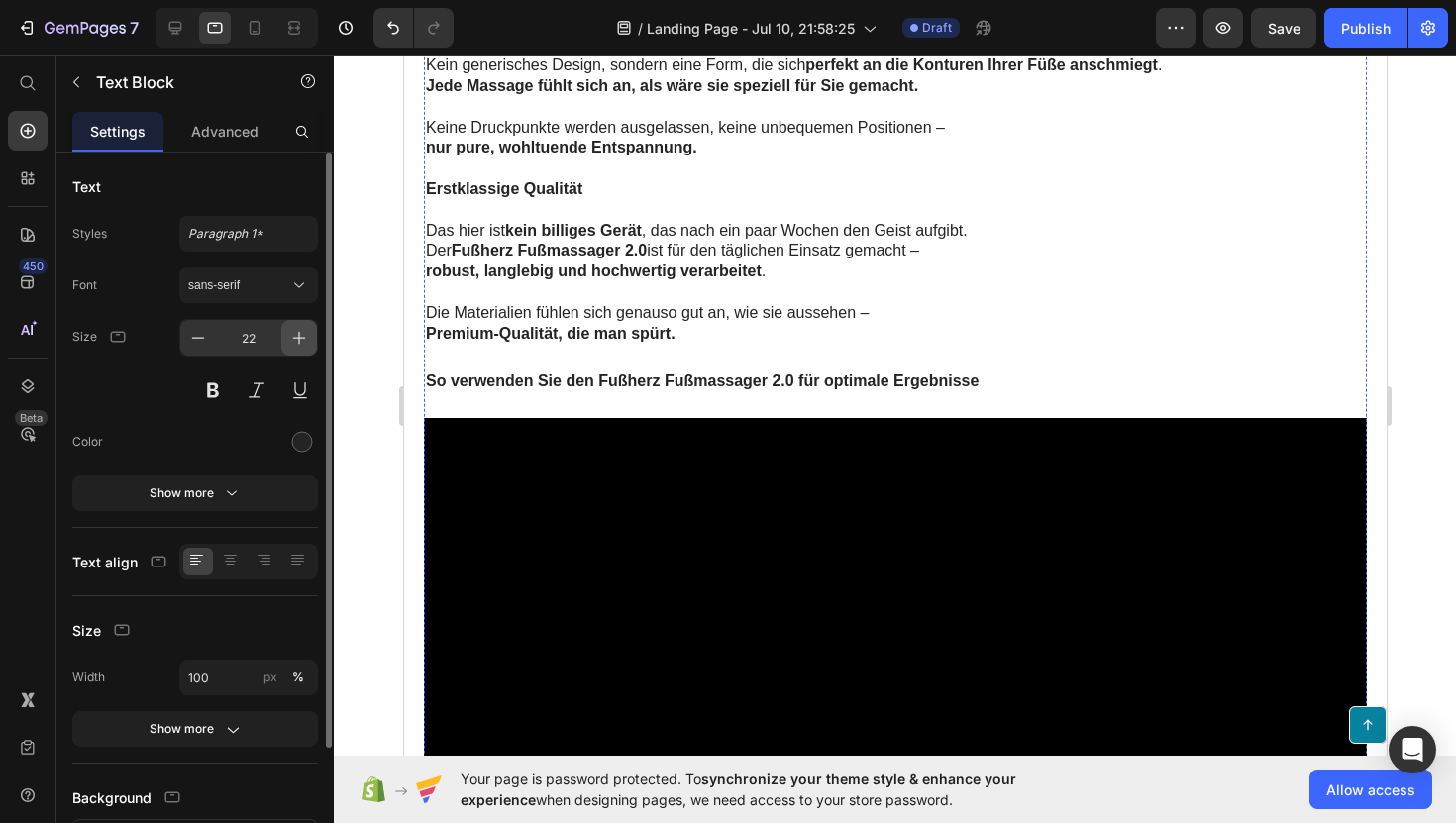 click 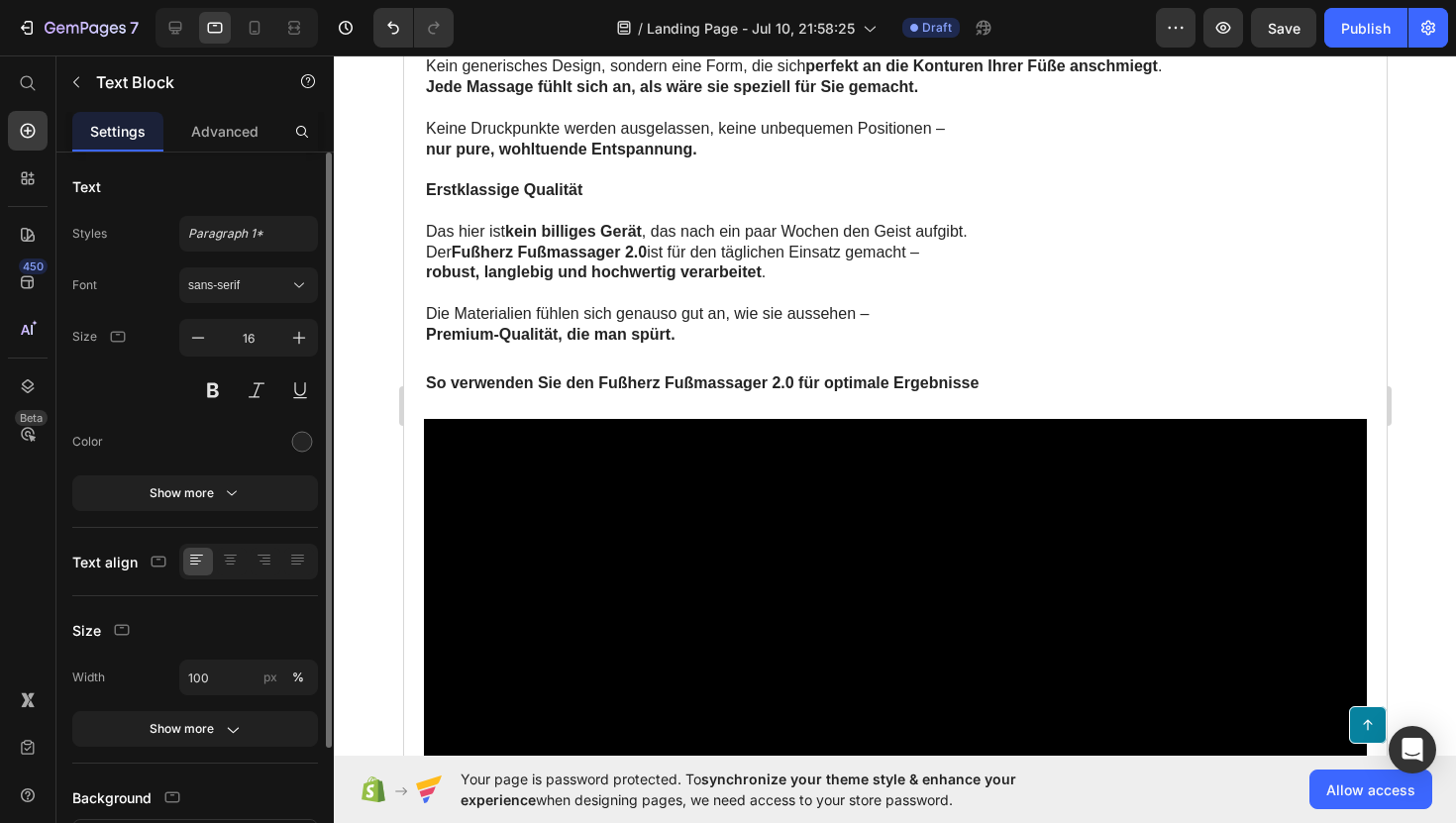 click on "Alles bequem per Knopfdruck – direkt in Ihrer Hand." at bounding box center [621, -229] 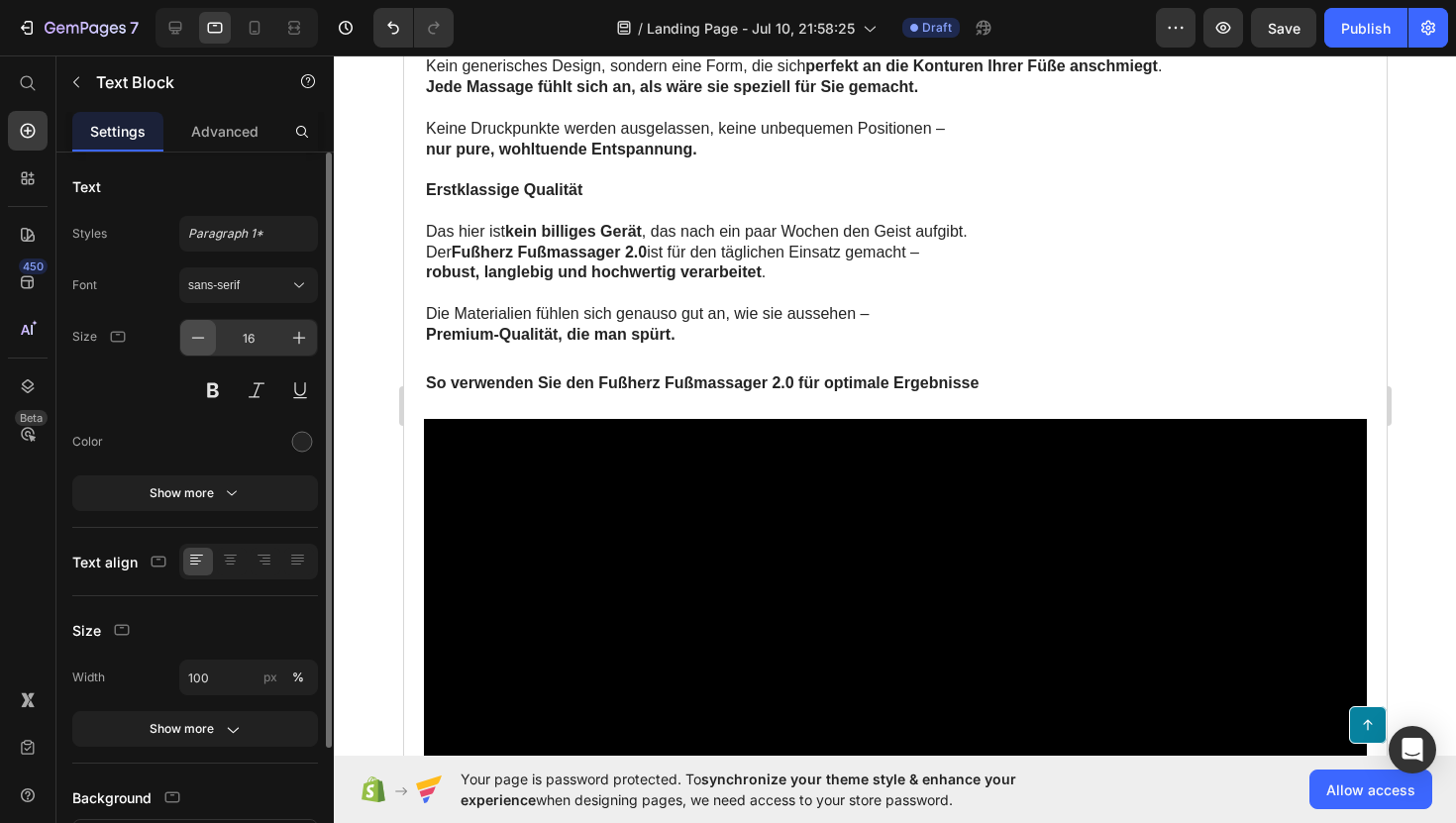 click 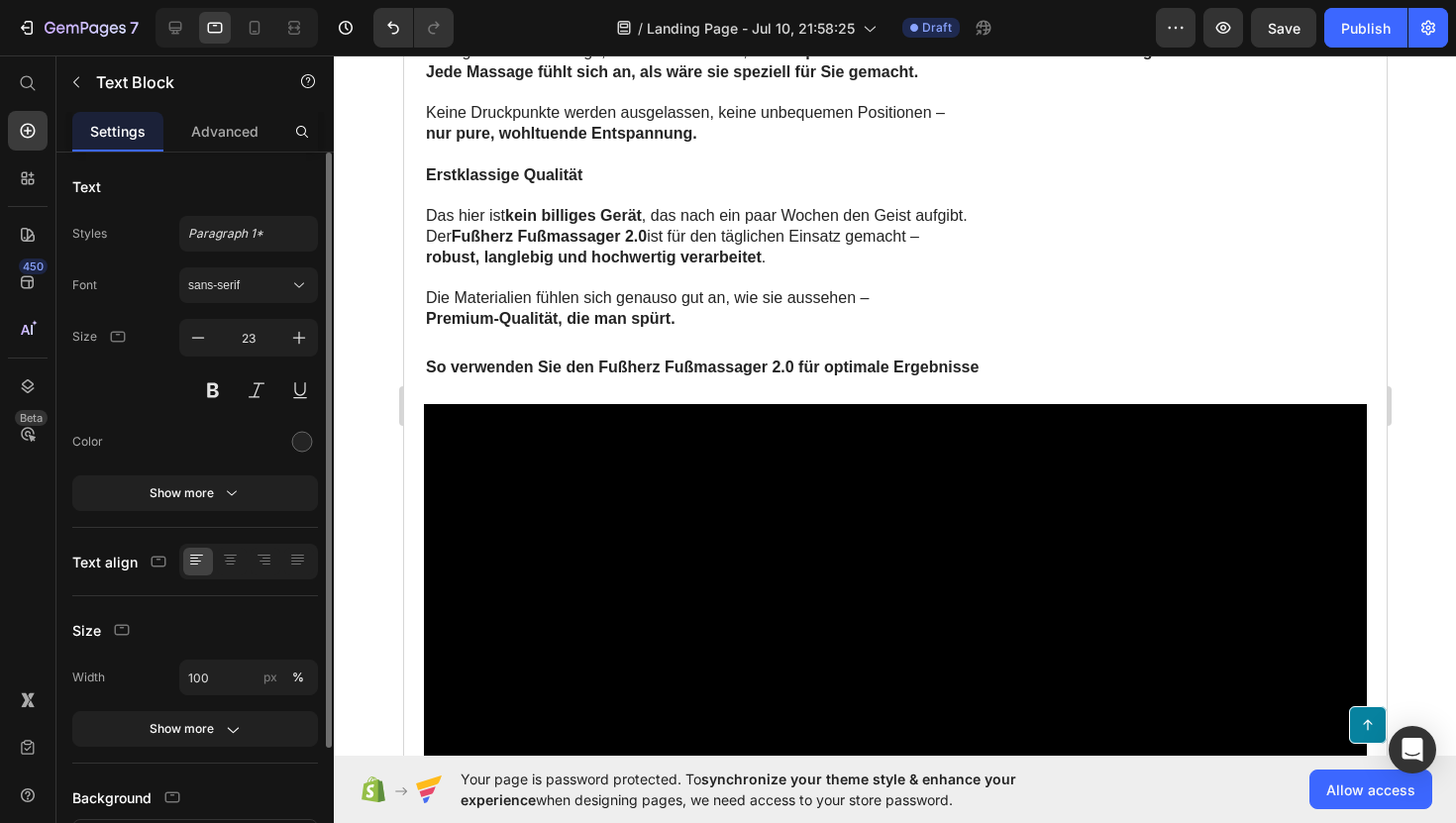 click on "Sitzt wie angegossen – für Ihre Füße." at bounding box center (625, -87) 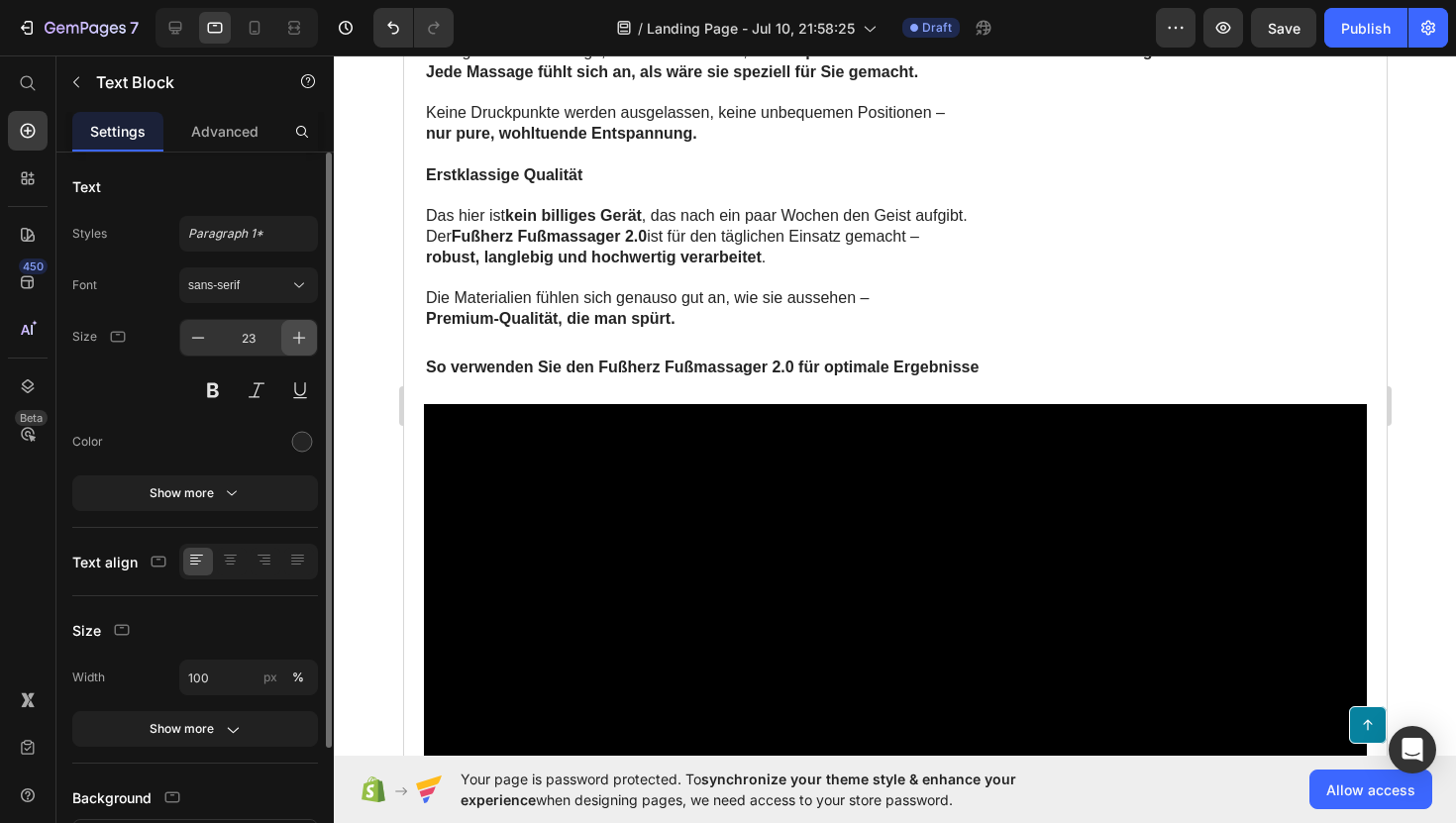 click 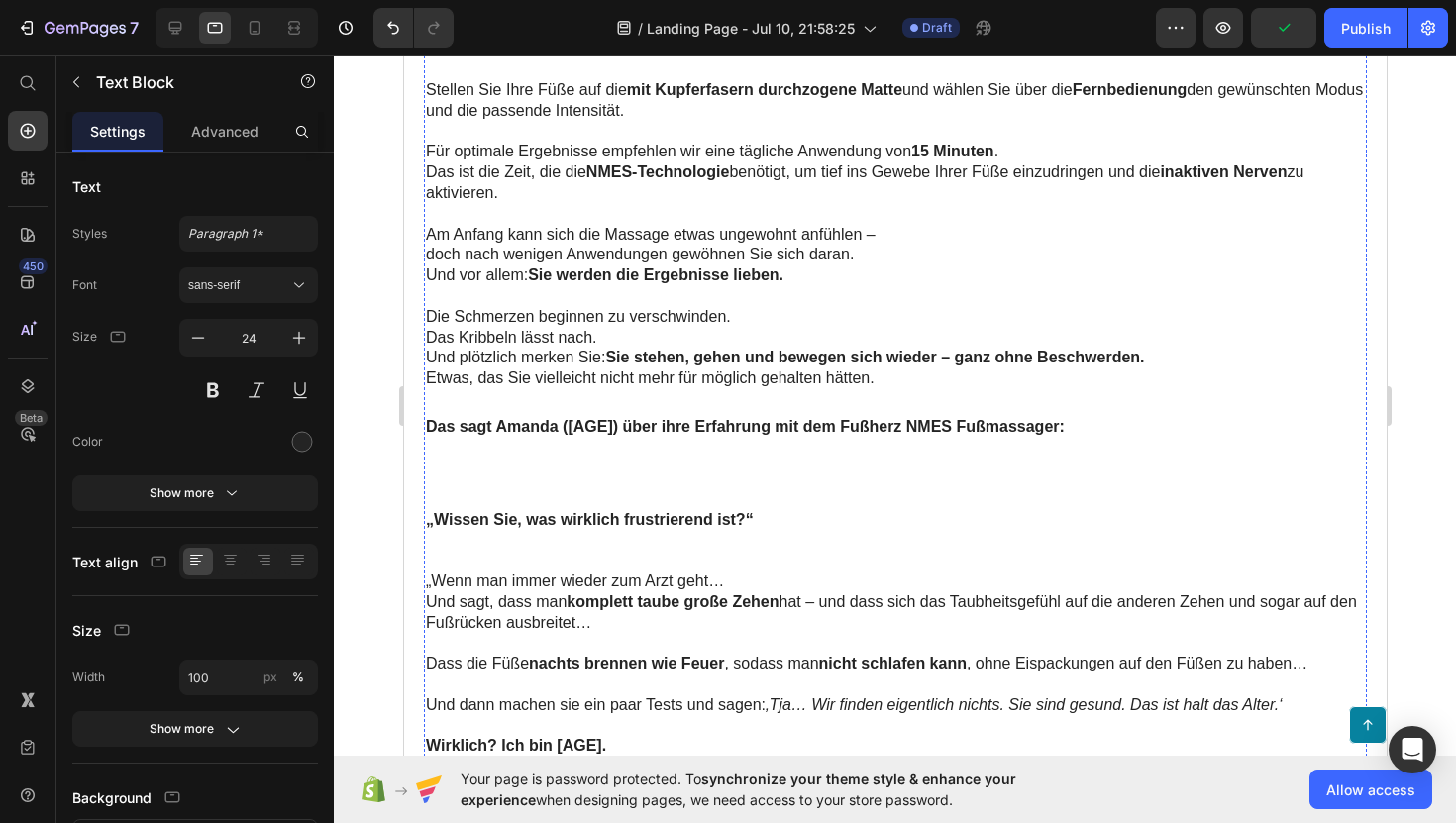 scroll, scrollTop: 10580, scrollLeft: 0, axis: vertical 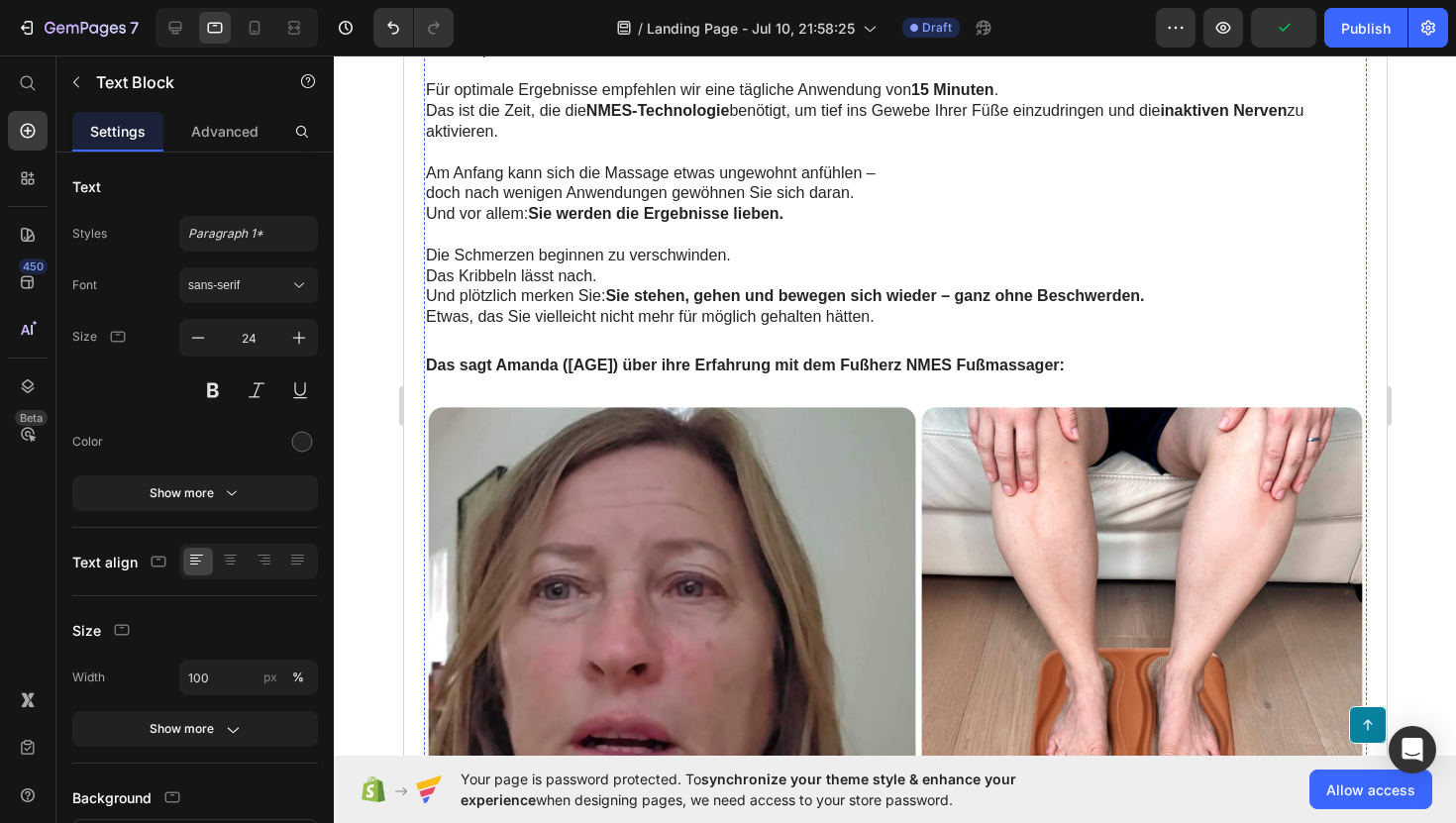 click on "So verwenden Sie den Fußherz Fußmassager 2.0 für optimale Ergebnisse" at bounding box center [701, -637] 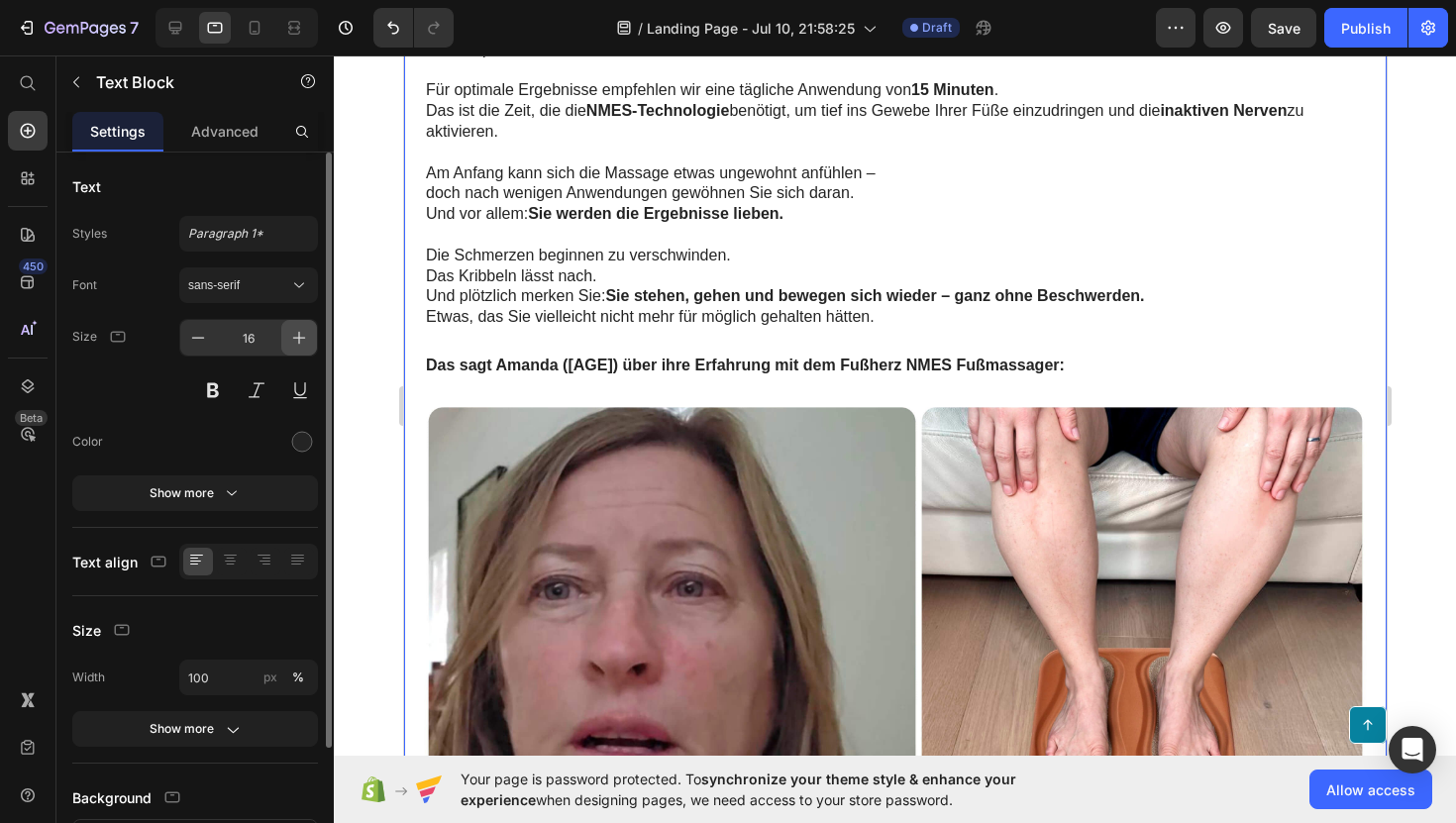 click at bounding box center (299, 338) 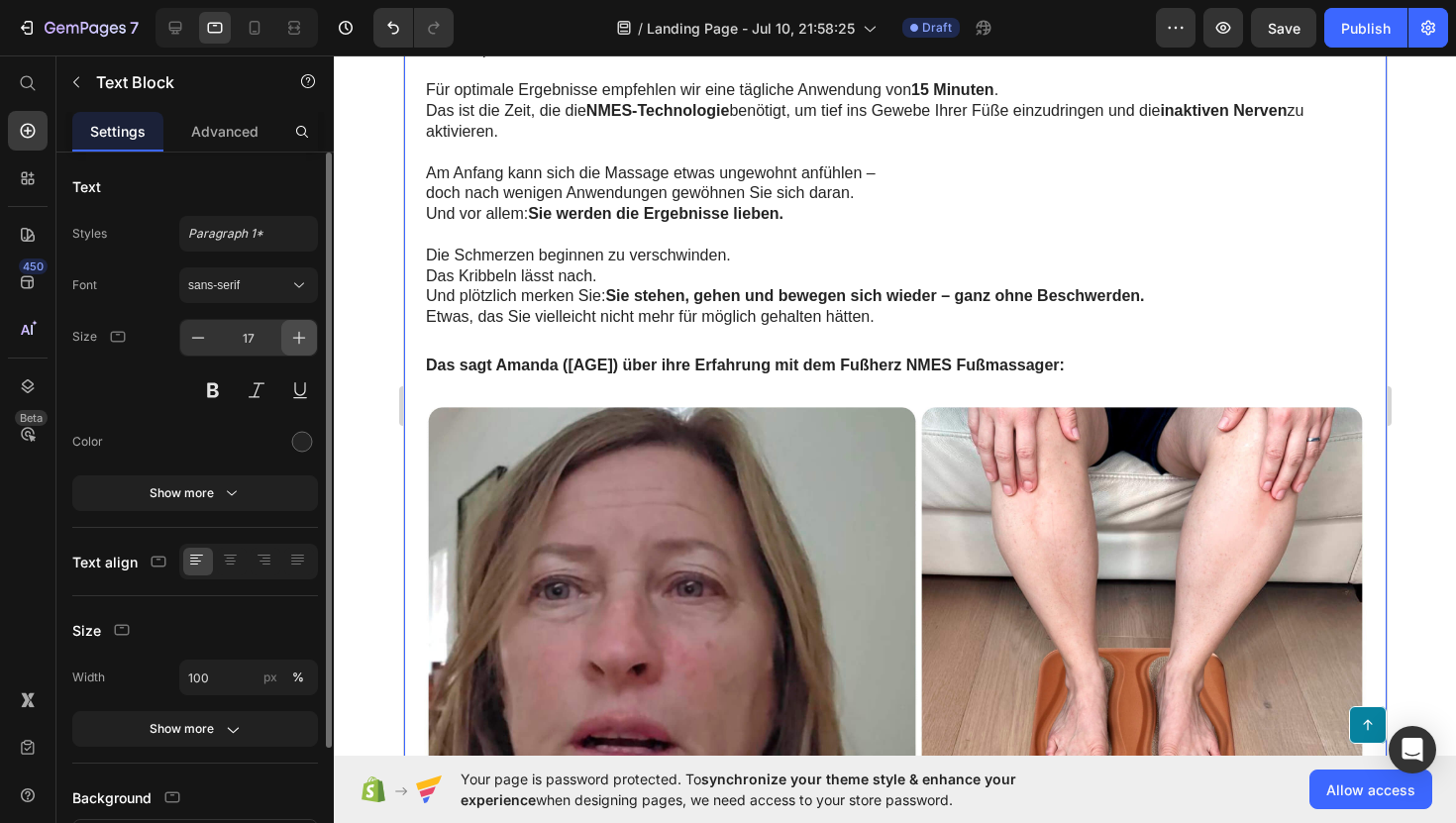 click at bounding box center [299, 338] 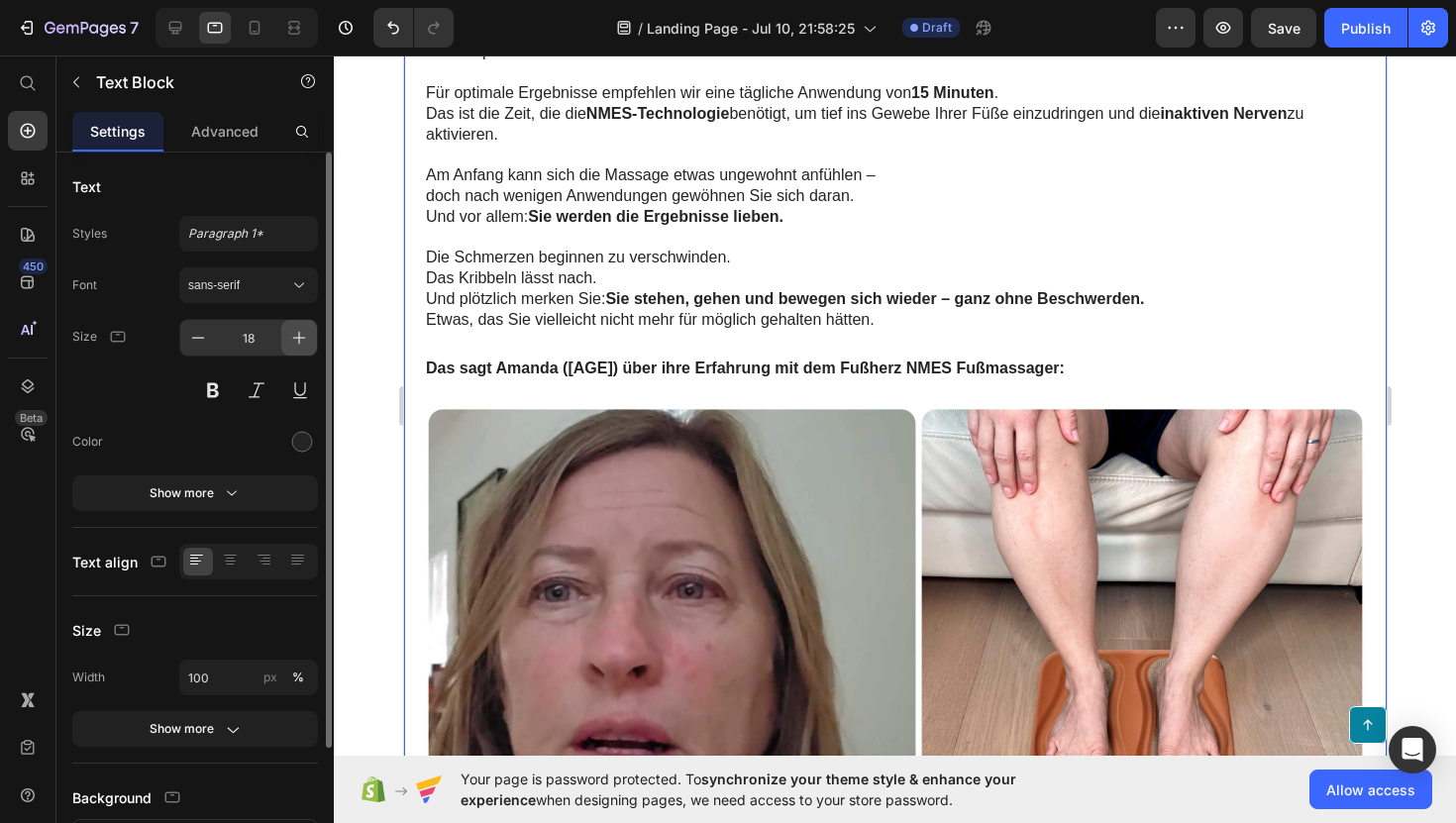 click at bounding box center (299, 338) 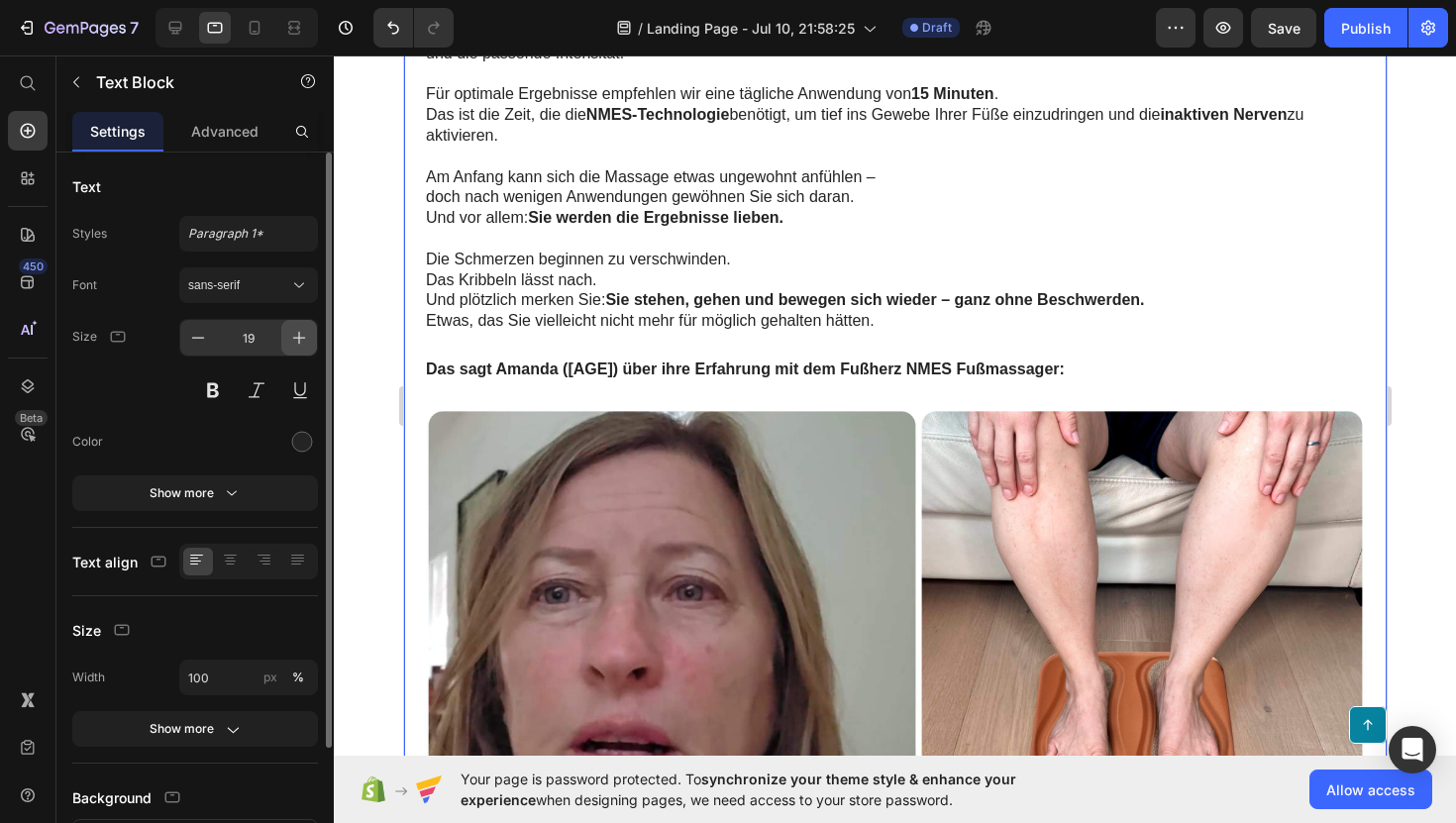 click at bounding box center [299, 338] 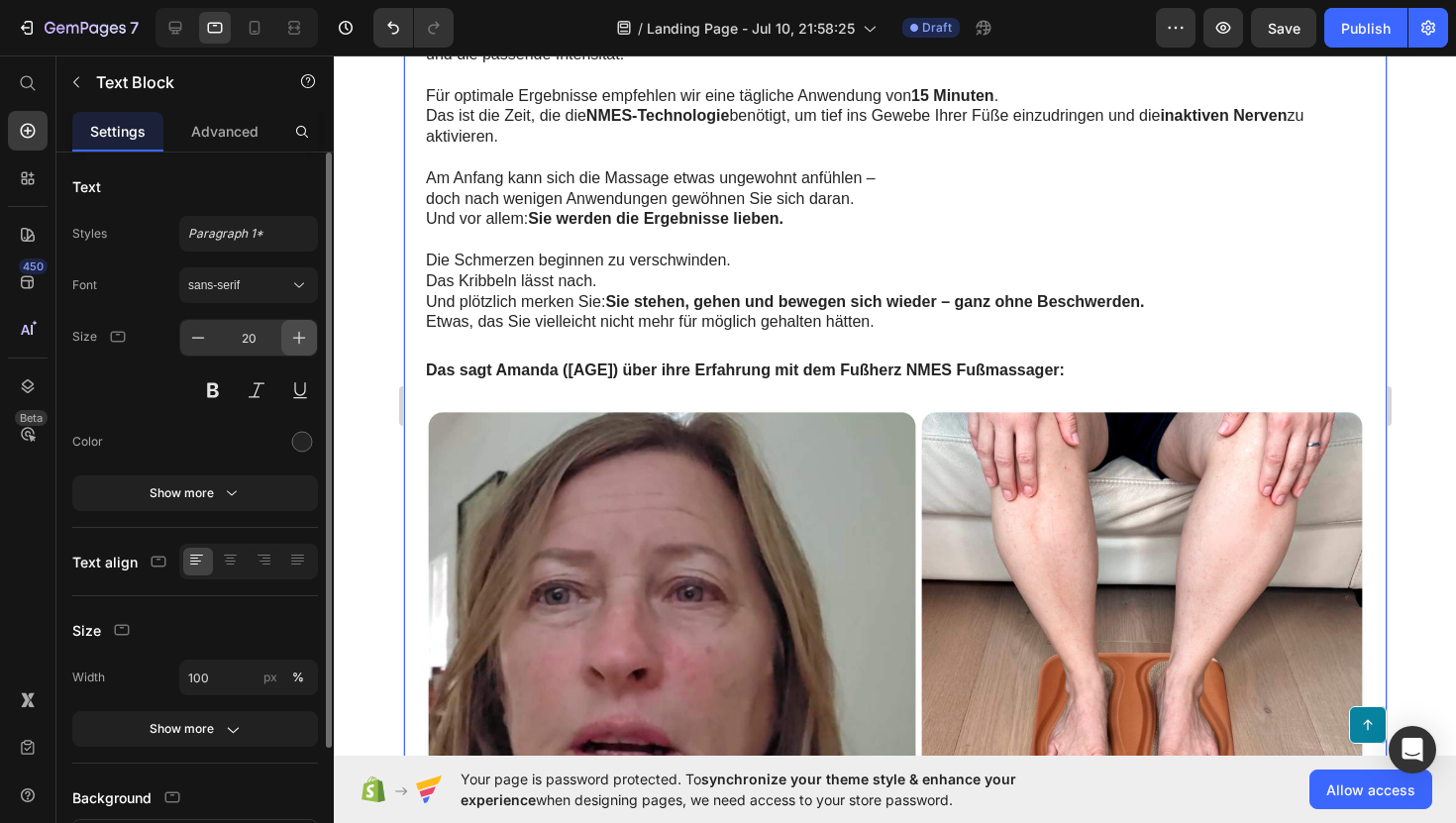 click at bounding box center (299, 338) 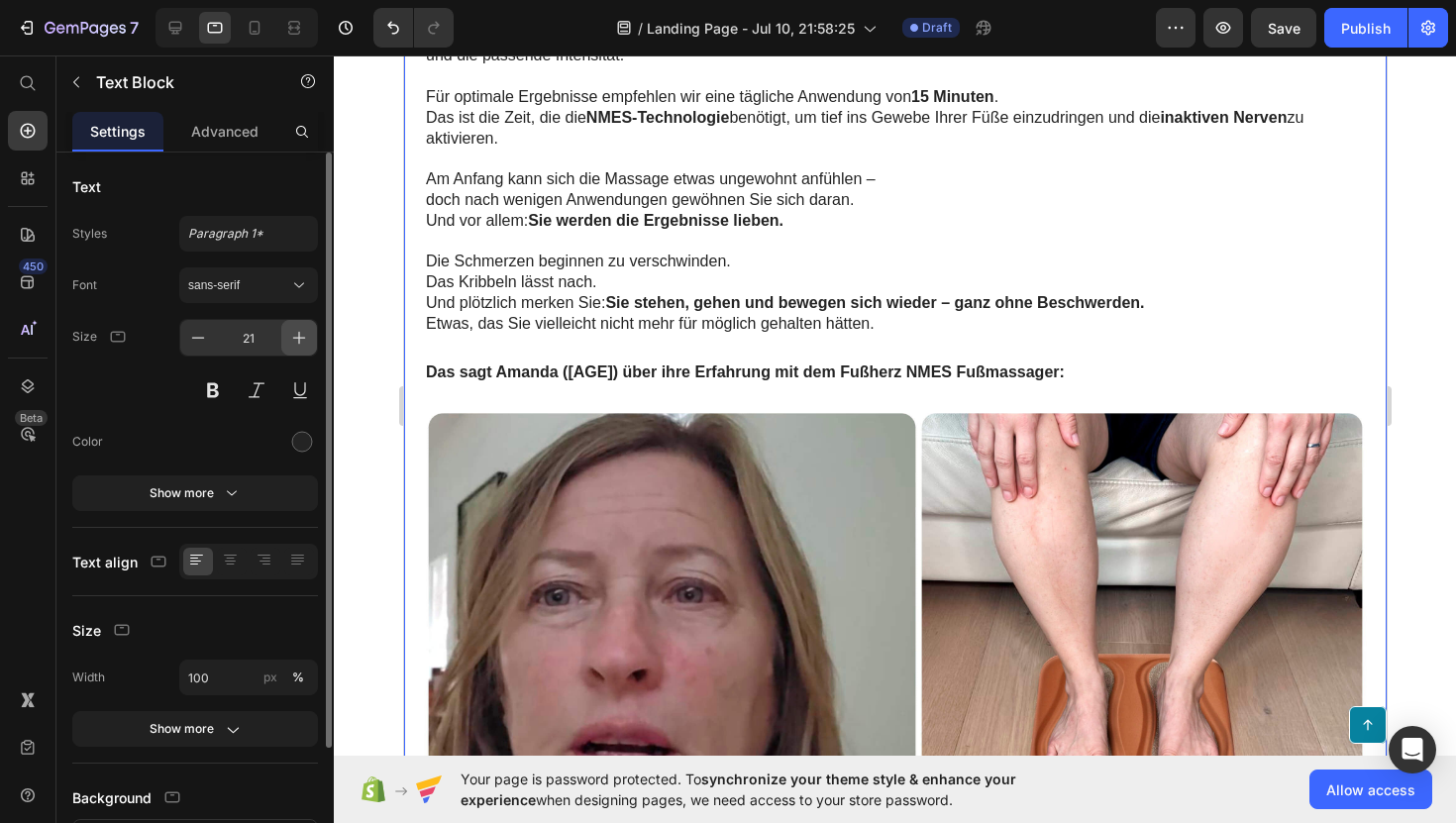 click at bounding box center [299, 338] 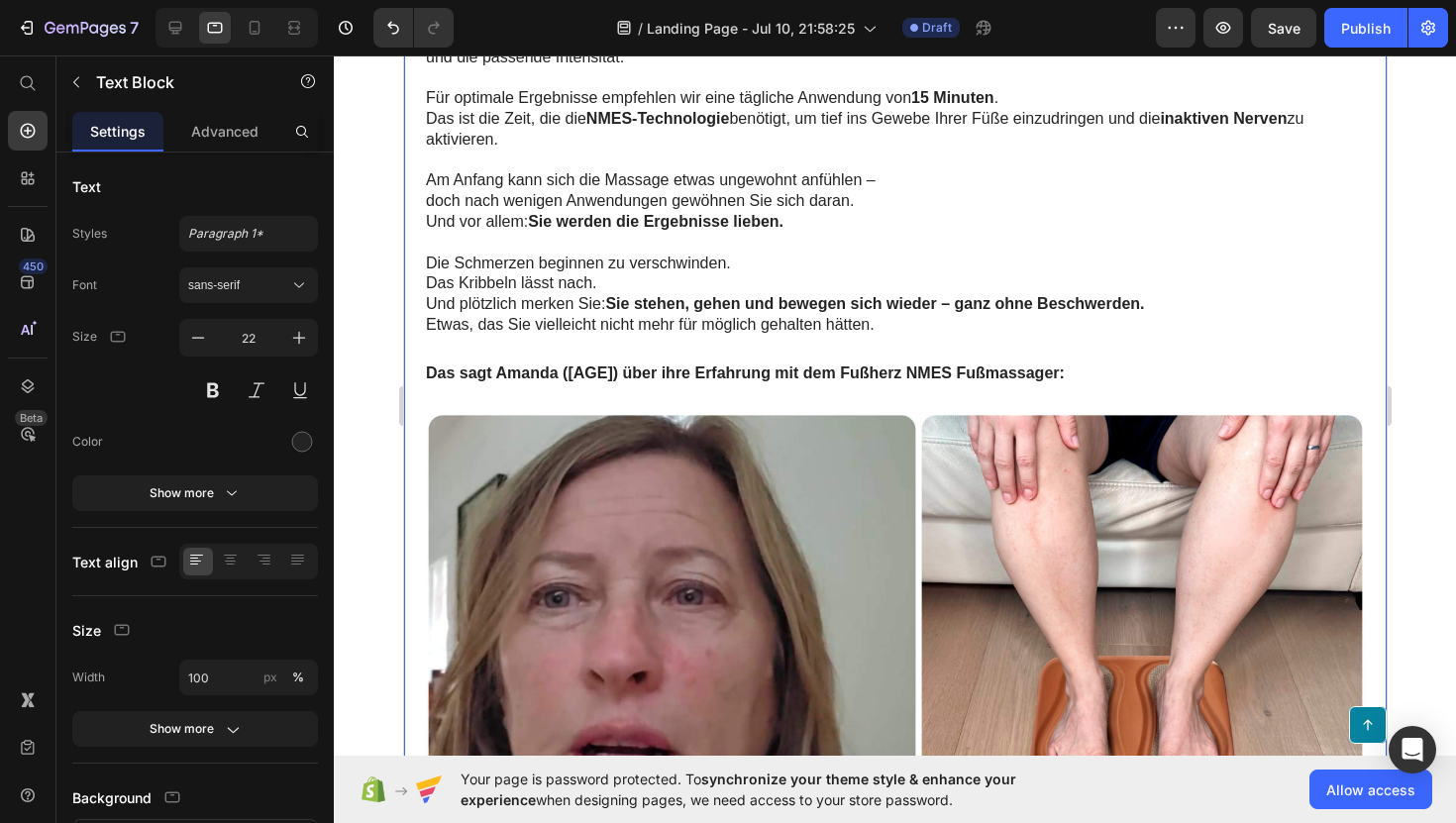 click 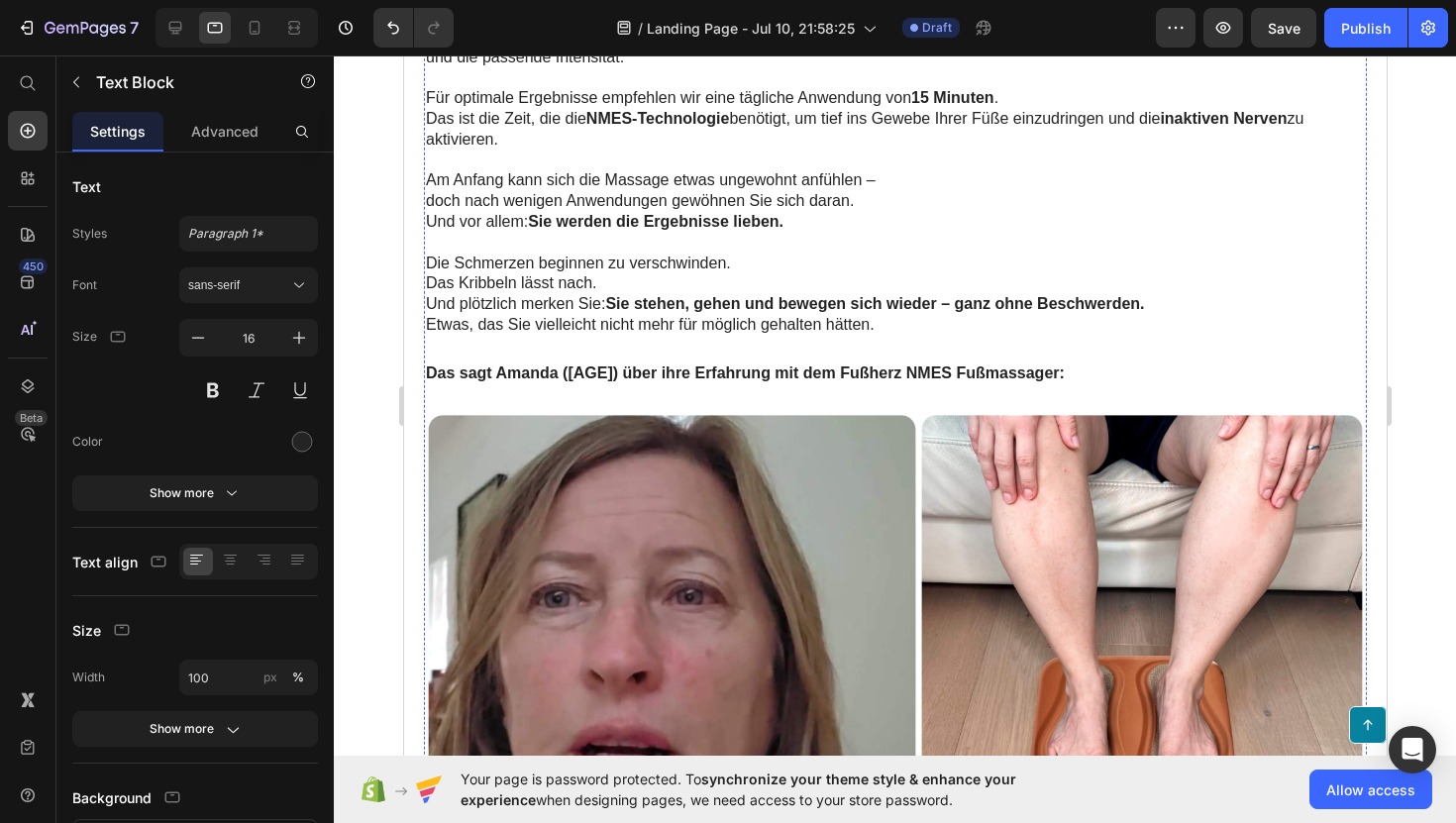 click on "Die Materialien fühlen sich genauso gut an, wie sie aussehen –" at bounding box center (894, -704) 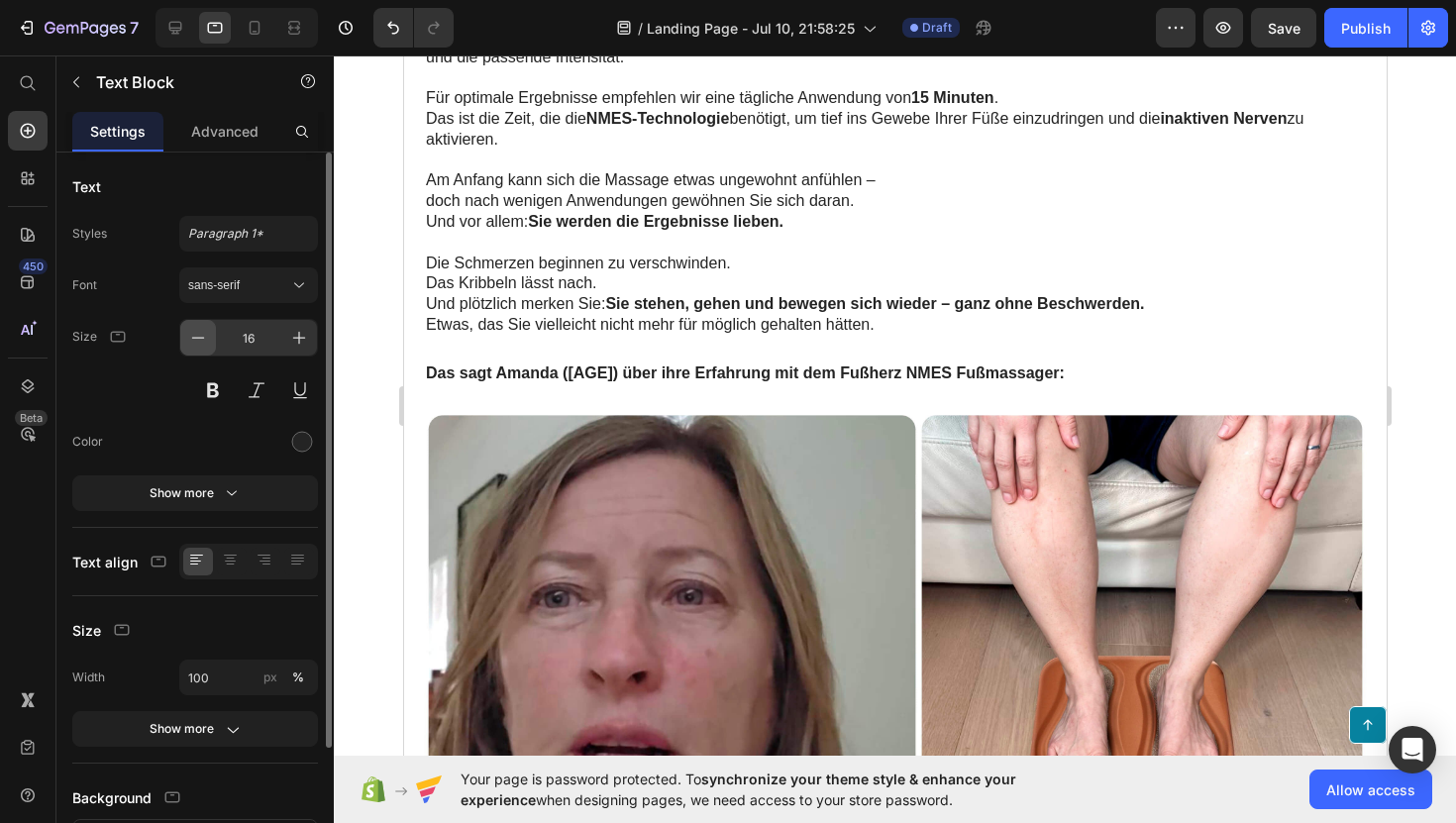 click at bounding box center [198, 338] 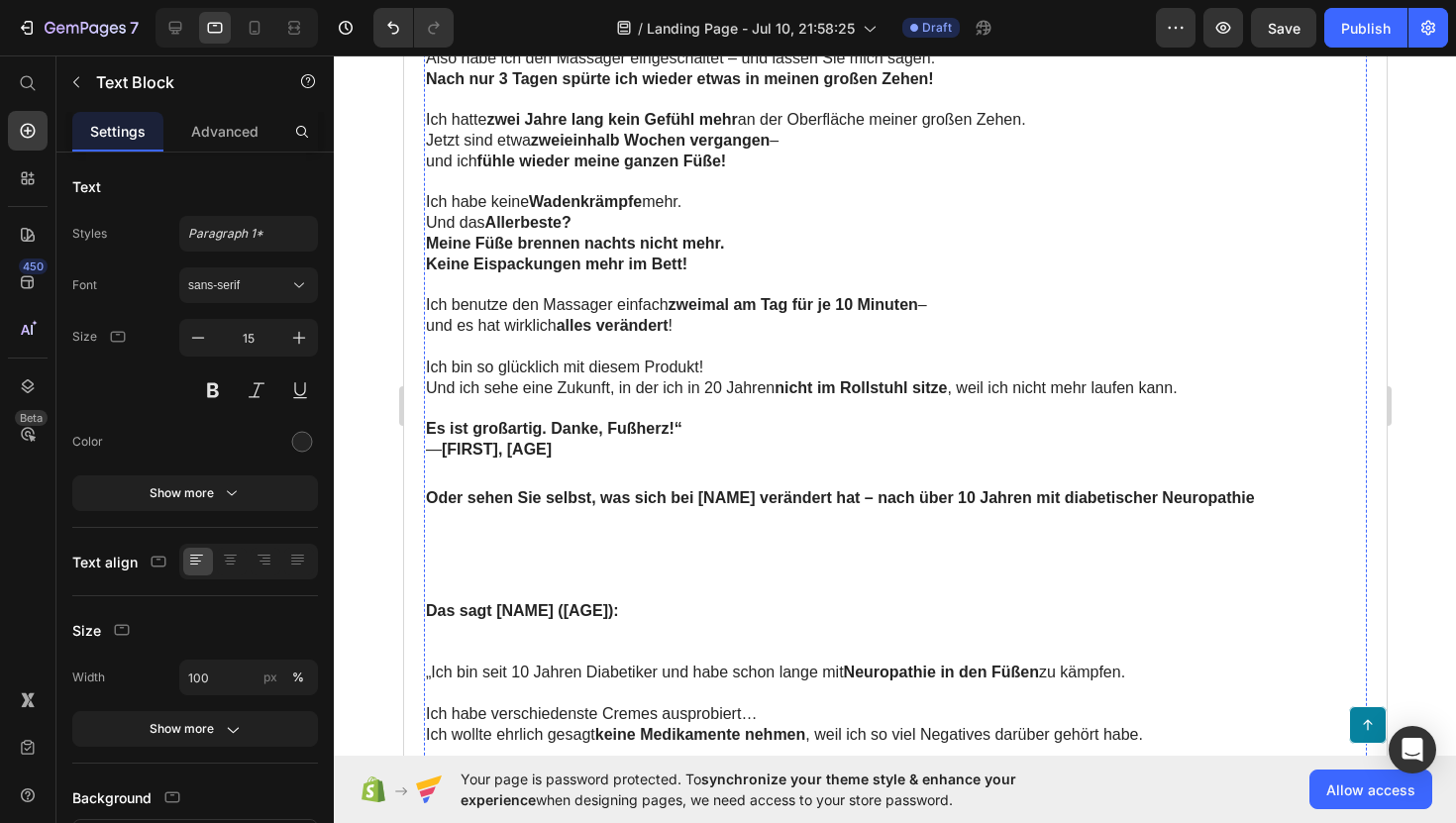 scroll, scrollTop: 11779, scrollLeft: 0, axis: vertical 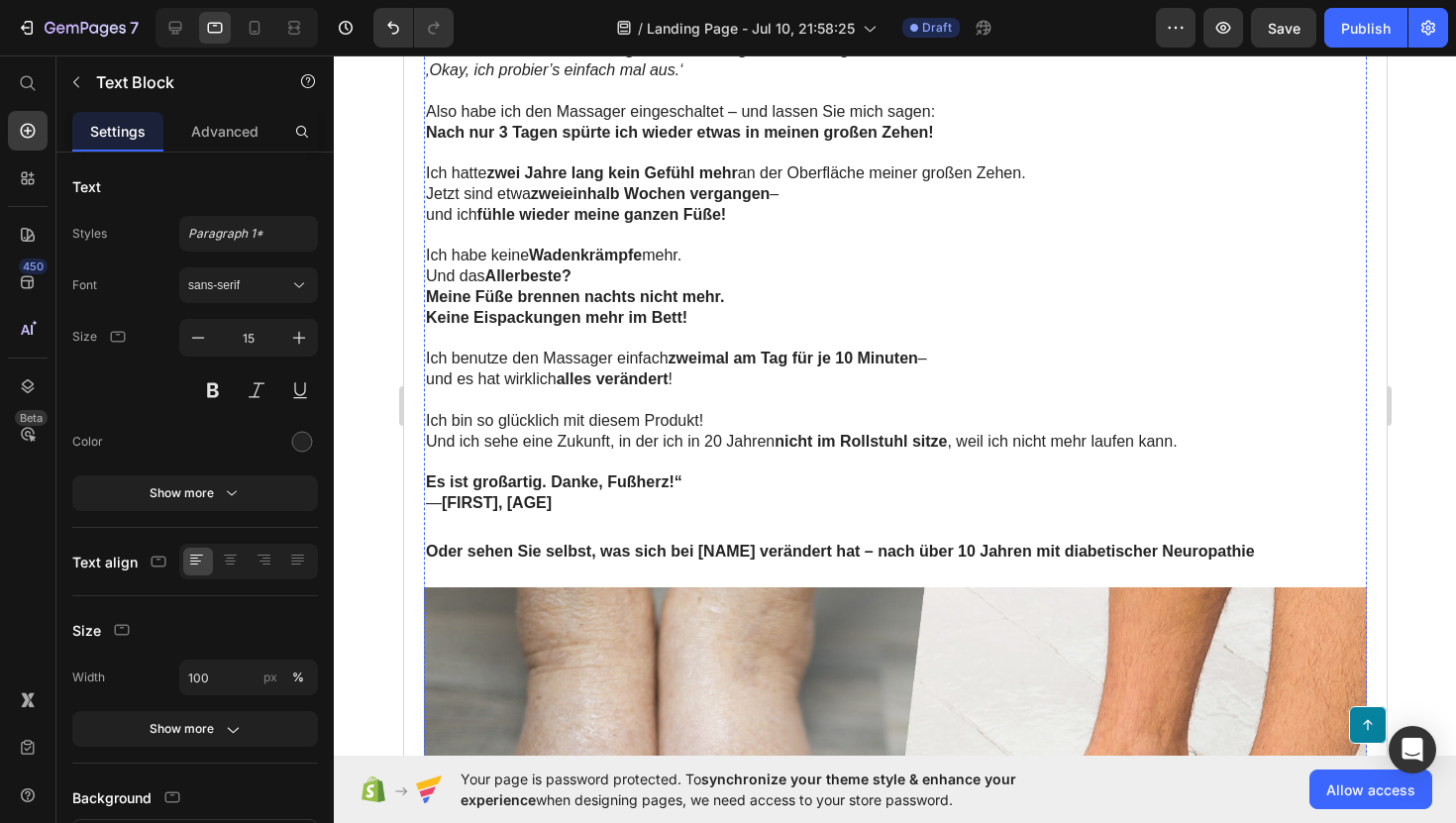 click on "Das sagt Amanda ([AGE]) über ihre Erfahrung mit dem Fußherz NMES Fußmassager:" at bounding box center (744, -849) 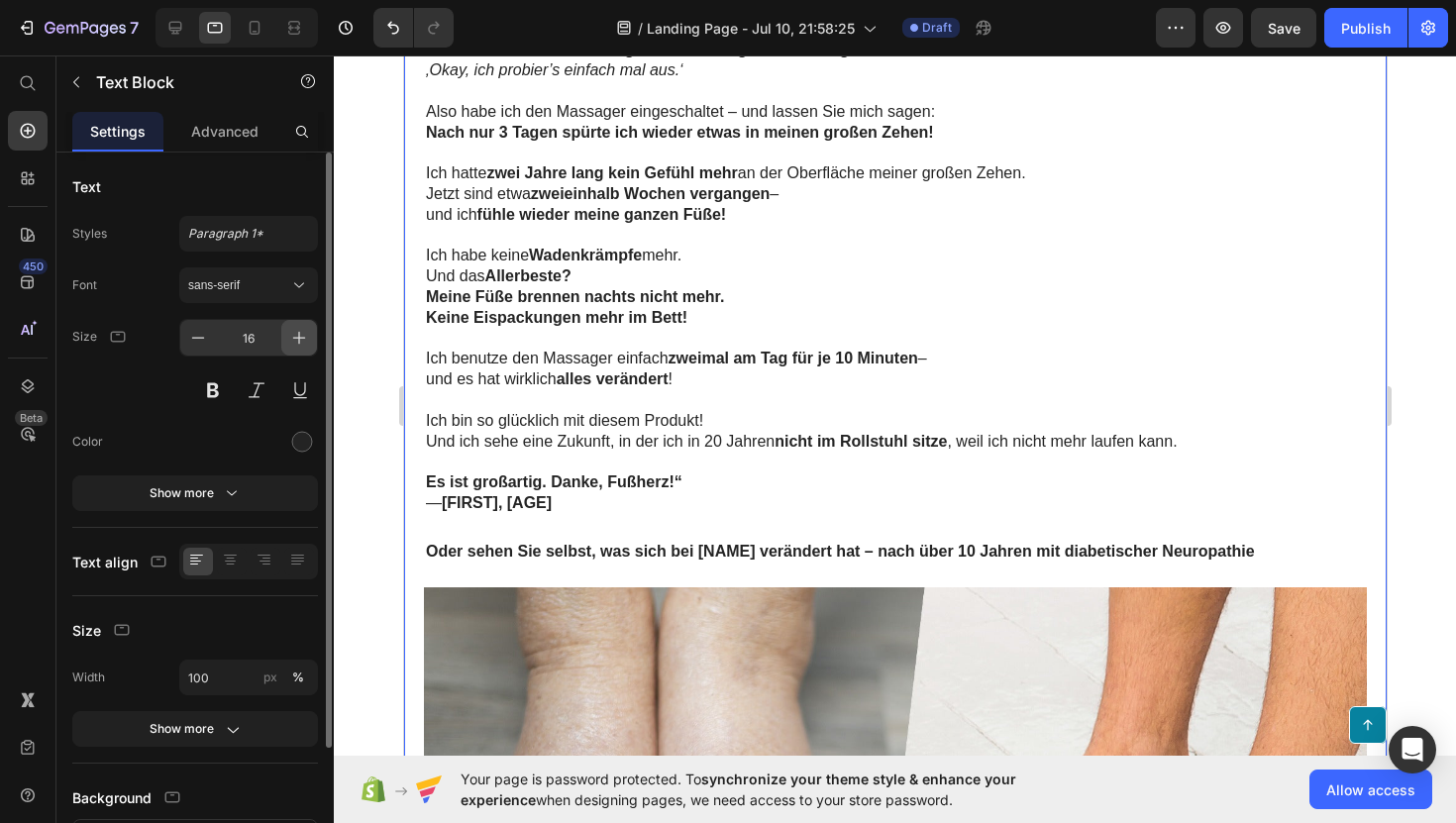 click 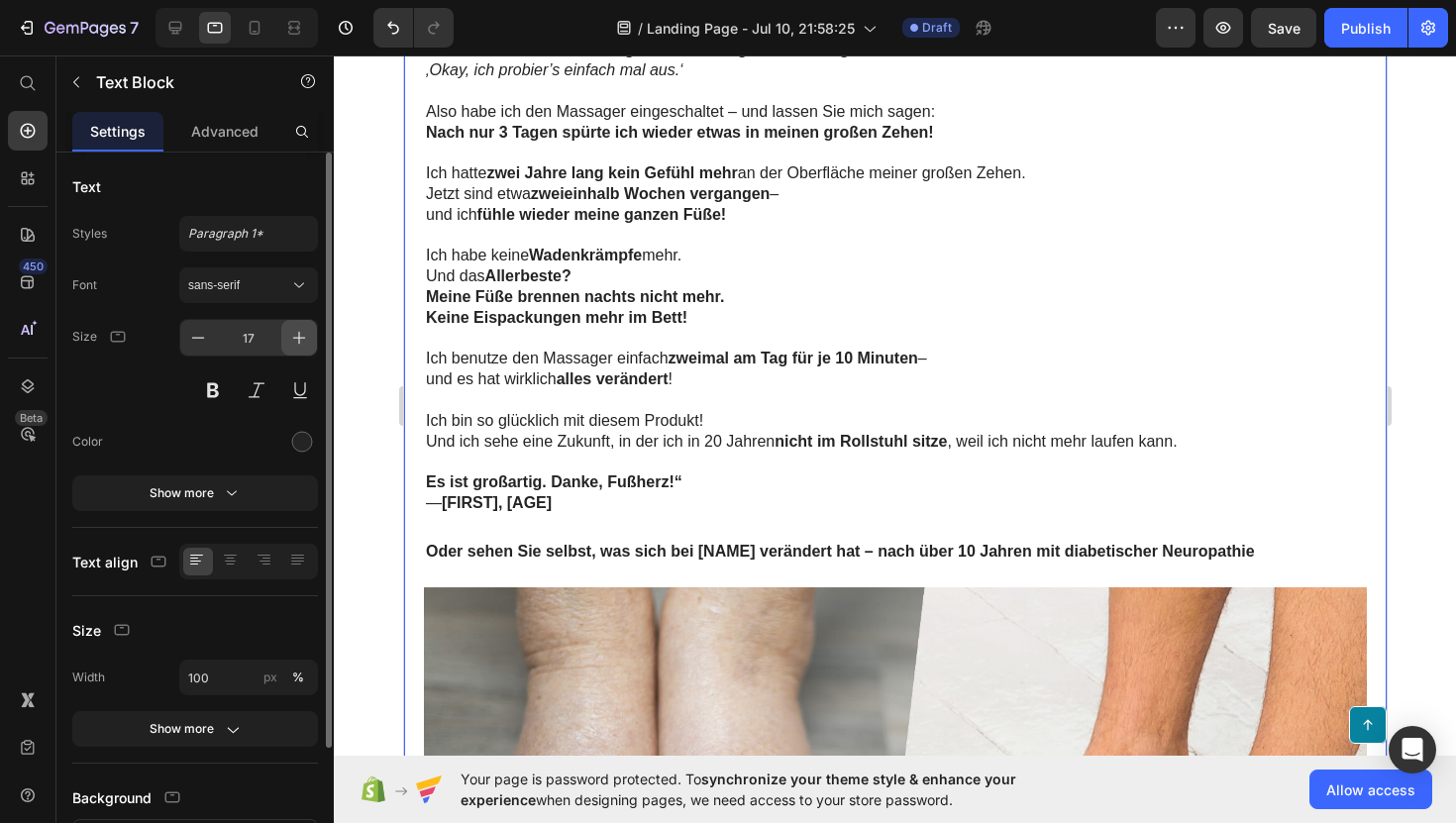 click 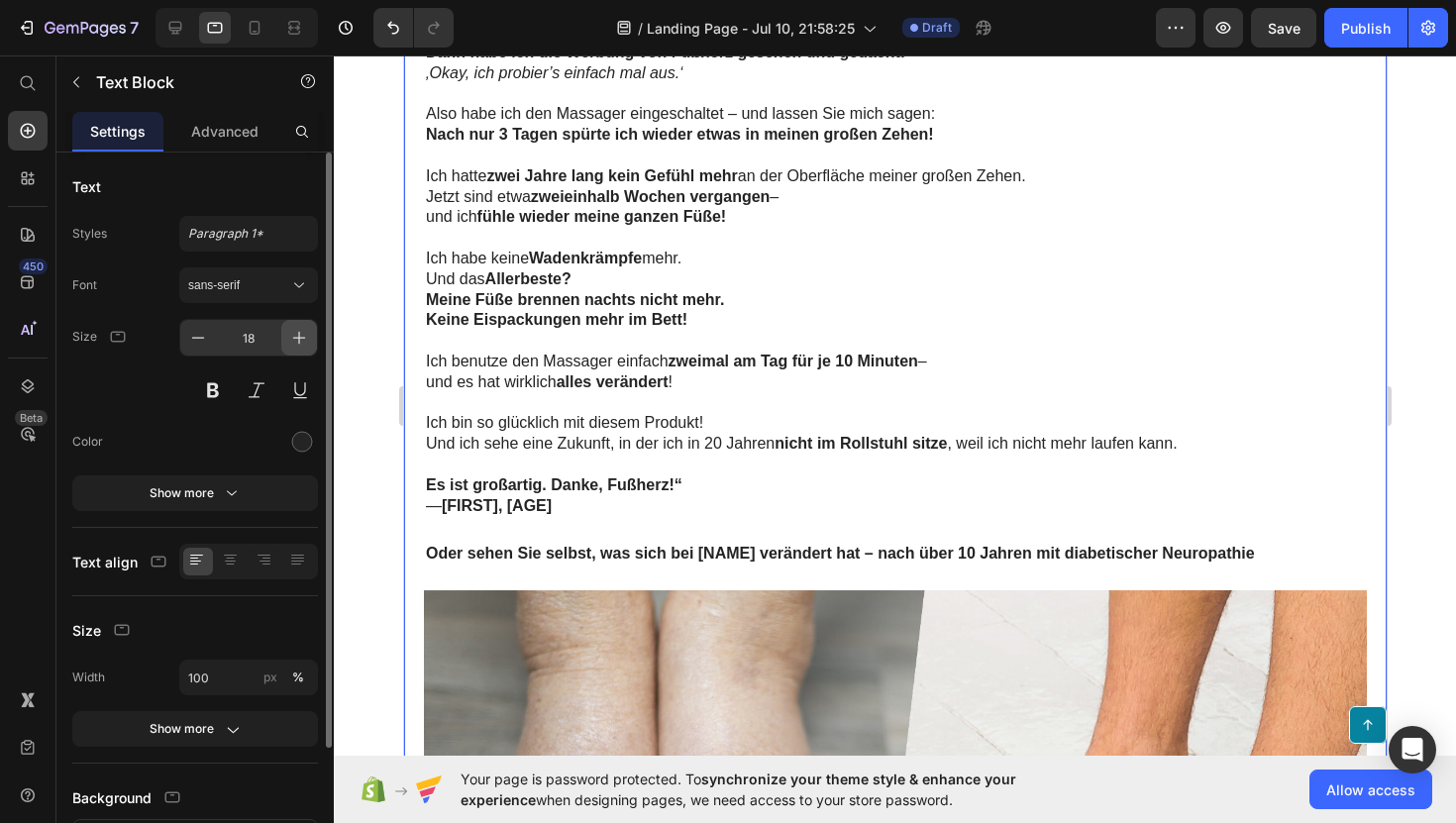 click 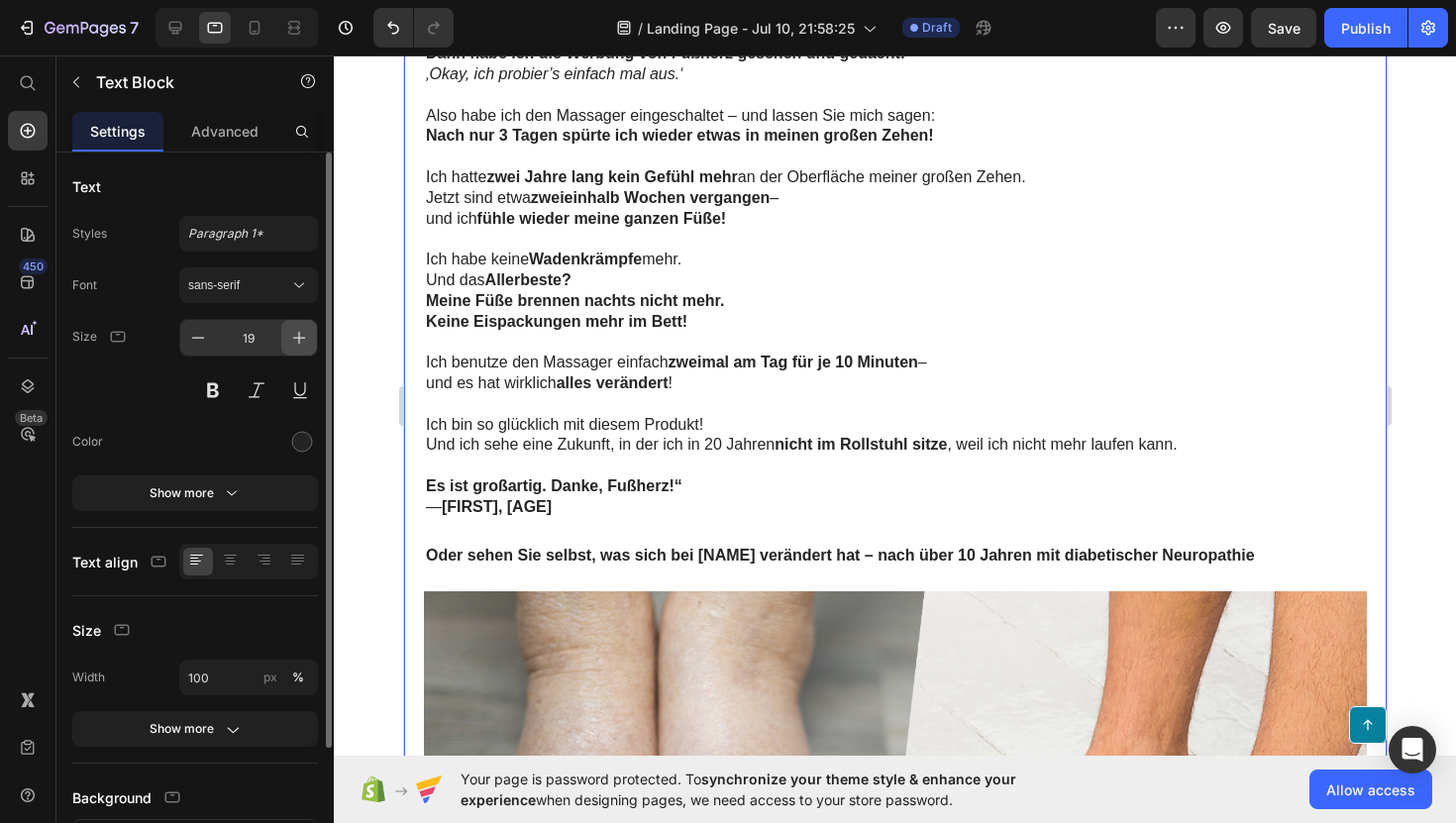 click 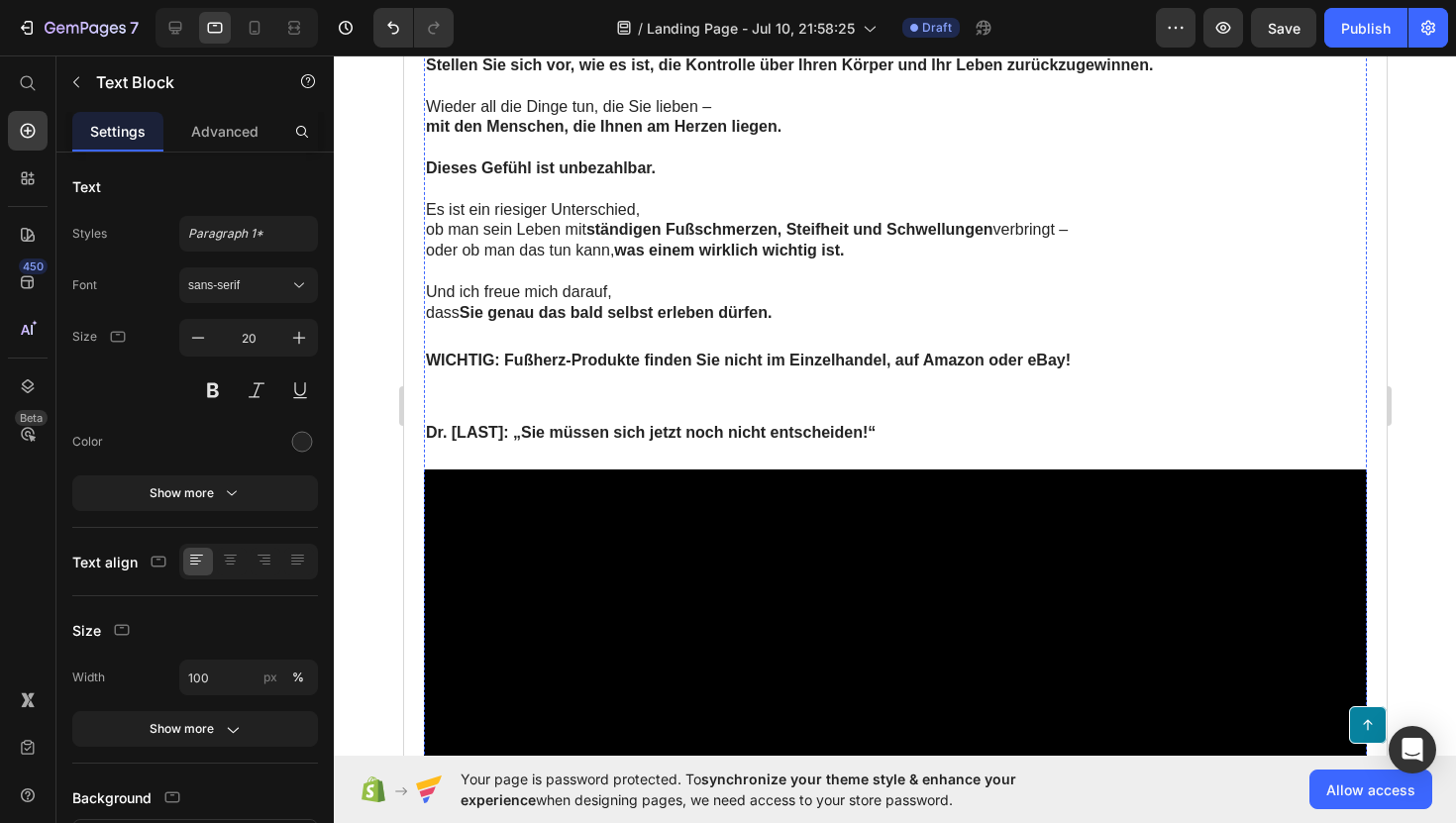 scroll, scrollTop: 14284, scrollLeft: 0, axis: vertical 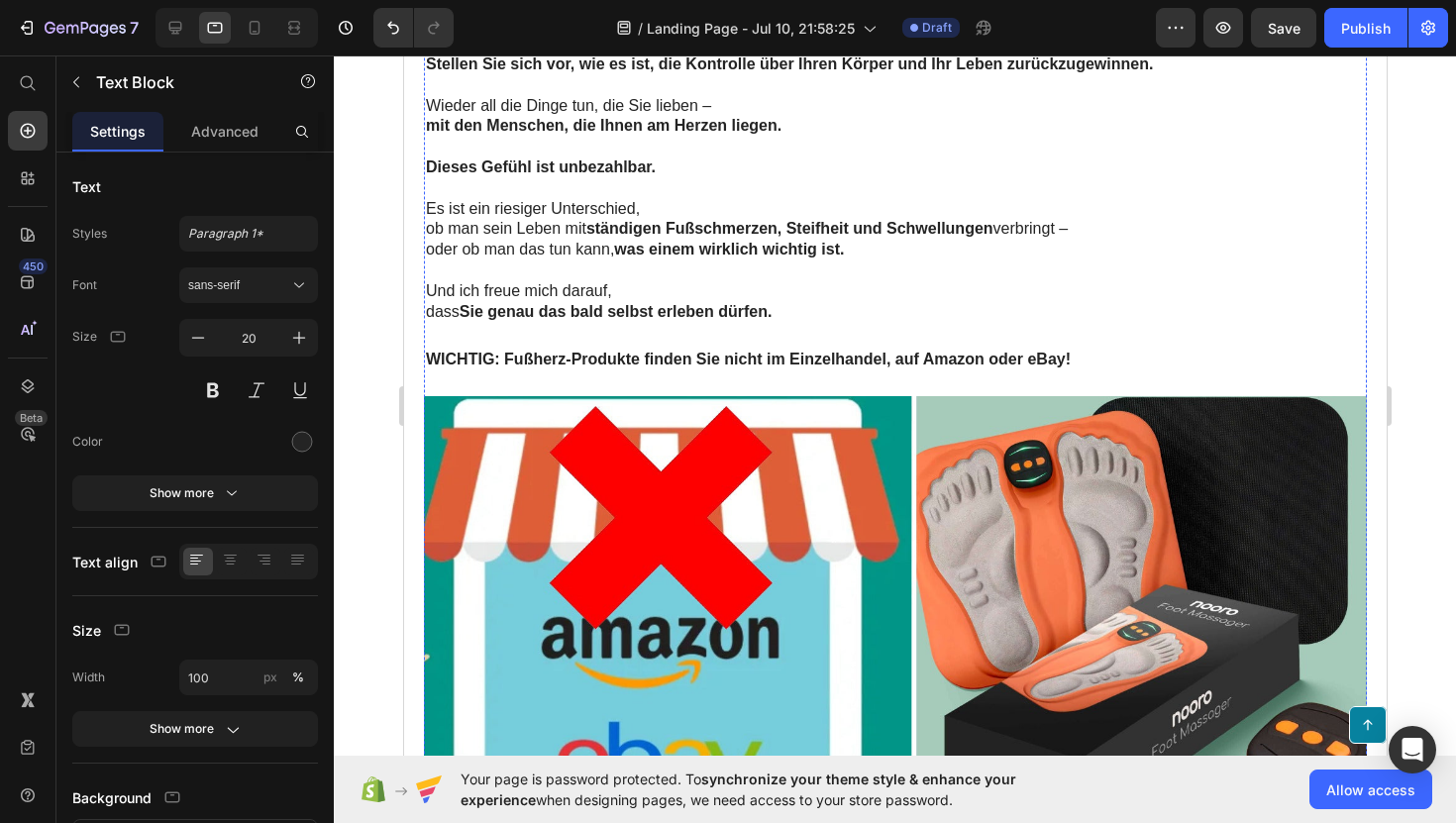 click on "Genau solche Ergebnisse wünscht sich Dr. Campbell auch für Sie." at bounding box center [675, -721] 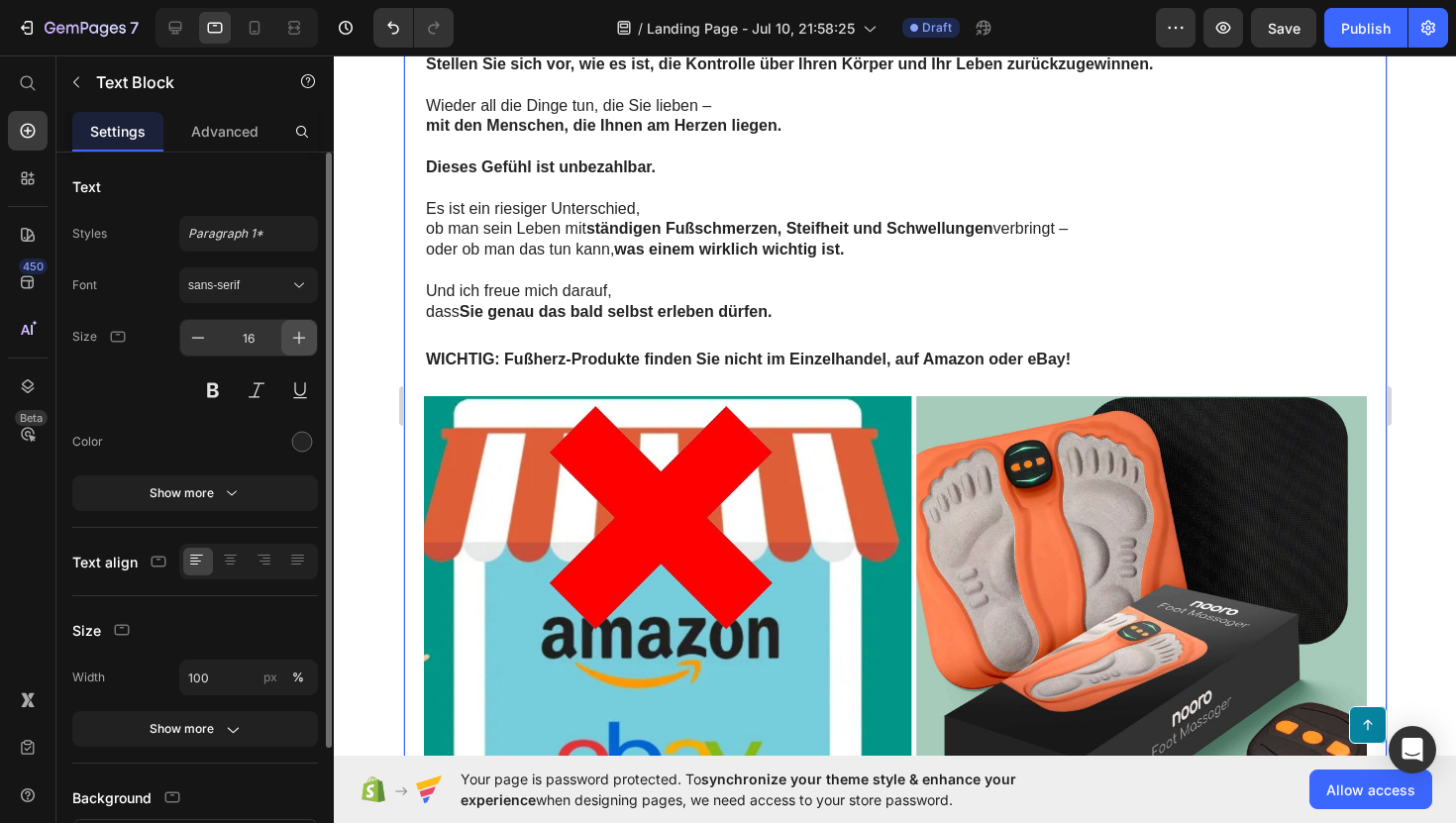 click 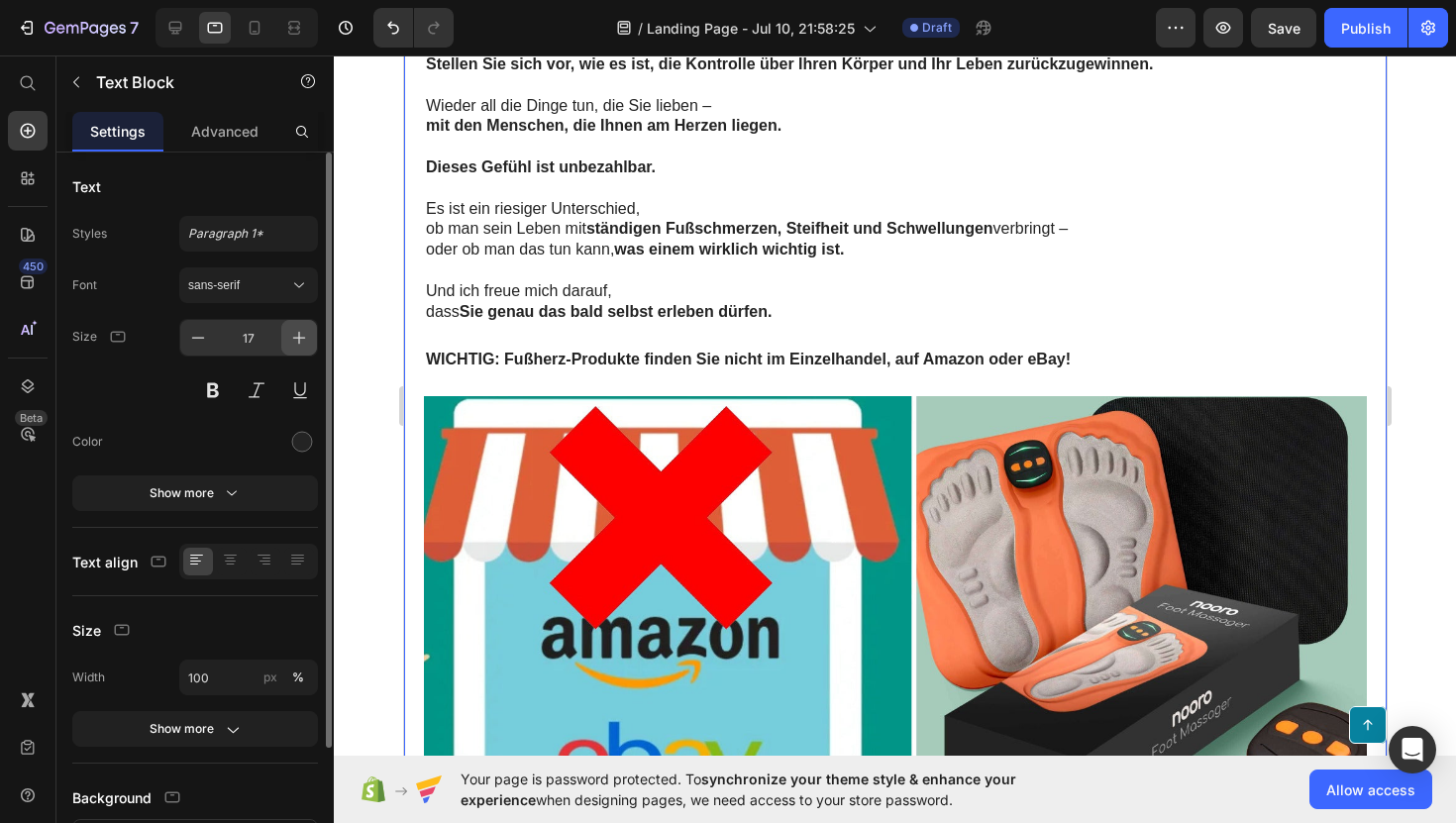 click 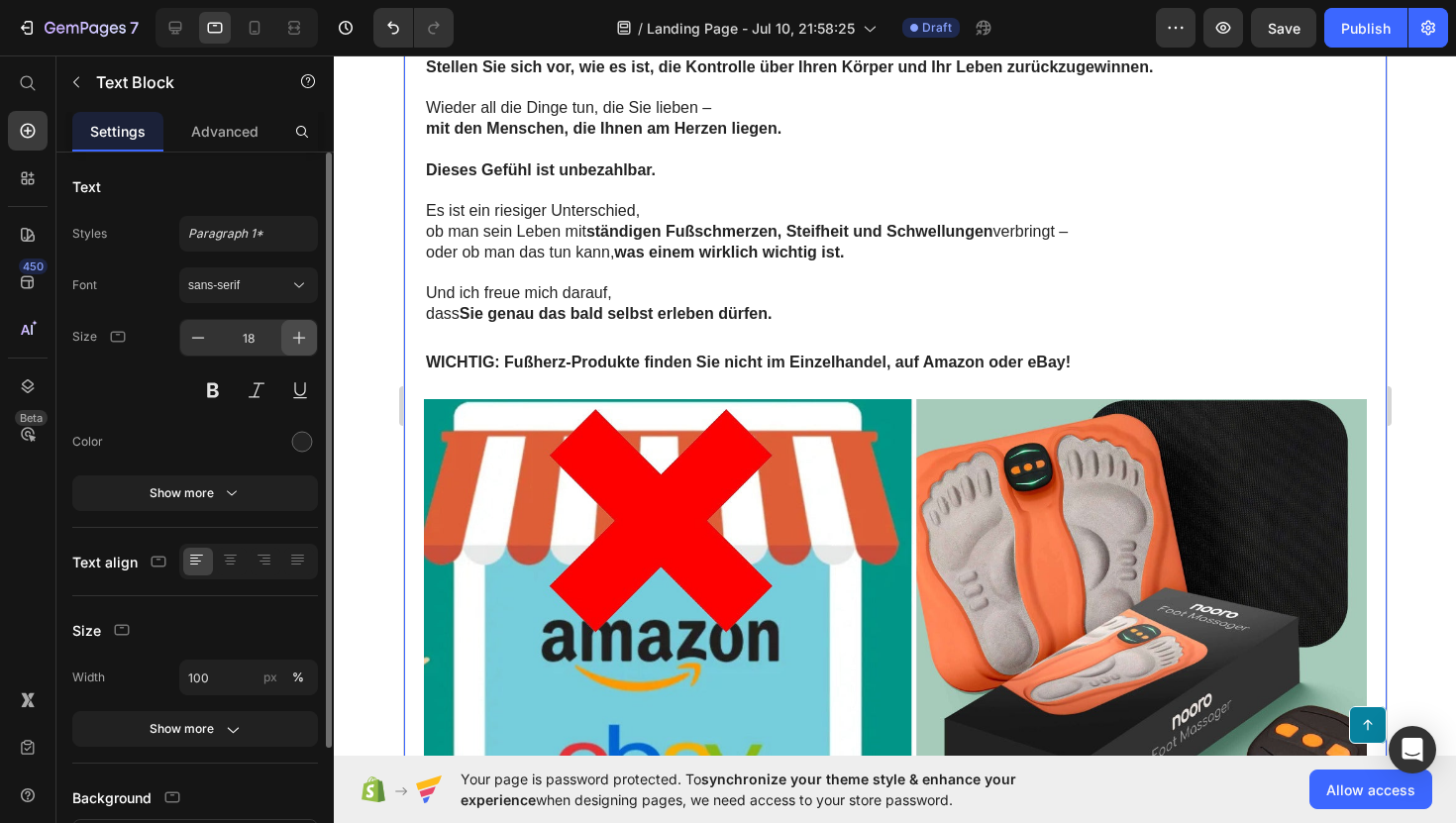click 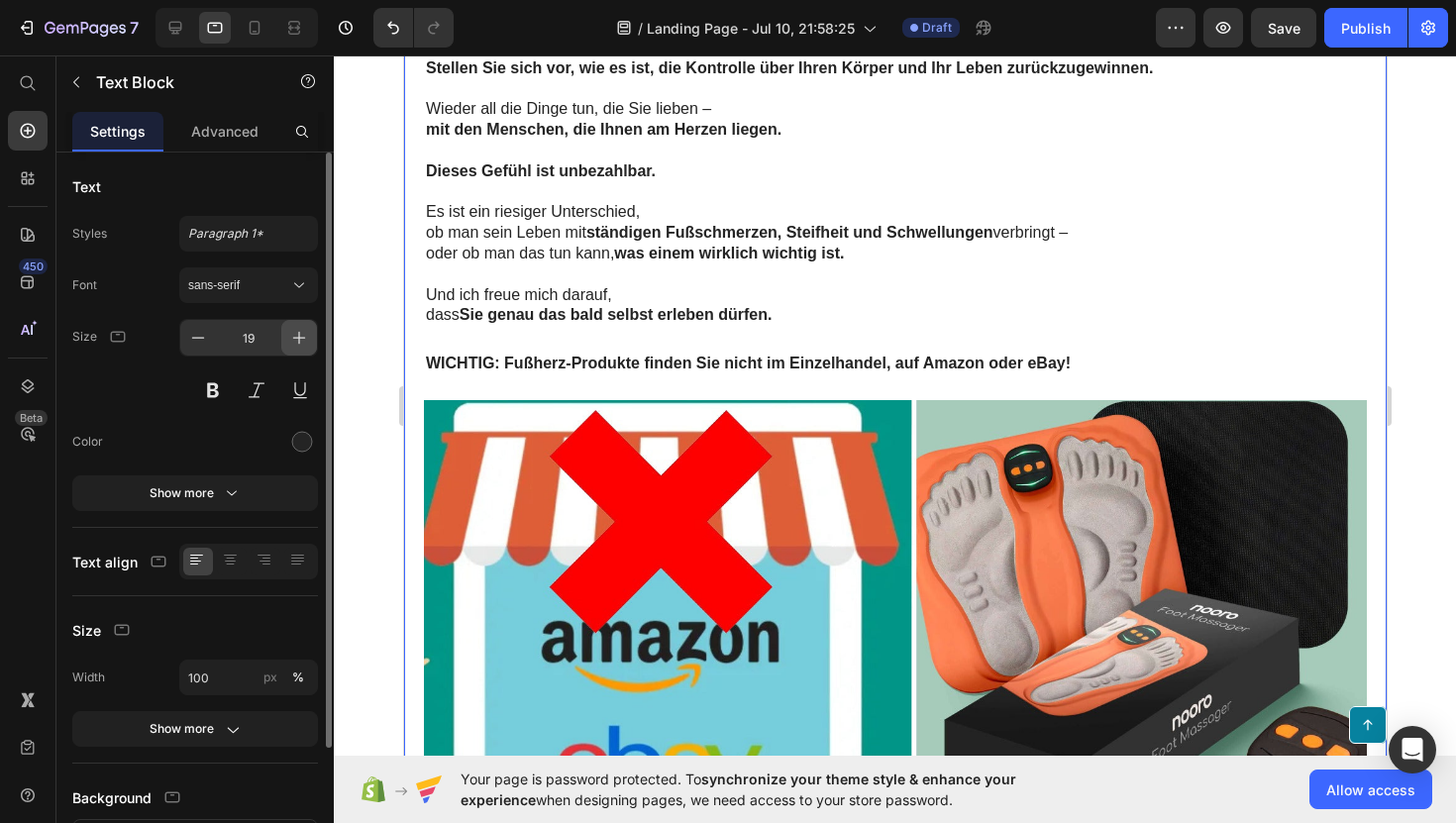 click 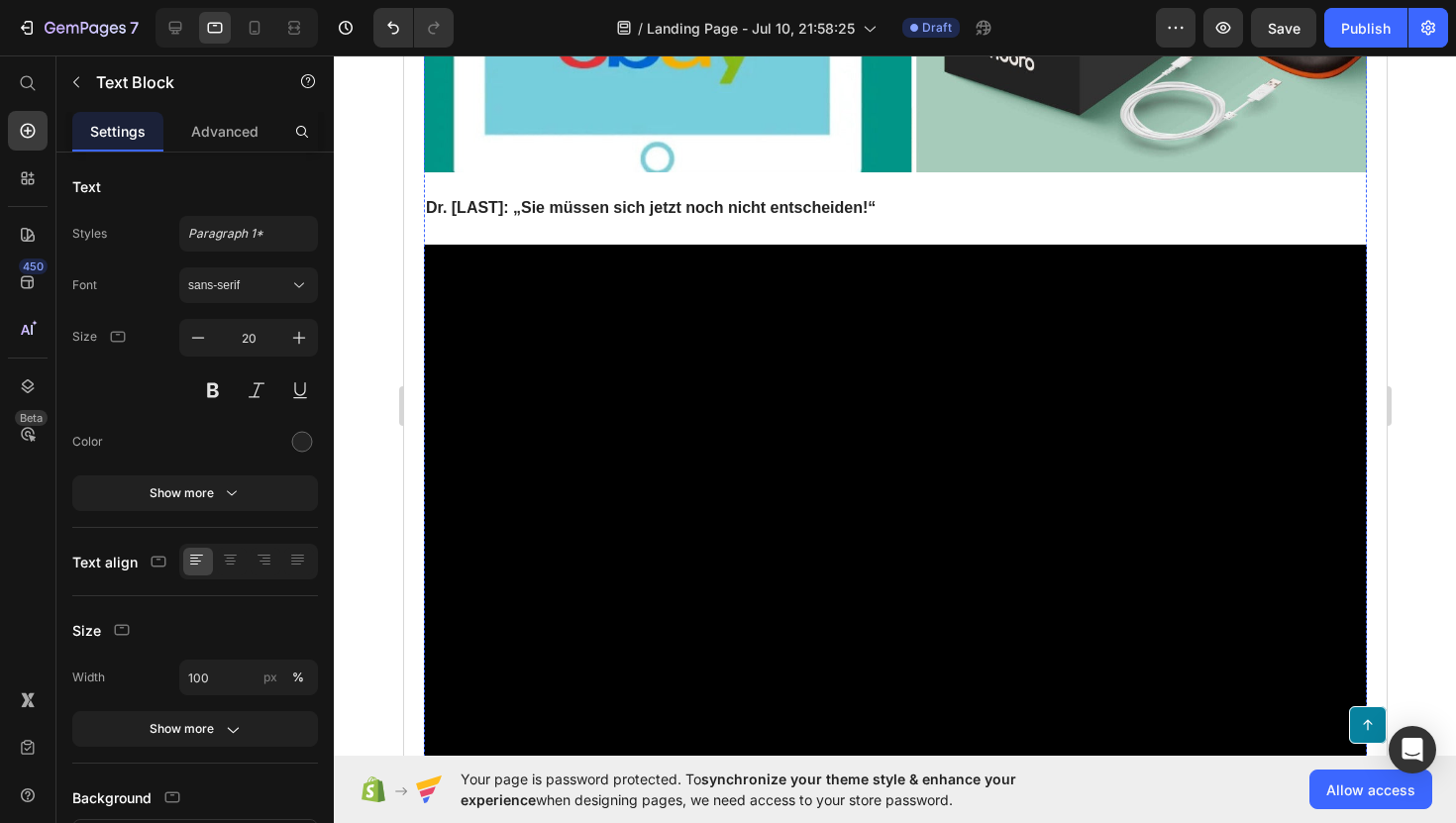 scroll, scrollTop: 15024, scrollLeft: 0, axis: vertical 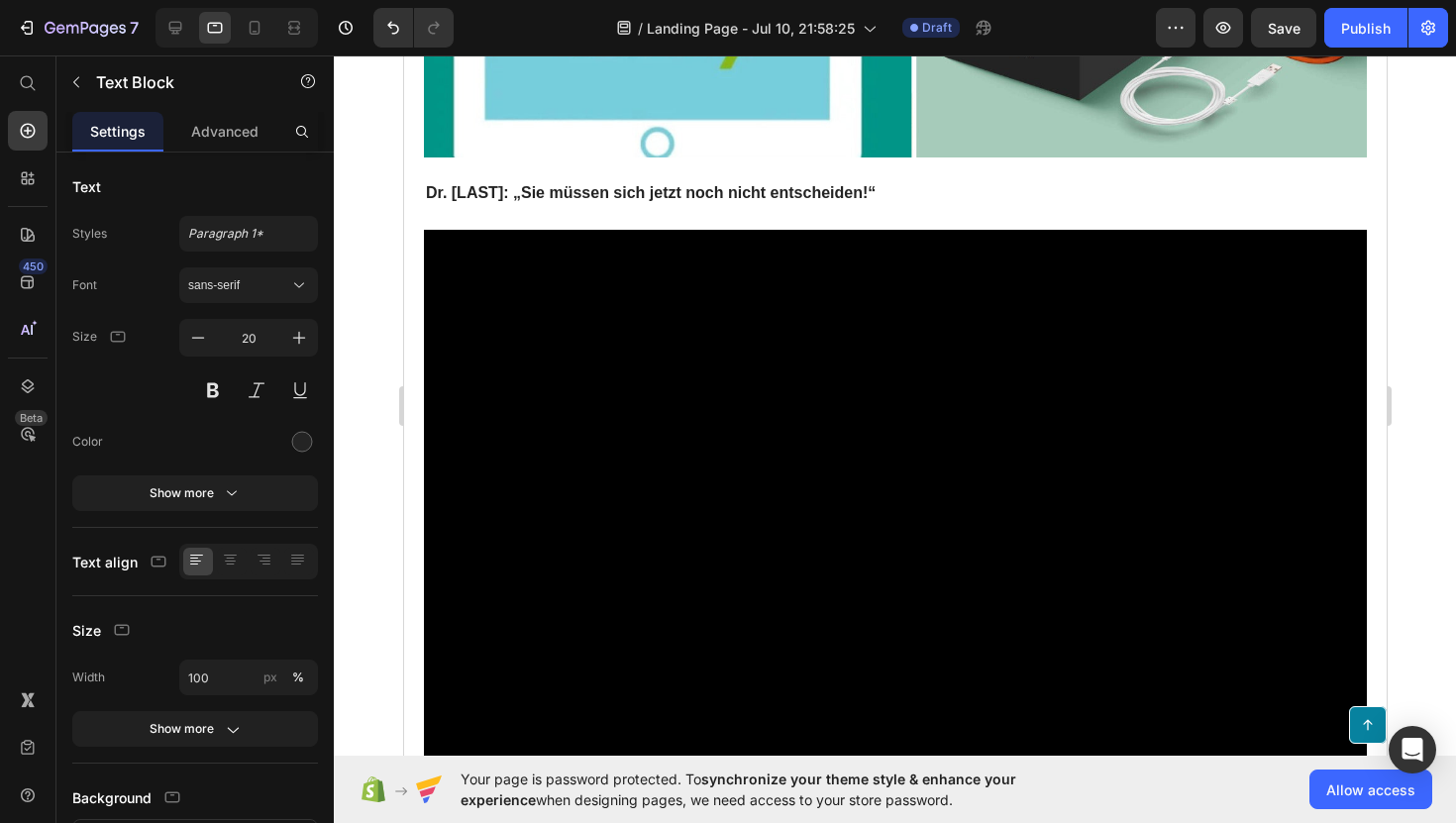 click on "Stellen Sie sich vor, Sie wachen morgens auf… und spüren einfach: NICHTS!" at bounding box center (714, -1068) 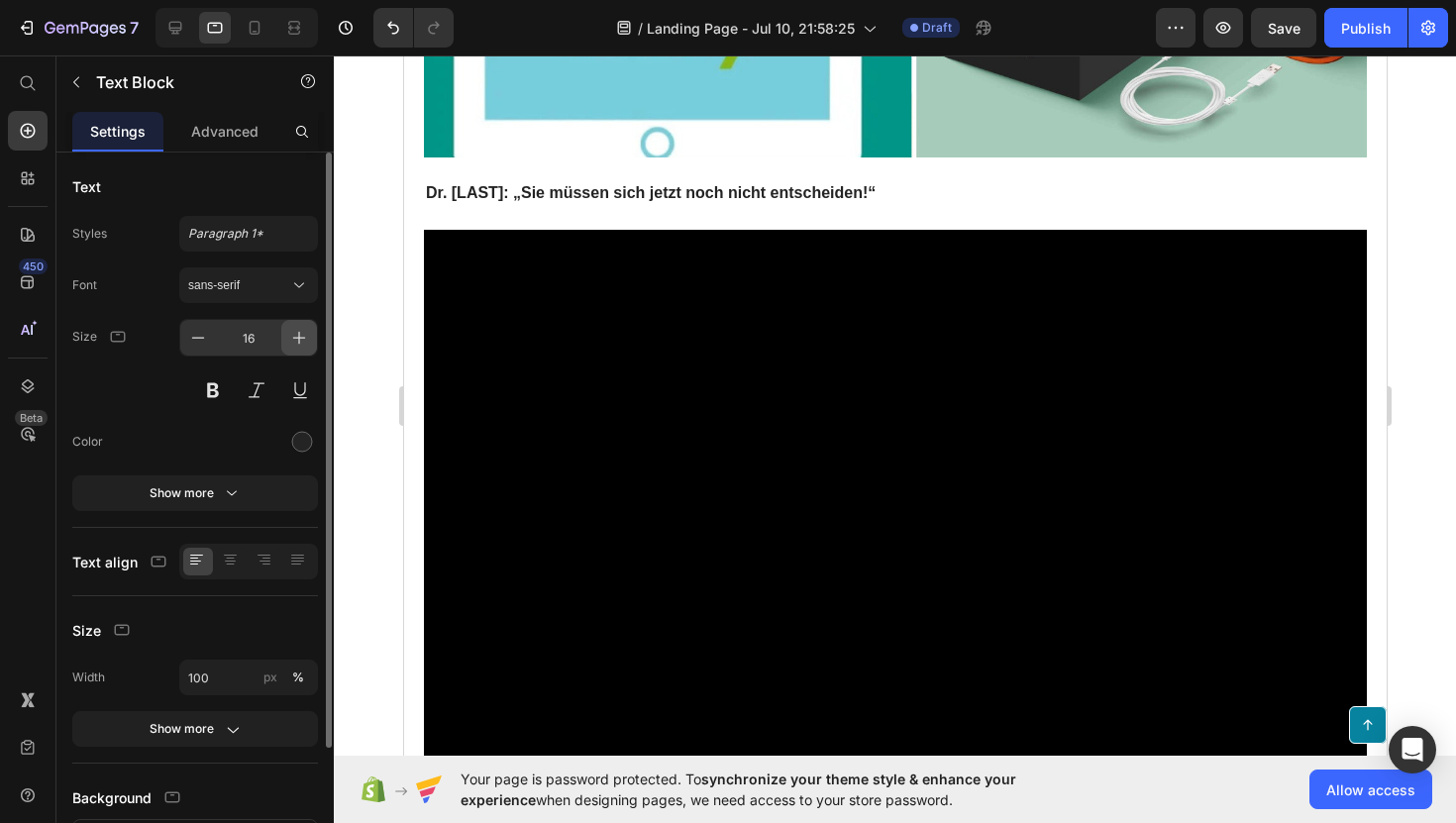 click 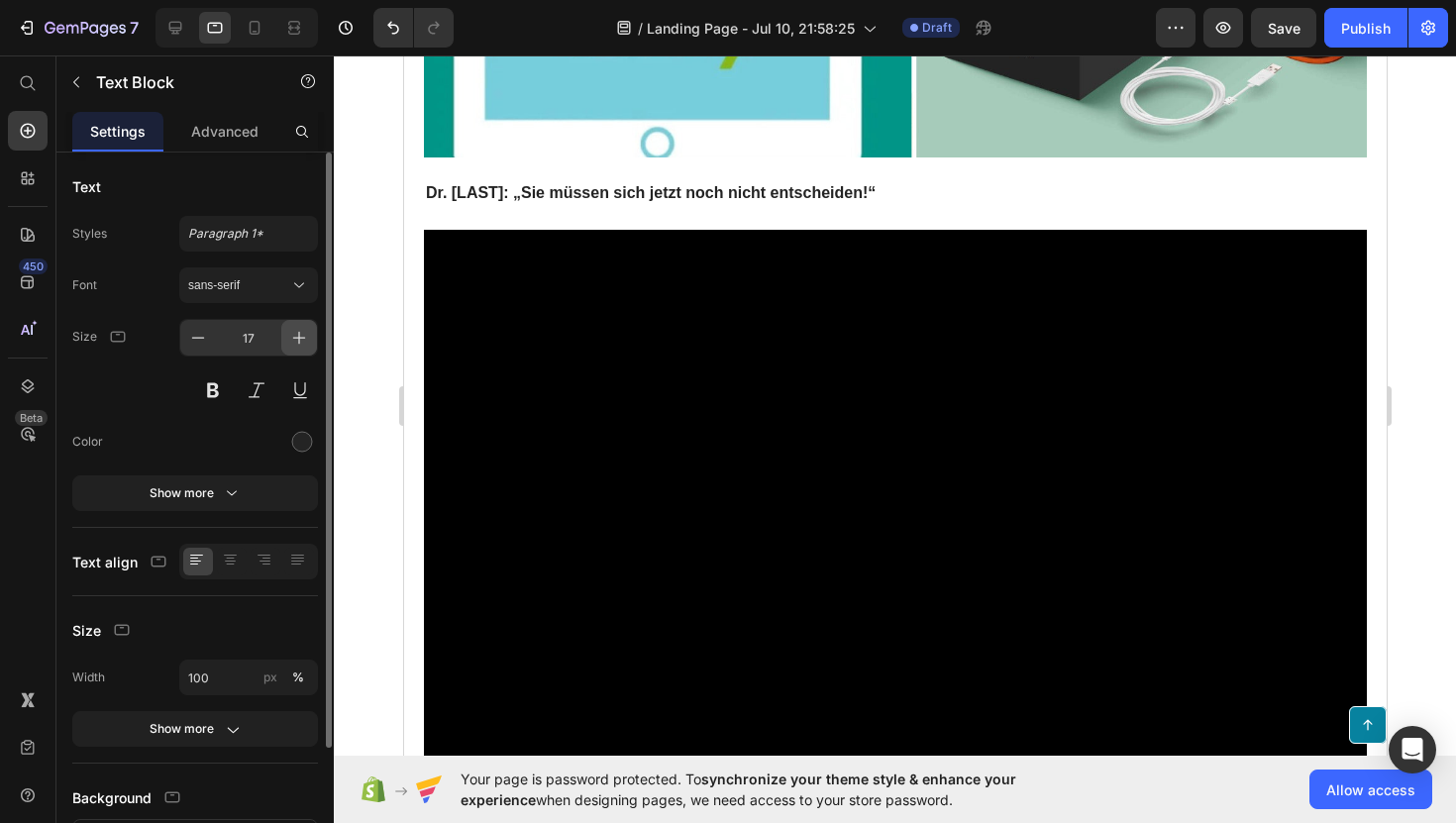 click 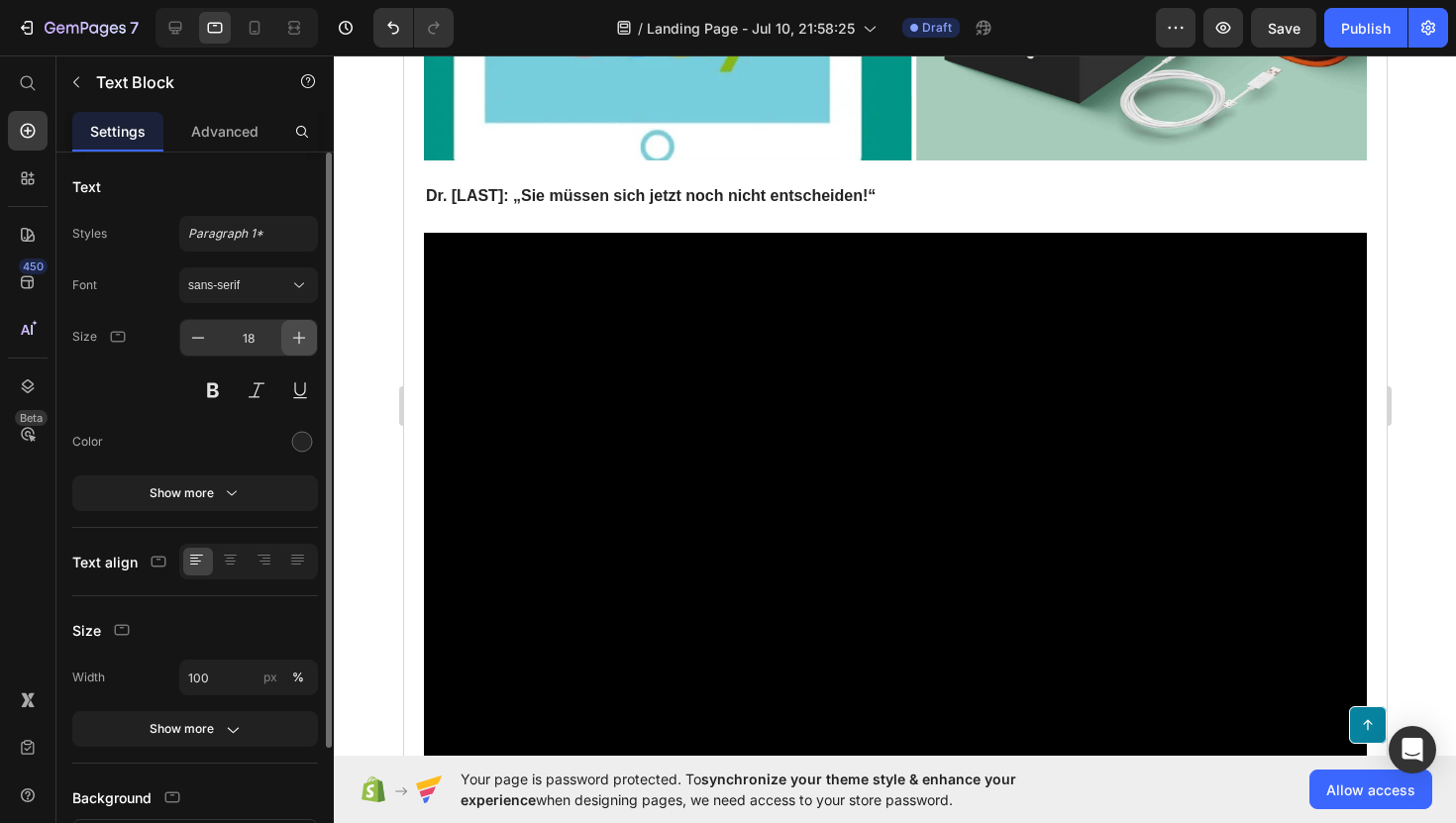 click 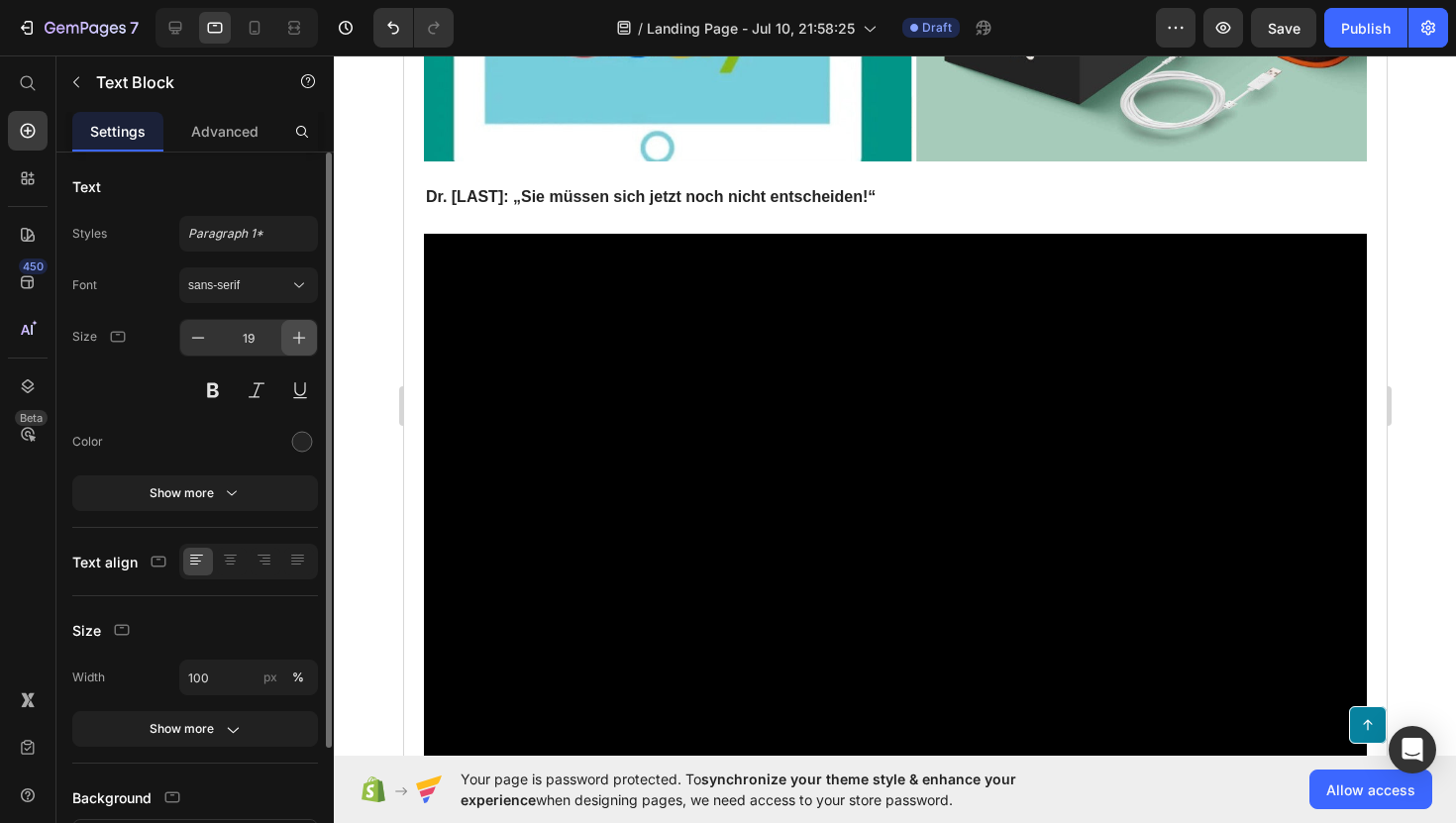 click 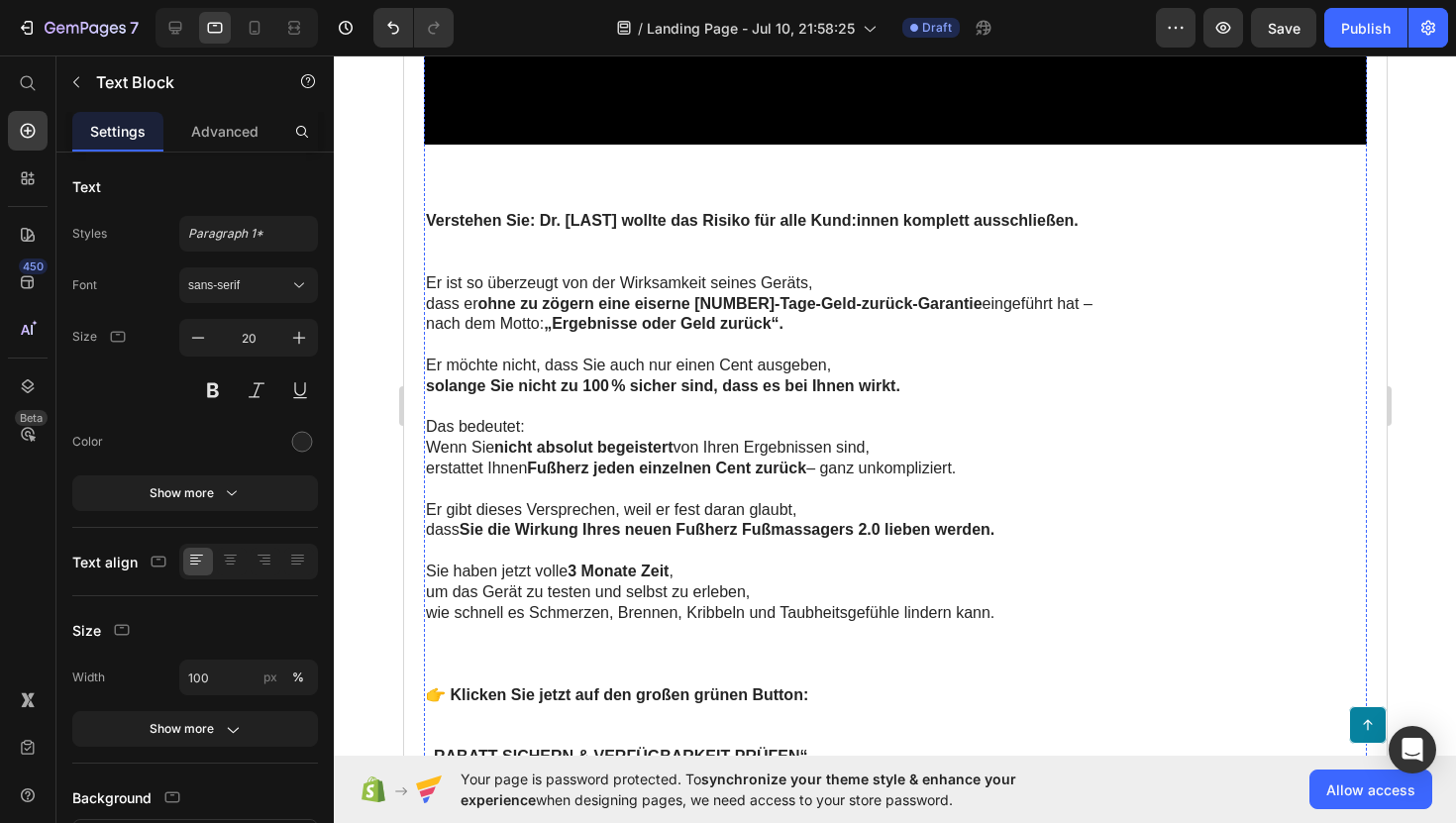 scroll, scrollTop: 15646, scrollLeft: 0, axis: vertical 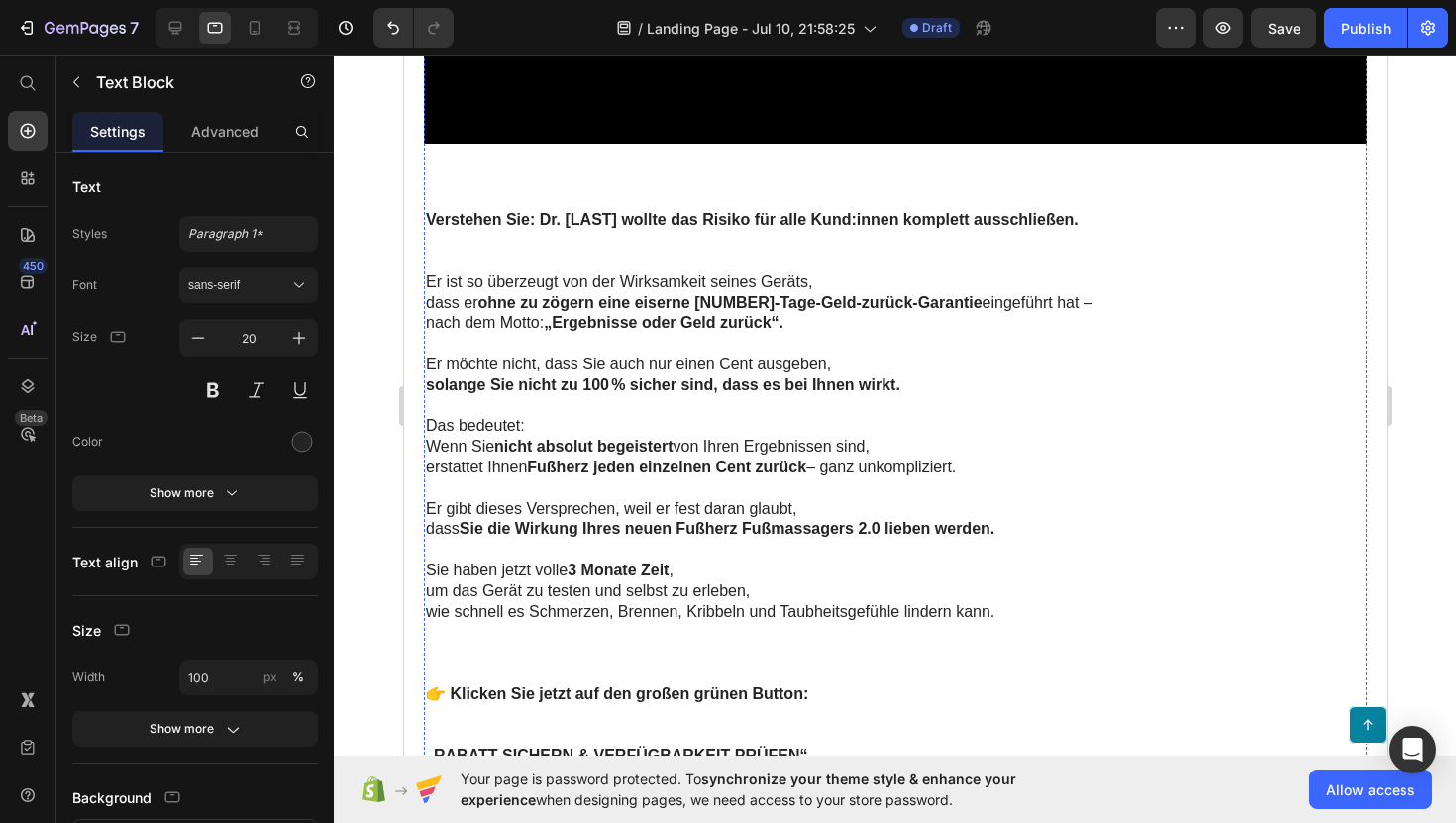 click on "WICHTIG: Fußherz-Produkte finden Sie nicht im Einzelhandel, auf Amazon oder eBay!" at bounding box center [747, -992] 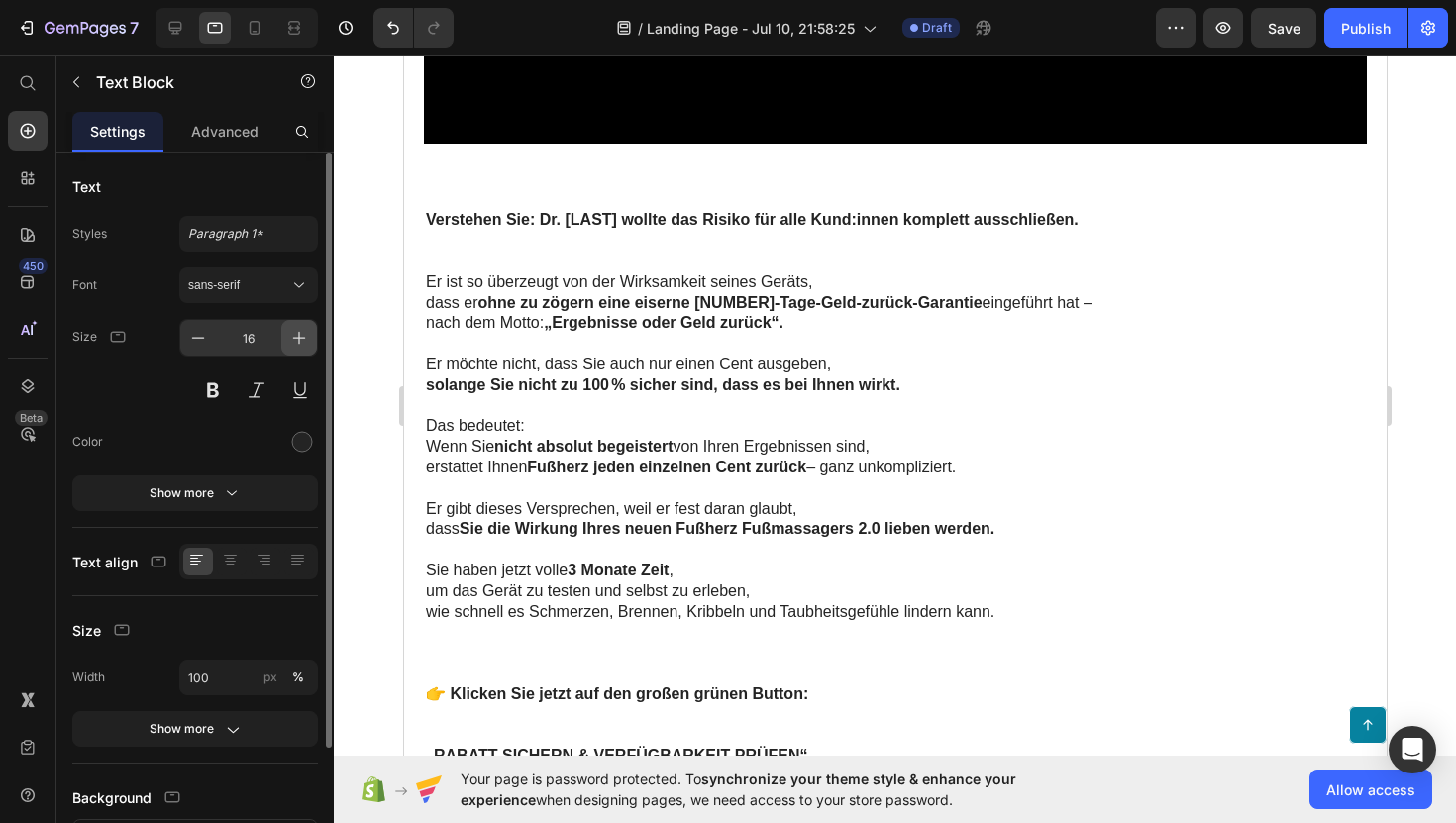 click 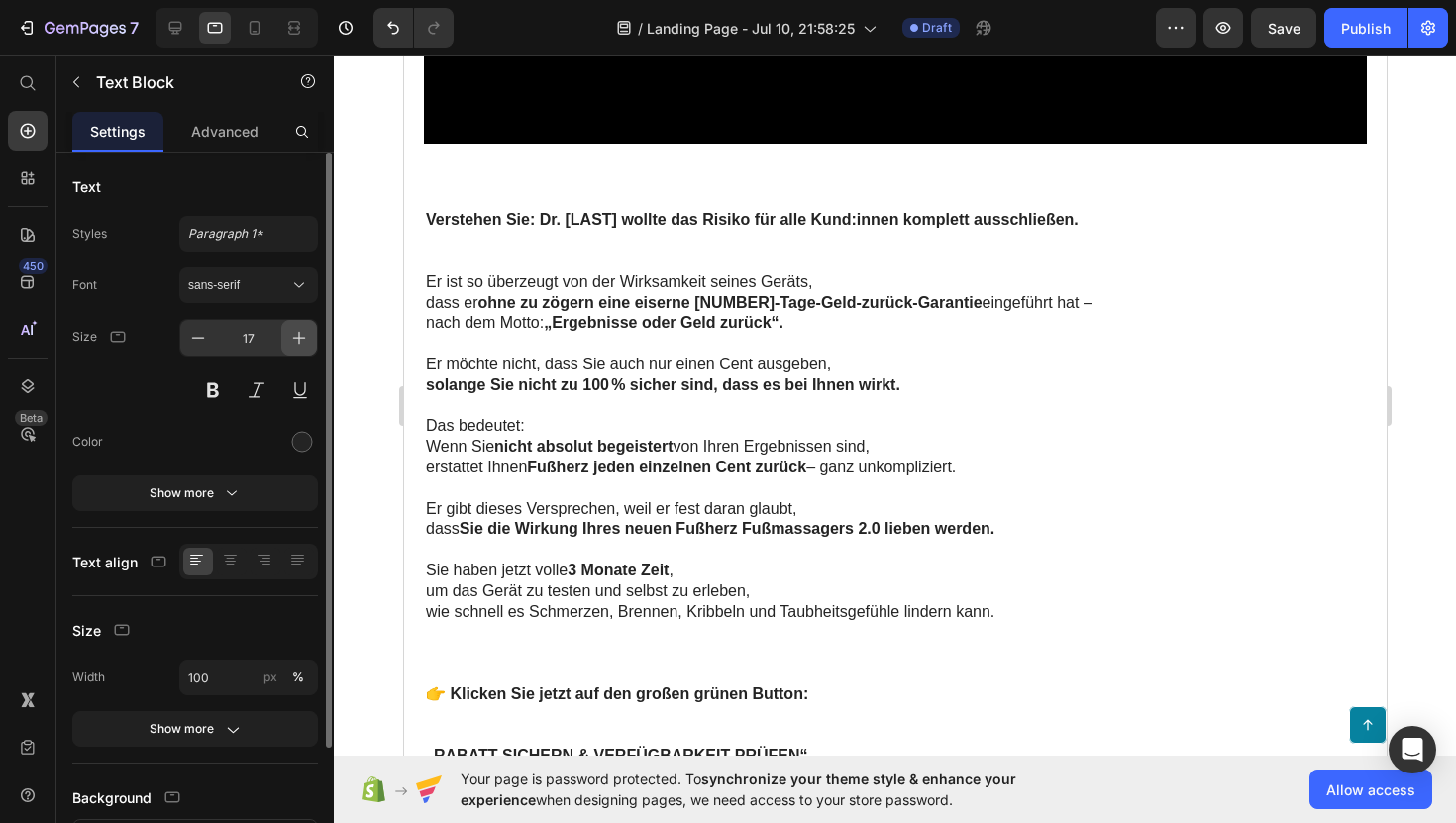 click 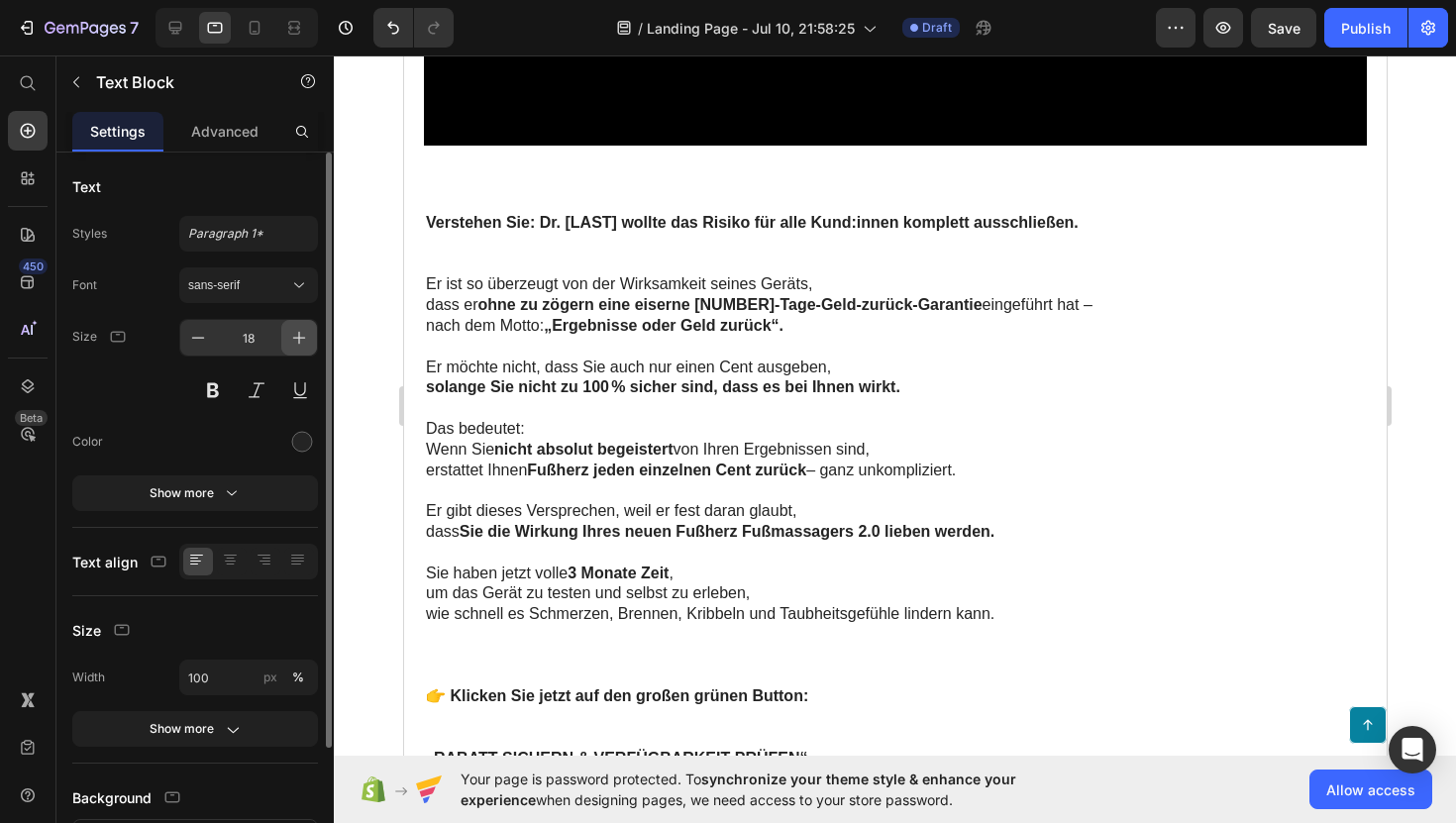click 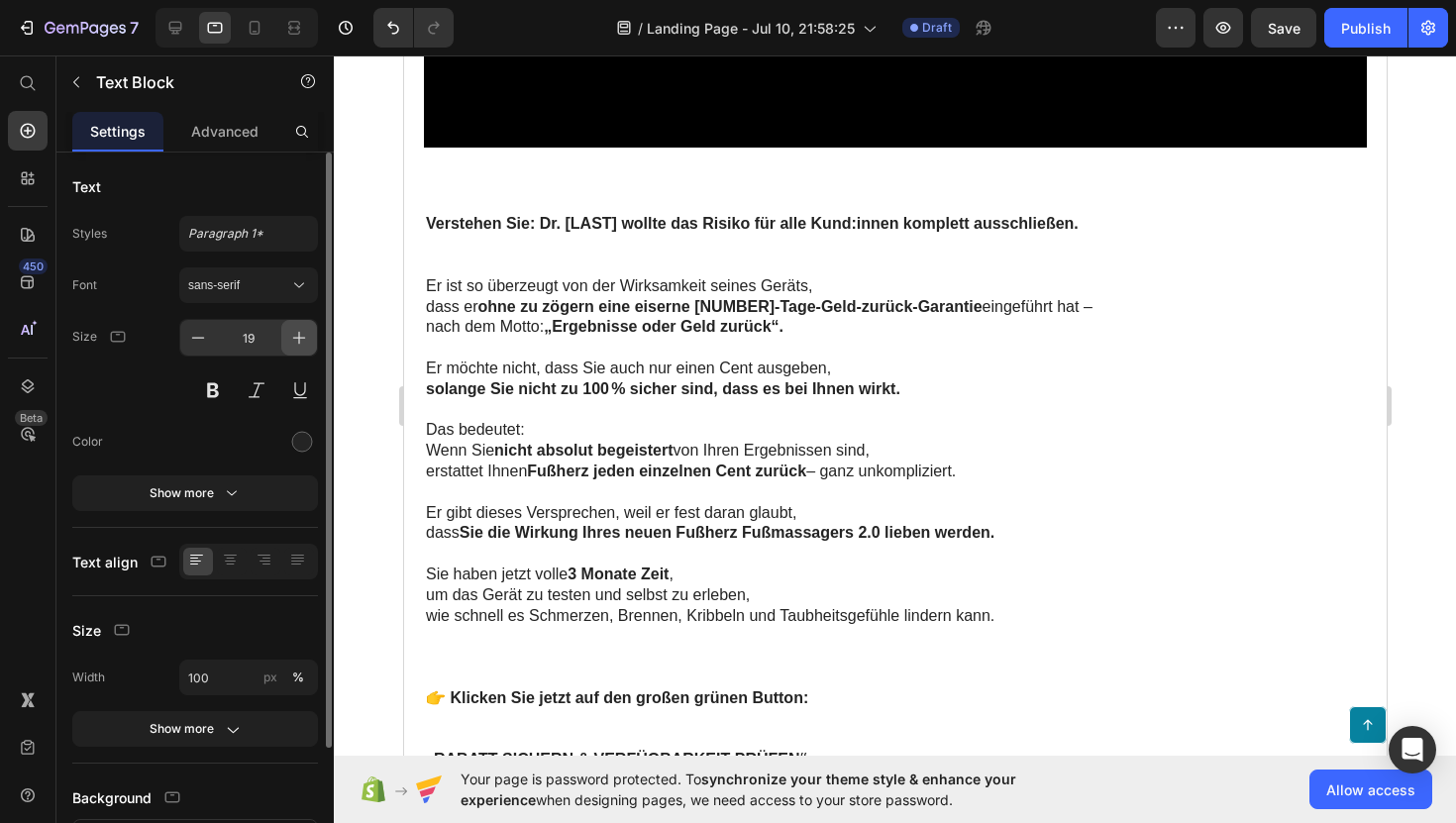 click 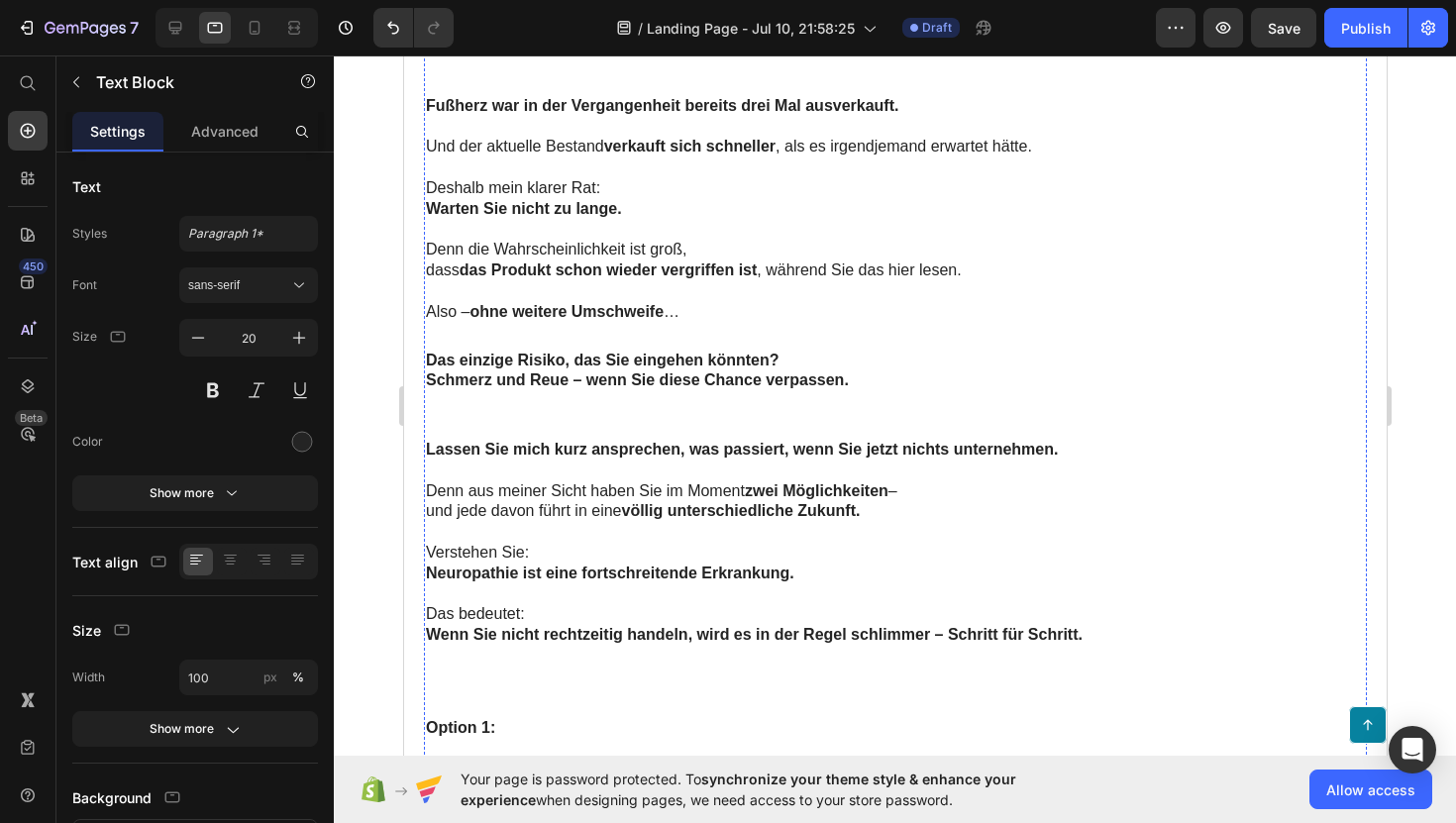 scroll, scrollTop: 16581, scrollLeft: 0, axis: vertical 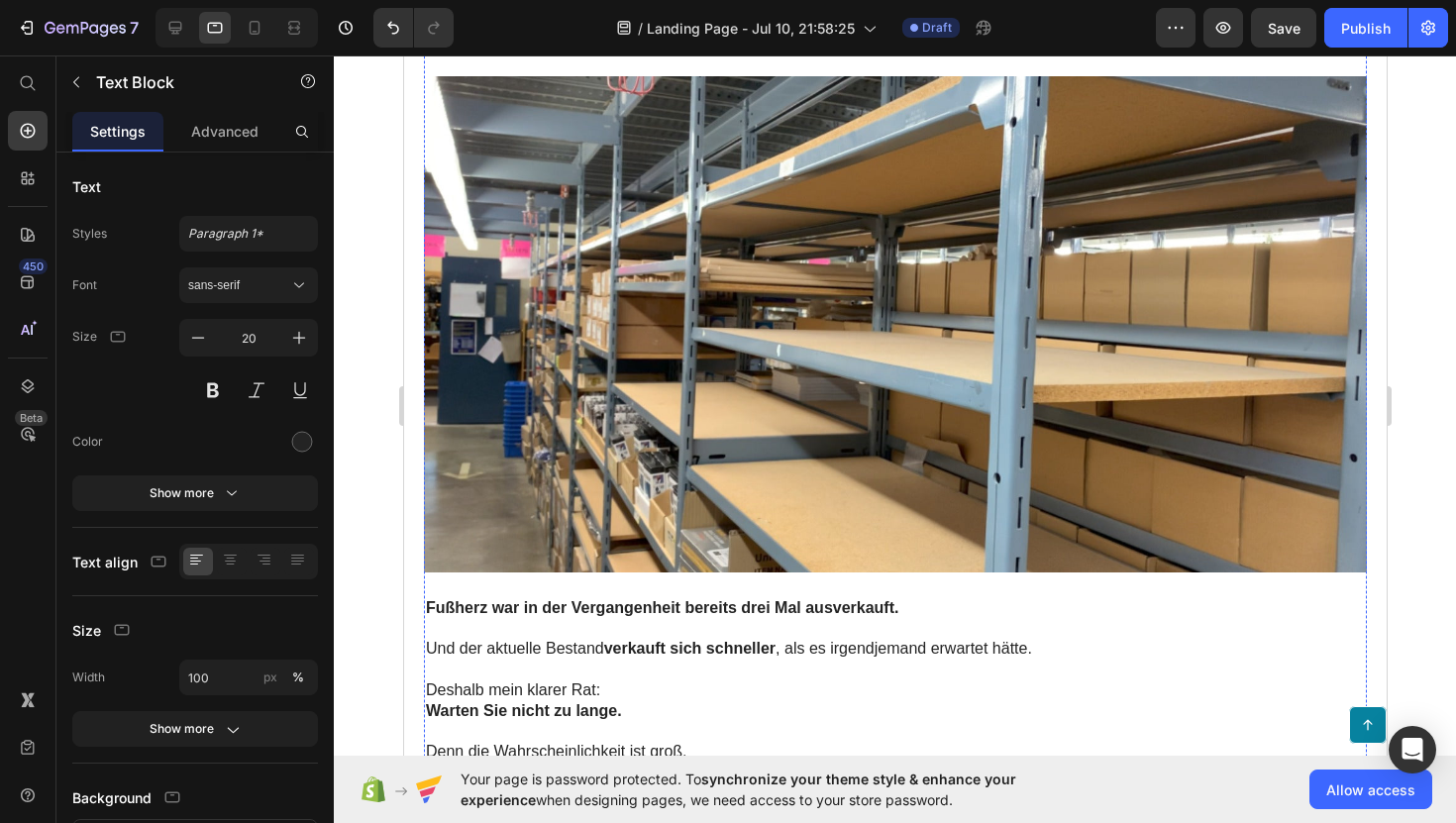 click on "Dr. [LAST]: „Sie müssen sich jetzt noch nicht entscheiden!“" at bounding box center (650, -1354) 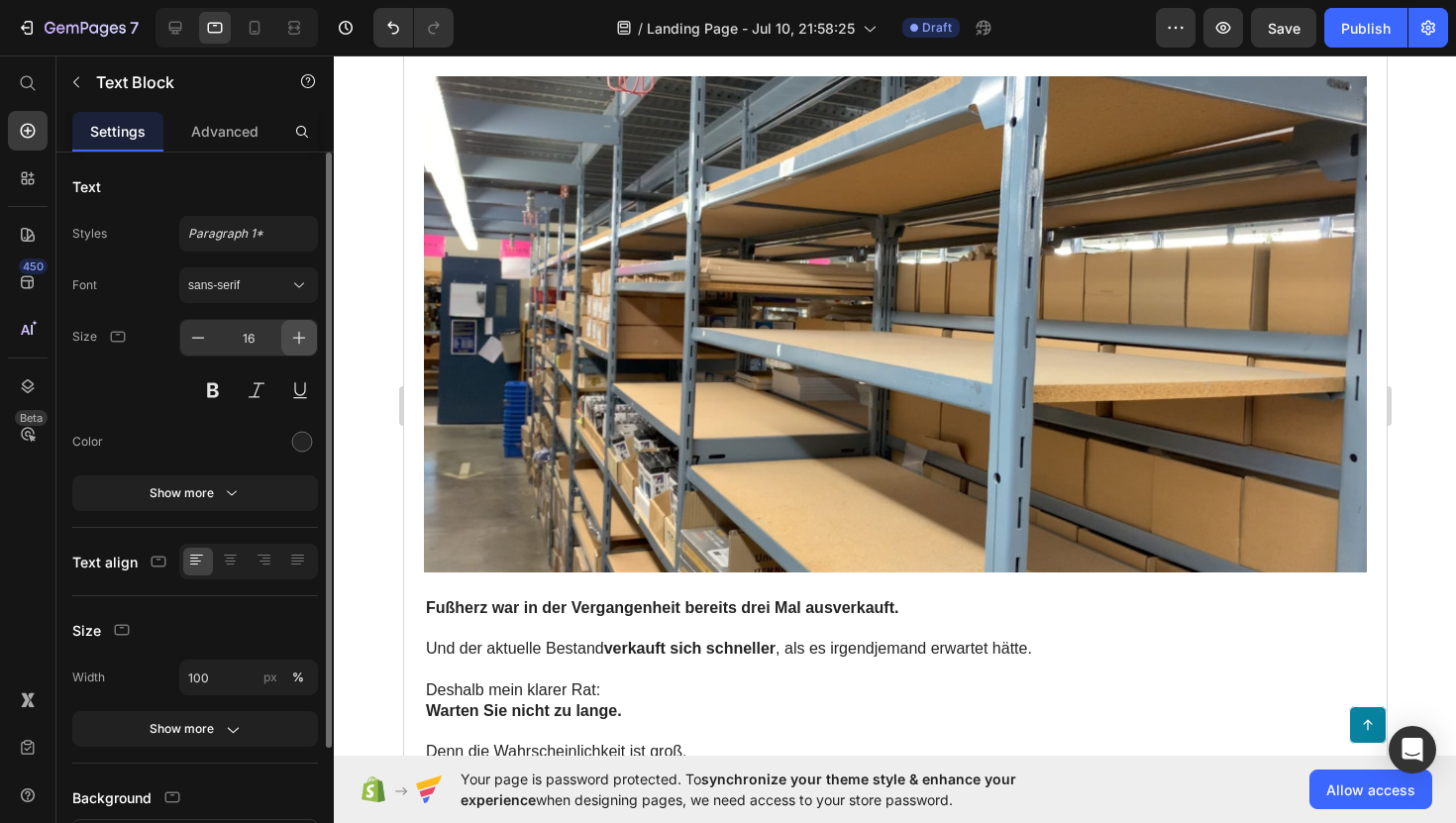 click 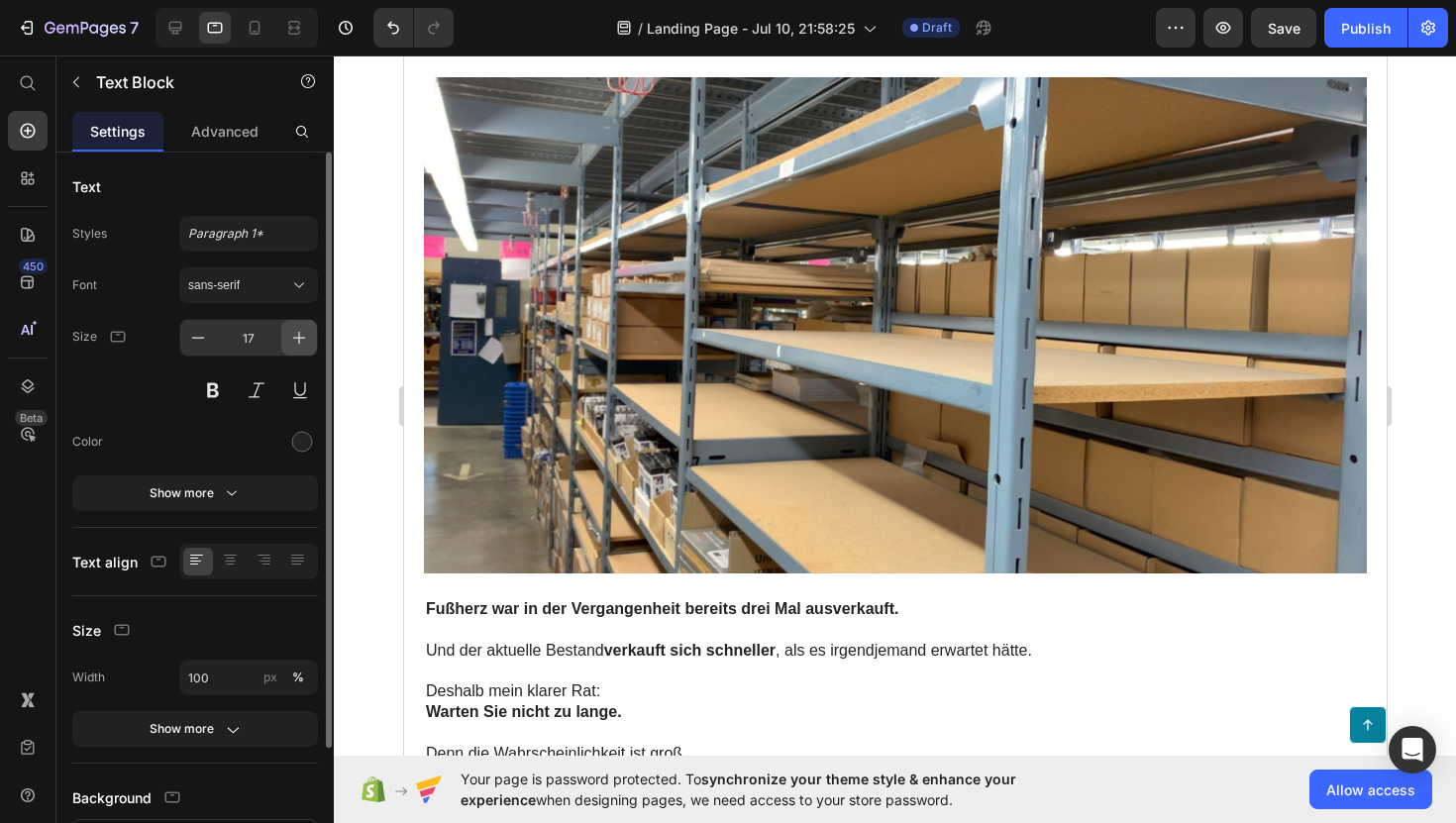 click 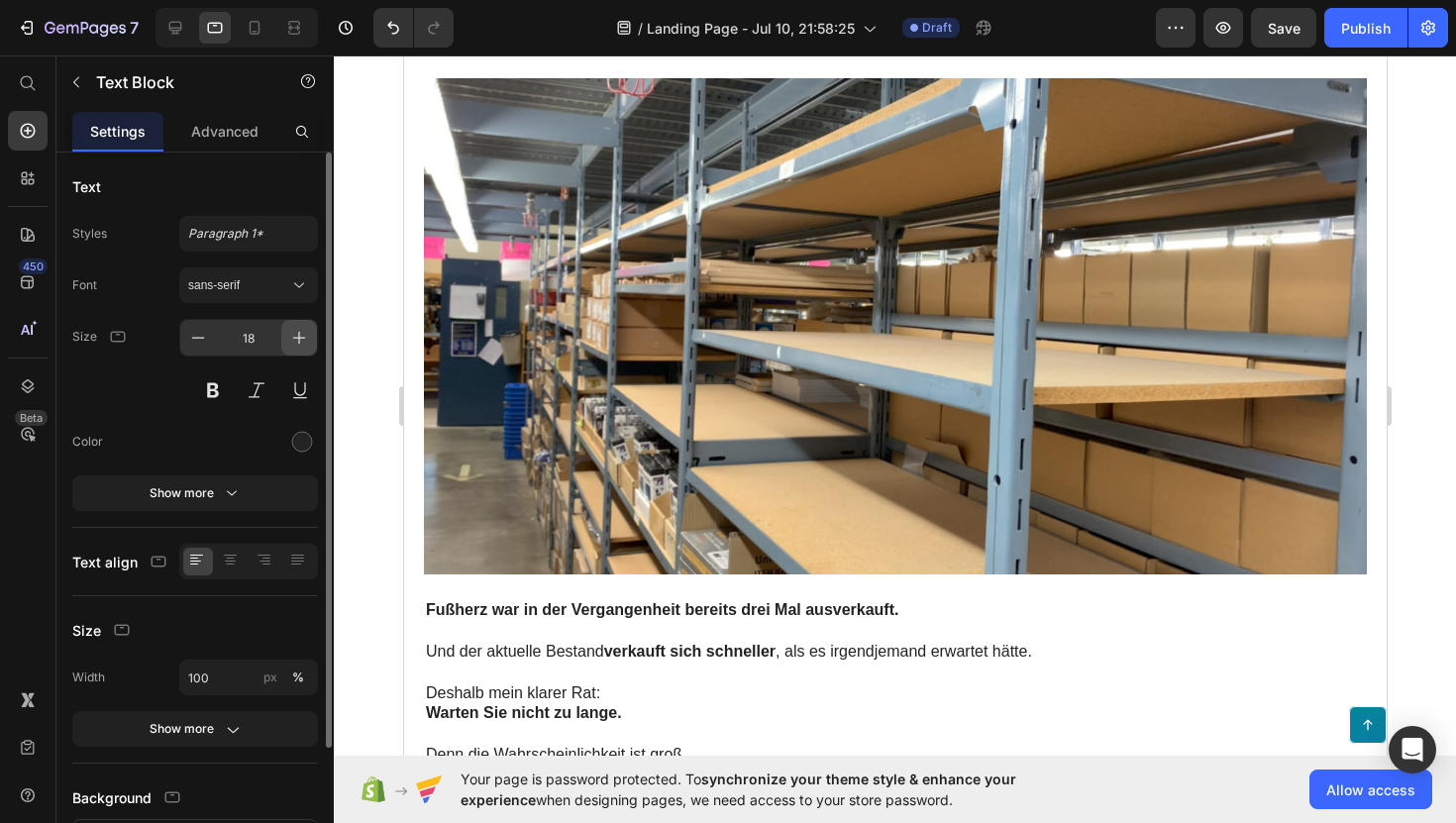 click 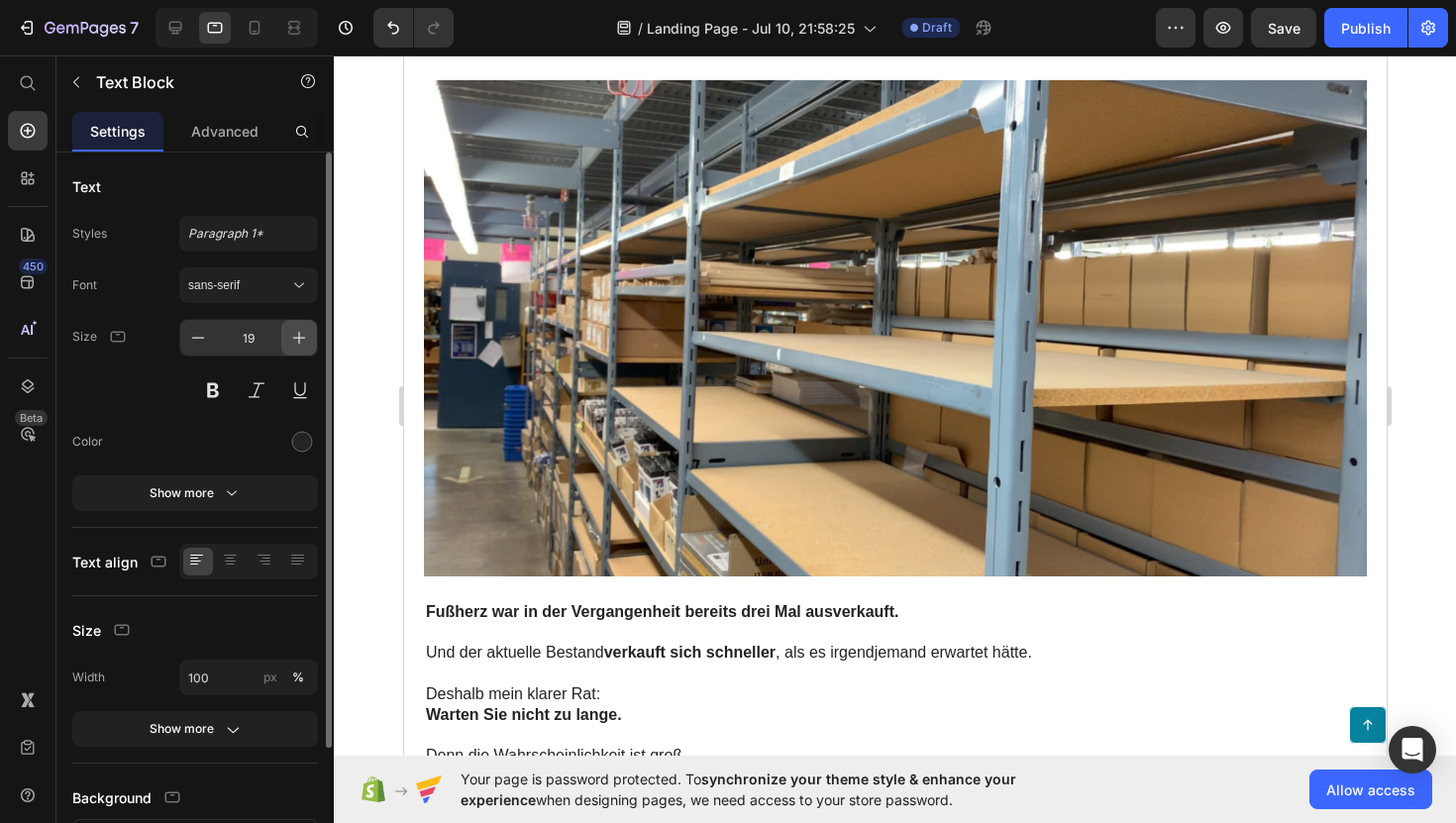 click 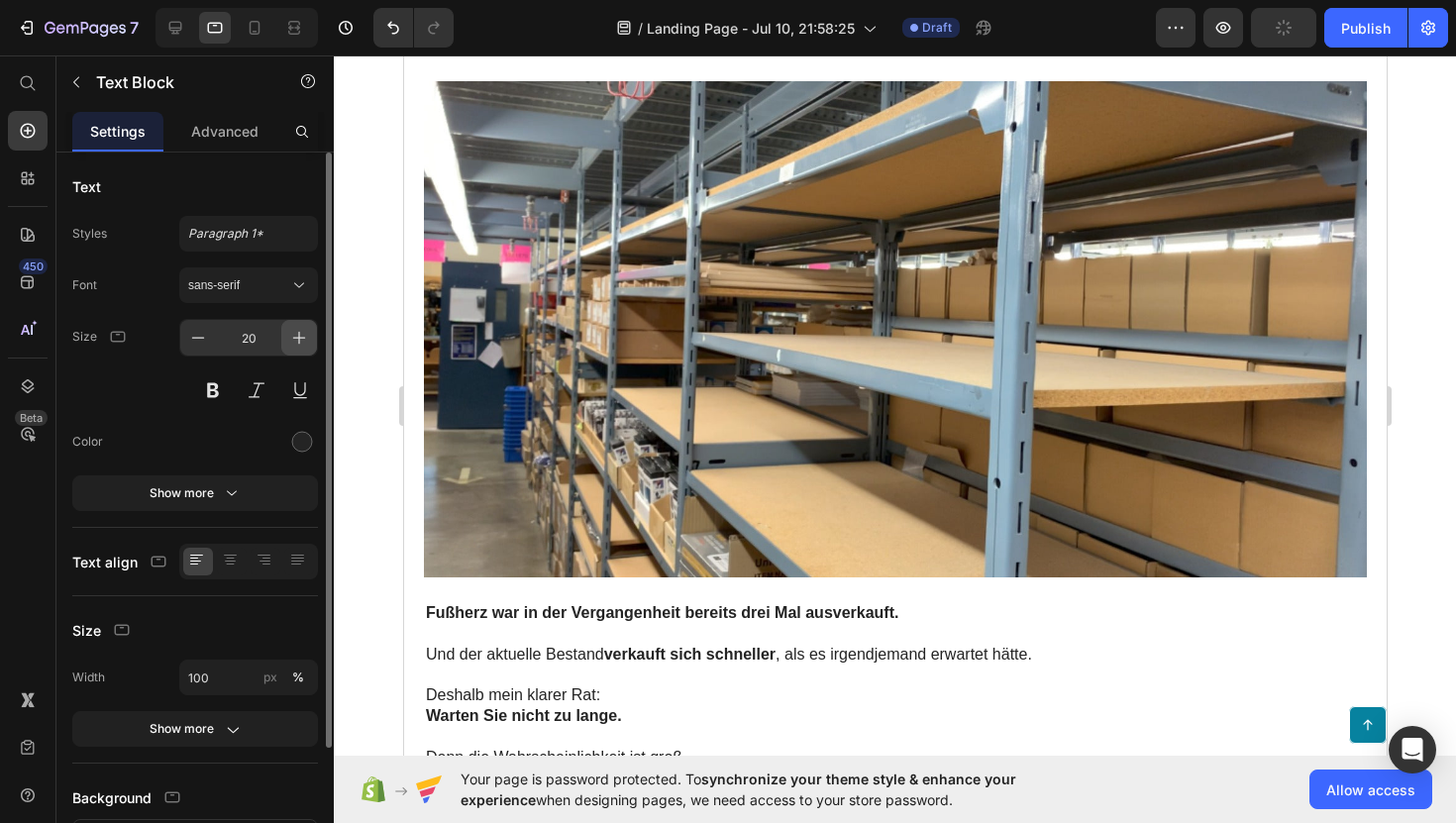 click 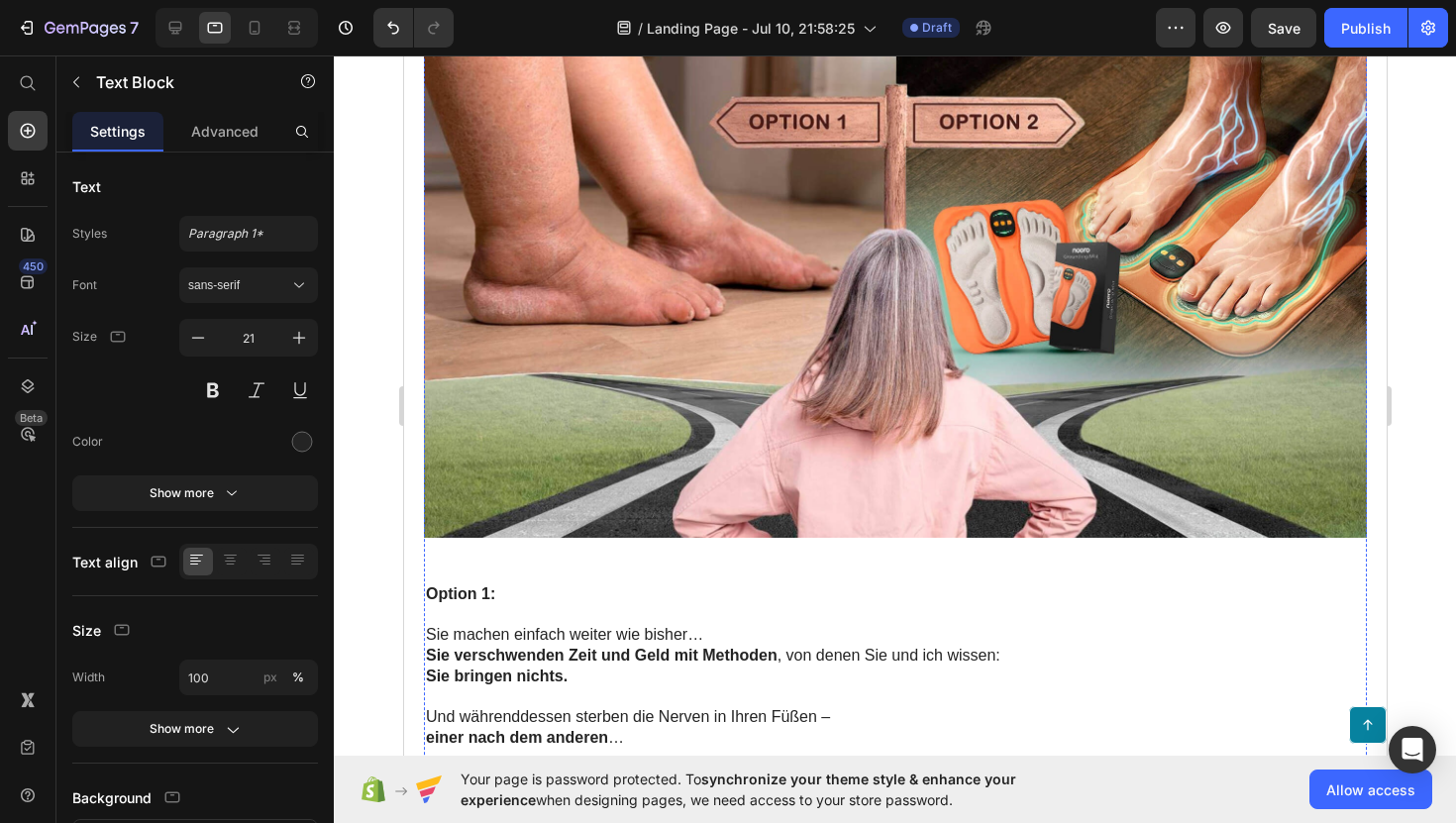 scroll, scrollTop: 17721, scrollLeft: 0, axis: vertical 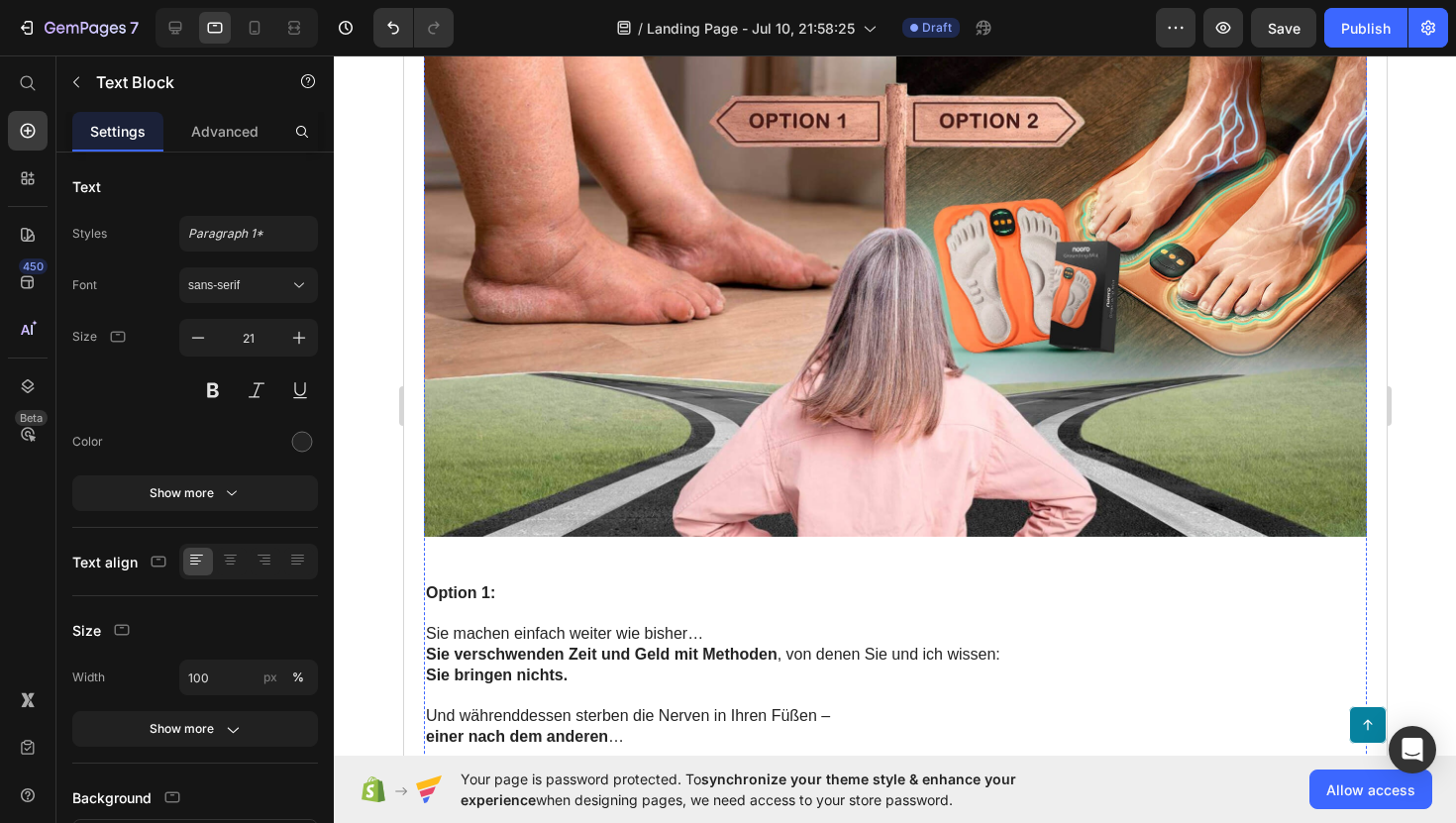 click on "RABATT SICHERN & VERFÜGBARKEIT PRÜFEN" at bounding box center (907, -1225) 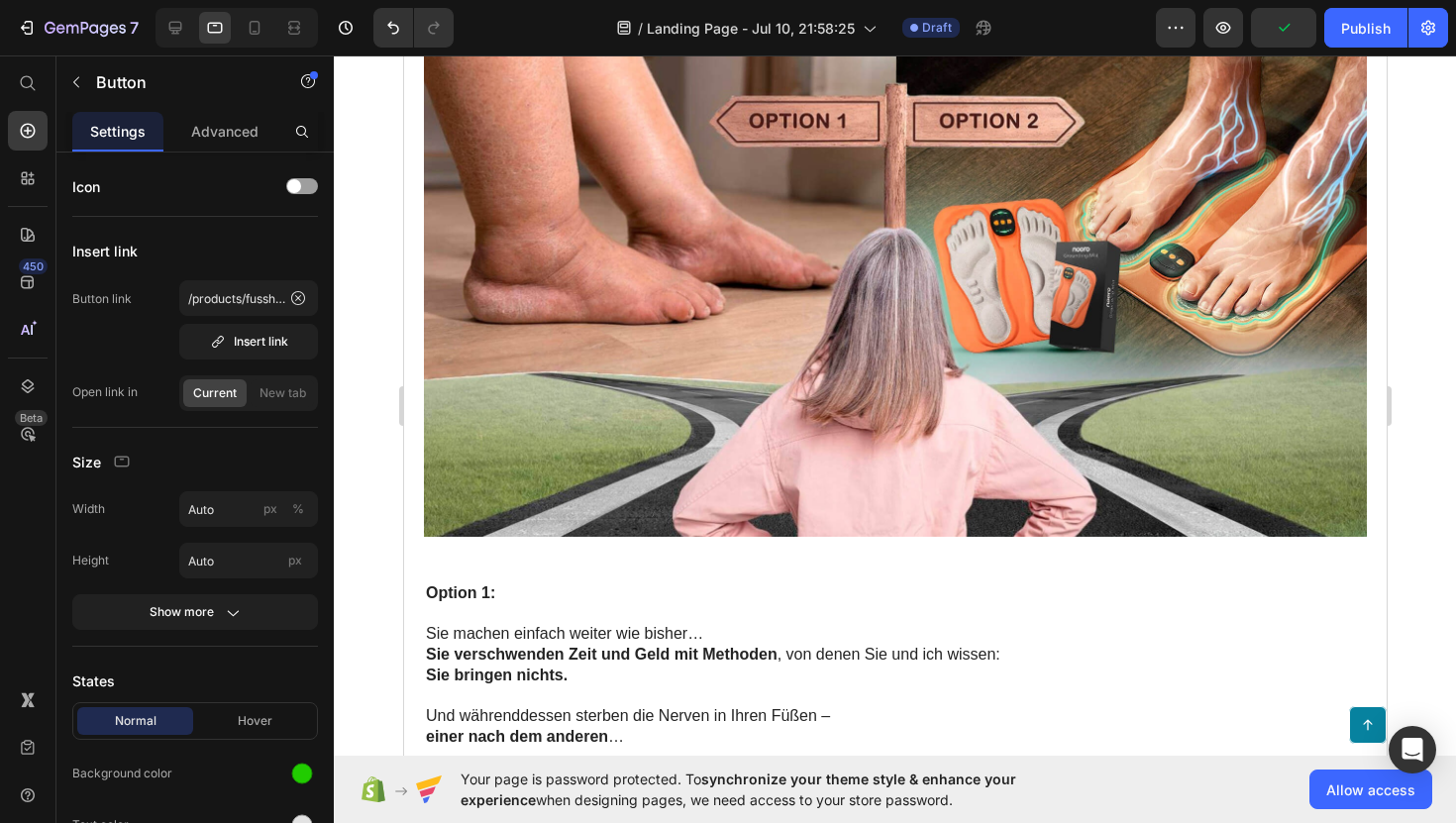 click on "✅ RABATT SICHERN & VERFÜGBARKEIT PRÜFEN       Button   47" at bounding box center [894, -1224] 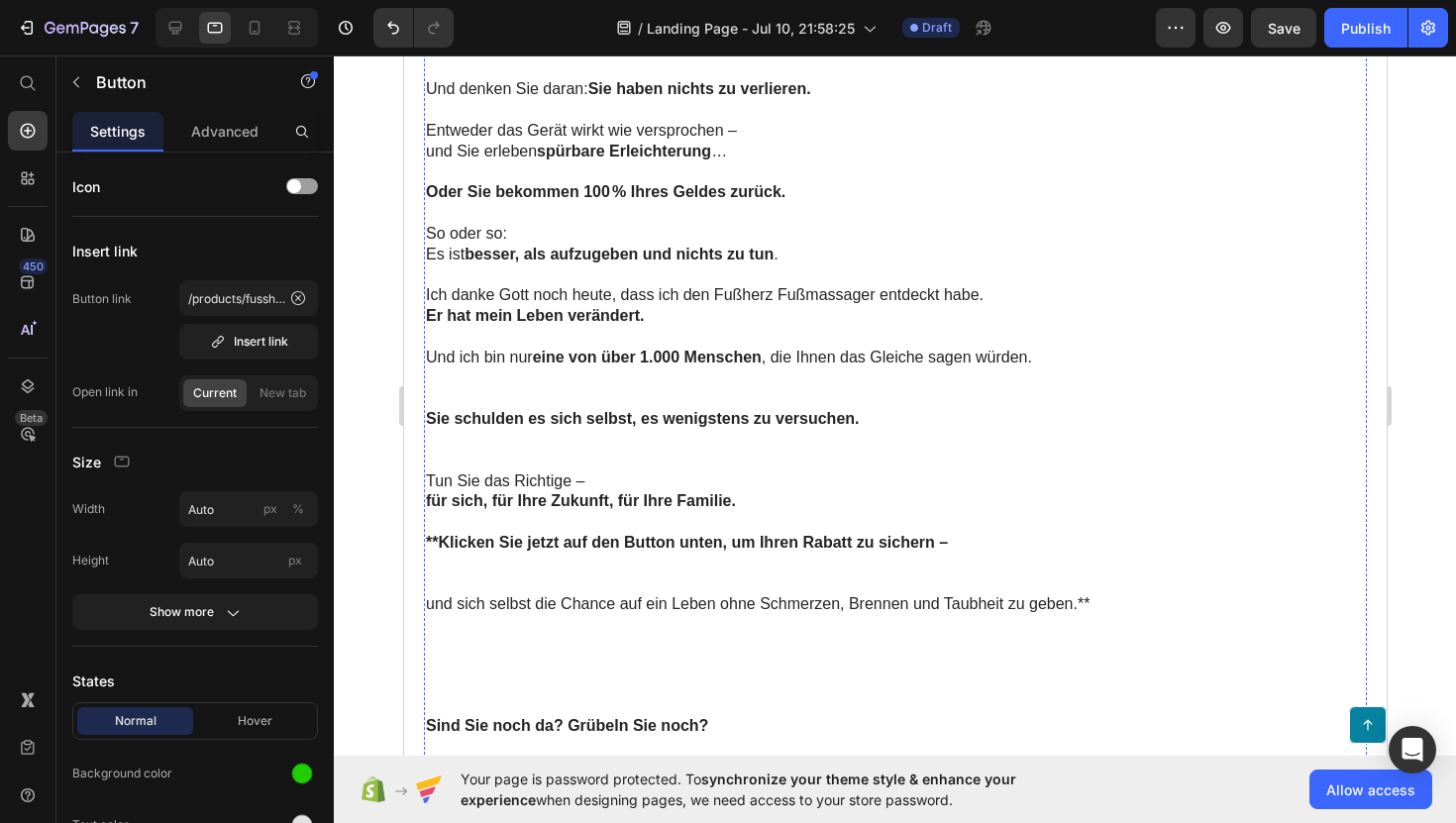 scroll, scrollTop: 18637, scrollLeft: 0, axis: vertical 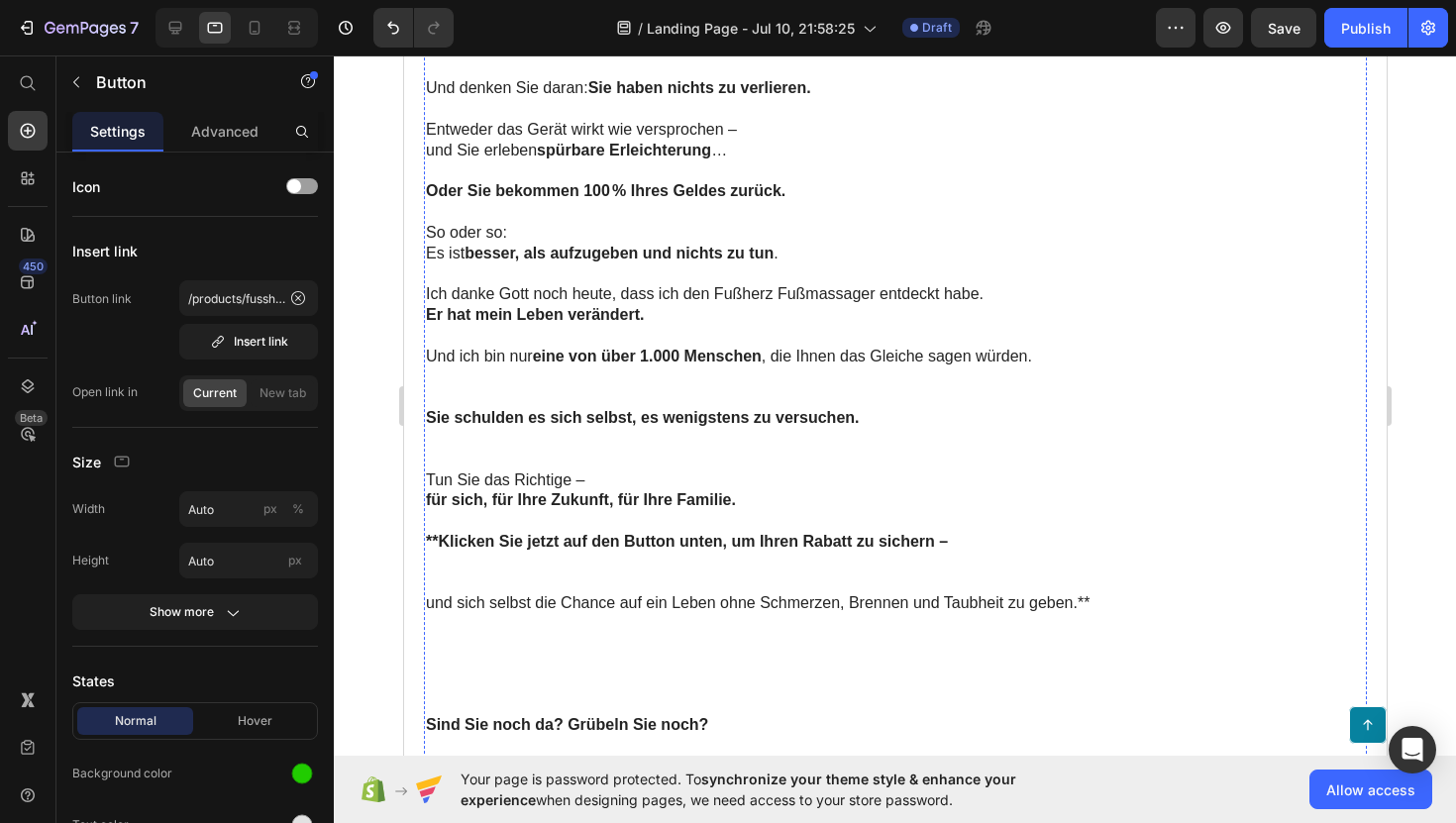 click on "Das einzige Risiko, das Sie eingehen könnten?" at bounding box center [601, -1188] 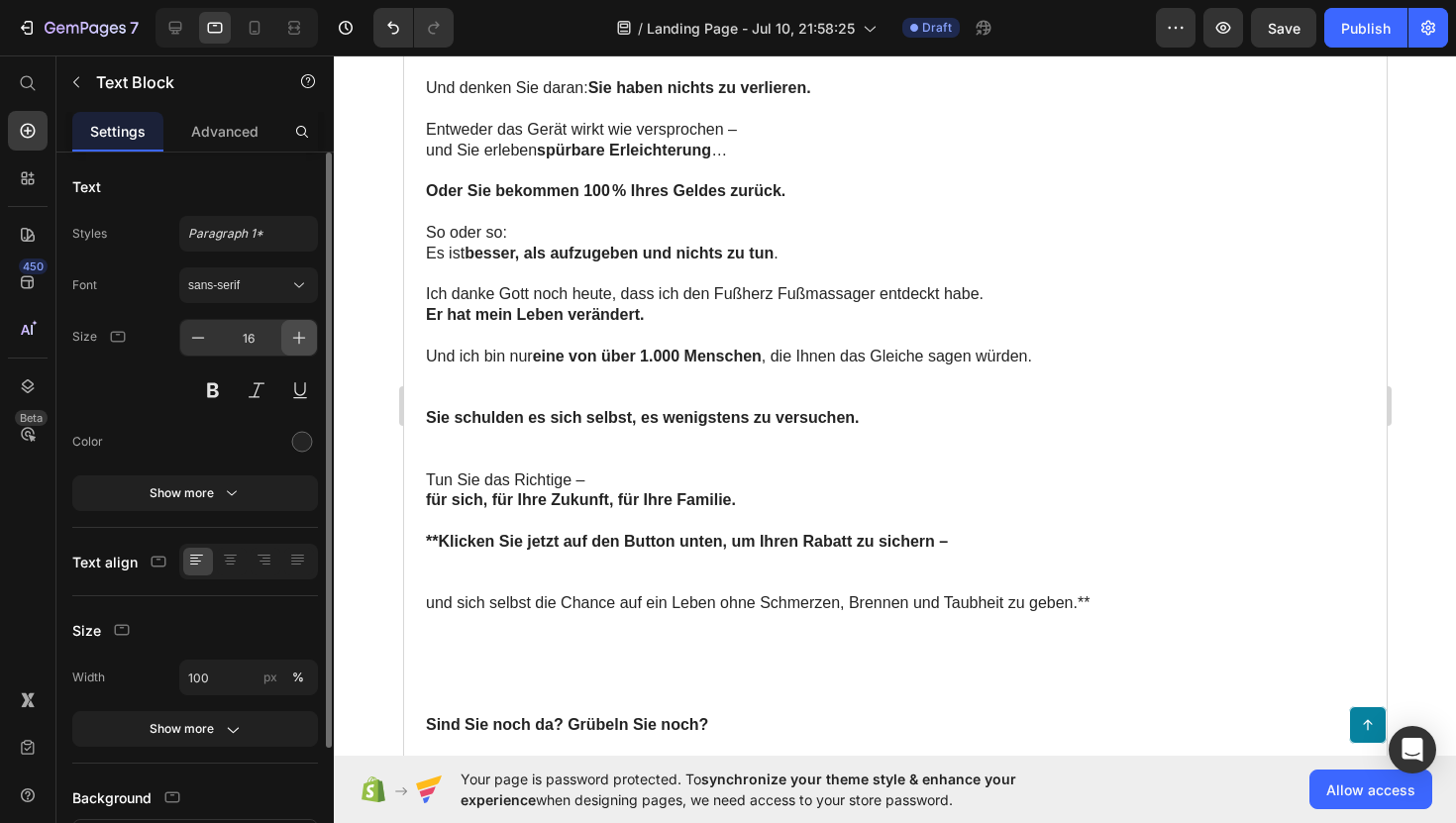click 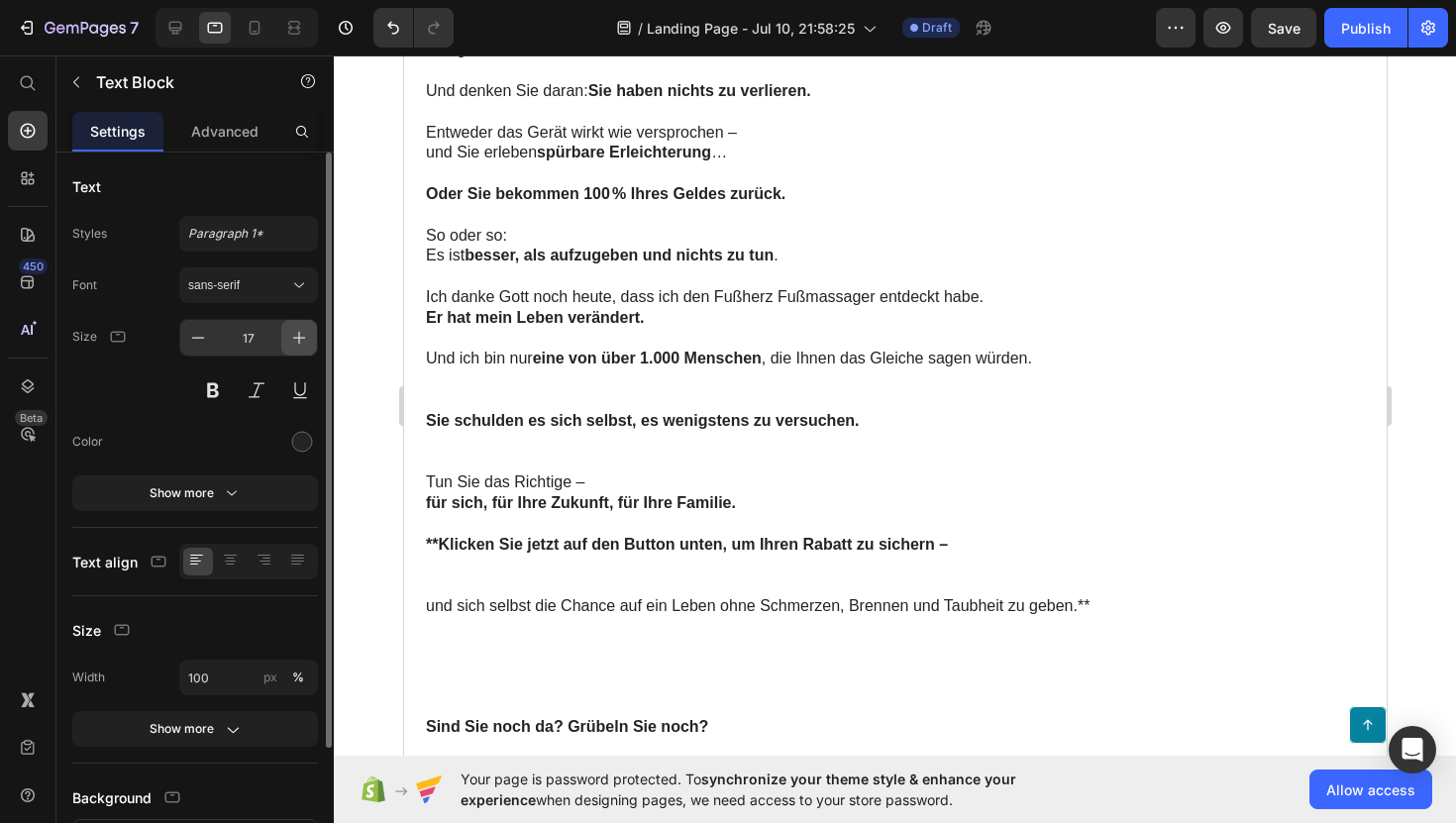 click 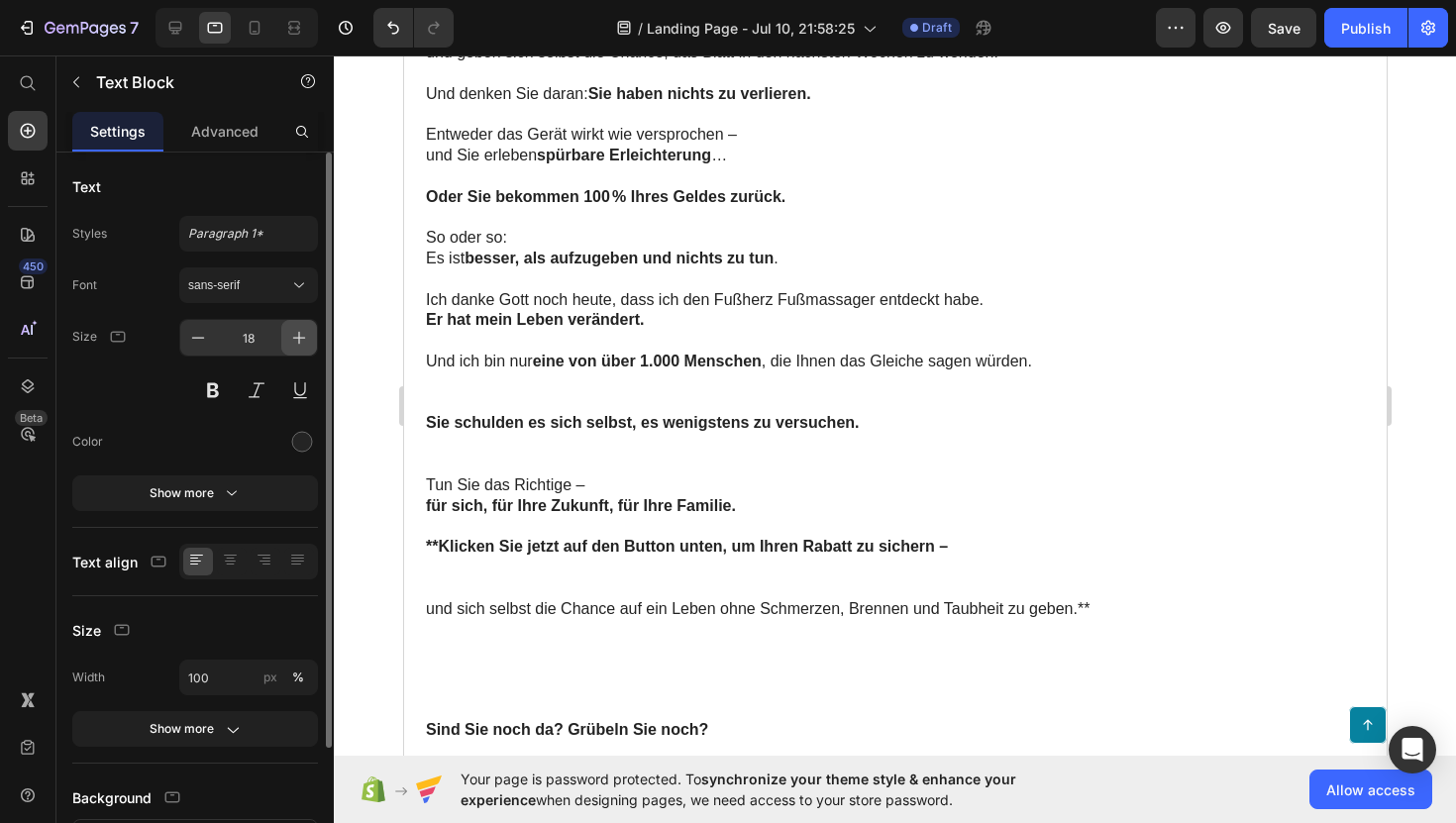 click 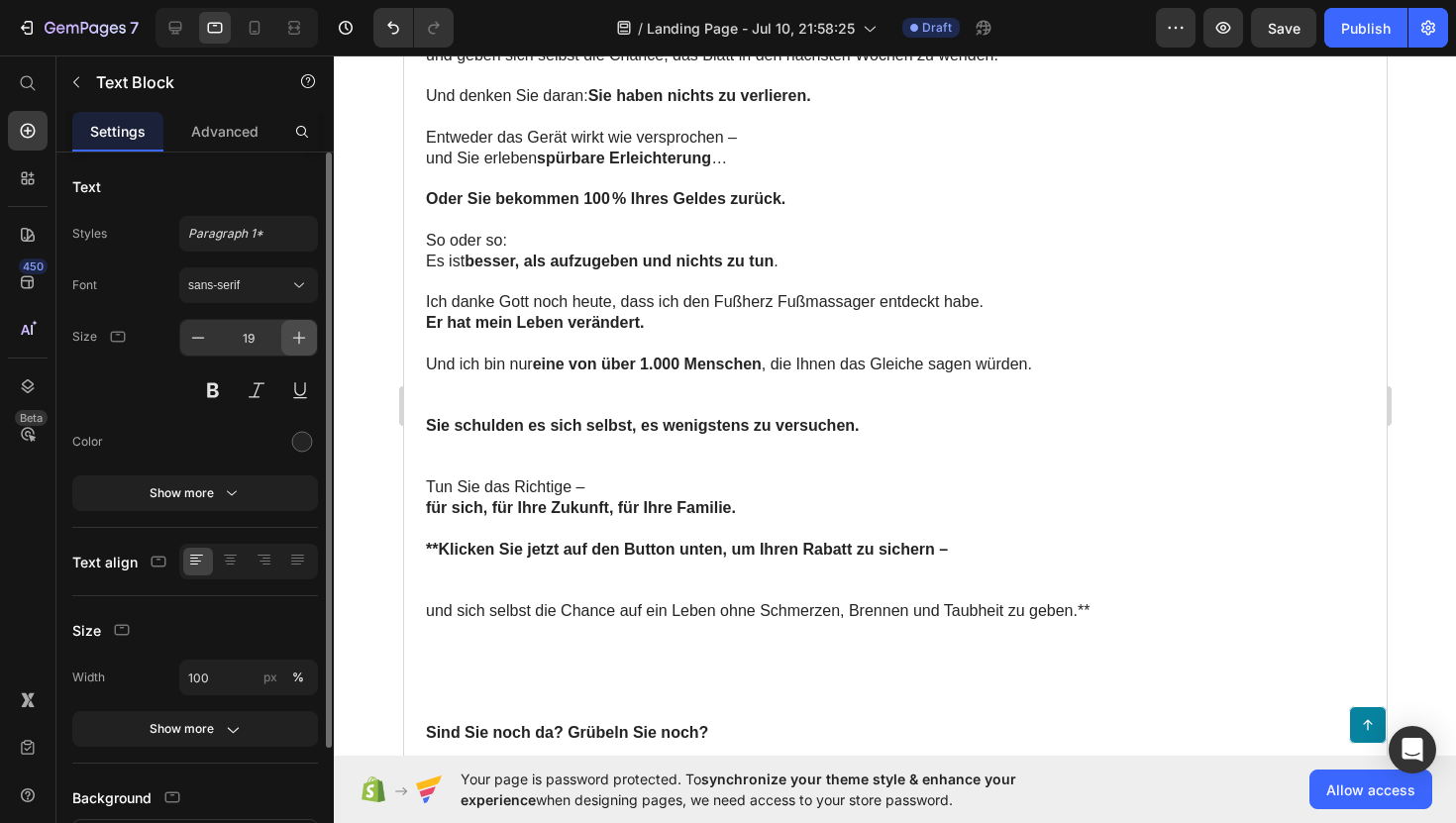 click 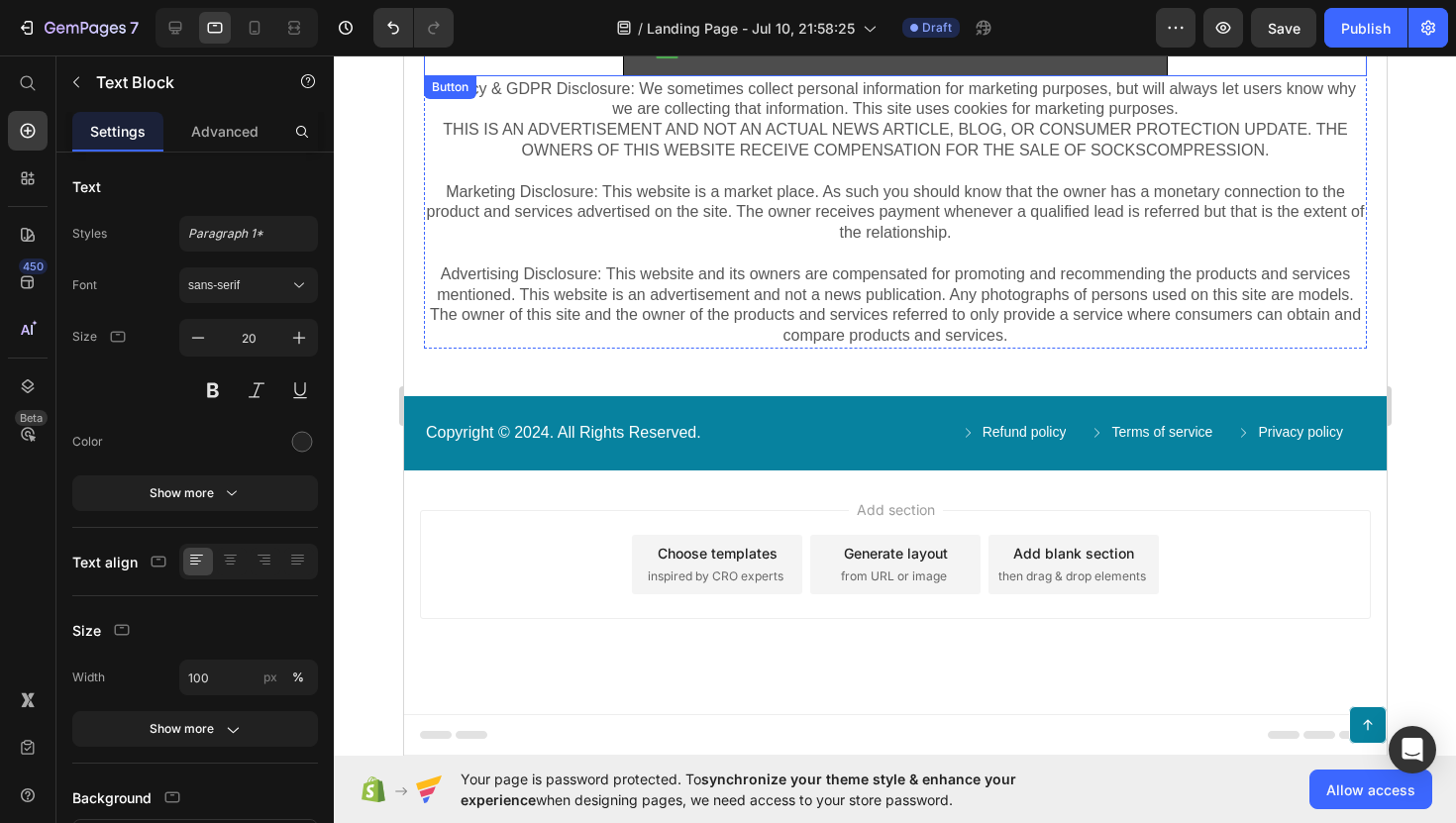 scroll, scrollTop: 21547, scrollLeft: 0, axis: vertical 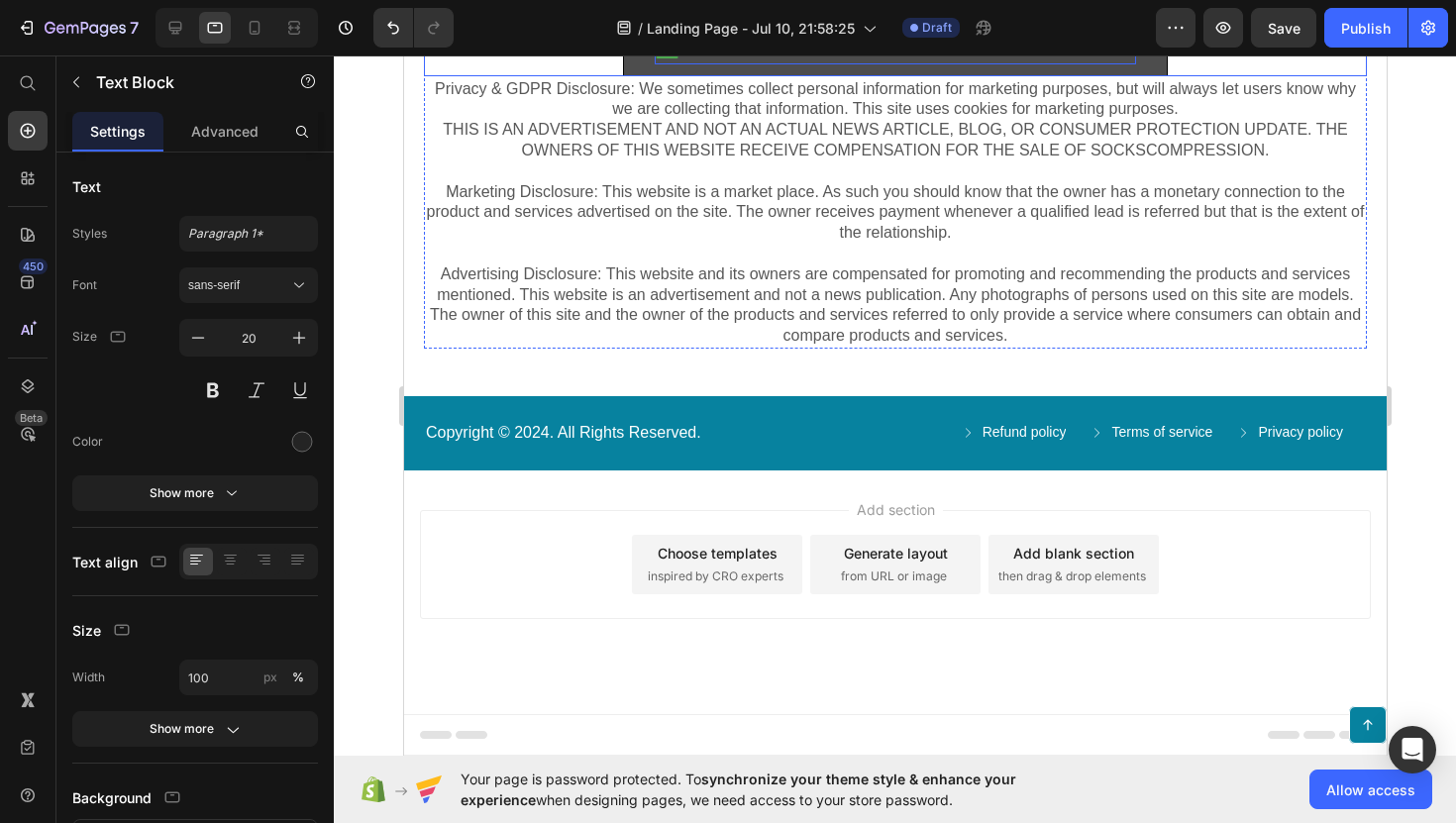click on "RABATT SICHERN & VERFÜGBARKEIT PRÜFEN" at bounding box center (907, 48) 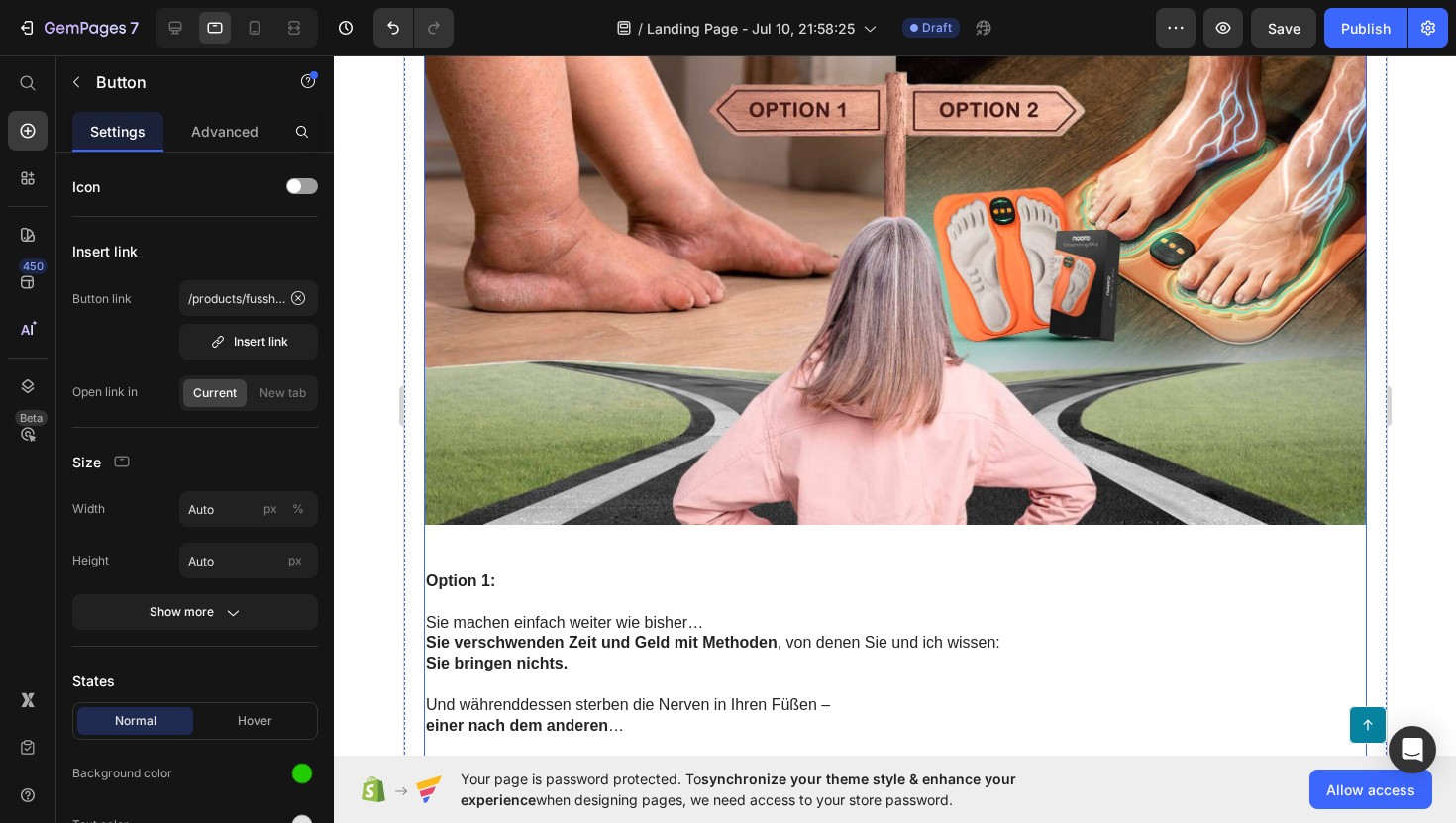 scroll, scrollTop: 17719, scrollLeft: 0, axis: vertical 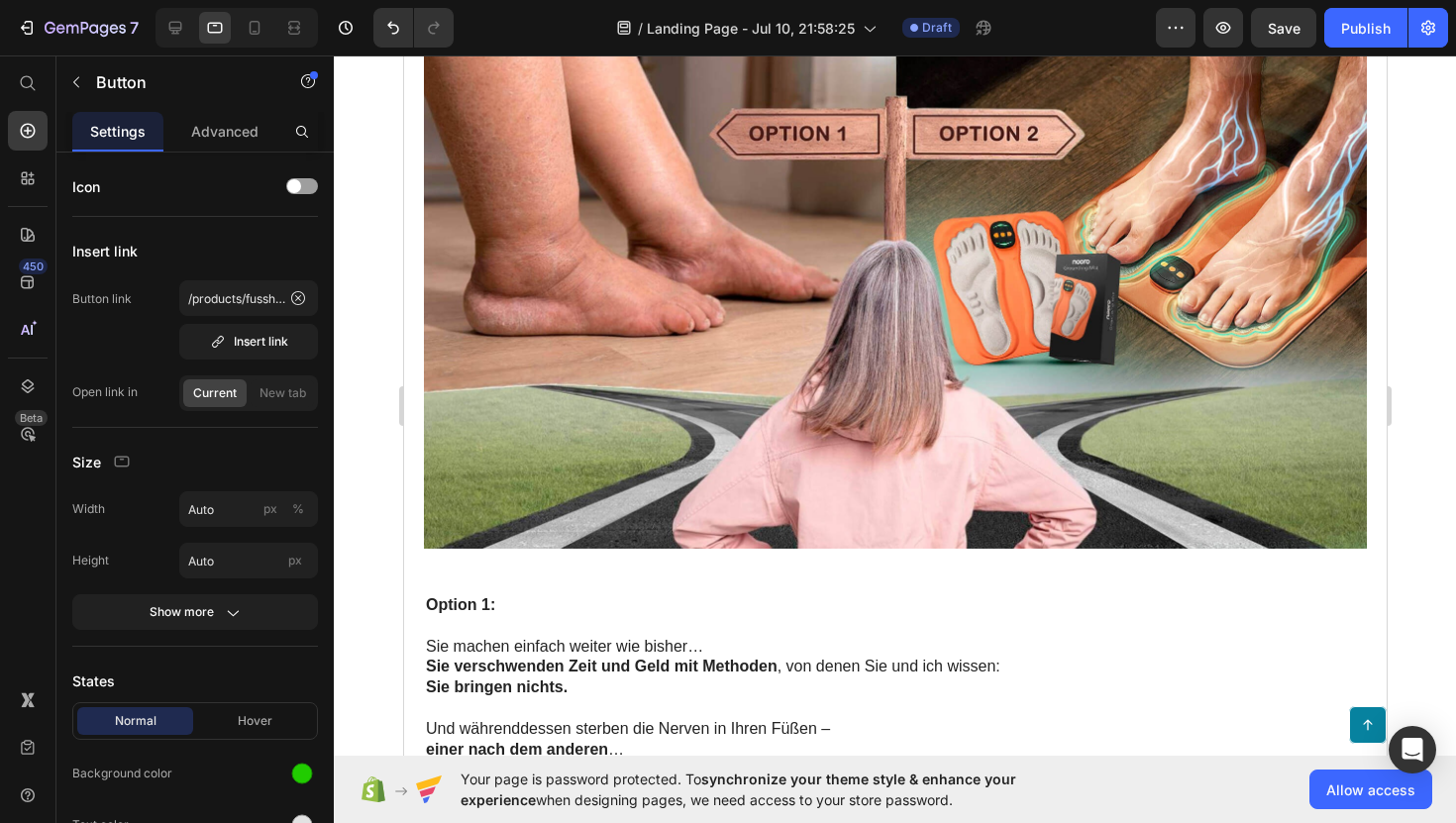 click on "✅ RABATT SICHERN & VERFÜGBARKEIT PRÜFEN" at bounding box center (894, -1222) 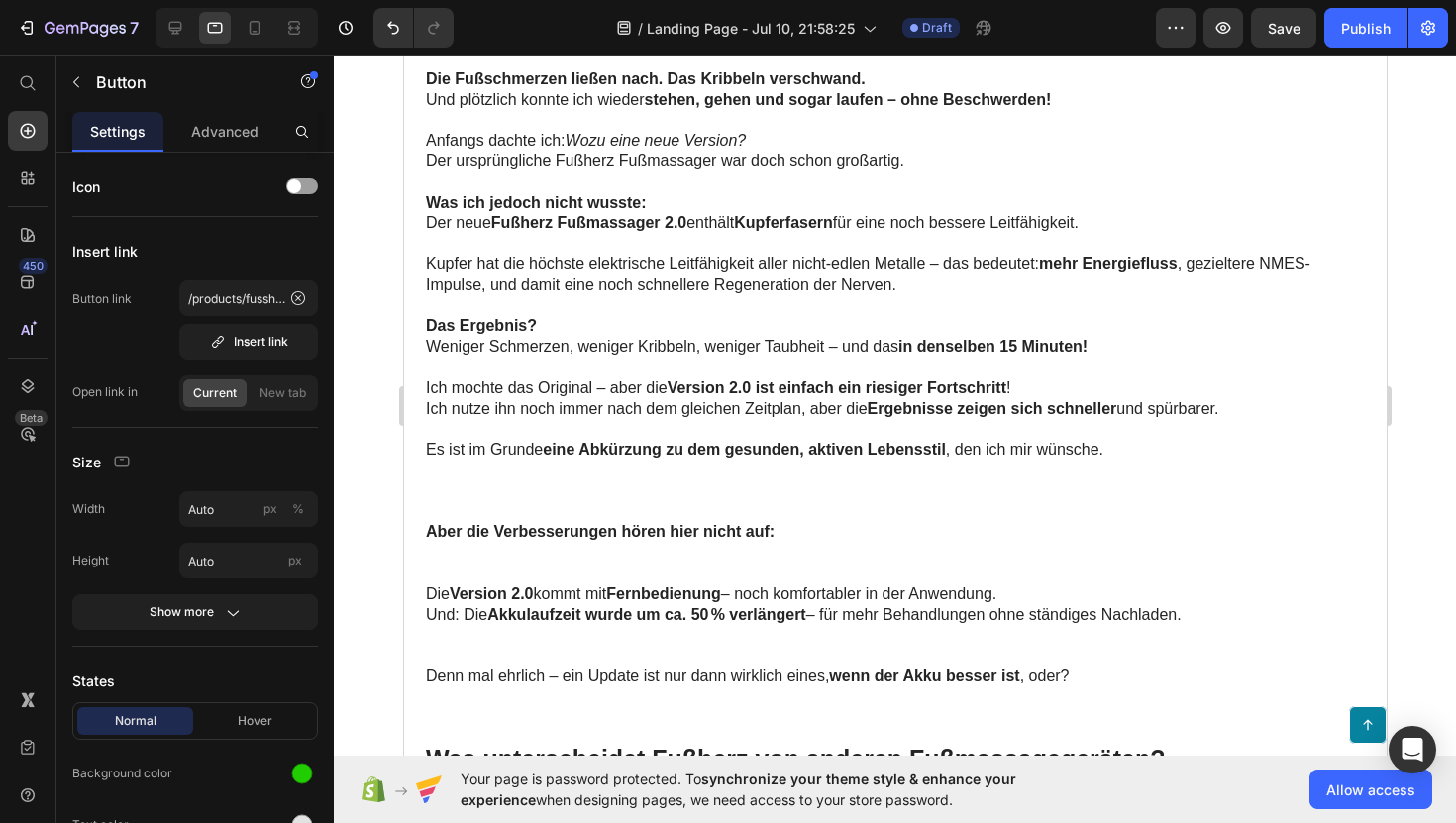 scroll, scrollTop: 7079, scrollLeft: 0, axis: vertical 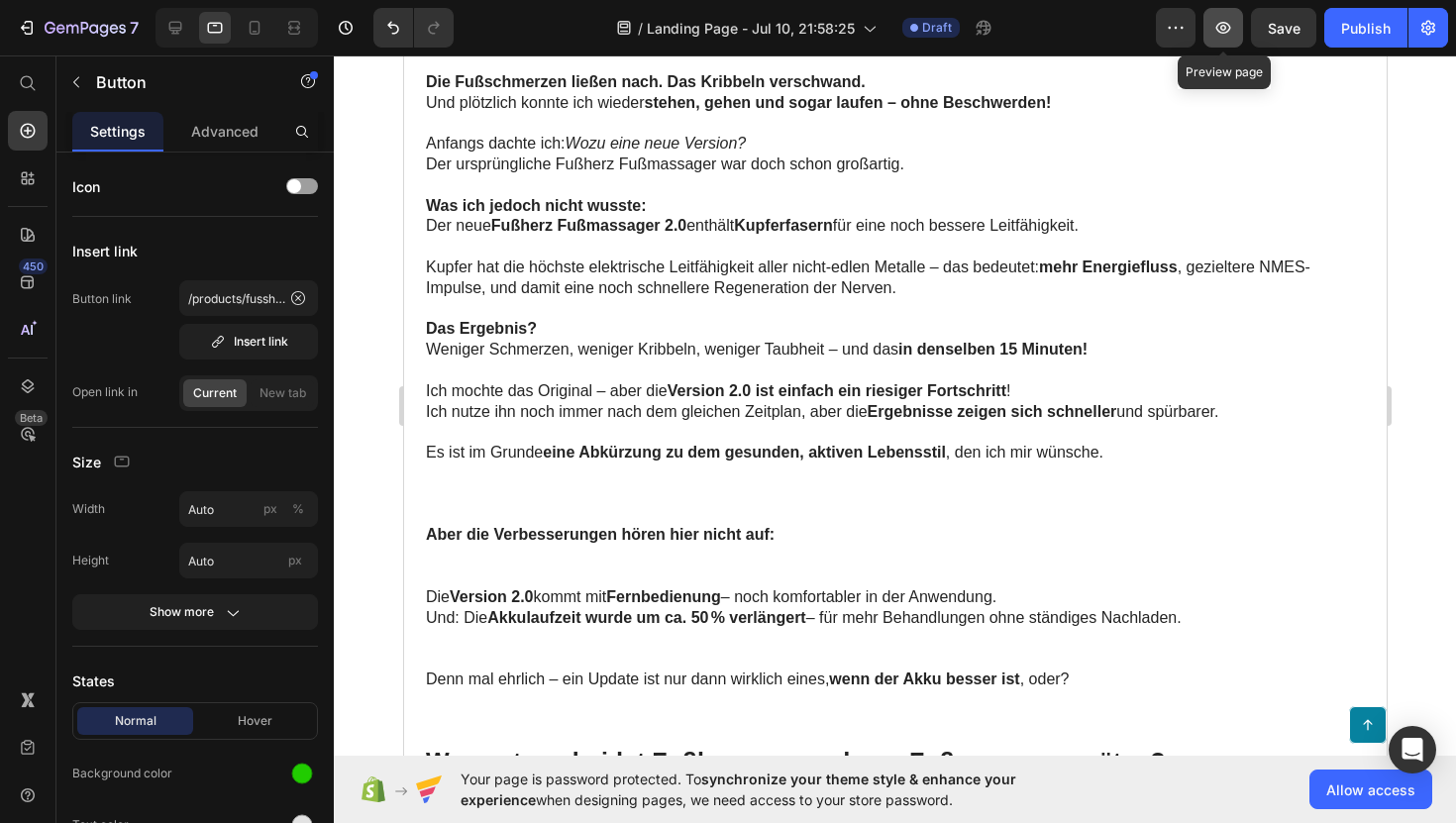 click 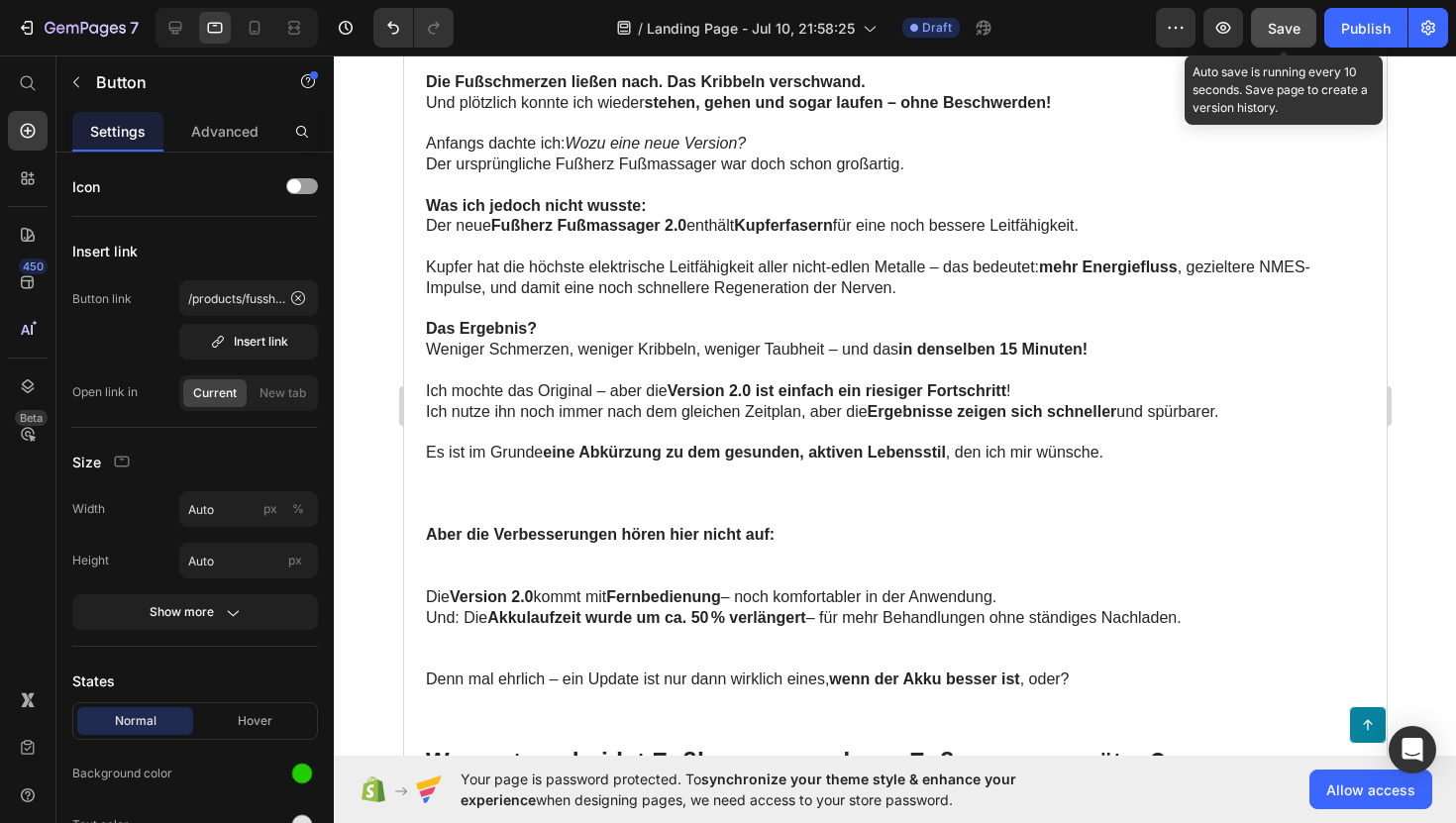 click on "Save" at bounding box center [1284, 28] 